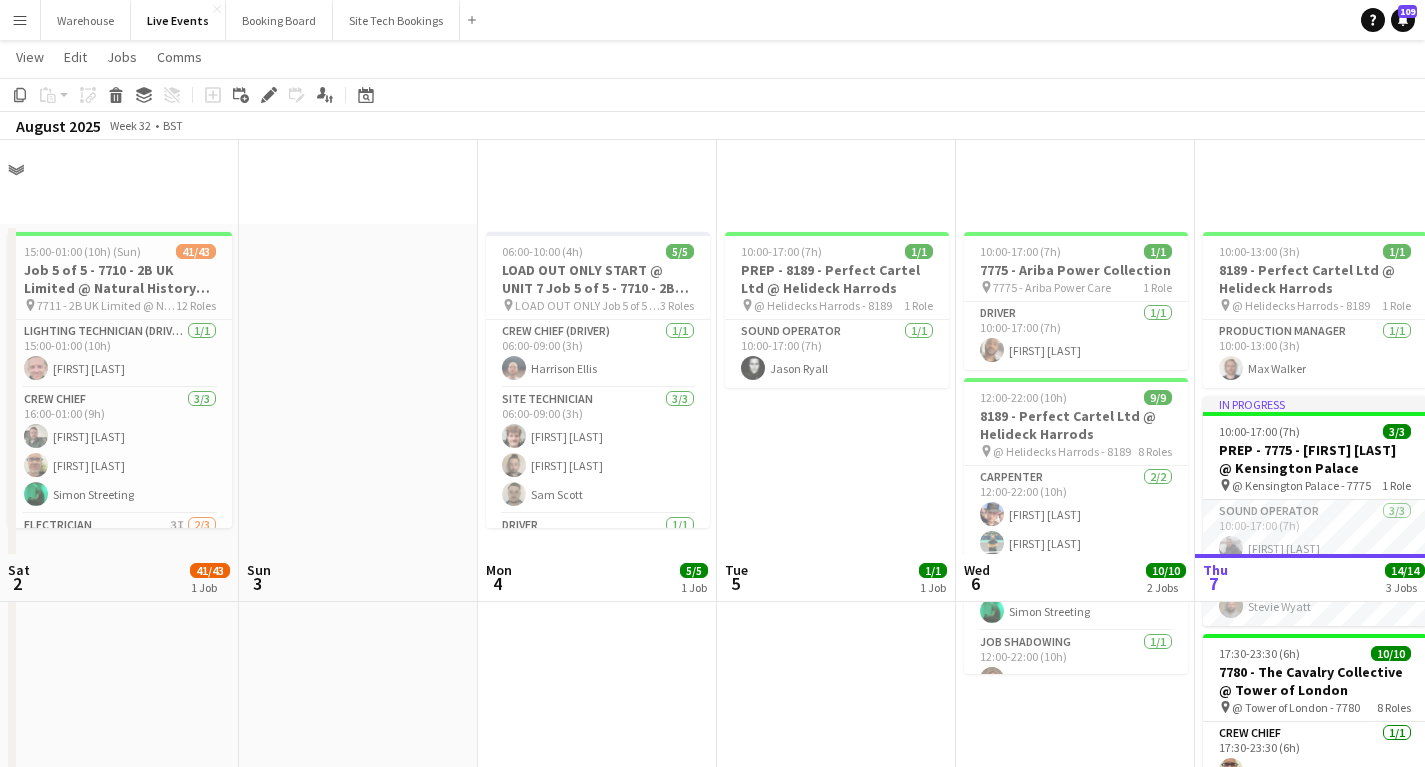 scroll, scrollTop: 414, scrollLeft: 0, axis: vertical 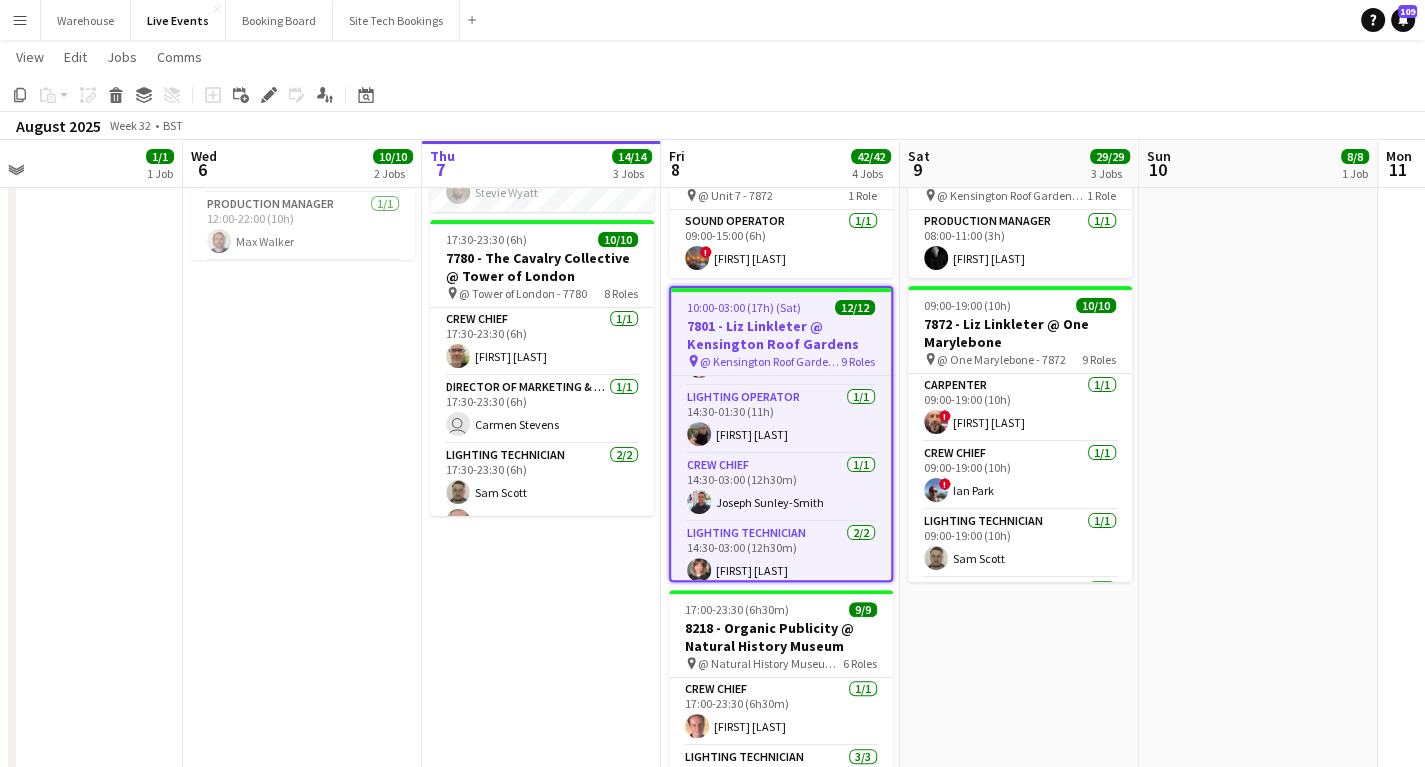 click on "10:00-17:00 (7h)    1/1   7775 - Ariba Power Collection
pin
7775 - Ariba Power Care    1 Role   Driver   1/1   10:00-17:00 (7h)
Paul Harris     12:00-22:00 (10h)    9/9   8189 - Perfect Cartel Ltd @ Helideck Harrods
pin
@ Helidecks Harrods  - 8189   8 Roles   Carpenter   2/2   12:00-22:00 (10h)
Michael Pickering Wolfgang Meurs  Crew Chief   1/1   12:00-22:00 (10h)
Simon Streeting  Job Shadowing   1/1   12:00-22:00 (10h)
Stevie Wyatt  Lighting Operator   1/1   12:00-22:00 (10h)
Andrew Watson  Production Manager   1/1   12:00-22:00 (10h)
Max Walker  Project Manager   1/1   12:00-22:00 (10h)
Charly Aiken Senior  Sound Operator   1/1   12:00-22:00 (10h)
Jason Ryall  Sound Technician   1/1   12:00-22:00 (10h)
James Tillen" at bounding box center [302, 369] 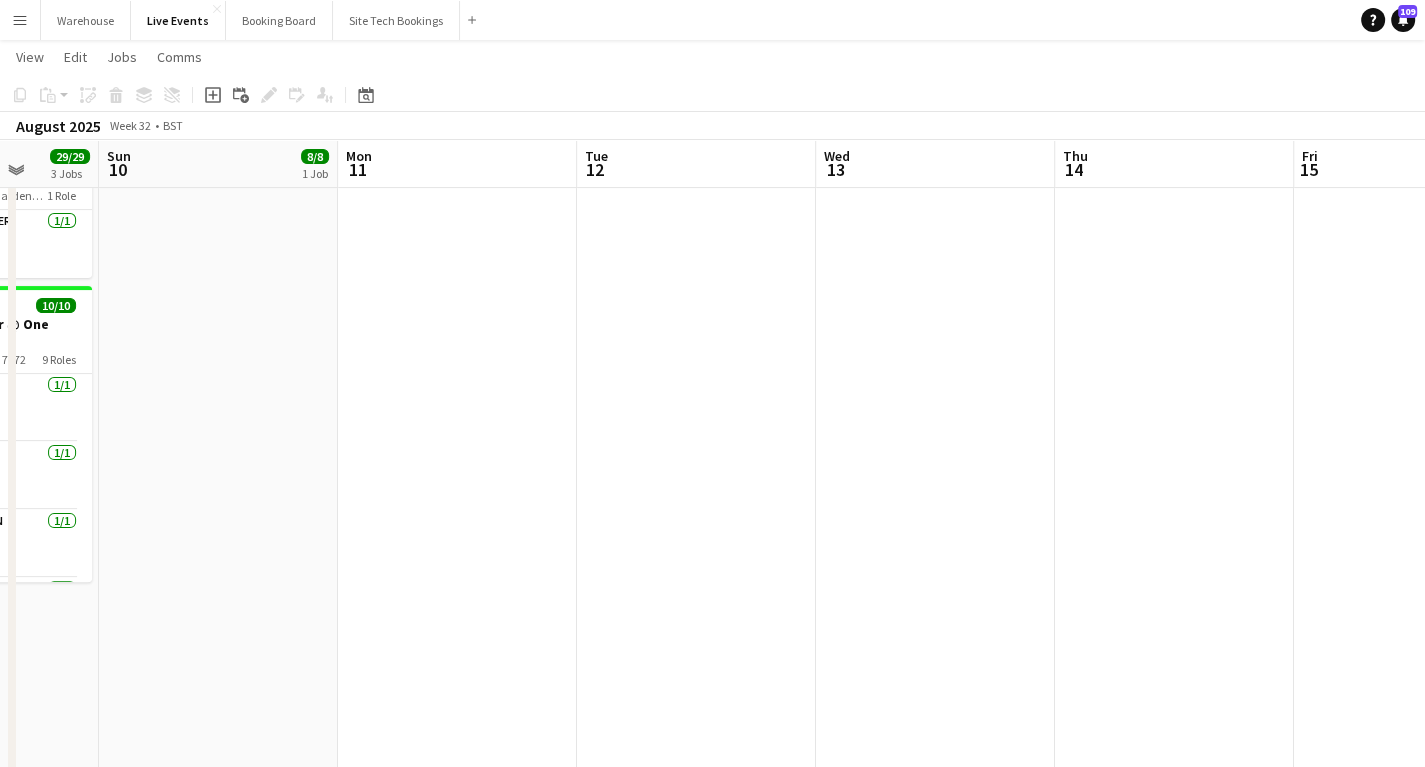 drag, startPoint x: 1101, startPoint y: 546, endPoint x: 166, endPoint y: 583, distance: 935.7318 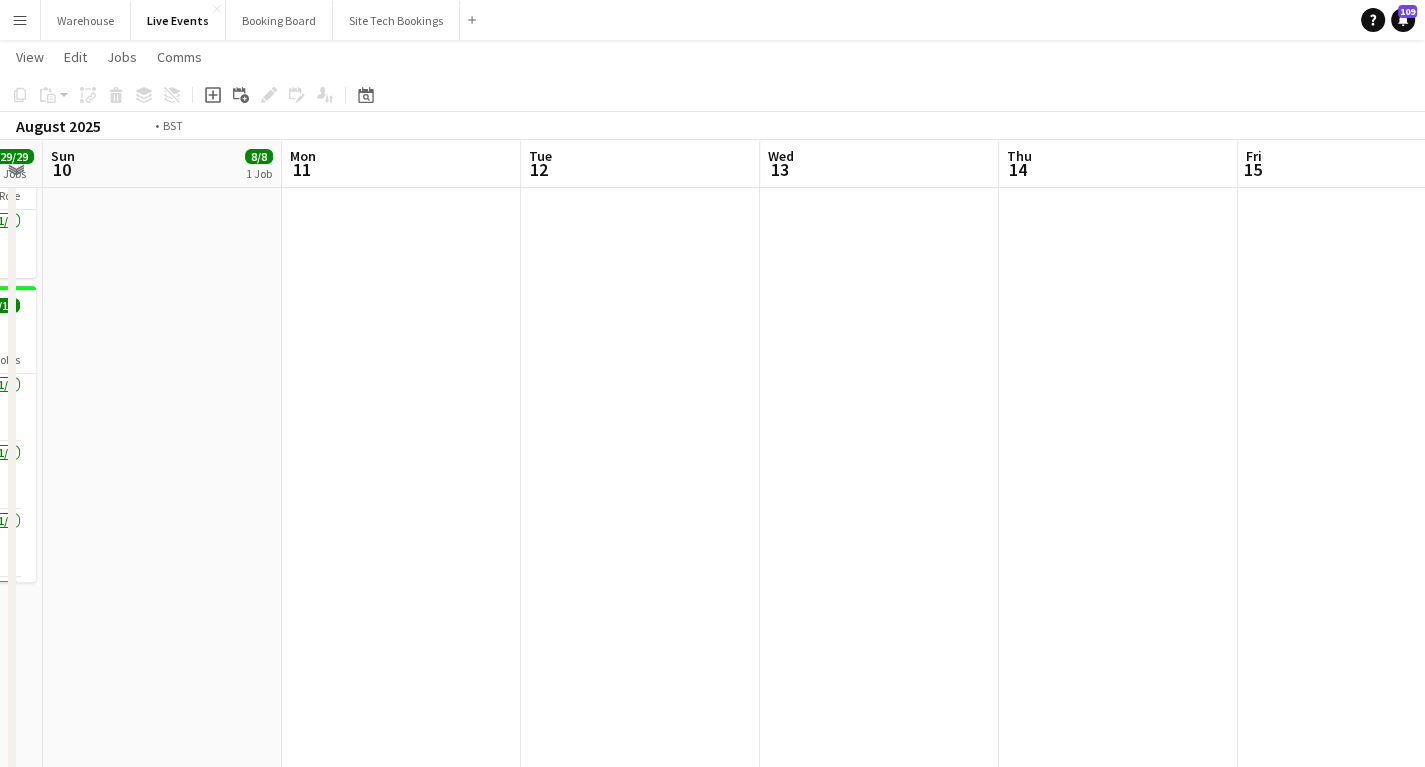 click on "Thu   7   14/14   3 Jobs   Fri   8   42/42   4 Jobs   Sat   9   29/29   3 Jobs   Sun   10   8/8   1 Job   Mon   11   Tue   12   Wed   13   Thu   14   Fri   15   Sat   16   Sun   17      10:00-13:00 (3h)    1/1   8189 - Perfect Cartel Ltd @ Helideck Harrods
pin
@ Helidecks Harrods  - 8189   1 Role   Production Manager   1/1   10:00-13:00 (3h)
Max Walker  In progress   10:00-17:00 (7h)    3/3   PREP - 7775 - Liz Linkleter @ Kensington Palace
pin
@ Kensington Palace - 7775   1 Role   Sound Operator   3/3   10:00-17:00 (7h)
James Muggoch Jason Ryall Stevie Wyatt     17:30-23:30 (6h)    10/10   7780 - The Cavalry Collective @ Tower of London
pin
@ Tower of London - 7780   8 Roles   Crew Chief   1/1   17:30-23:30 (6h)
Thomas Thompson  Director of Marketing & Partnerships   1/1   17:30-23:30 (6h)
user
Carmen Stevens  Lighting Technician   2/2   17:30-23:30 (6h)
1/1" at bounding box center [712, 296] 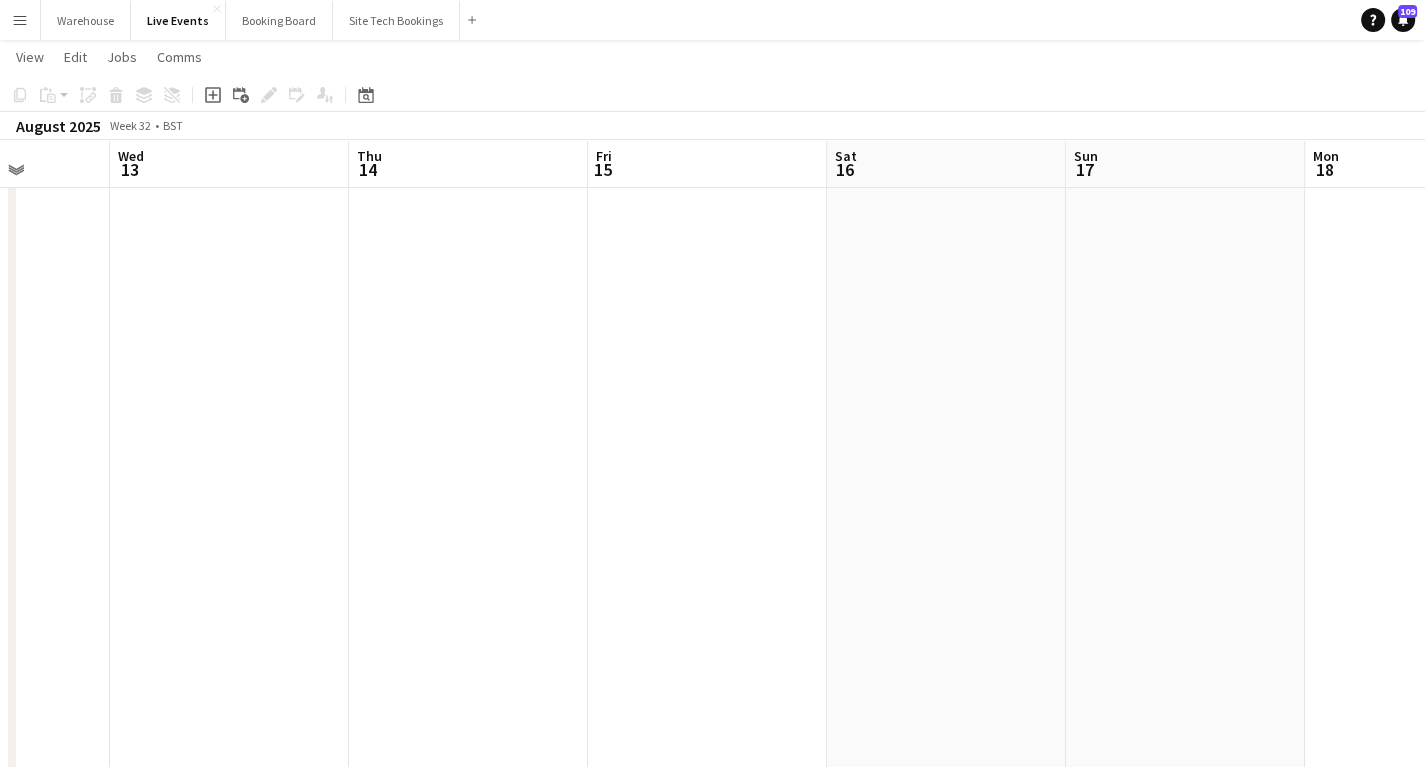 drag, startPoint x: 180, startPoint y: 563, endPoint x: 170, endPoint y: 557, distance: 11.661903 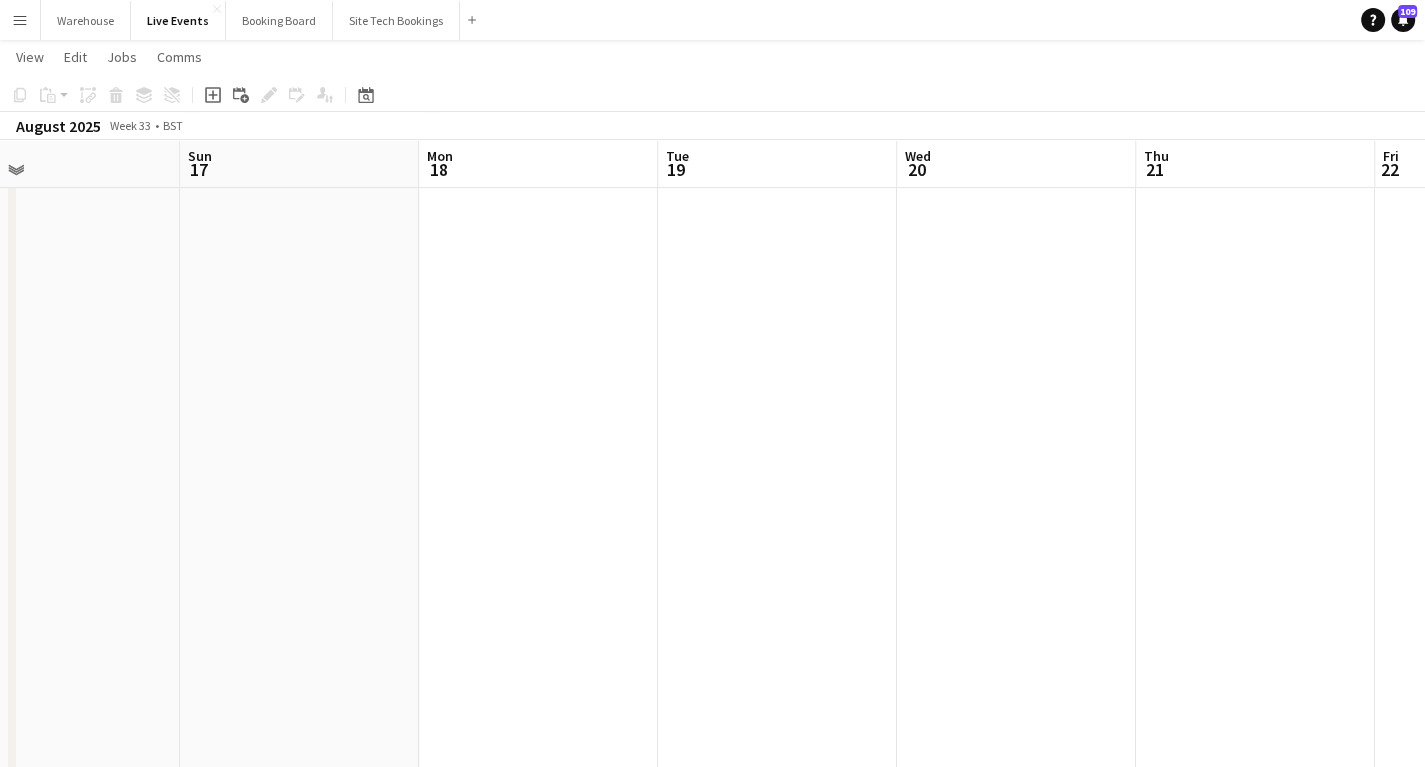 drag, startPoint x: 344, startPoint y: 556, endPoint x: 232, endPoint y: 548, distance: 112.28535 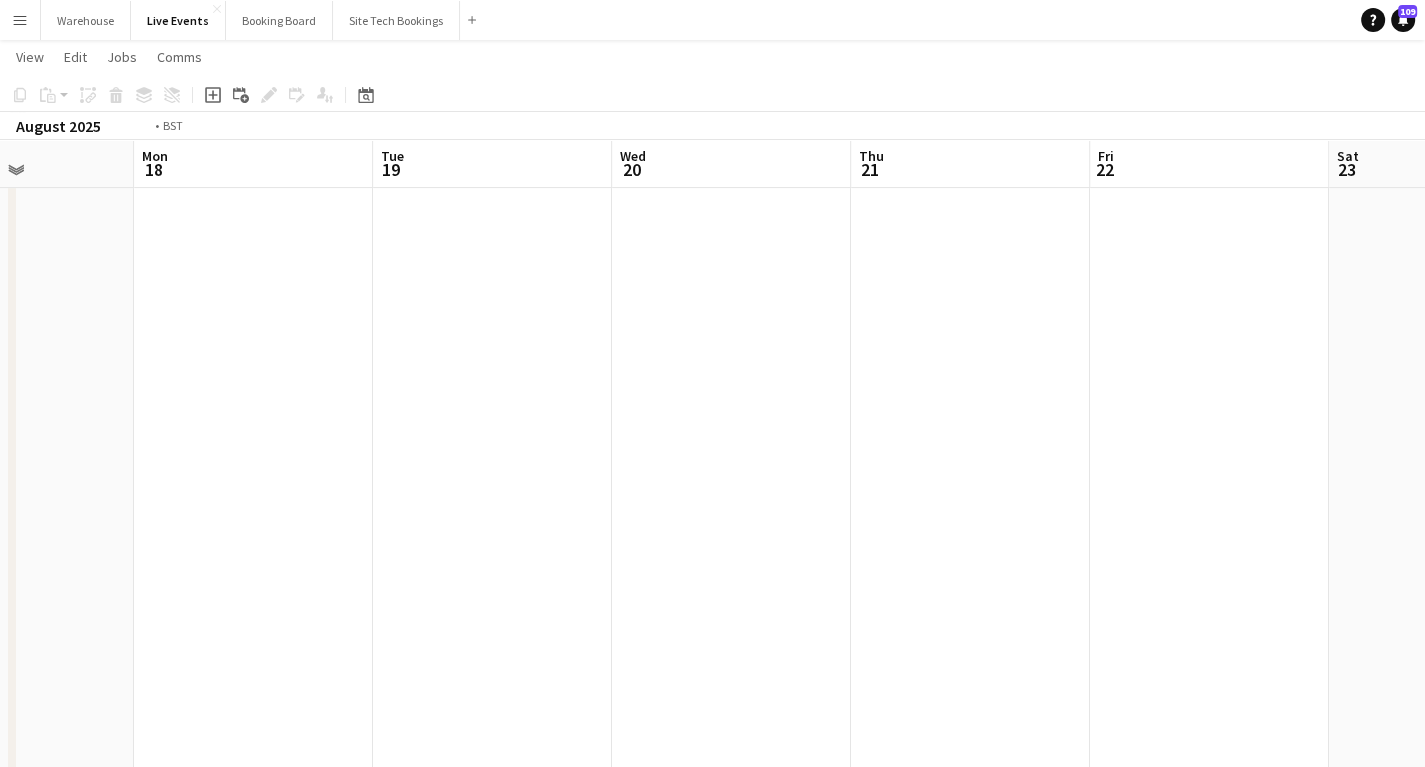 drag, startPoint x: 684, startPoint y: 544, endPoint x: 432, endPoint y: 534, distance: 252.19833 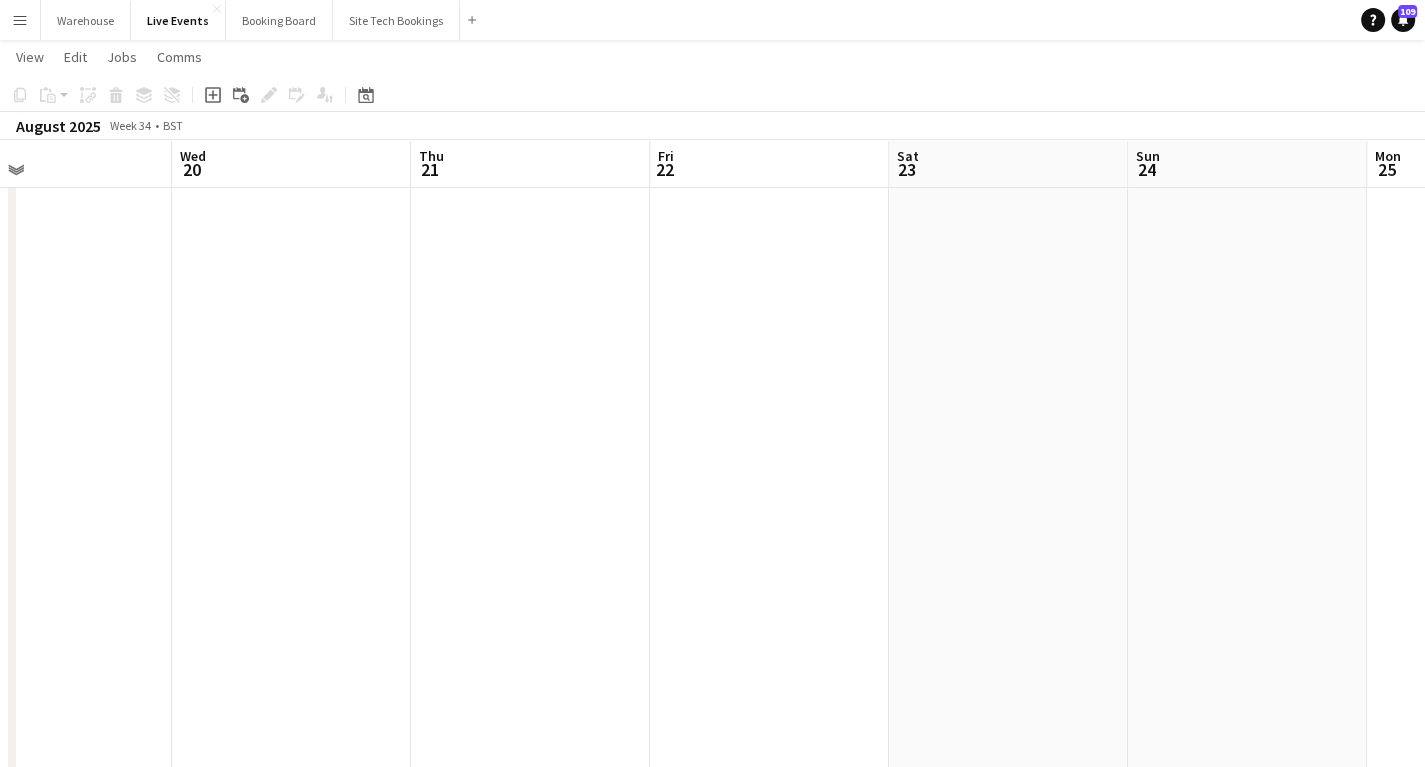 drag, startPoint x: 652, startPoint y: 544, endPoint x: 293, endPoint y: 534, distance: 359.13925 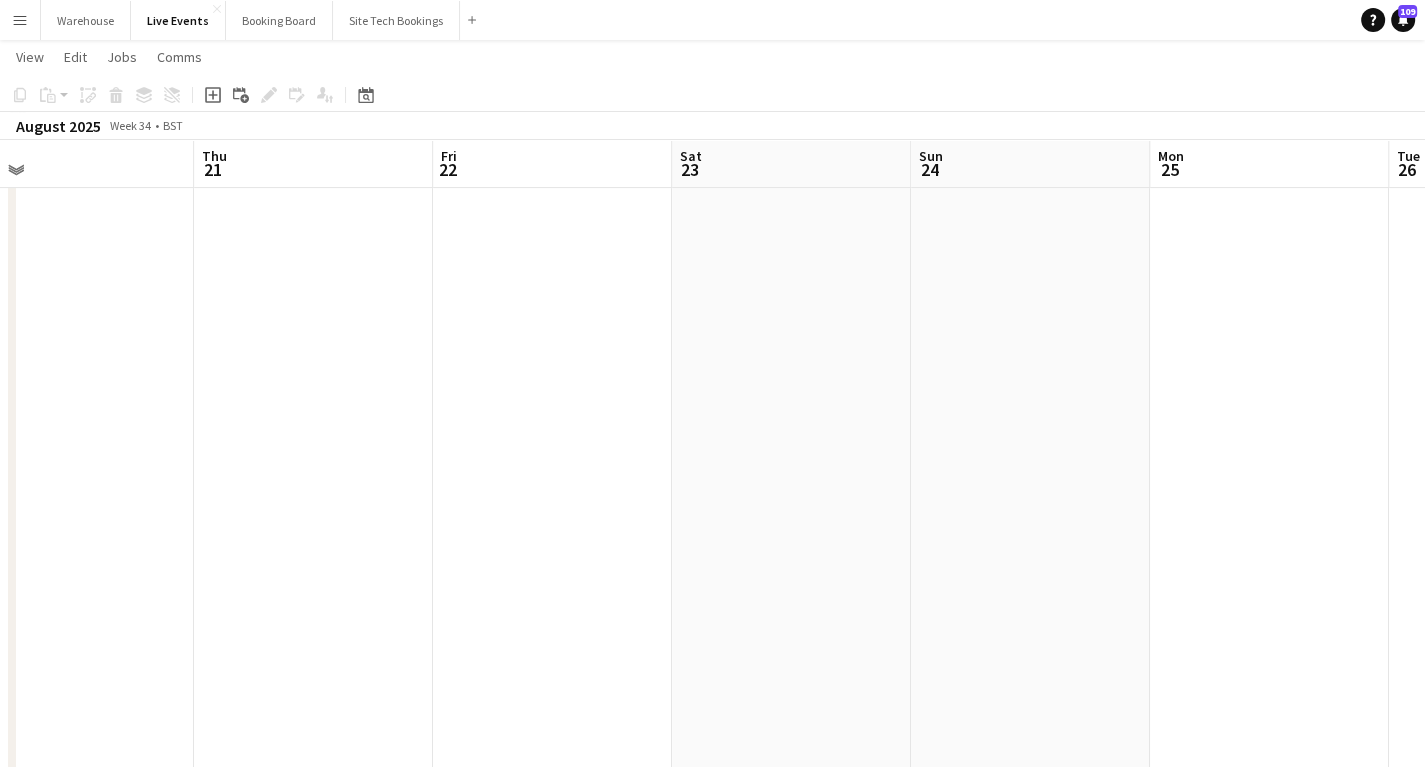 drag, startPoint x: 812, startPoint y: 532, endPoint x: 226, endPoint y: 513, distance: 586.3079 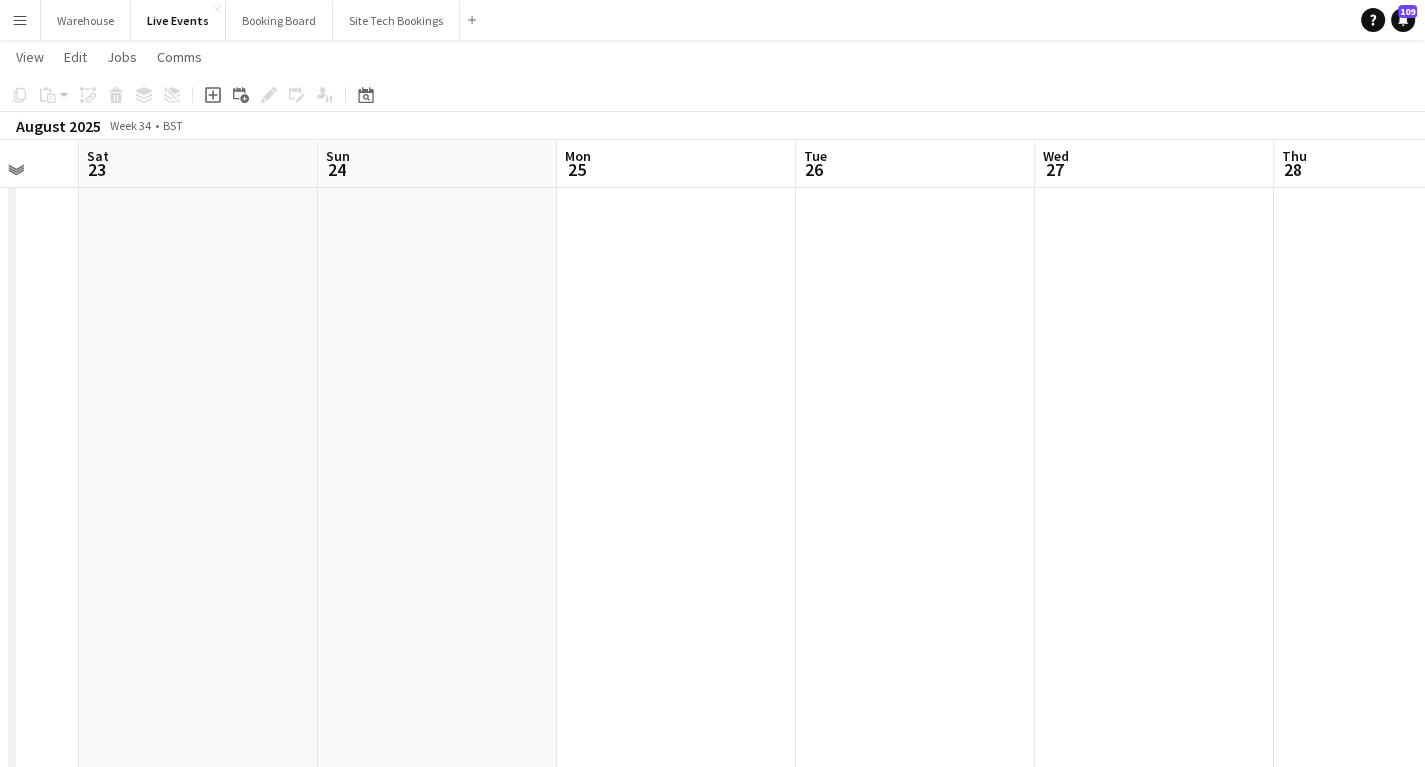 drag, startPoint x: 682, startPoint y: 517, endPoint x: 260, endPoint y: 489, distance: 422.9279 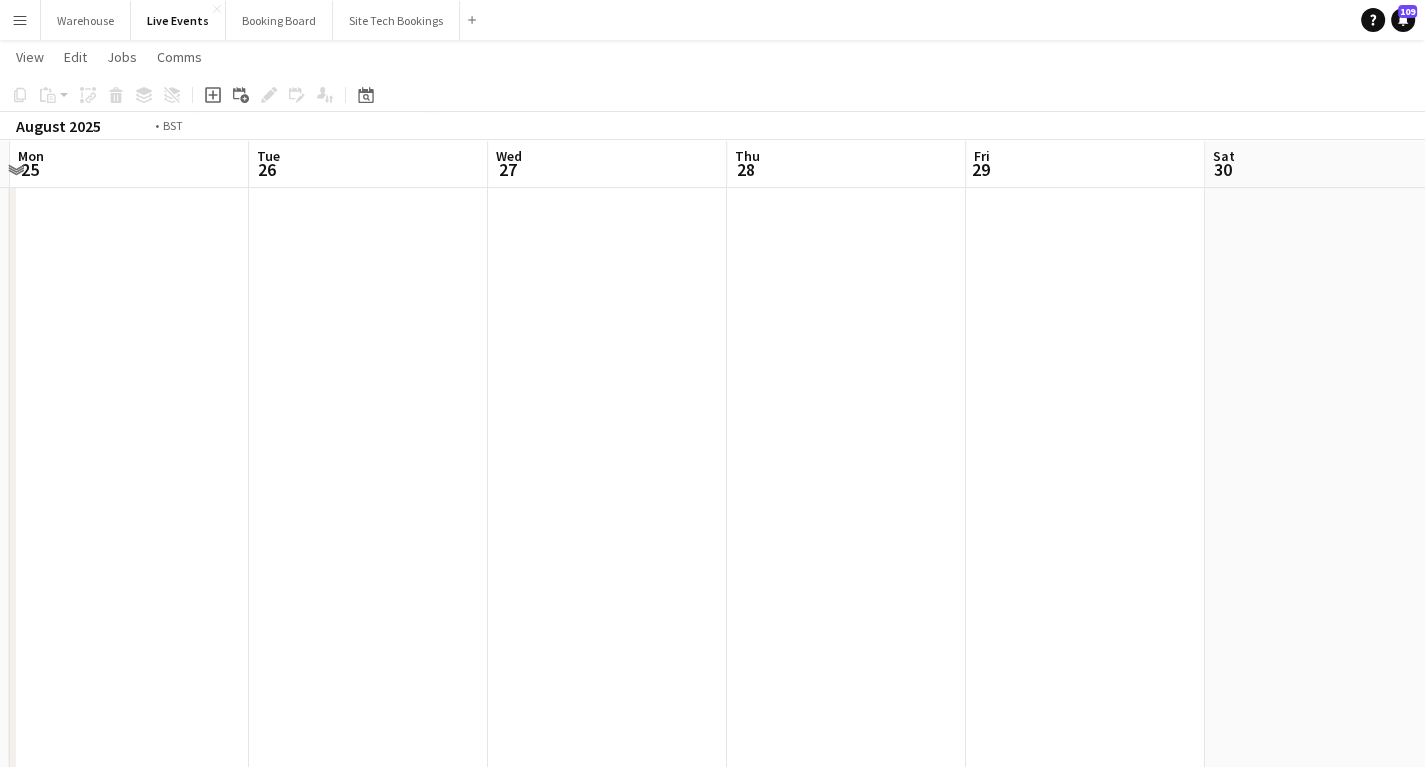 drag, startPoint x: 433, startPoint y: 492, endPoint x: 538, endPoint y: 484, distance: 105.30432 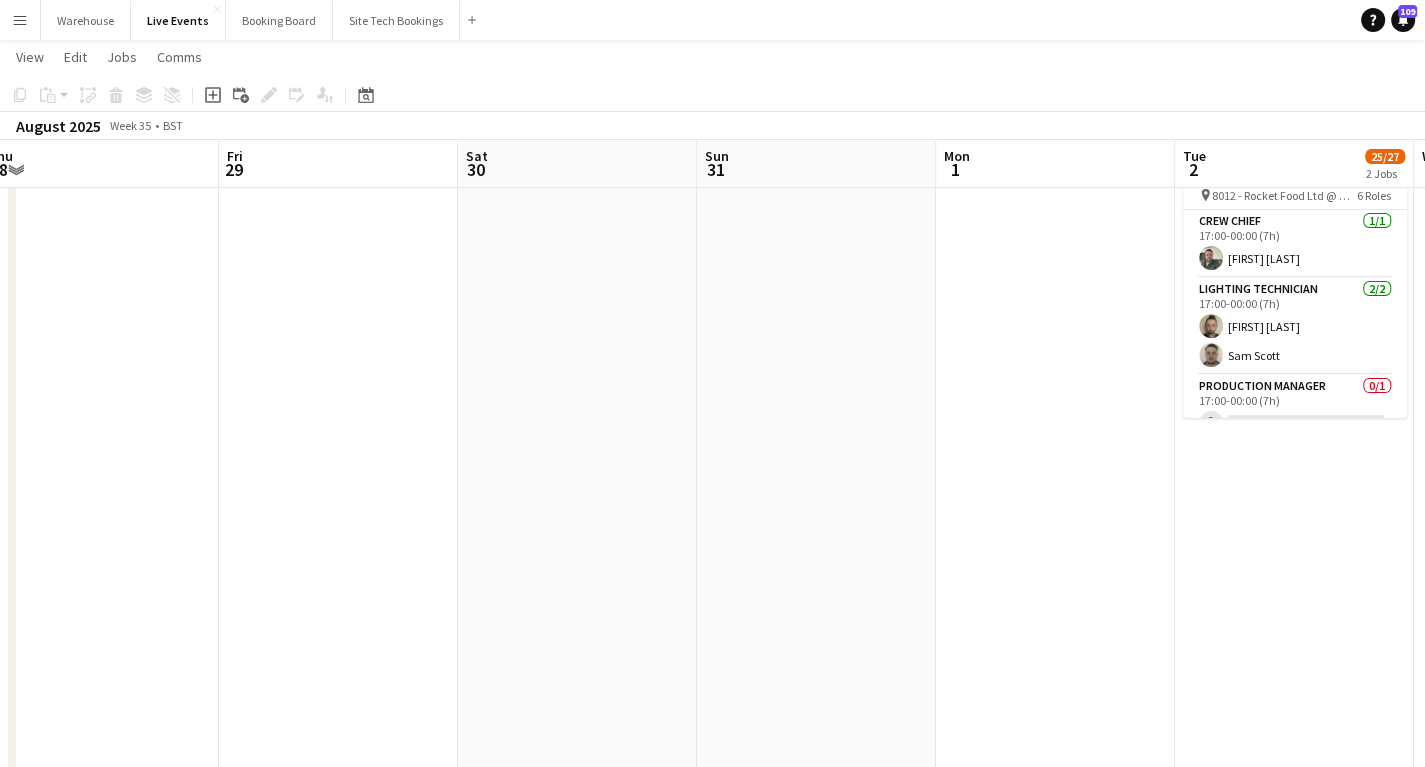 drag, startPoint x: 392, startPoint y: 491, endPoint x: 722, endPoint y: 490, distance: 330.00153 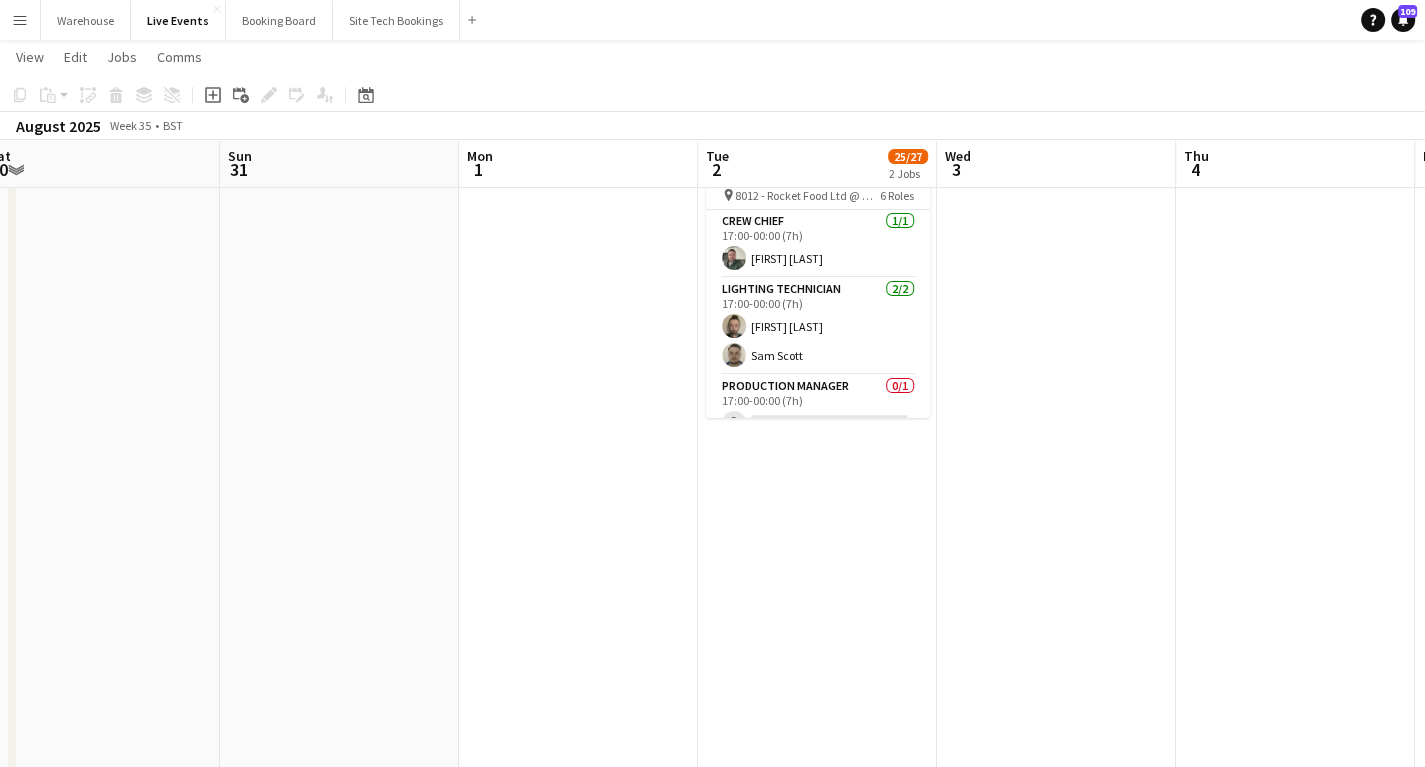 drag, startPoint x: 682, startPoint y: 495, endPoint x: 354, endPoint y: 488, distance: 328.07468 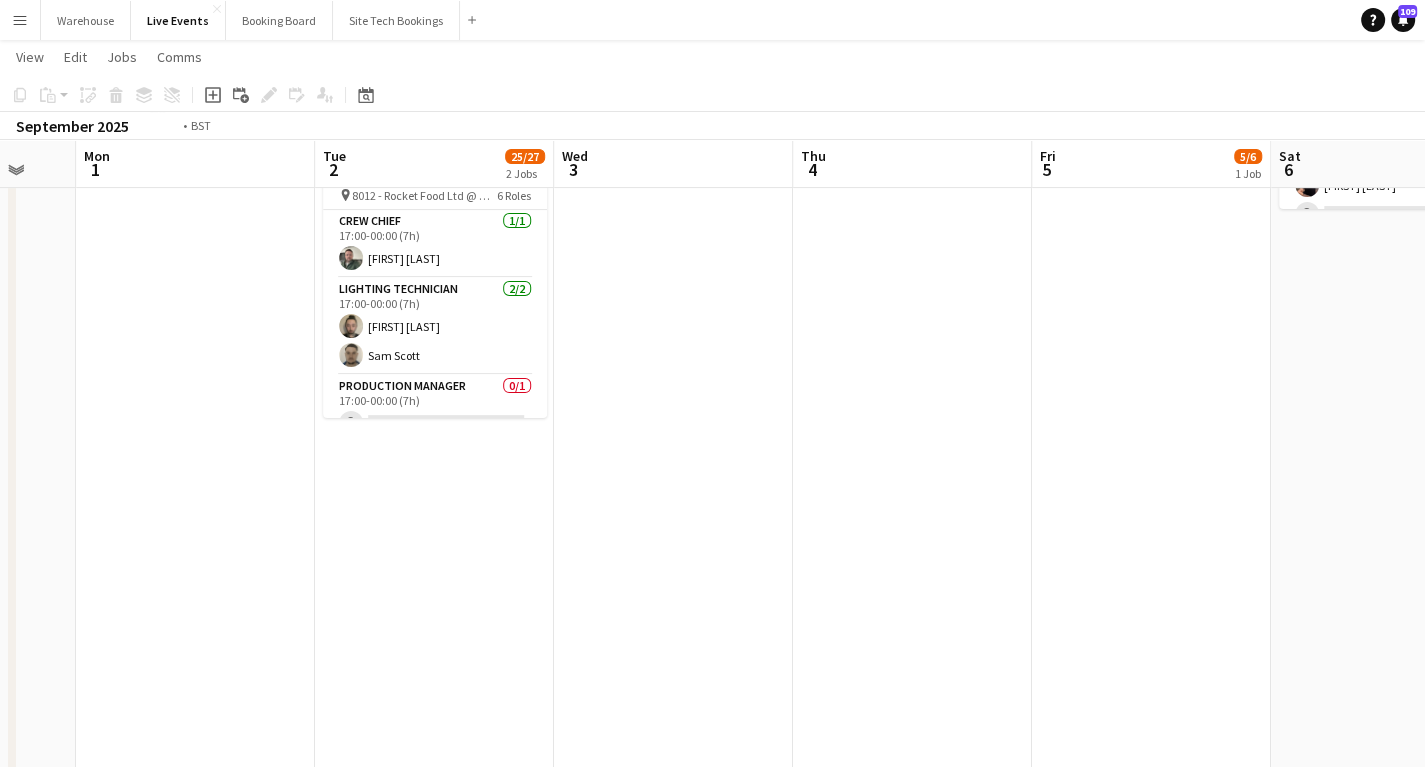 drag, startPoint x: 819, startPoint y: 539, endPoint x: 358, endPoint y: 519, distance: 461.43362 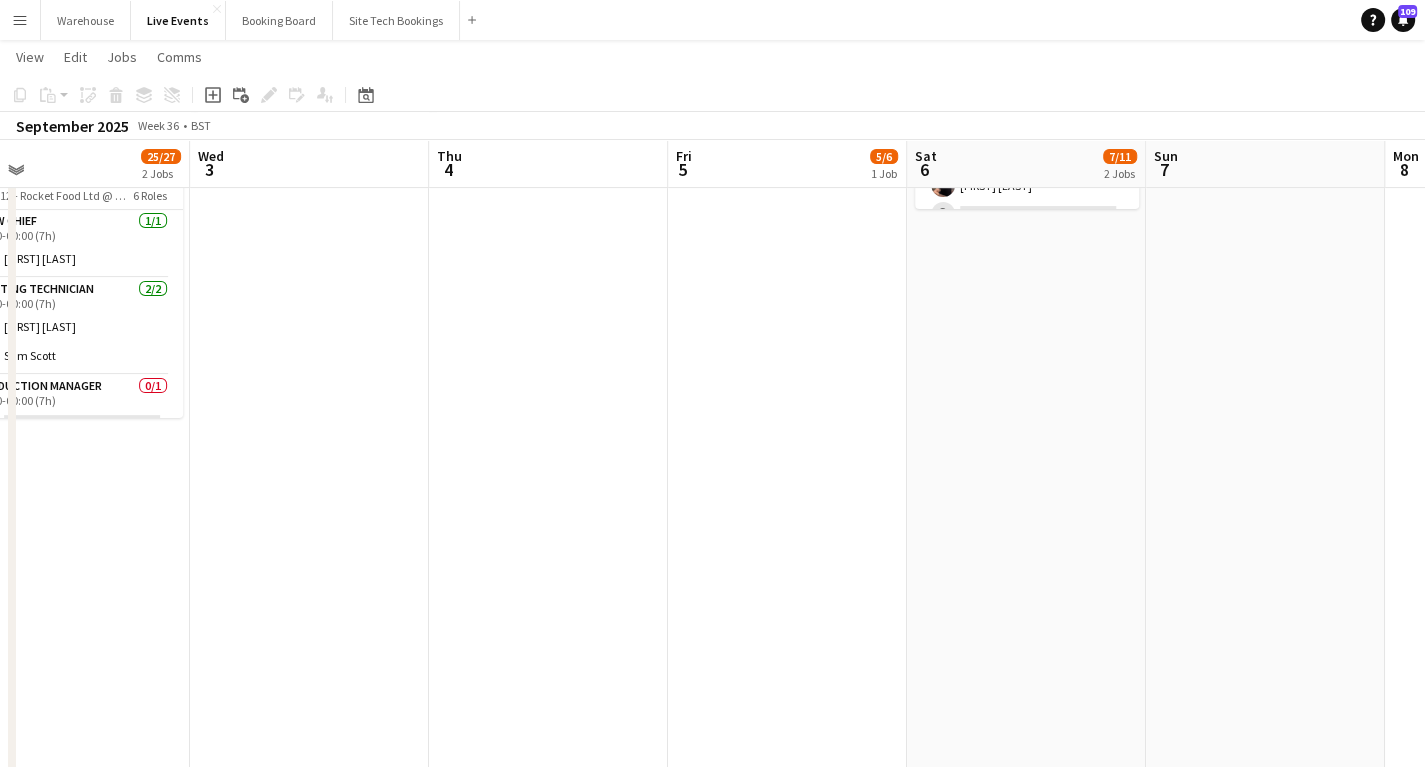 drag, startPoint x: 688, startPoint y: 424, endPoint x: 694, endPoint y: 448, distance: 24.738634 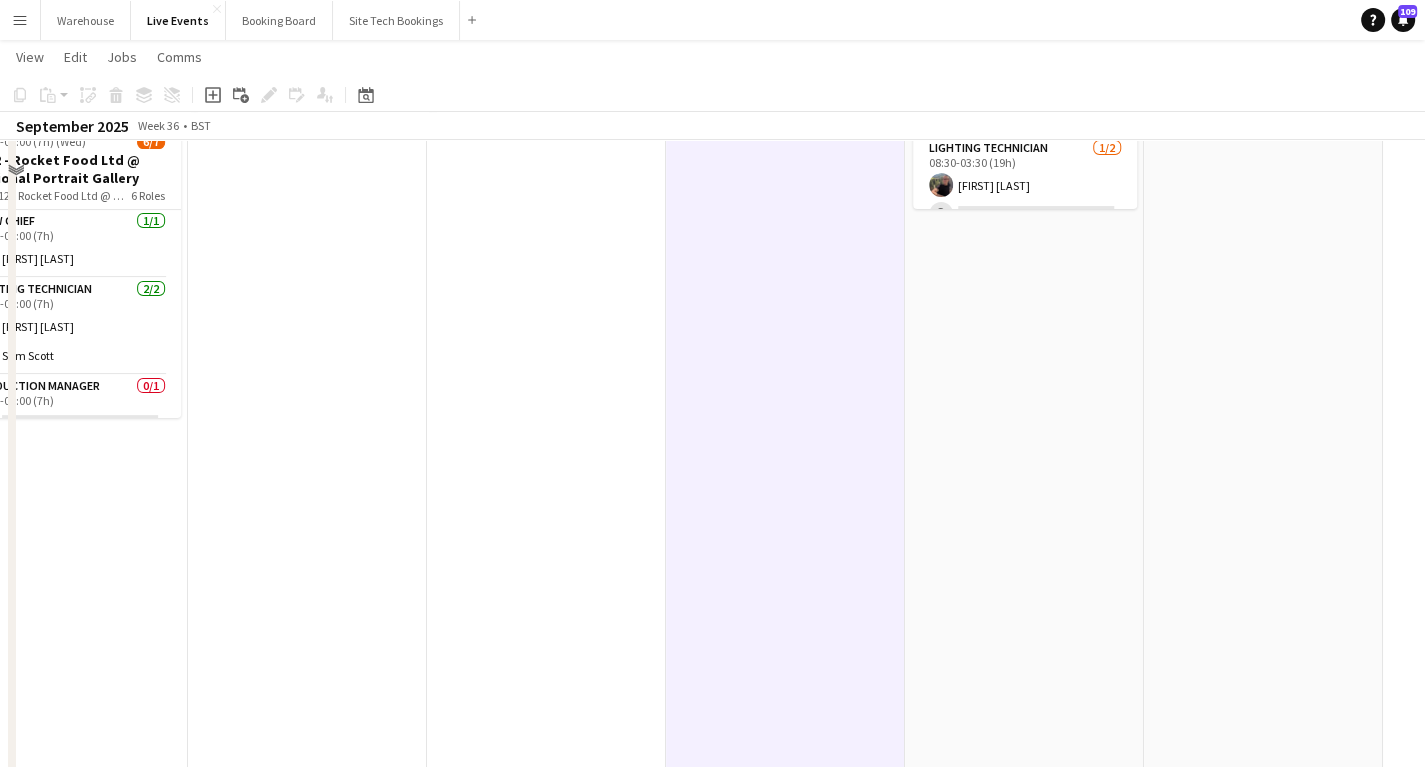 scroll, scrollTop: 0, scrollLeft: 0, axis: both 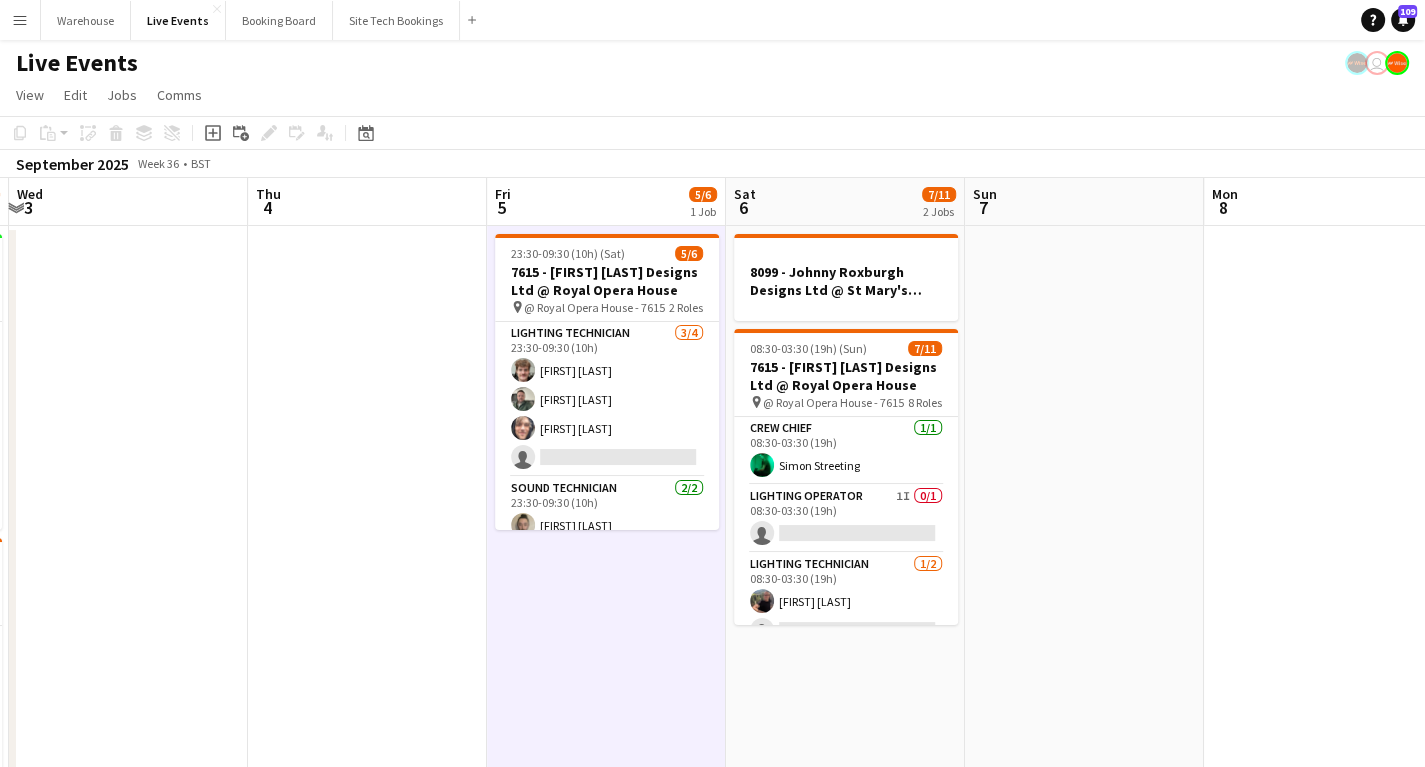 drag, startPoint x: 788, startPoint y: 594, endPoint x: 624, endPoint y: 591, distance: 164.02744 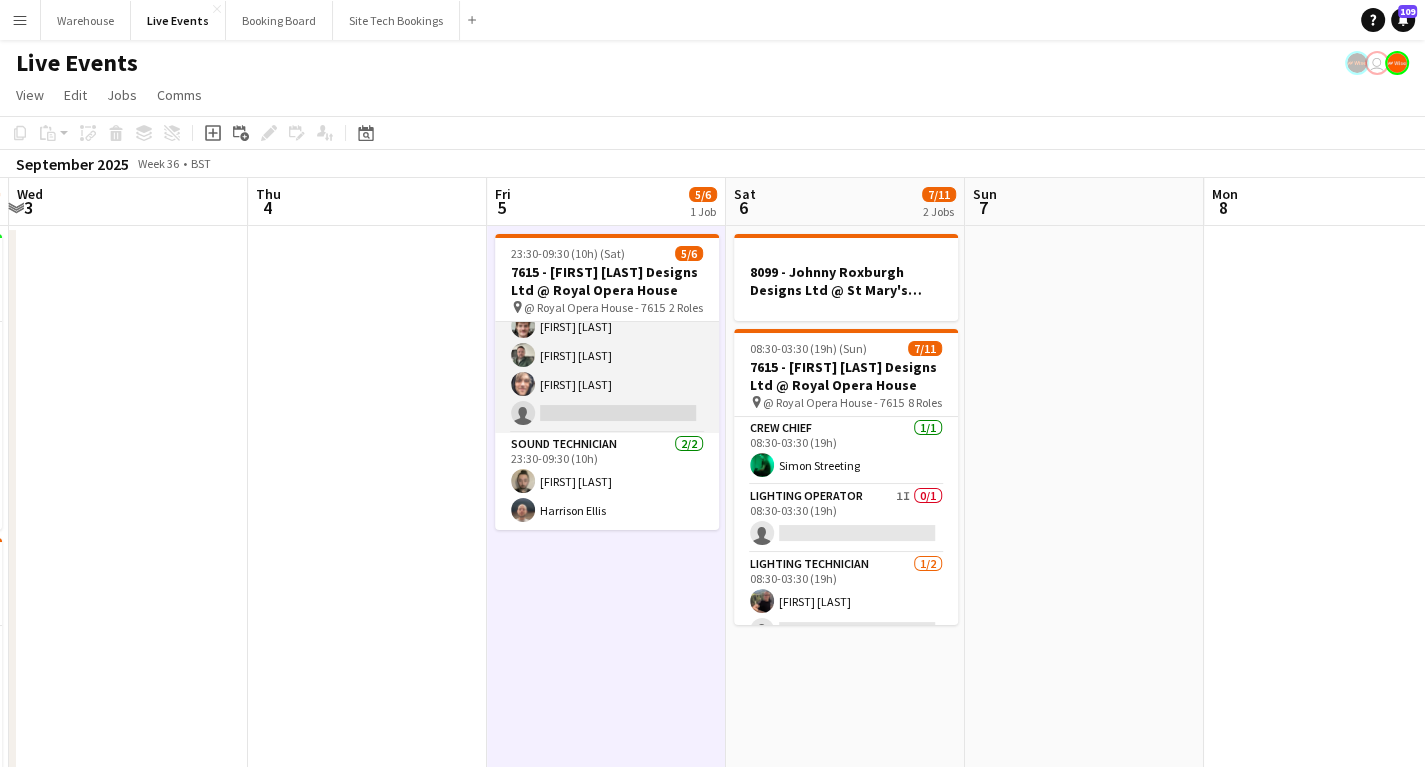 scroll, scrollTop: 0, scrollLeft: 0, axis: both 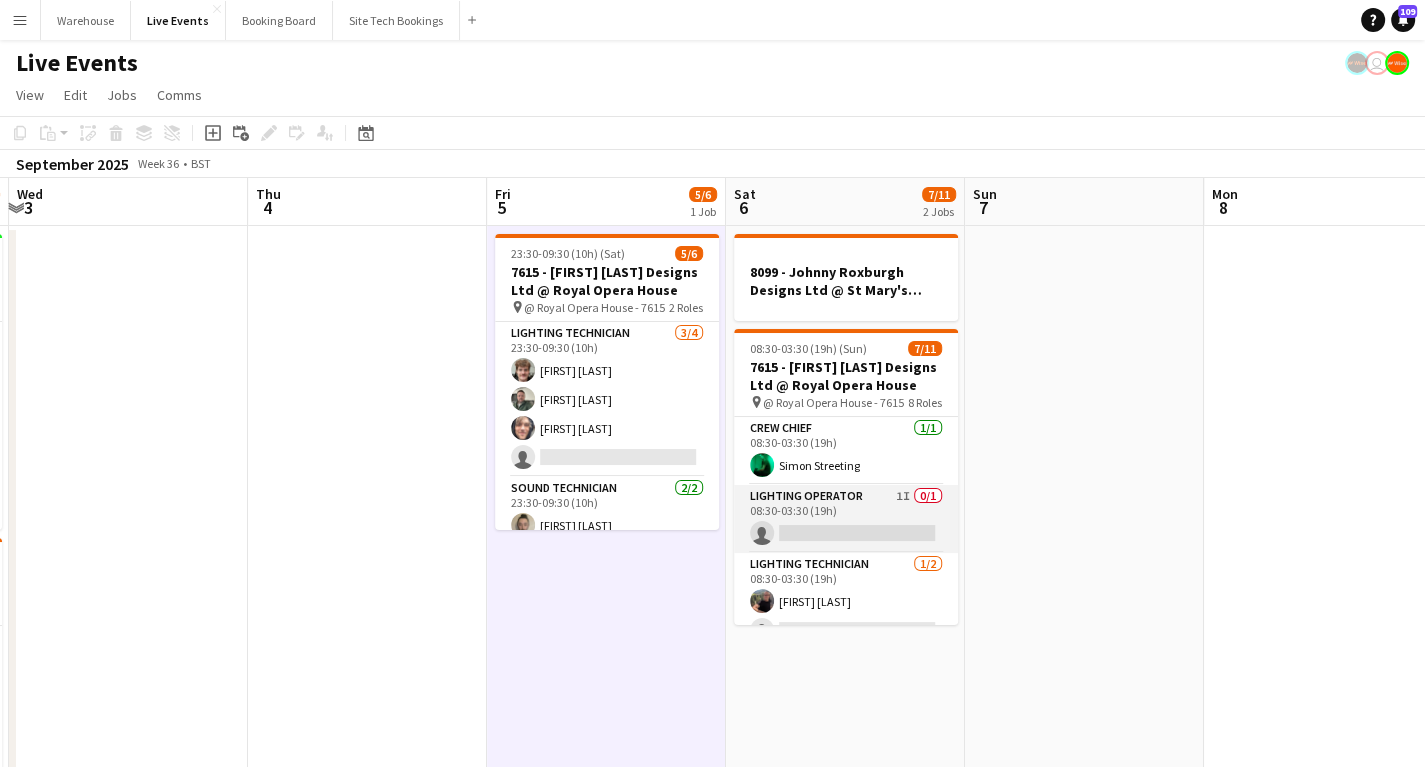 click on "Lighting Operator   1I   0/1   08:30-03:30 (19h)
single-neutral-actions" at bounding box center [846, 519] 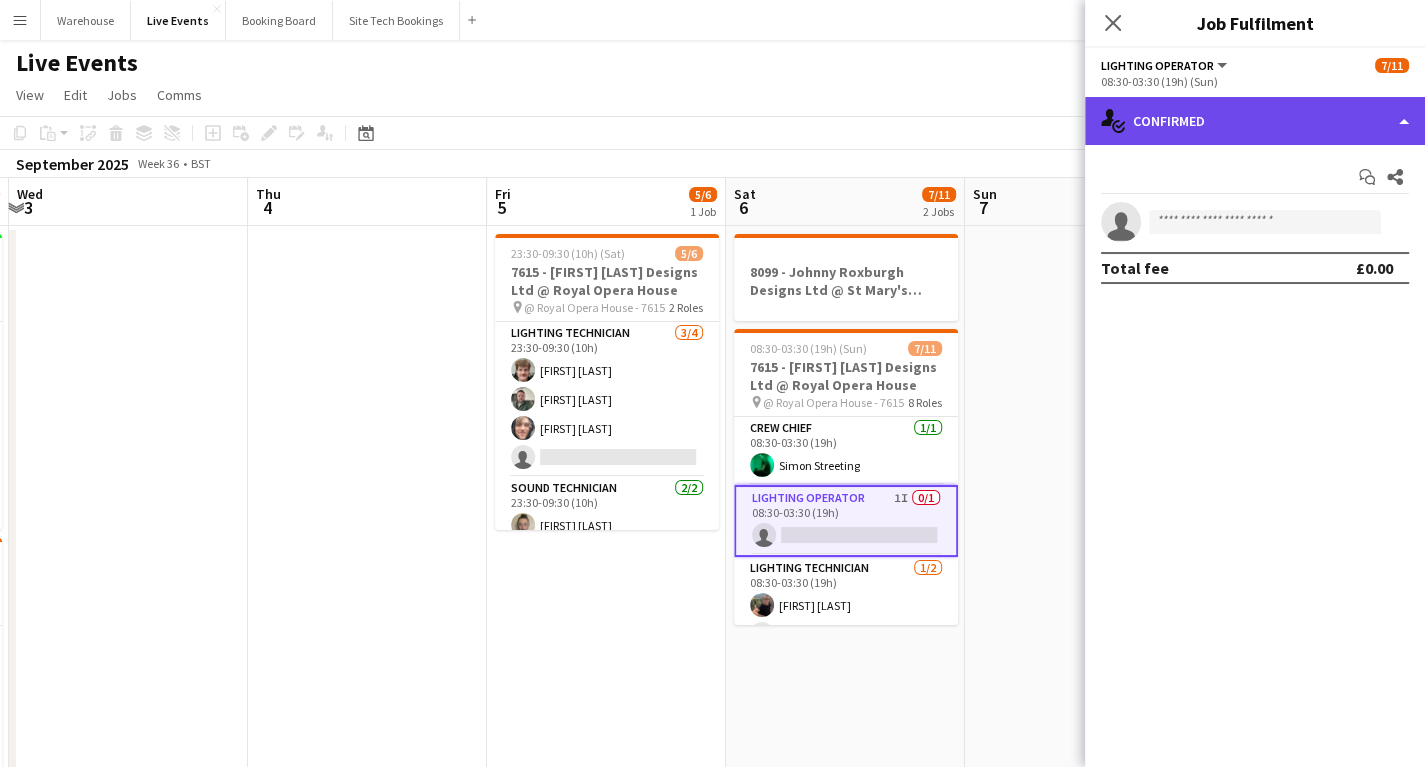 click on "single-neutral-actions-check-2
Confirmed" 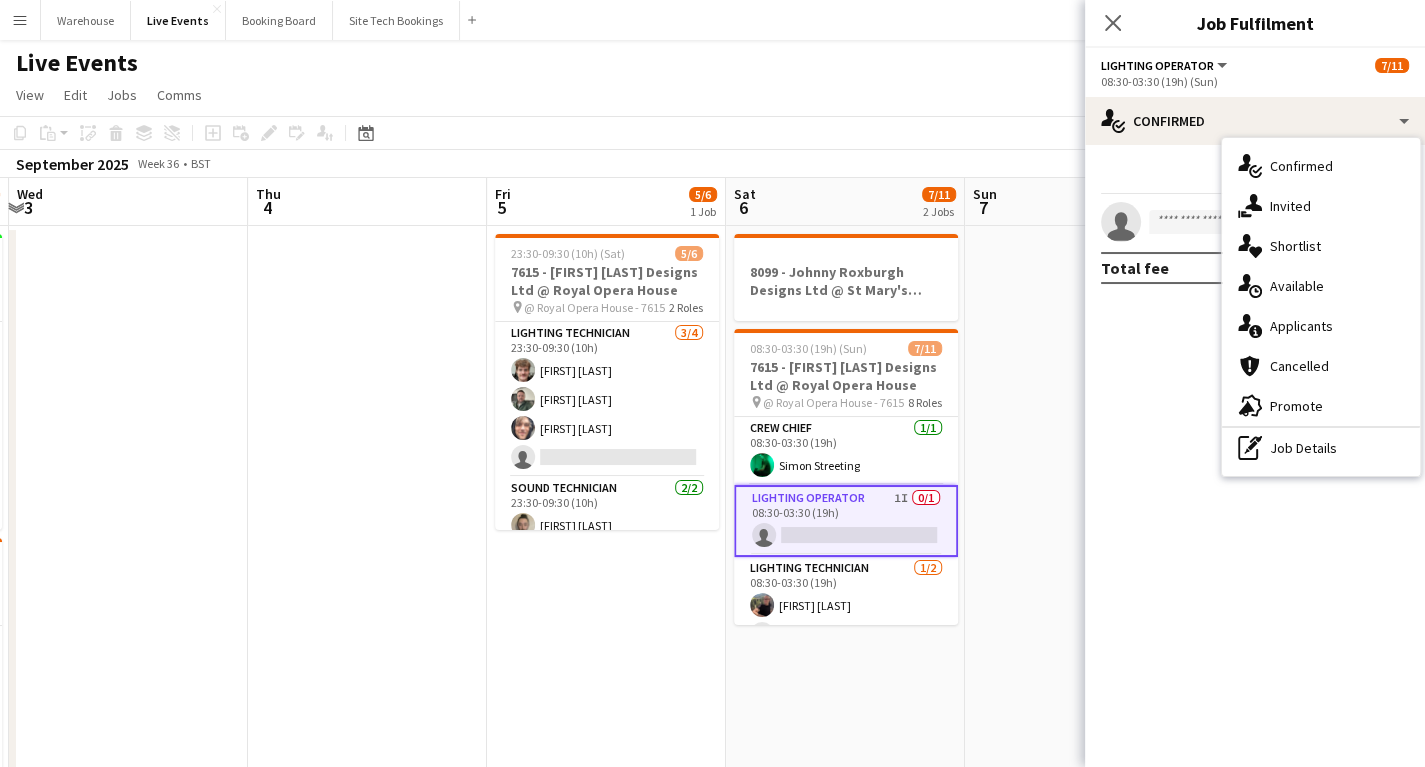 click on "single-neutral-actions-share-1
Invited" at bounding box center (1321, 206) 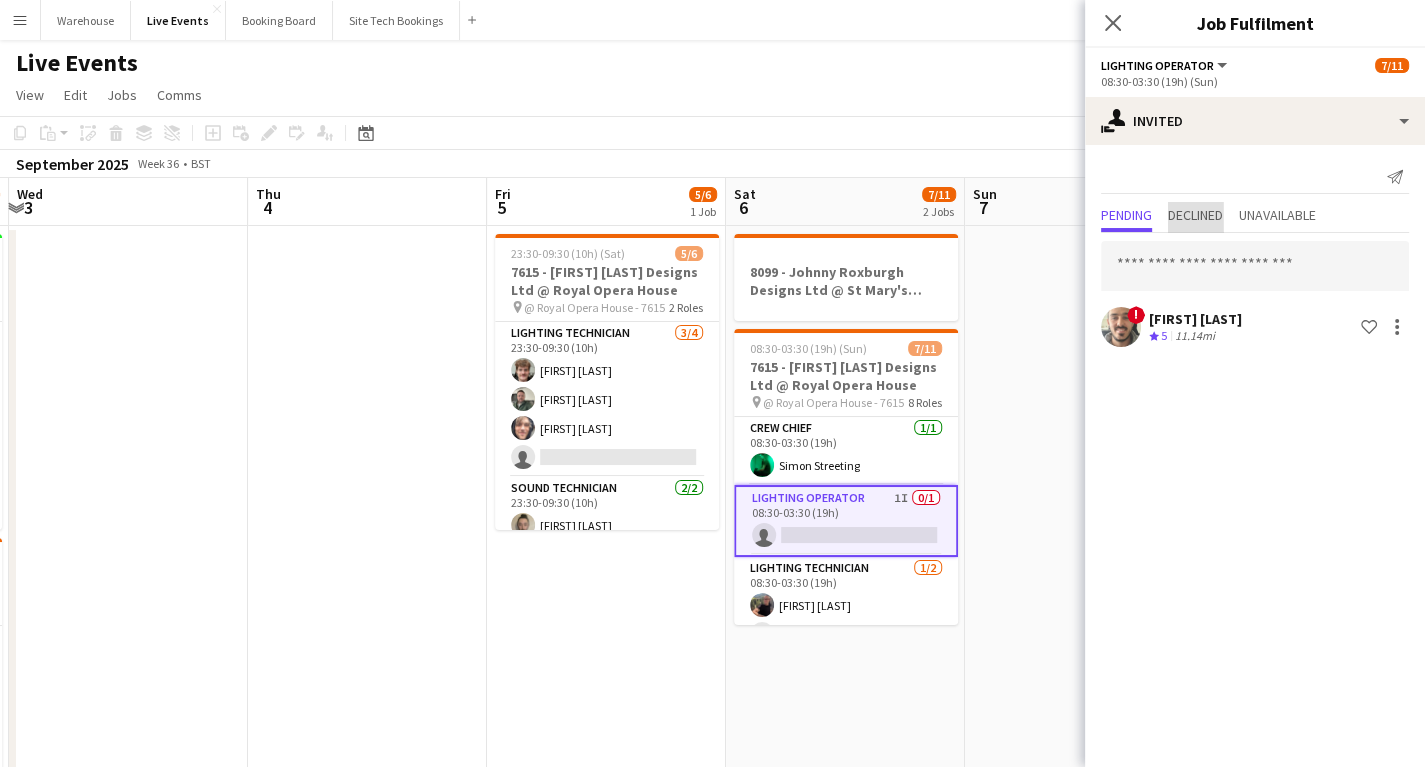 click on "Declined" at bounding box center (1195, 215) 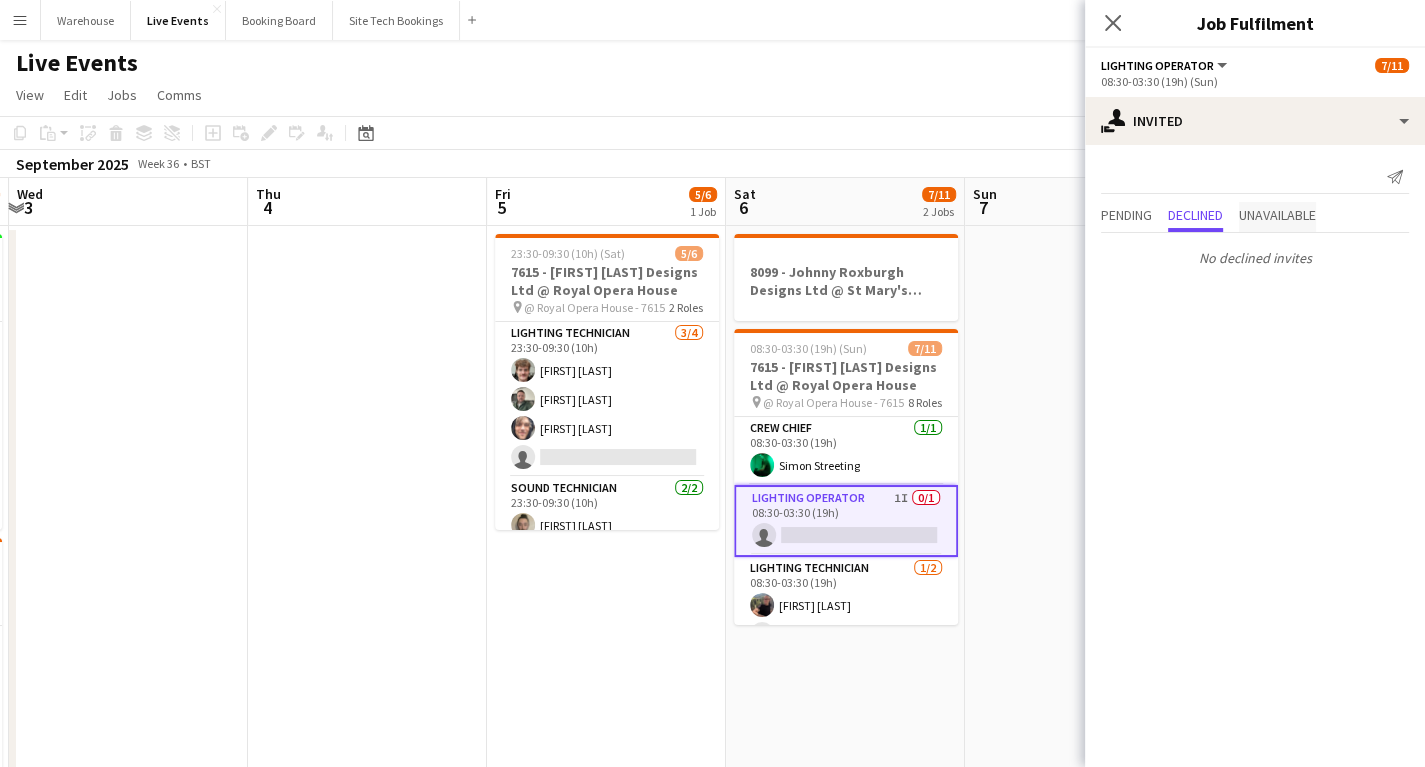 click on "Unavailable" at bounding box center (1277, 215) 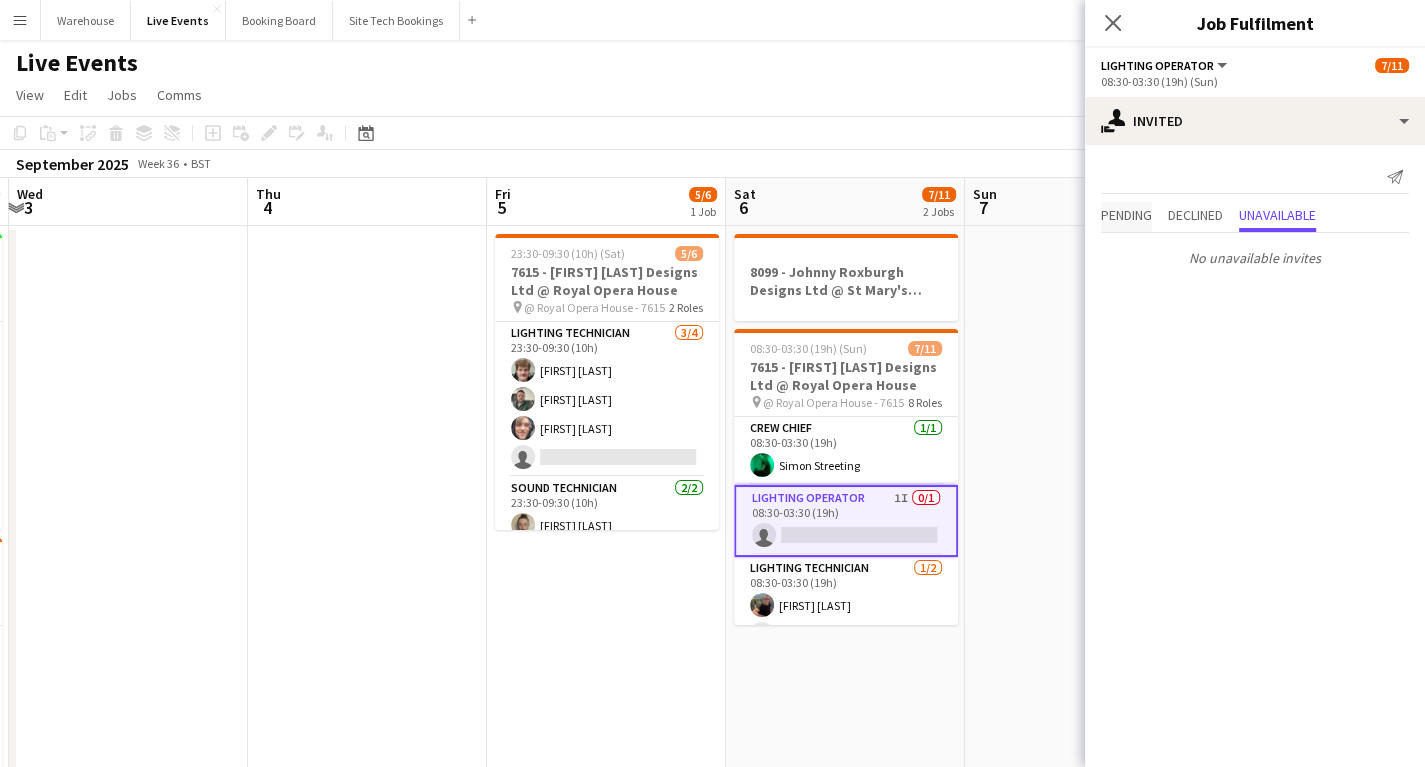 click on "Pending" at bounding box center [1126, 215] 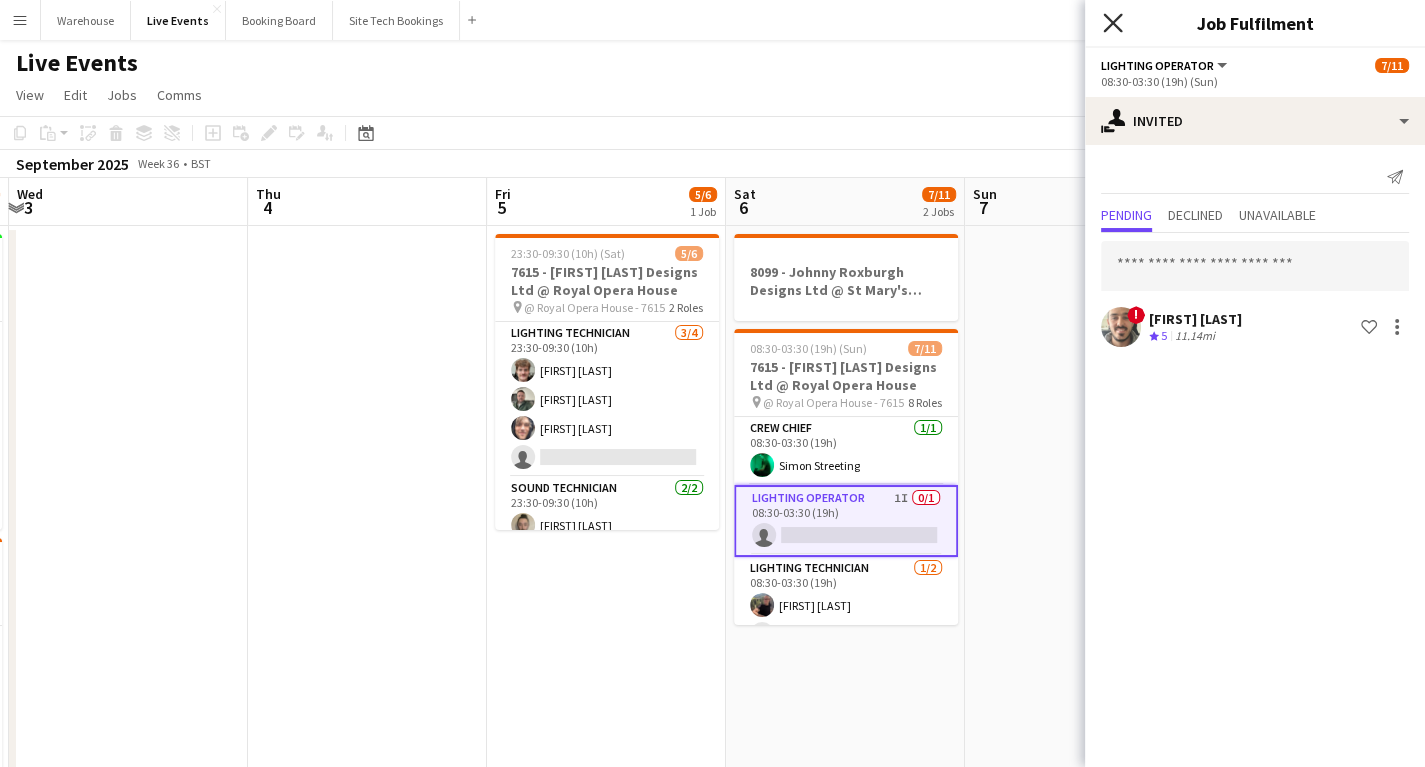 click on "Close pop-in" 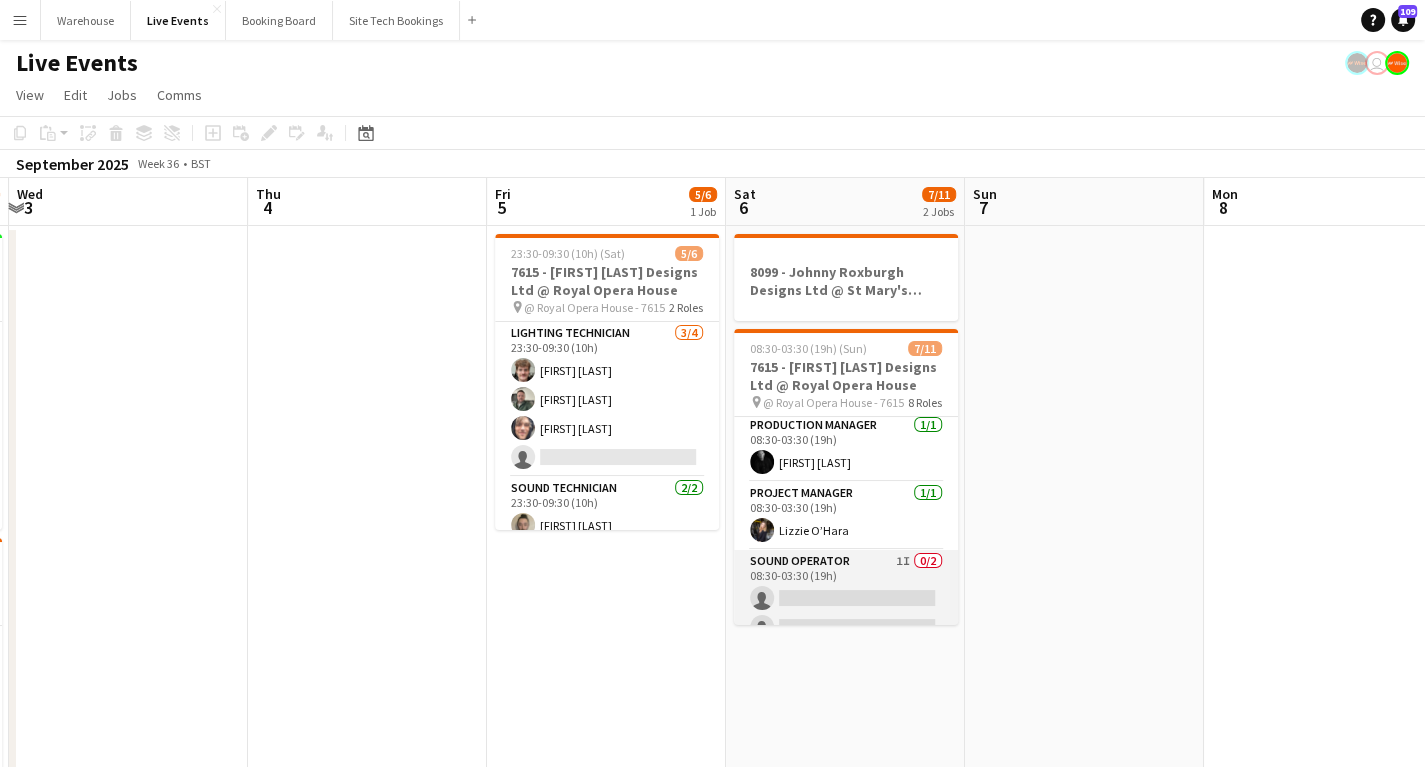 scroll, scrollTop: 320, scrollLeft: 0, axis: vertical 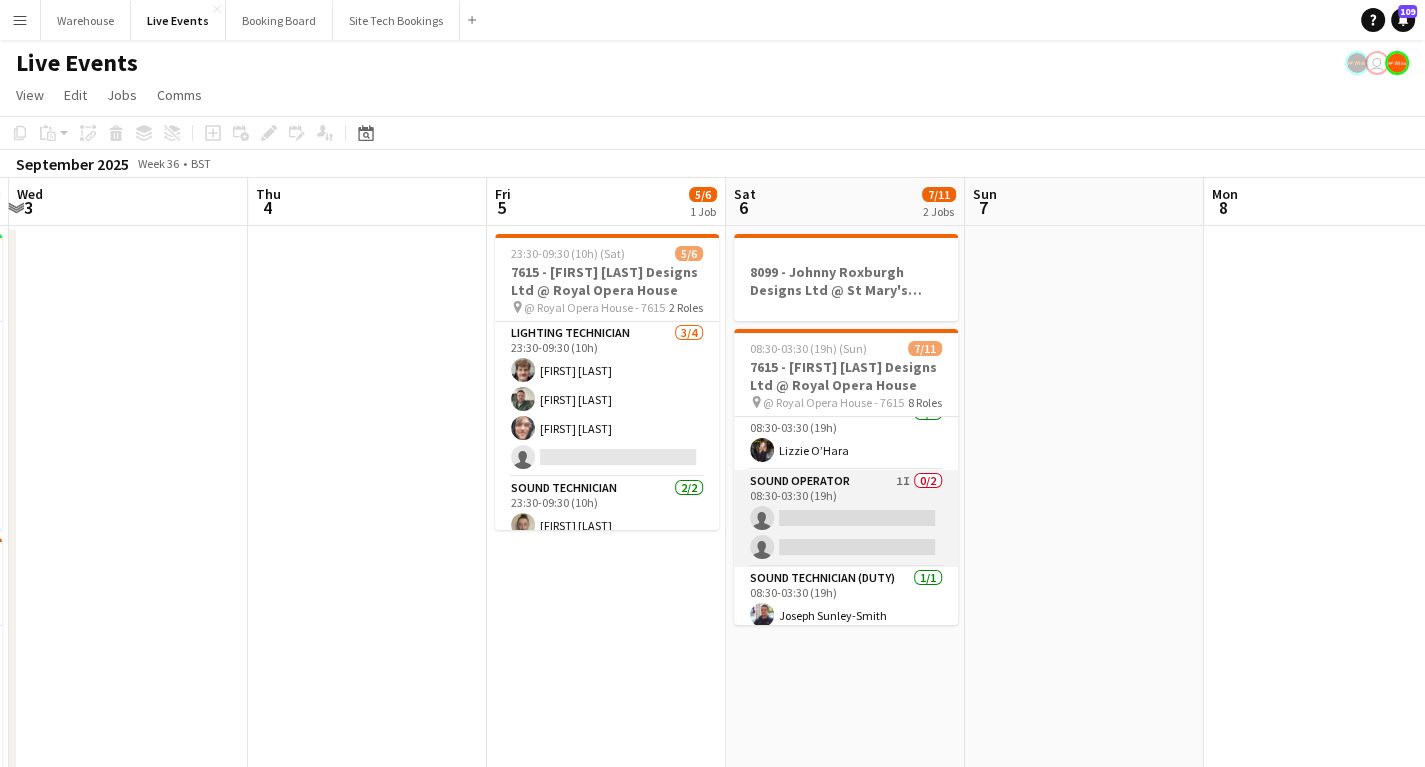 click on "Sound Operator   1I   0/2   08:30-03:30 (19h)
single-neutral-actions
single-neutral-actions" at bounding box center (846, 518) 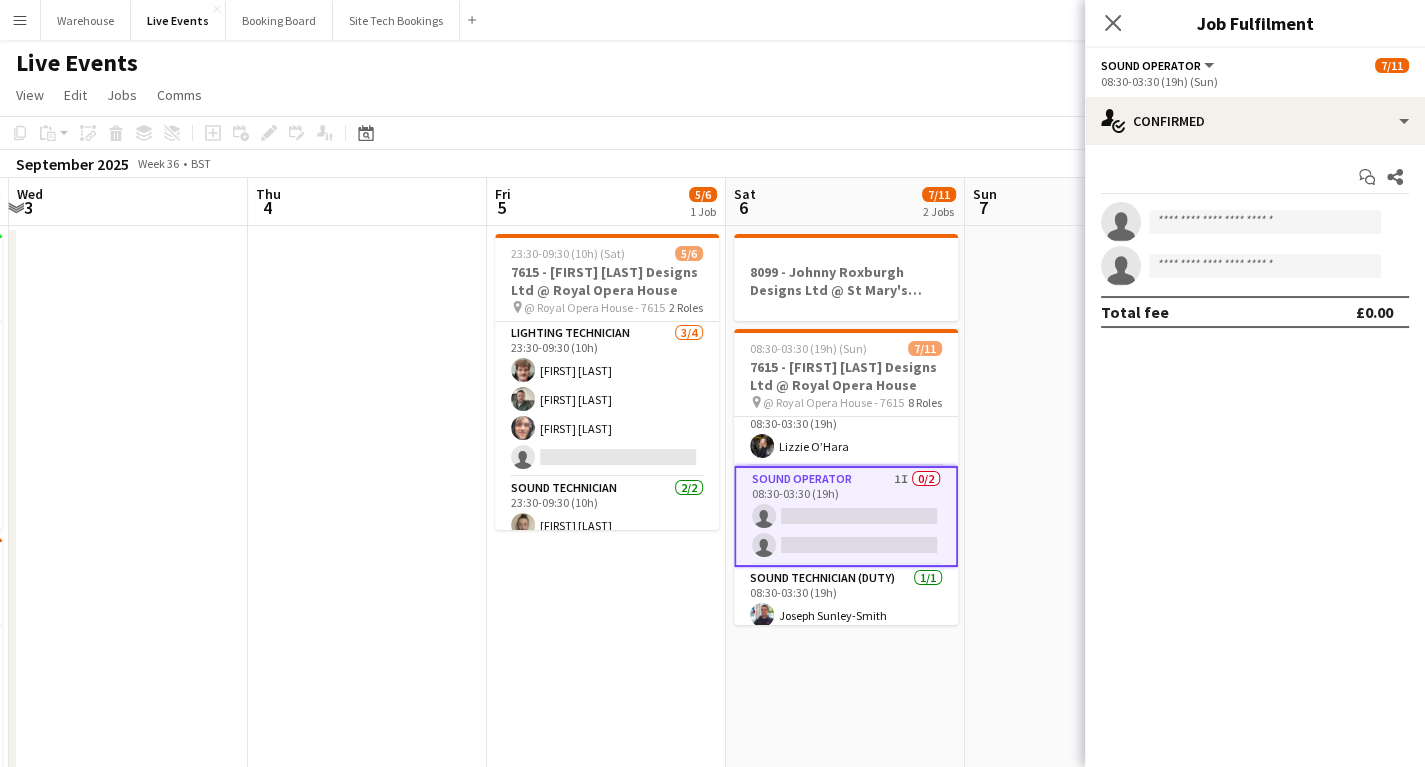 scroll, scrollTop: 316, scrollLeft: 0, axis: vertical 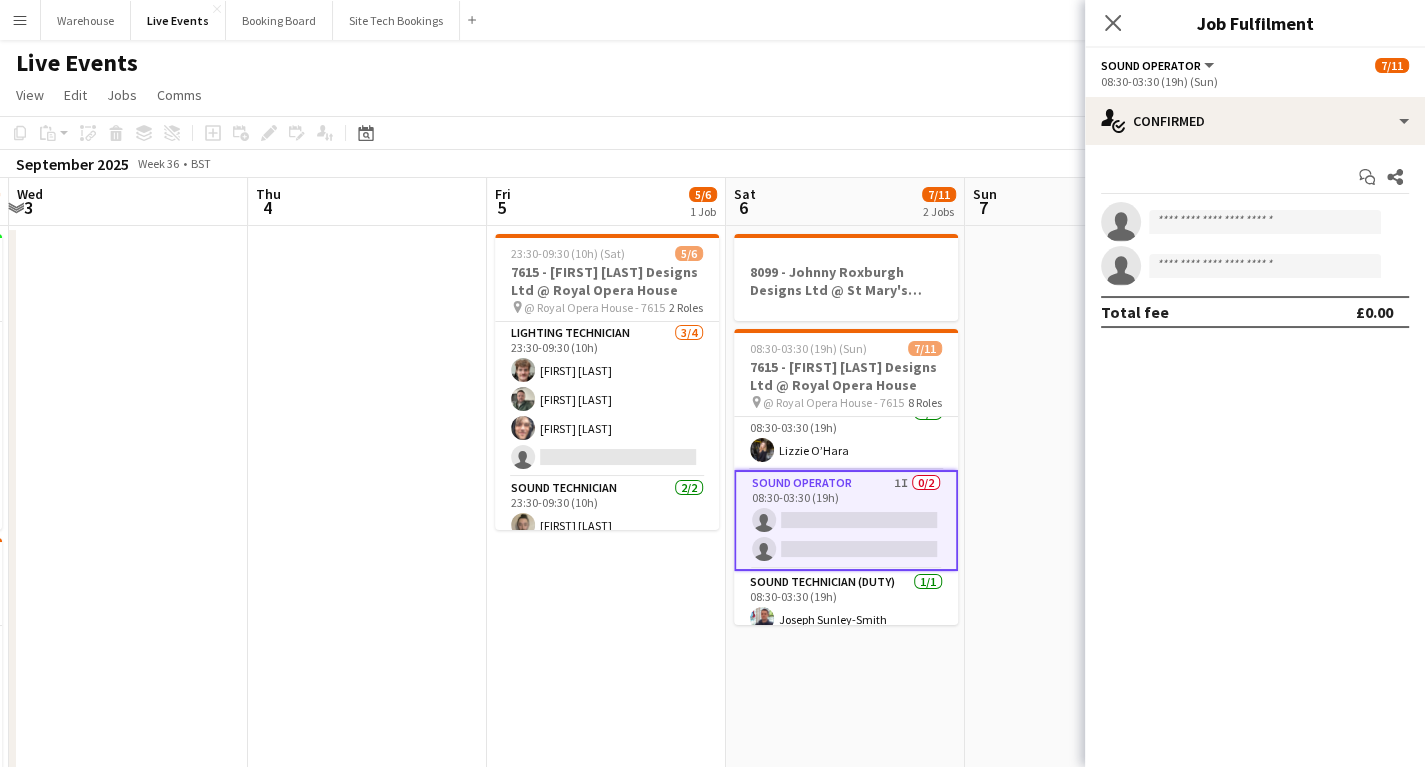 click on "check
Confirmed
Start chat
Share
single-neutral-actions
single-neutral-actions
Total fee   £0.00" 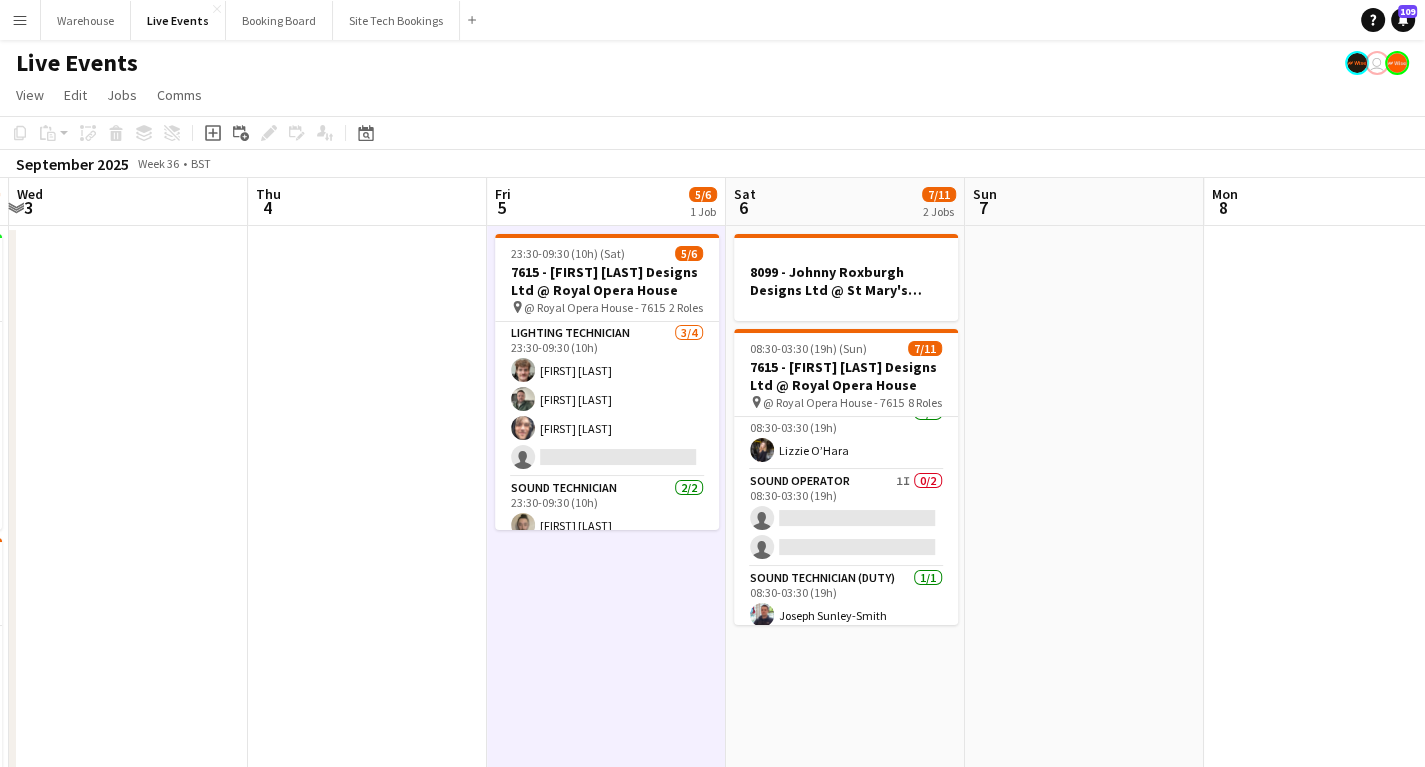 drag, startPoint x: 516, startPoint y: 656, endPoint x: 490, endPoint y: 642, distance: 29.529646 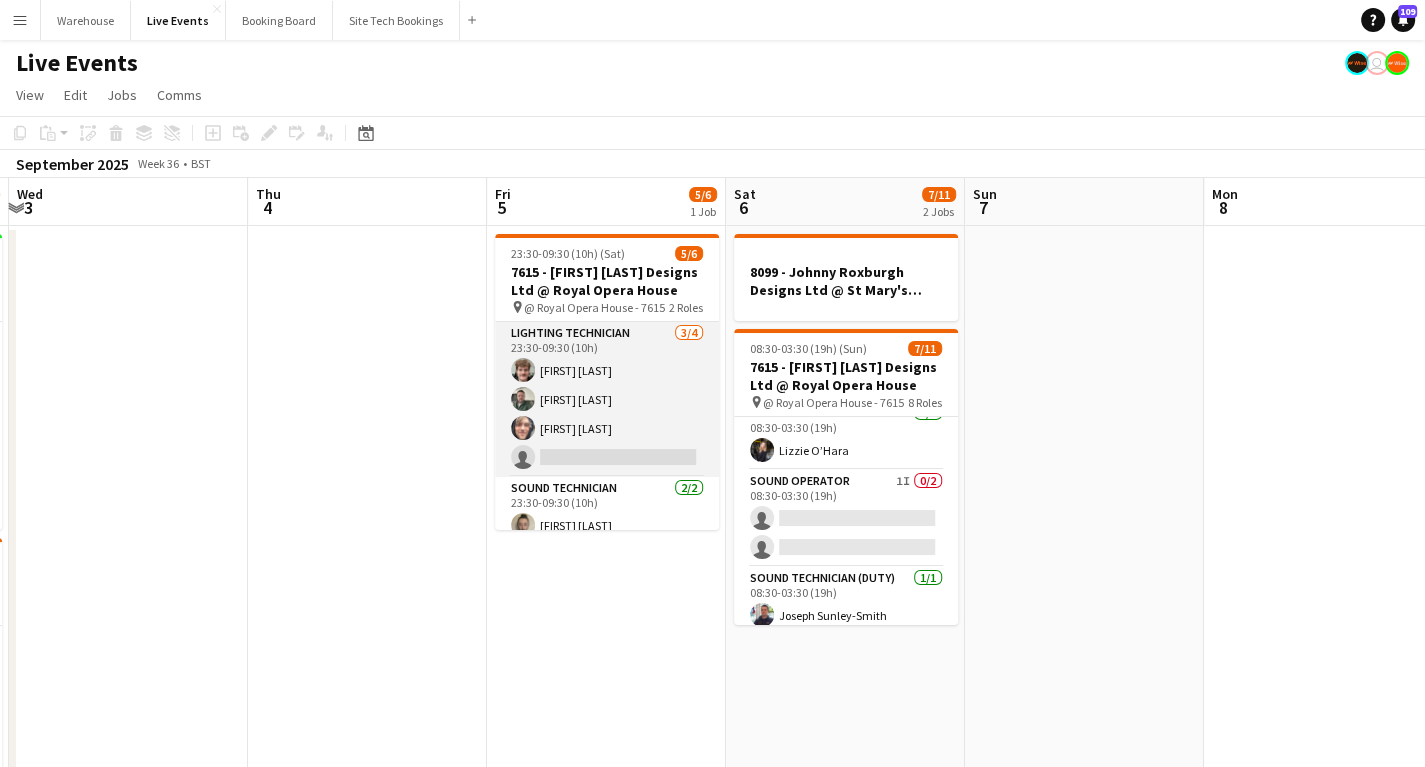 click on "Lighting Technician   3/4   23:30-09:30 (10h)
[FIRST] [LAST] [FIRST] [LAST] [FIRST] [LAST]
single-neutral-actions" at bounding box center [607, 399] 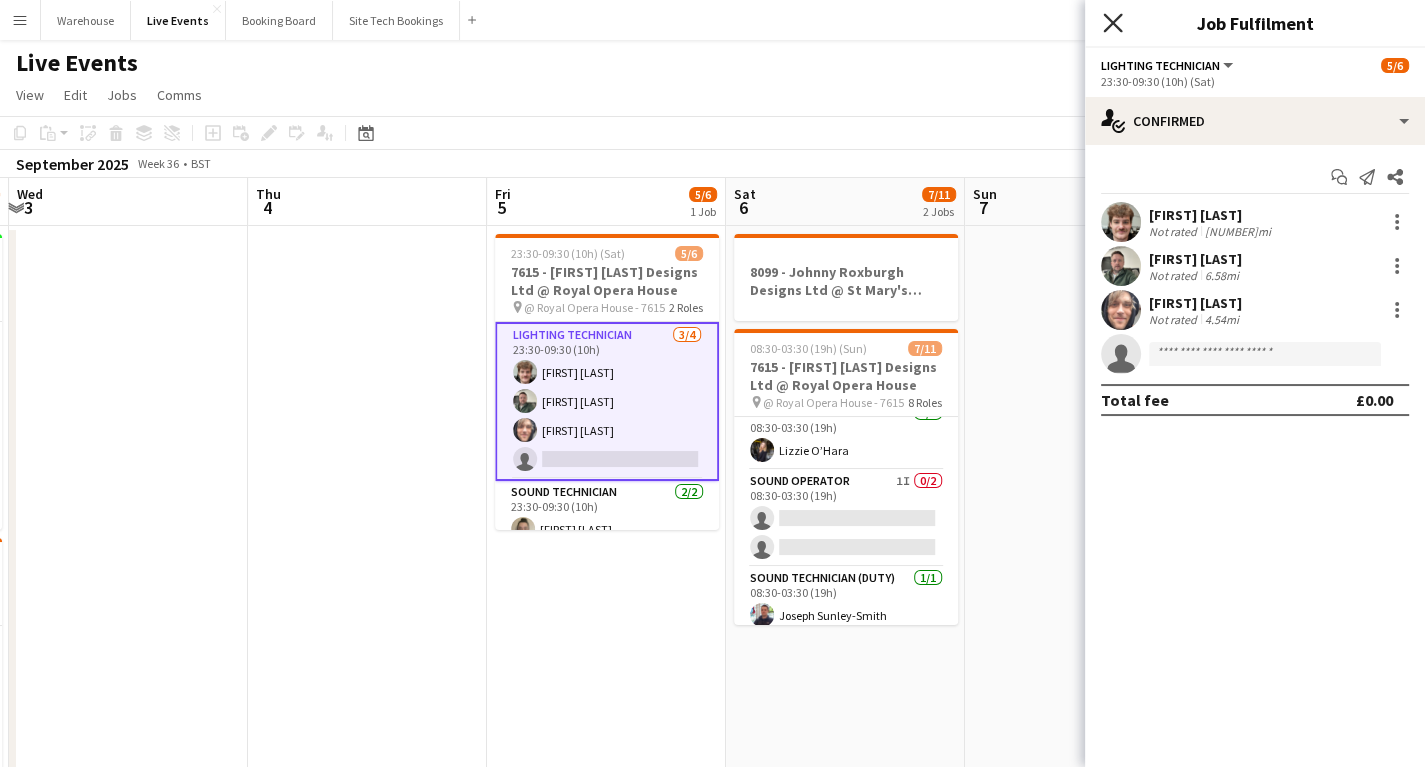 click on "Close pop-in" 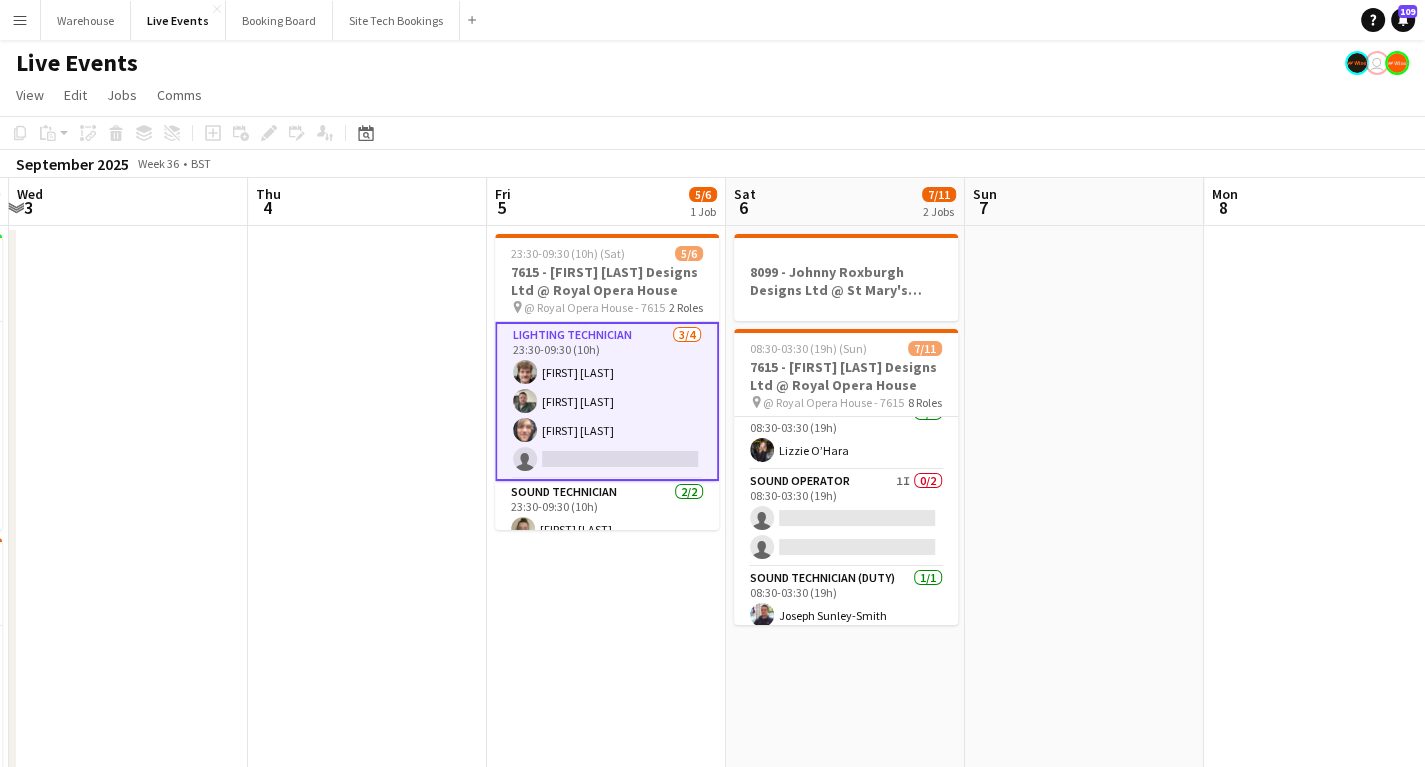 click on "23:30-09:30 (10h) (Sat)   5/6   7615 - Johnny Roxburgh Designs Ltd @ Royal Opera House
pin
@ Royal Opera House - 7615   2 Roles   Lighting Technician   3/4   23:30-09:30 (10h)
[FIRST] [LAST] [FIRST] [LAST] [FIRST] [LAST]
single-neutral-actions
Sound Technician   2/2   23:30-09:30 (10h)
[FIRST] [LAST] [FIRST] [LAST]" at bounding box center (606, 785) 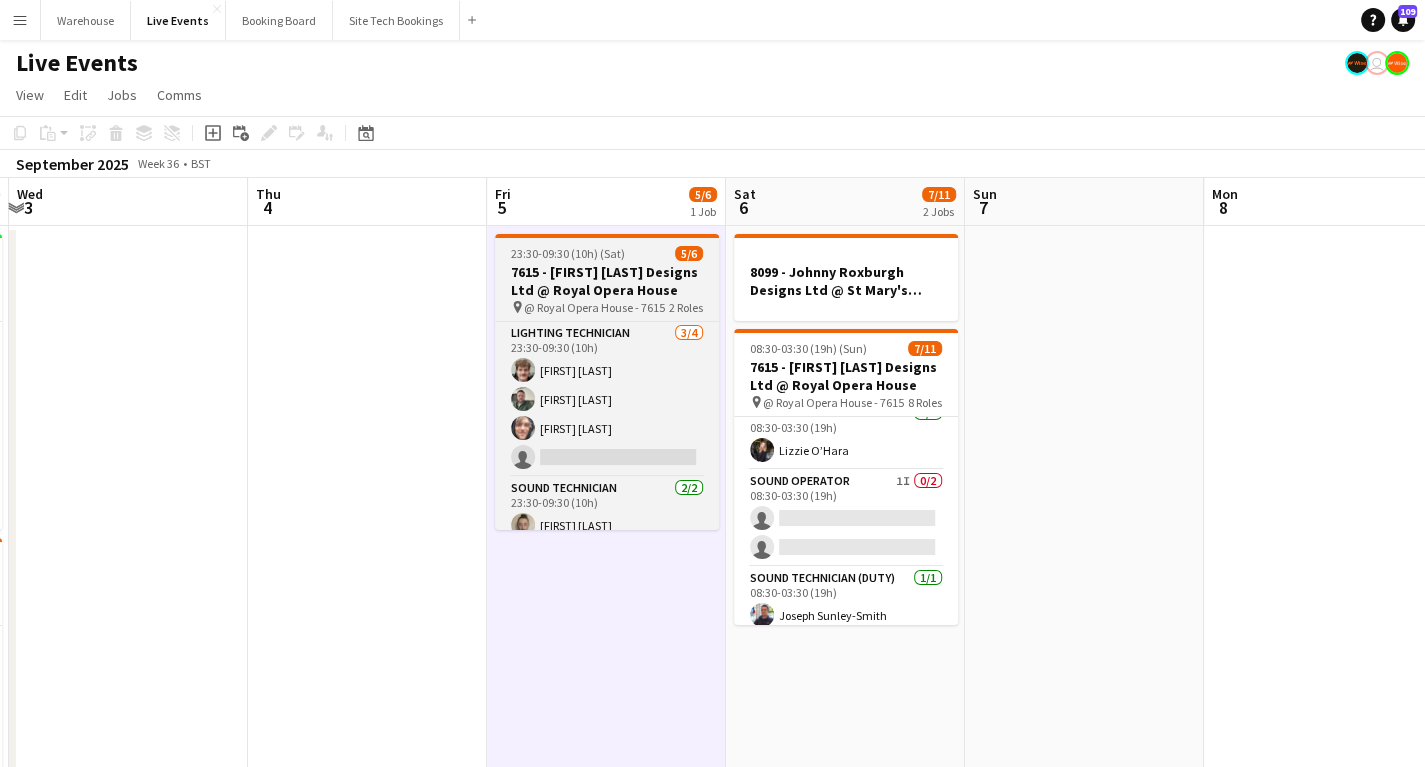 click on "7615 - [FIRST] [LAST] Designs Ltd @ Royal Opera House" at bounding box center (607, 281) 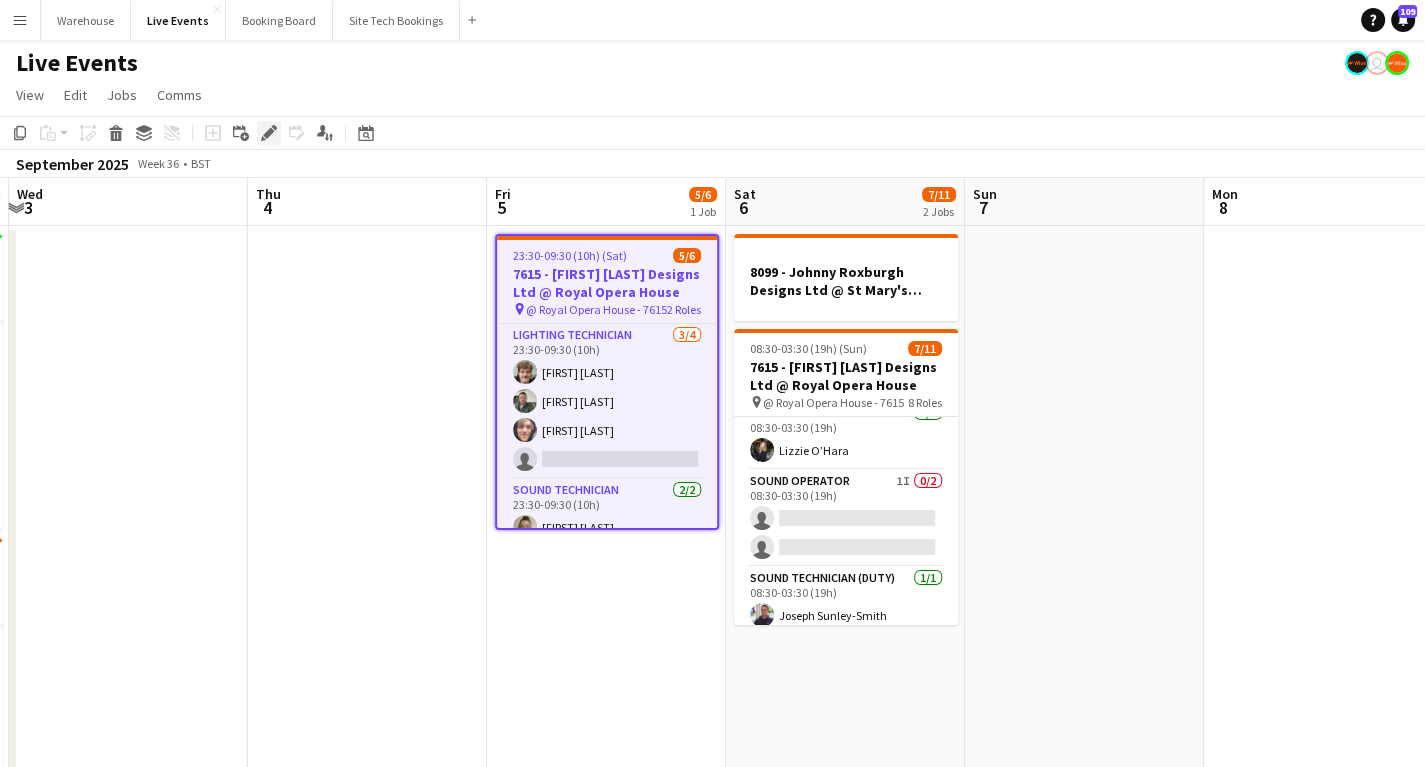 click on "Edit" 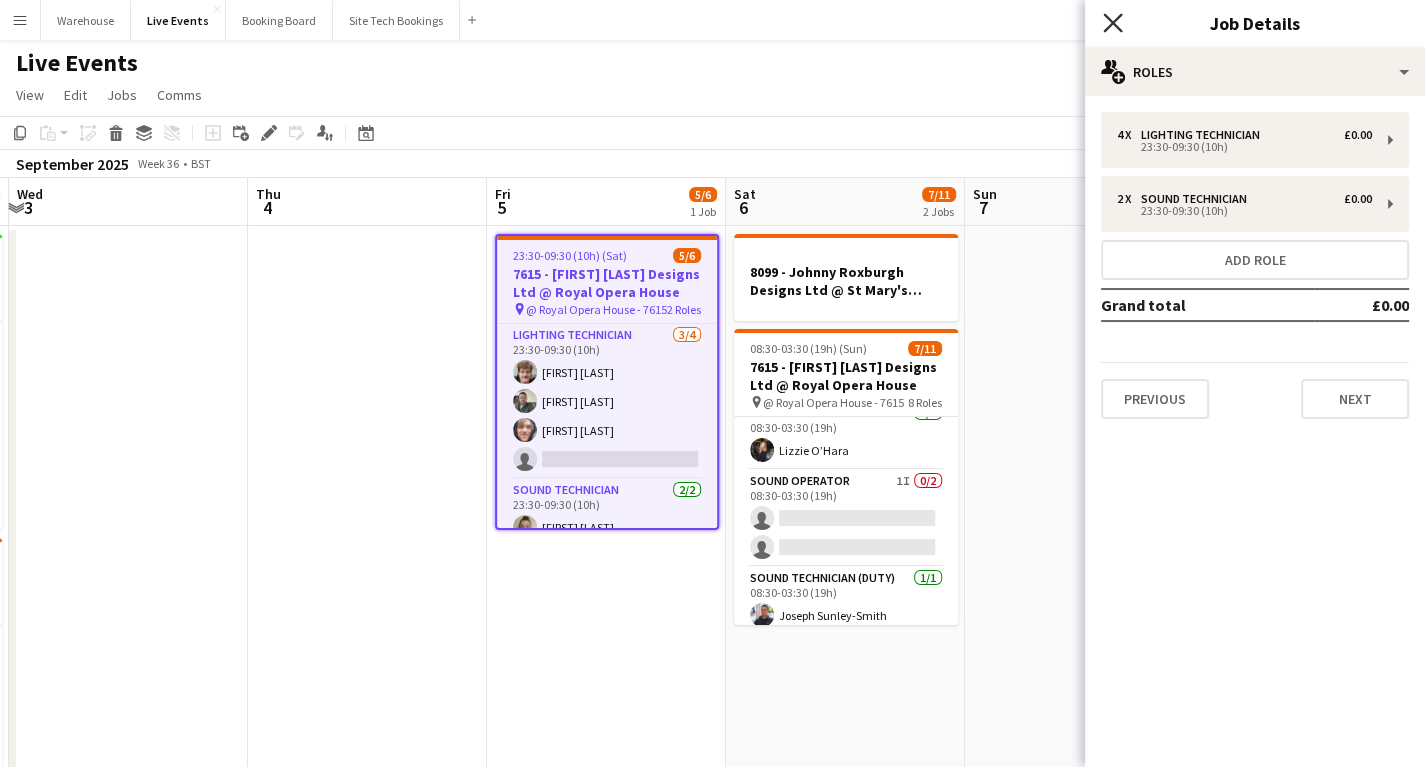 click on "Close pop-in" 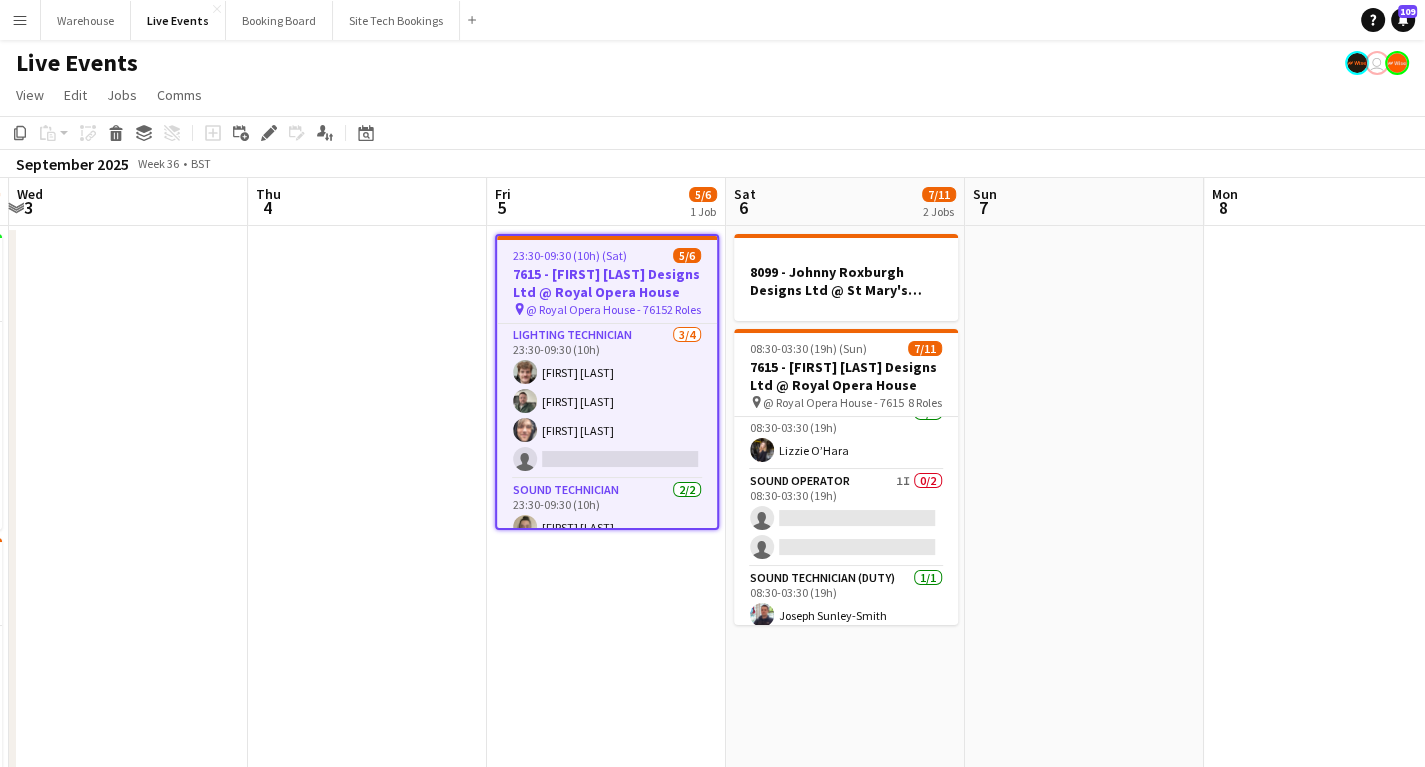 click on "23:30-09:30 (10h) (Sat)   5/6   7615 - Johnny Roxburgh Designs Ltd @ Royal Opera House
pin
@ Royal Opera House - 7615   2 Roles   Lighting Technician   3/4   23:30-09:30 (10h)
[FIRST] [LAST] [FIRST] [LAST] [FIRST] [LAST]
single-neutral-actions
Sound Technician   2/2   23:30-09:30 (10h)
[FIRST] [LAST] [FIRST] [LAST]" at bounding box center [606, 785] 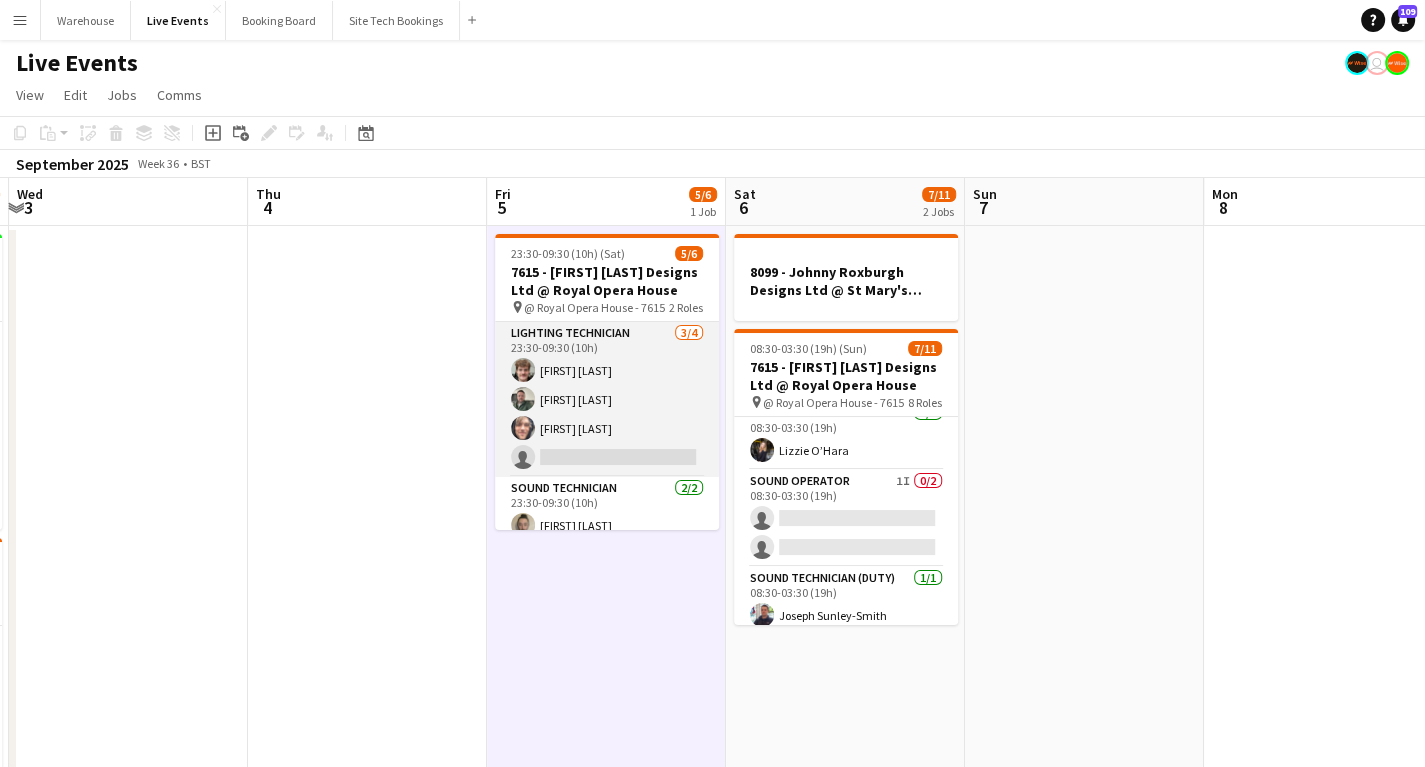 click on "Lighting Technician   3/4   23:30-09:30 (10h)
[FIRST] [LAST] [FIRST] [LAST] [FIRST] [LAST]
single-neutral-actions" at bounding box center (607, 399) 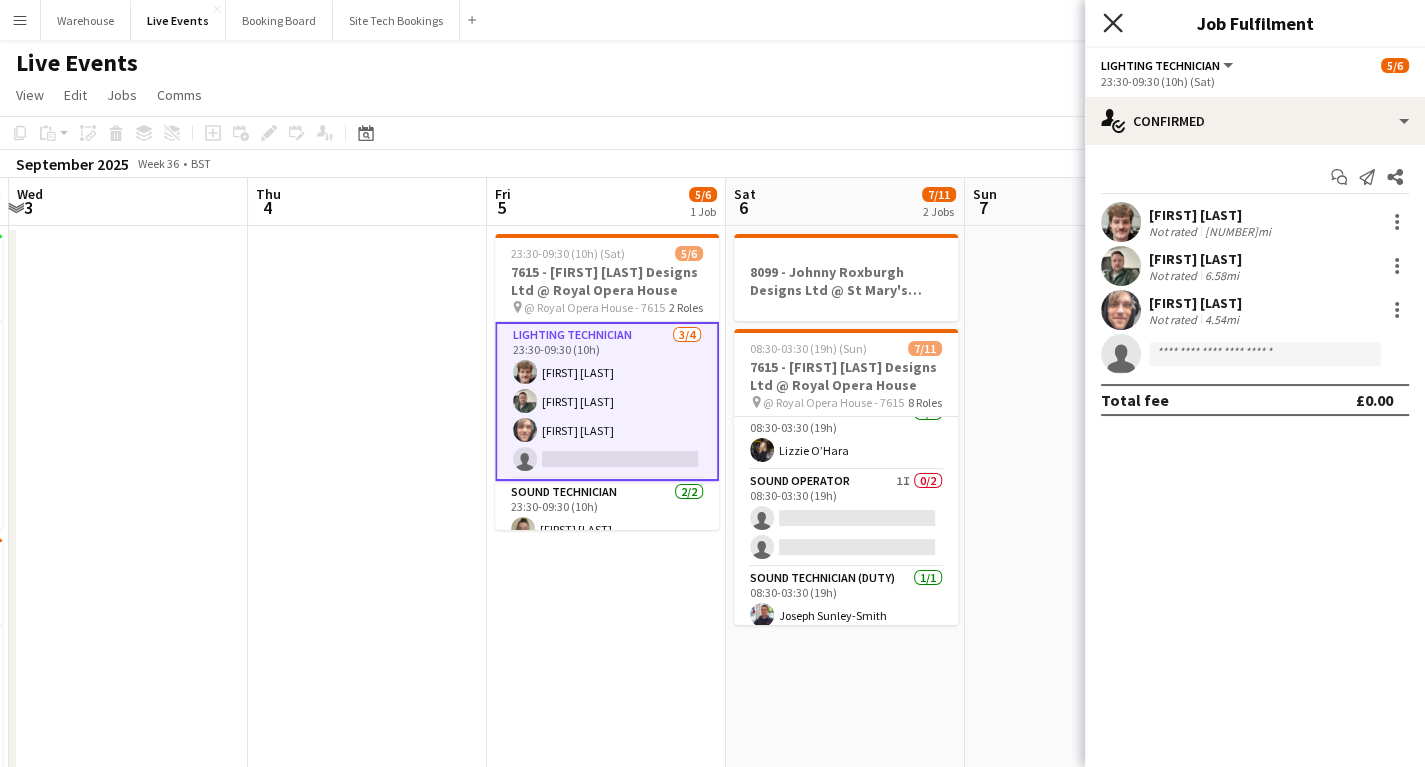 click 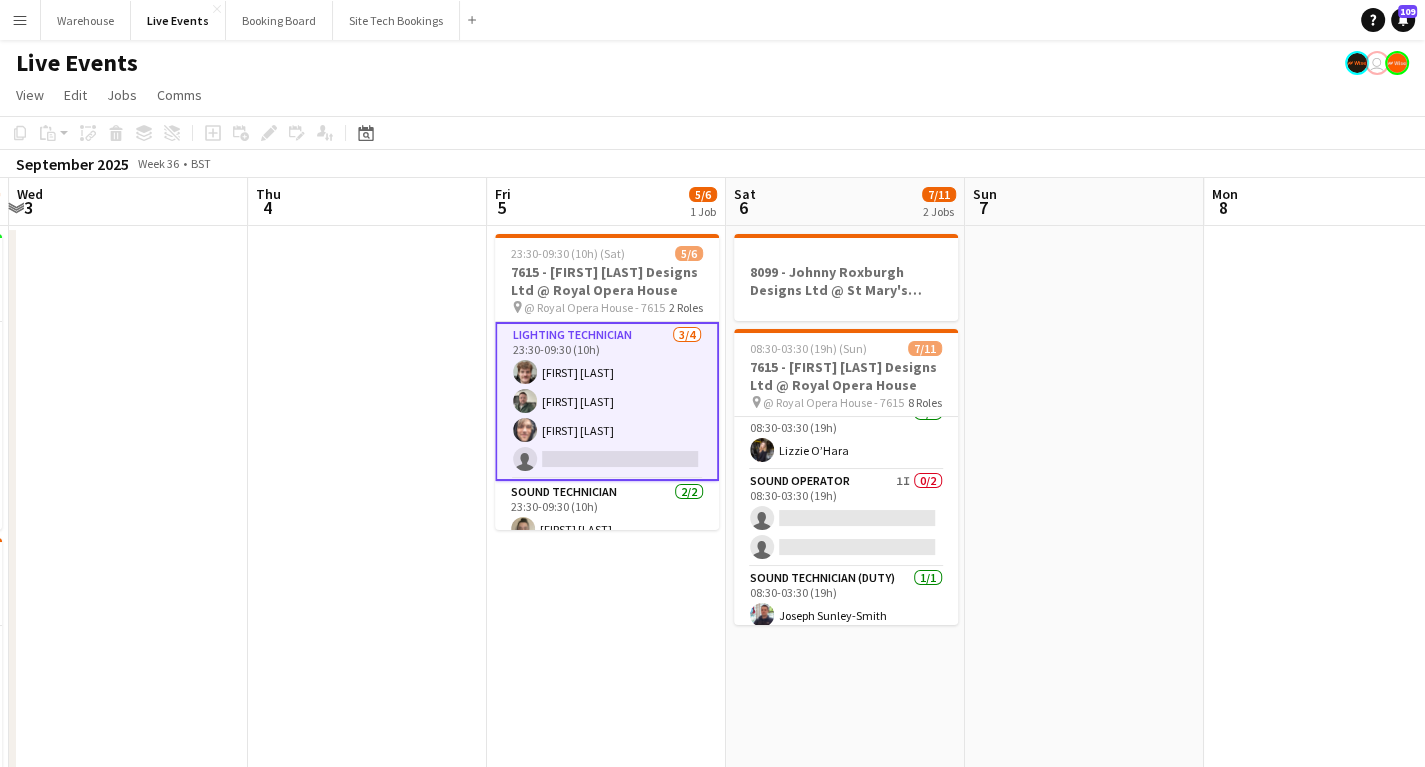 click on "23:30-09:30 (10h) (Sat)   5/6   7615 - Johnny Roxburgh Designs Ltd @ Royal Opera House
pin
@ Royal Opera House - 7615   2 Roles   Lighting Technician   3/4   23:30-09:30 (10h)
[FIRST] [LAST] [FIRST] [LAST] [FIRST] [LAST]
single-neutral-actions
Sound Technician   2/2   23:30-09:30 (10h)
[FIRST] [LAST] [FIRST] [LAST]" at bounding box center (606, 785) 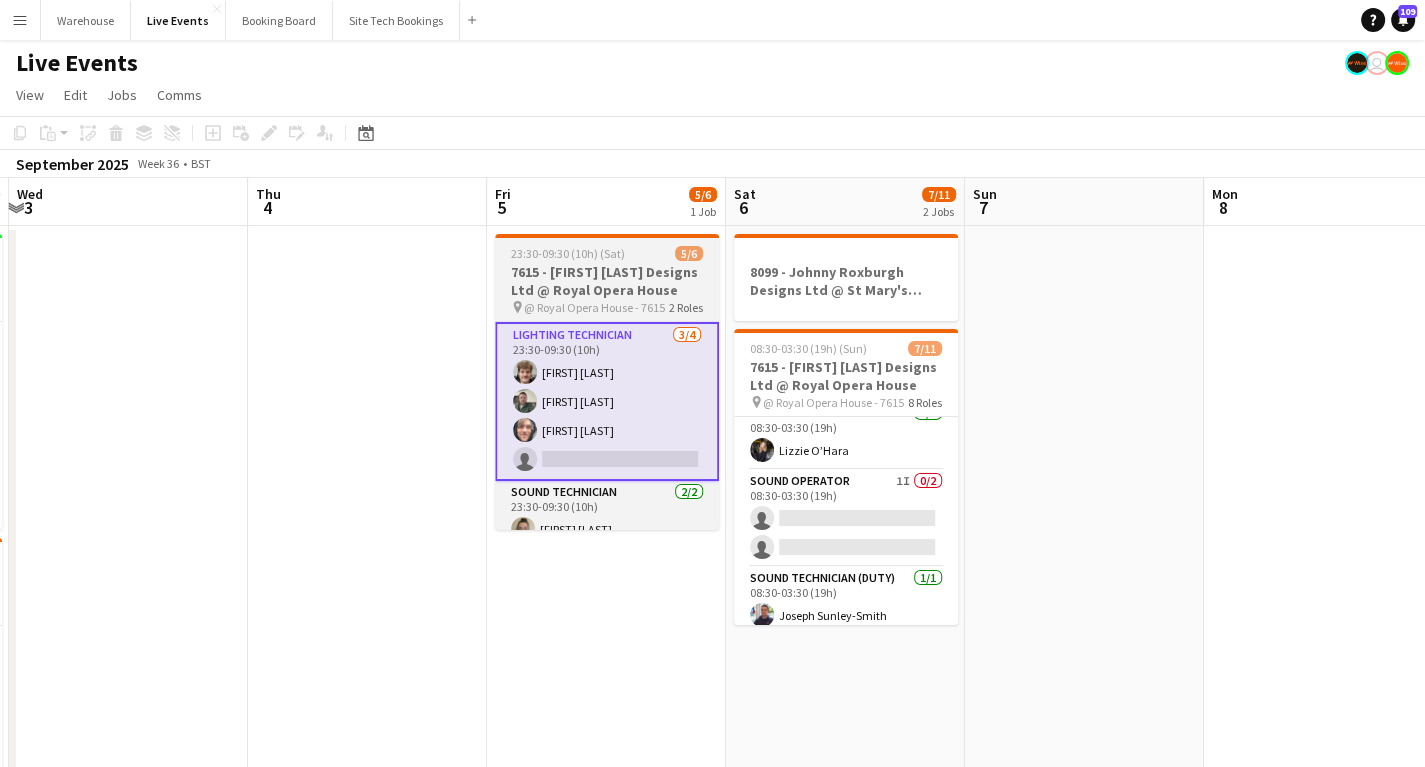 scroll, scrollTop: 0, scrollLeft: 712, axis: horizontal 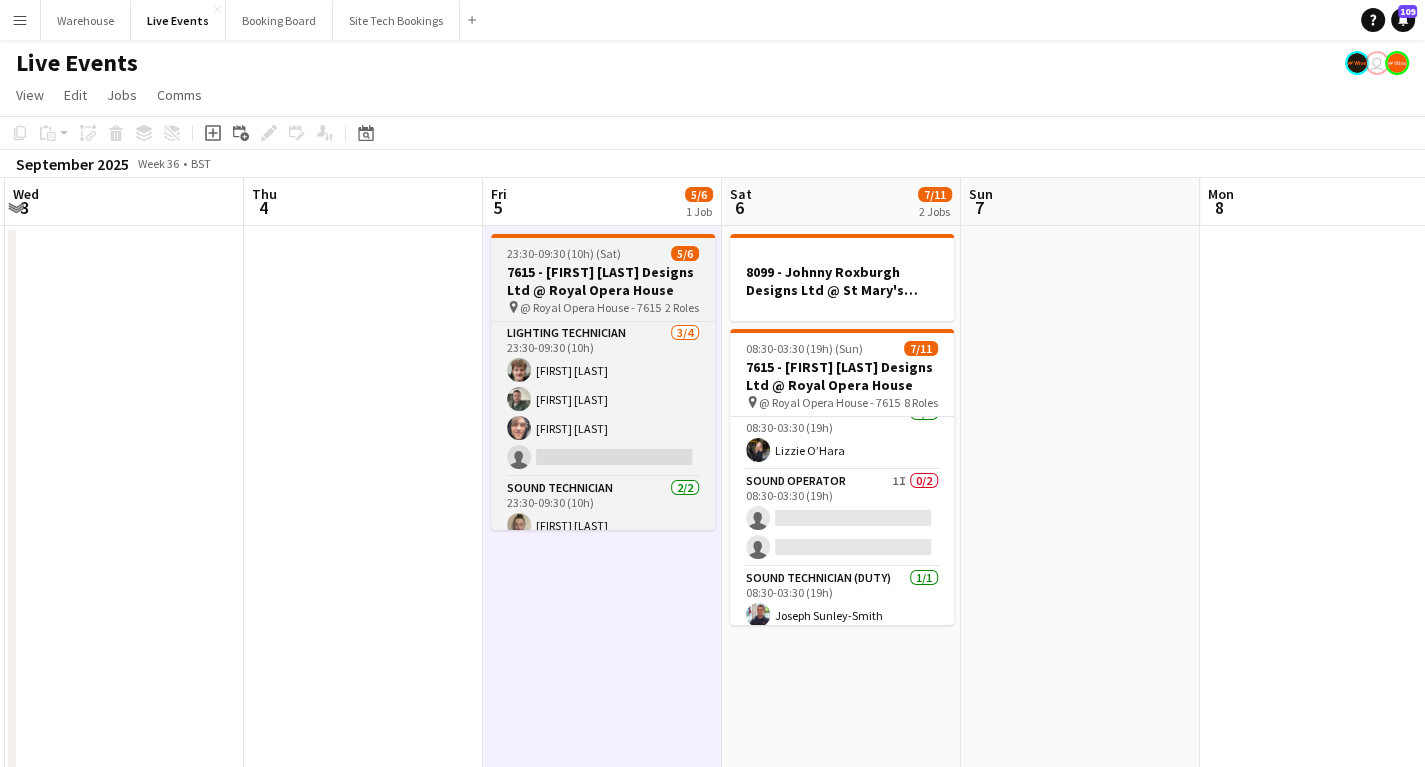 click on "7615 - [FIRST] [LAST] Designs Ltd @ Royal Opera House" at bounding box center (603, 281) 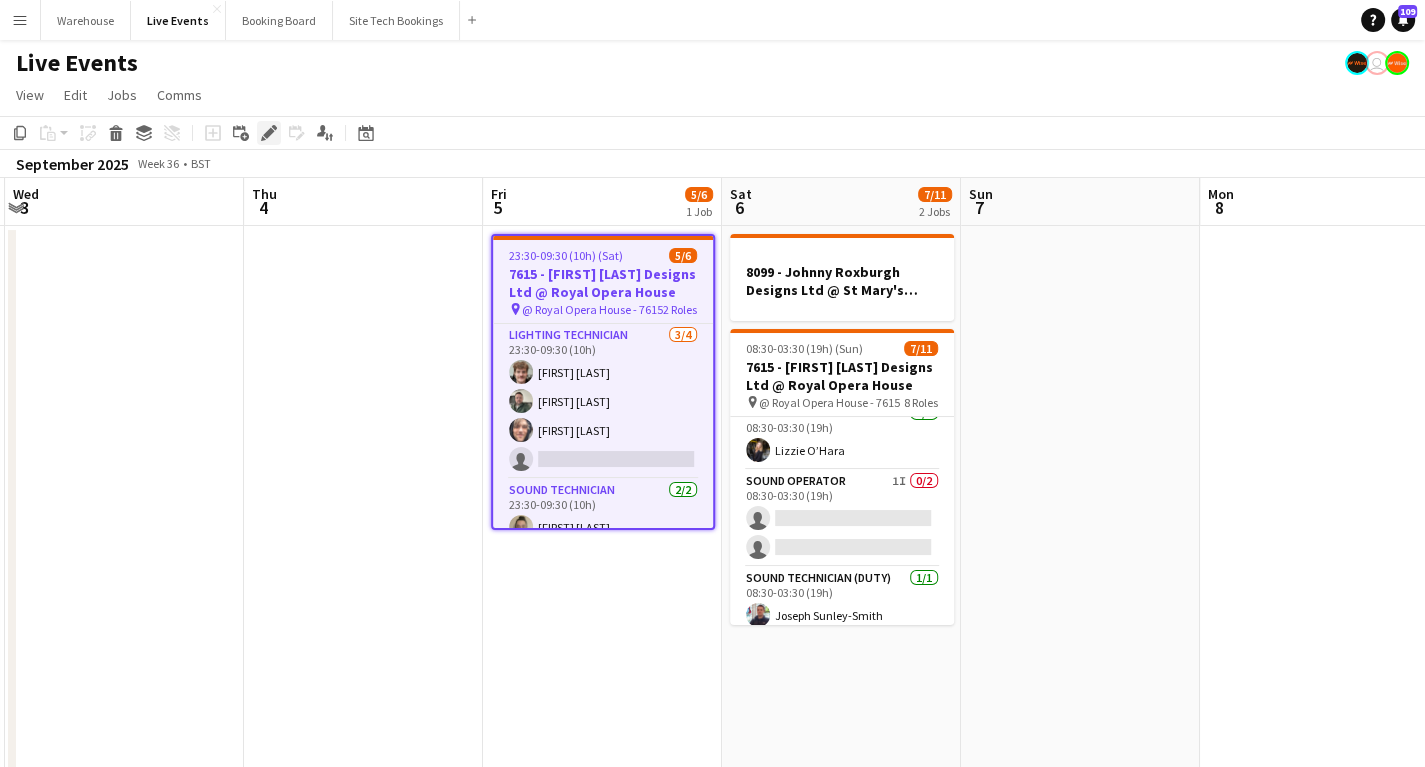 click on "Edit" at bounding box center (269, 133) 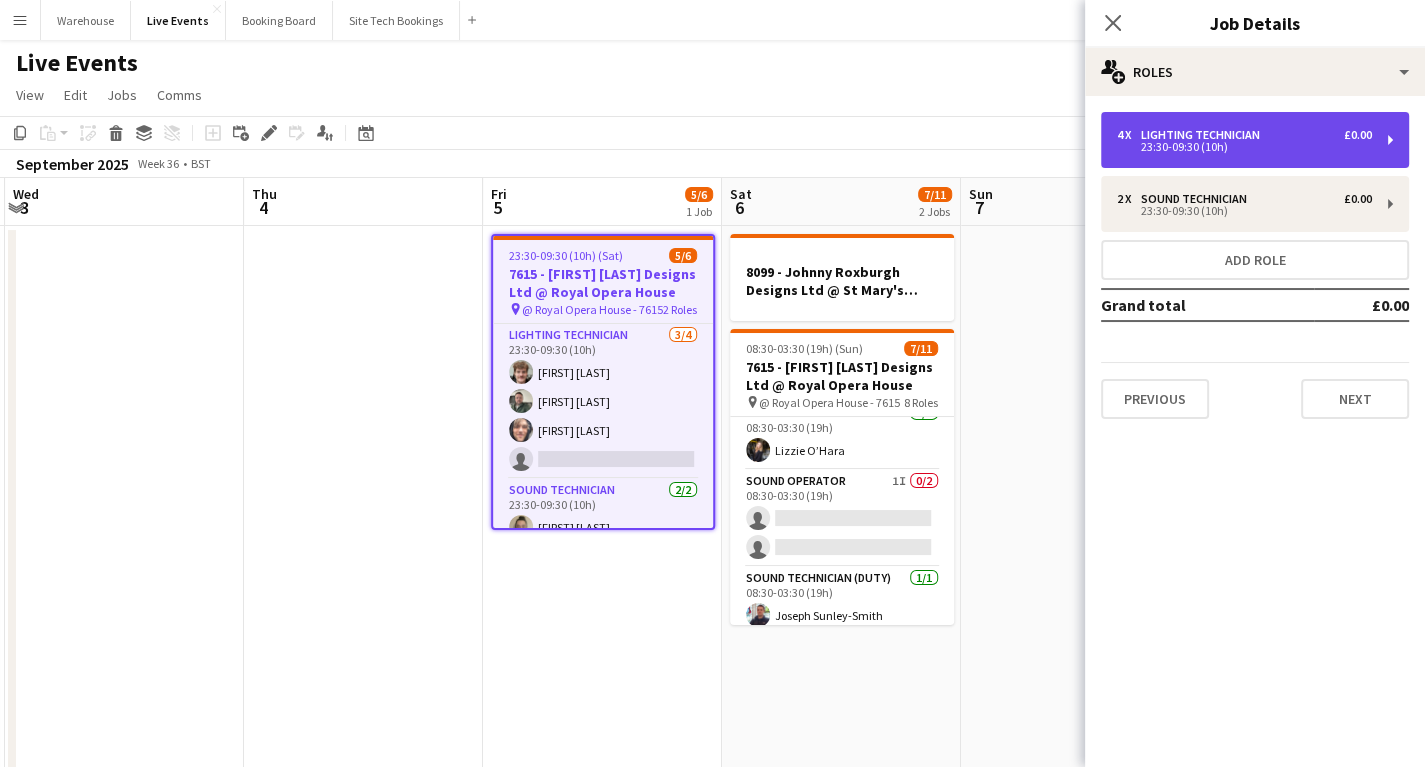 click on "23:30-09:30 (10h)" at bounding box center [1244, 147] 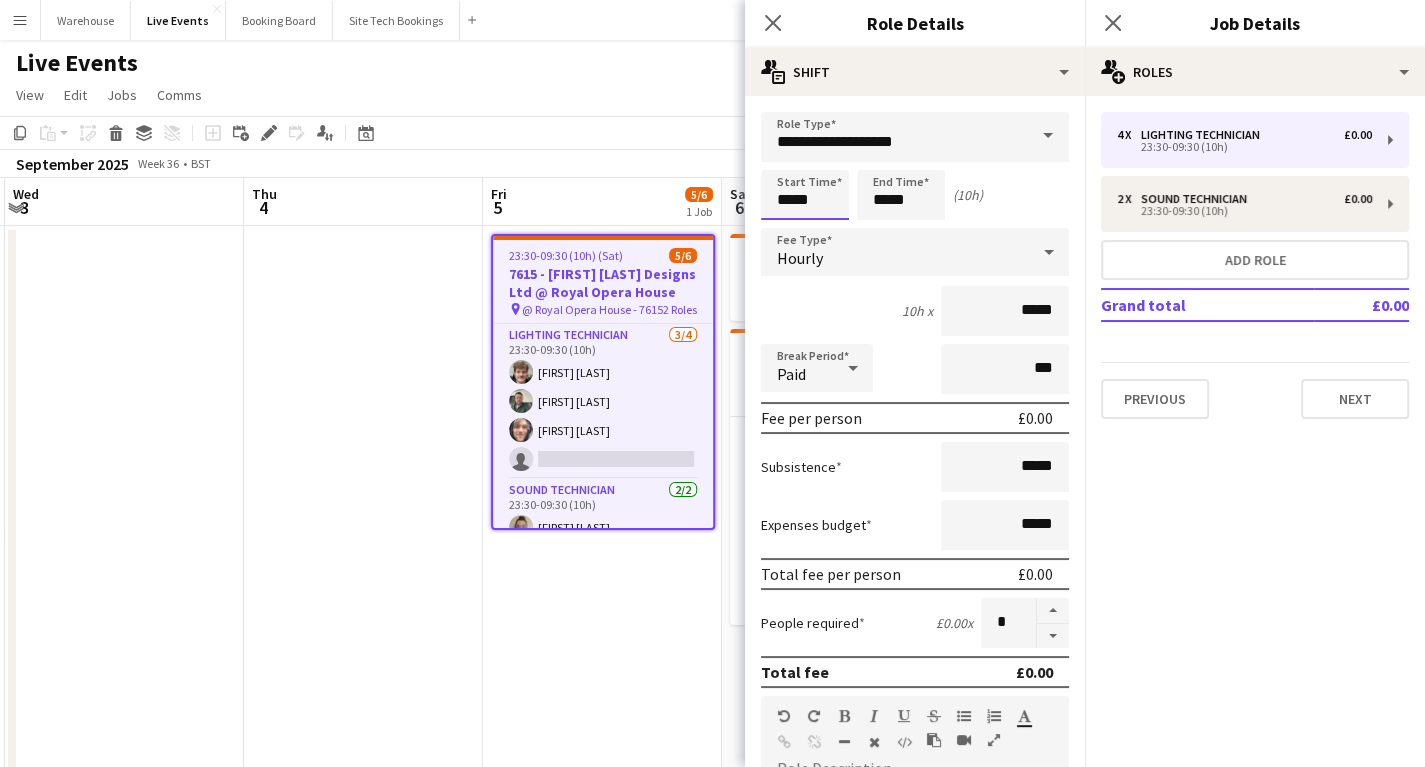 click on "*****" at bounding box center (805, 195) 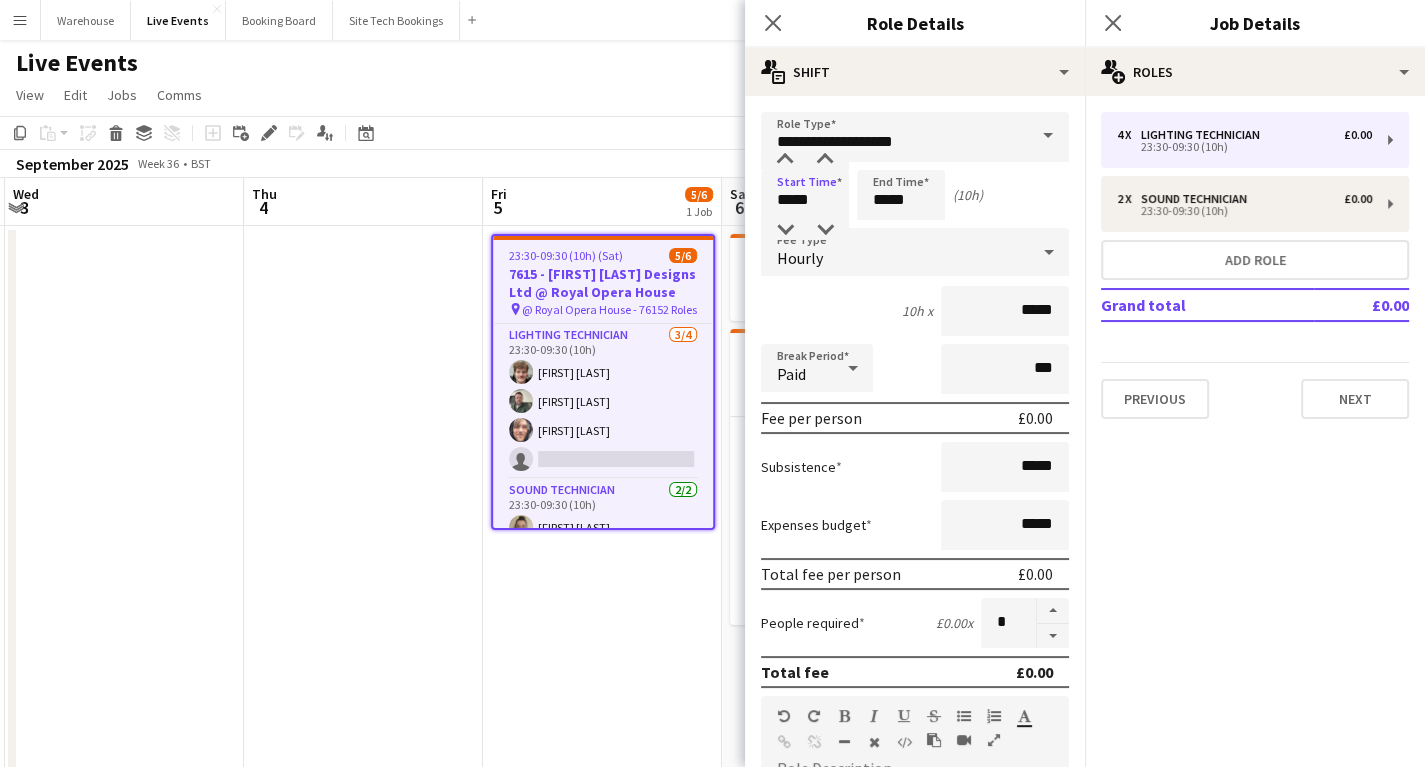 click on "23:30-09:30 (10h) (Sat)   5/6   7615 - Johnny Roxburgh Designs Ltd @ Royal Opera House
pin
@ Royal Opera House - 7615   2 Roles   Lighting Technician   3/4   23:30-09:30 (10h)
[FIRST] [LAST] [FIRST] [LAST] [FIRST] [LAST]
single-neutral-actions
Sound Technician   2/2   23:30-09:30 (10h)
[FIRST] [LAST] [FIRST] [LAST]" at bounding box center [602, 785] 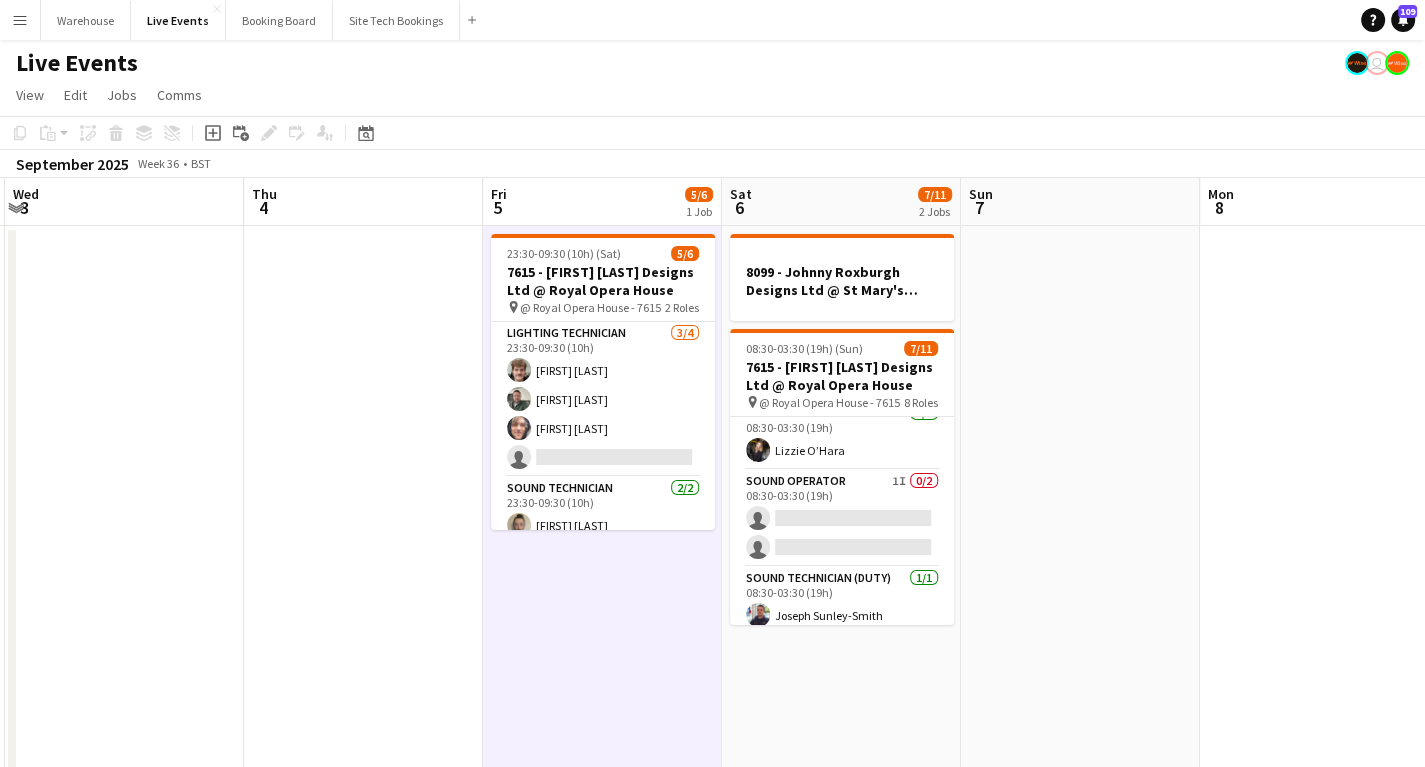 scroll, scrollTop: 0, scrollLeft: 0, axis: both 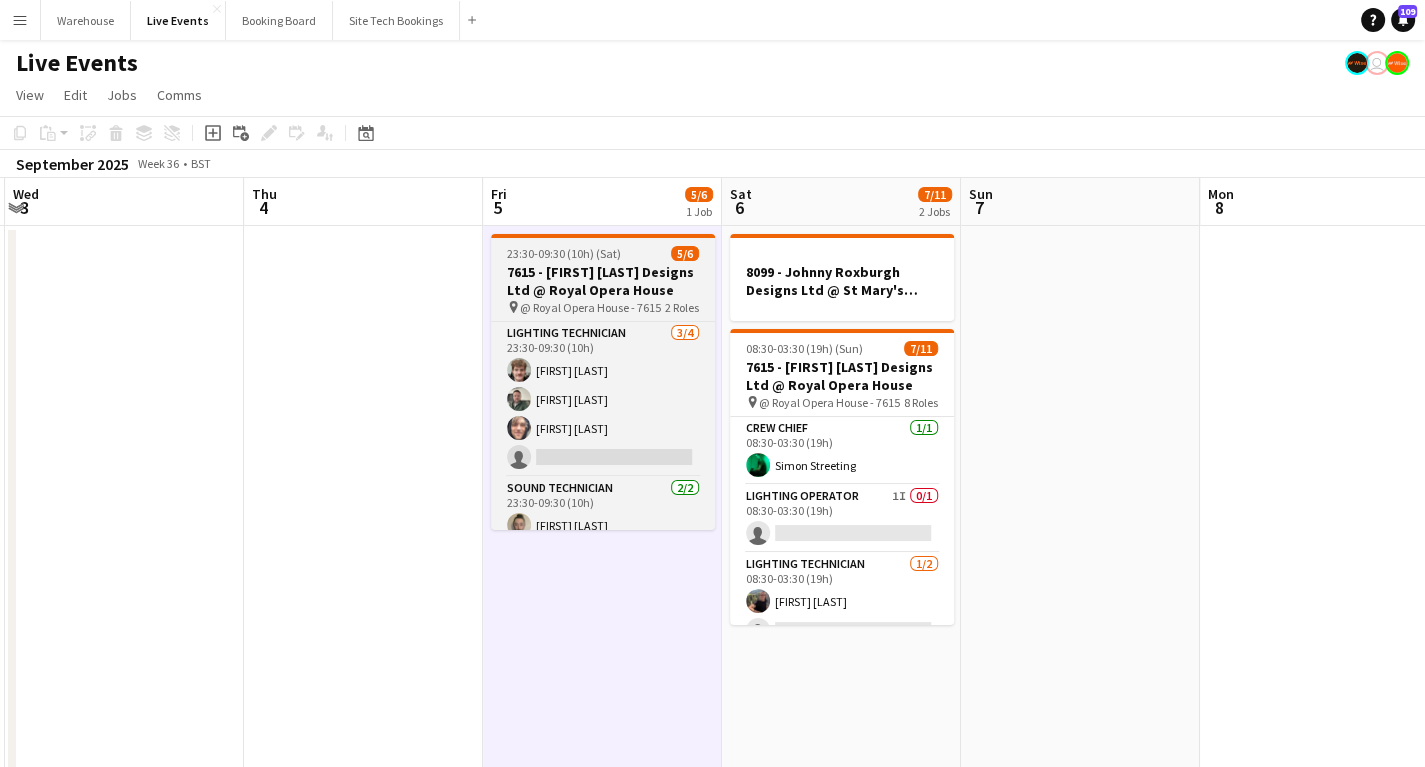 click on "7615 - [FIRST] [LAST] Designs Ltd @ Royal Opera House" at bounding box center [603, 281] 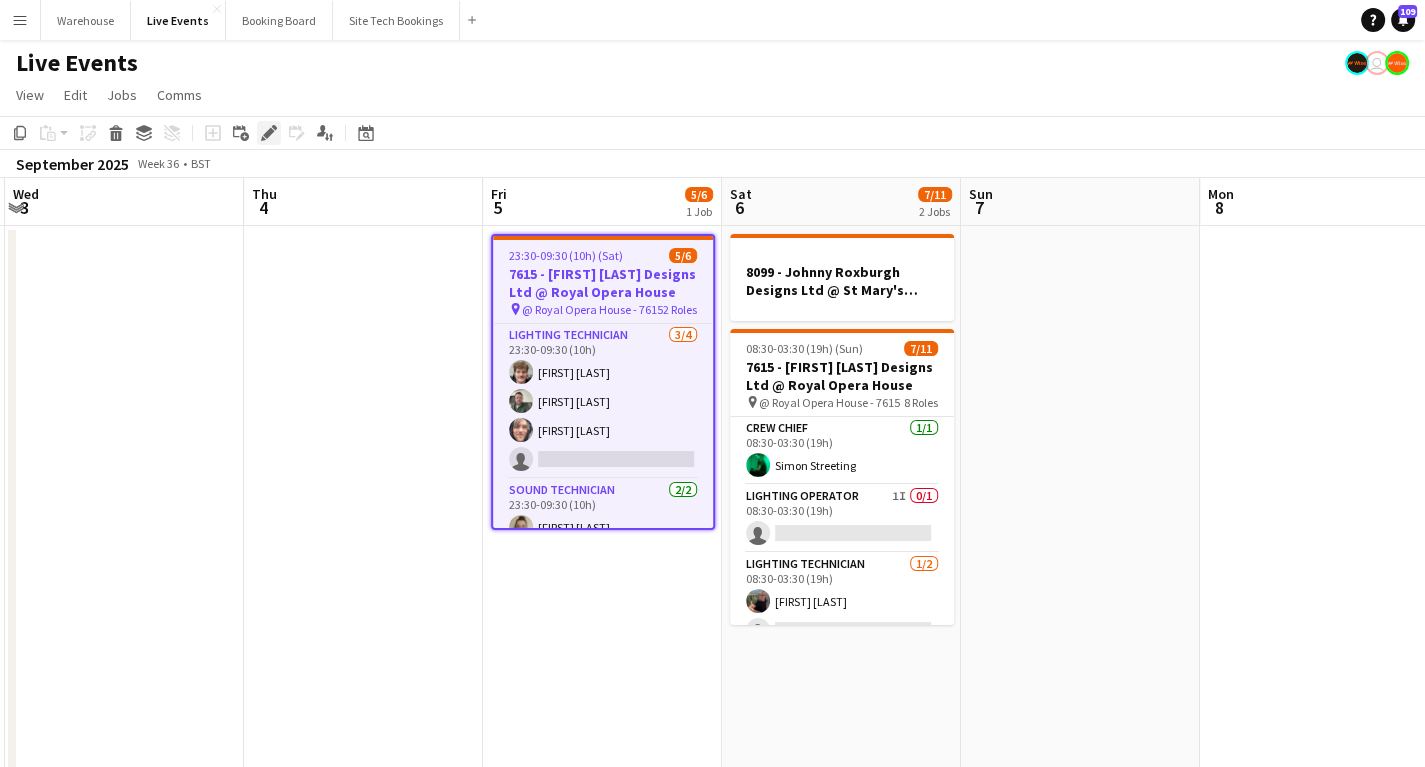 click on "Edit" 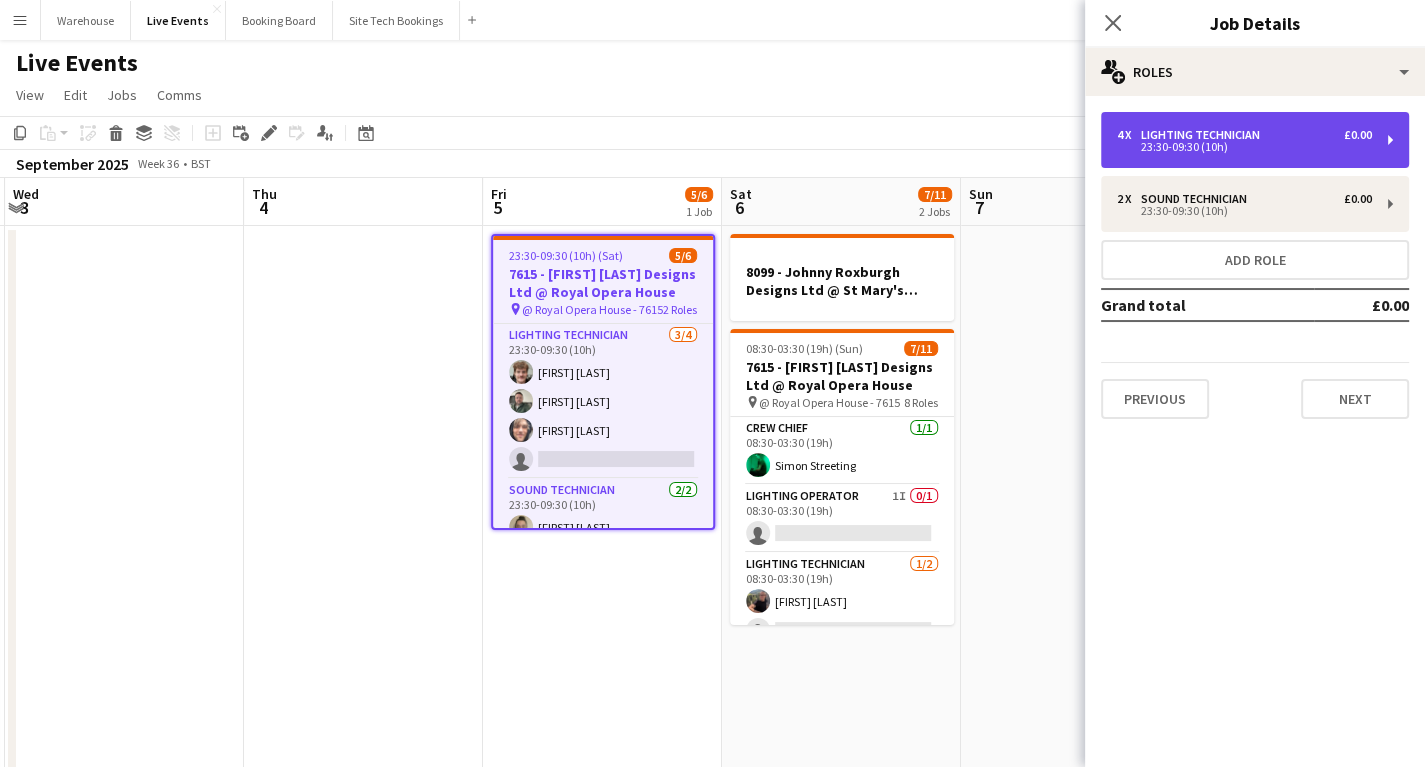 click on "Lighting Technician" at bounding box center (1204, 135) 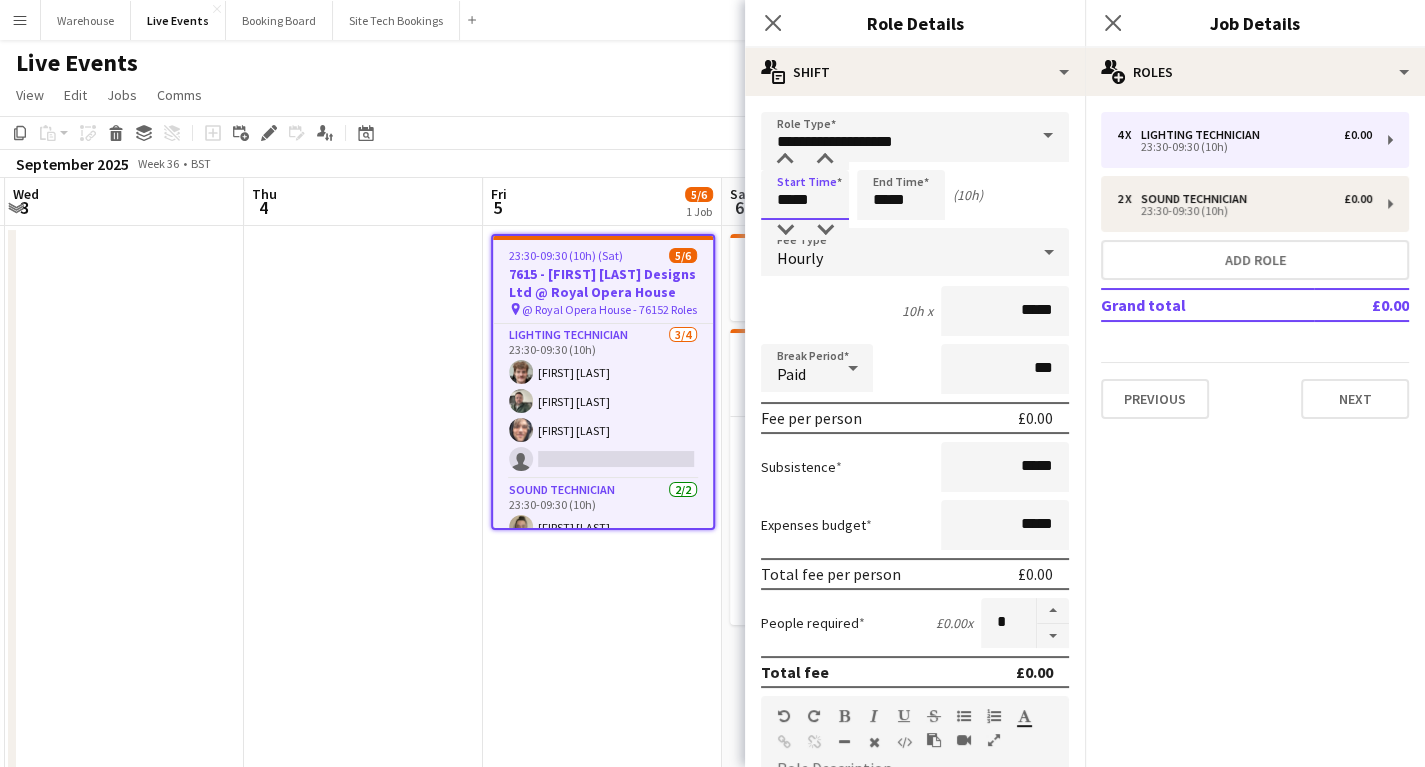 click on "*****" at bounding box center [805, 195] 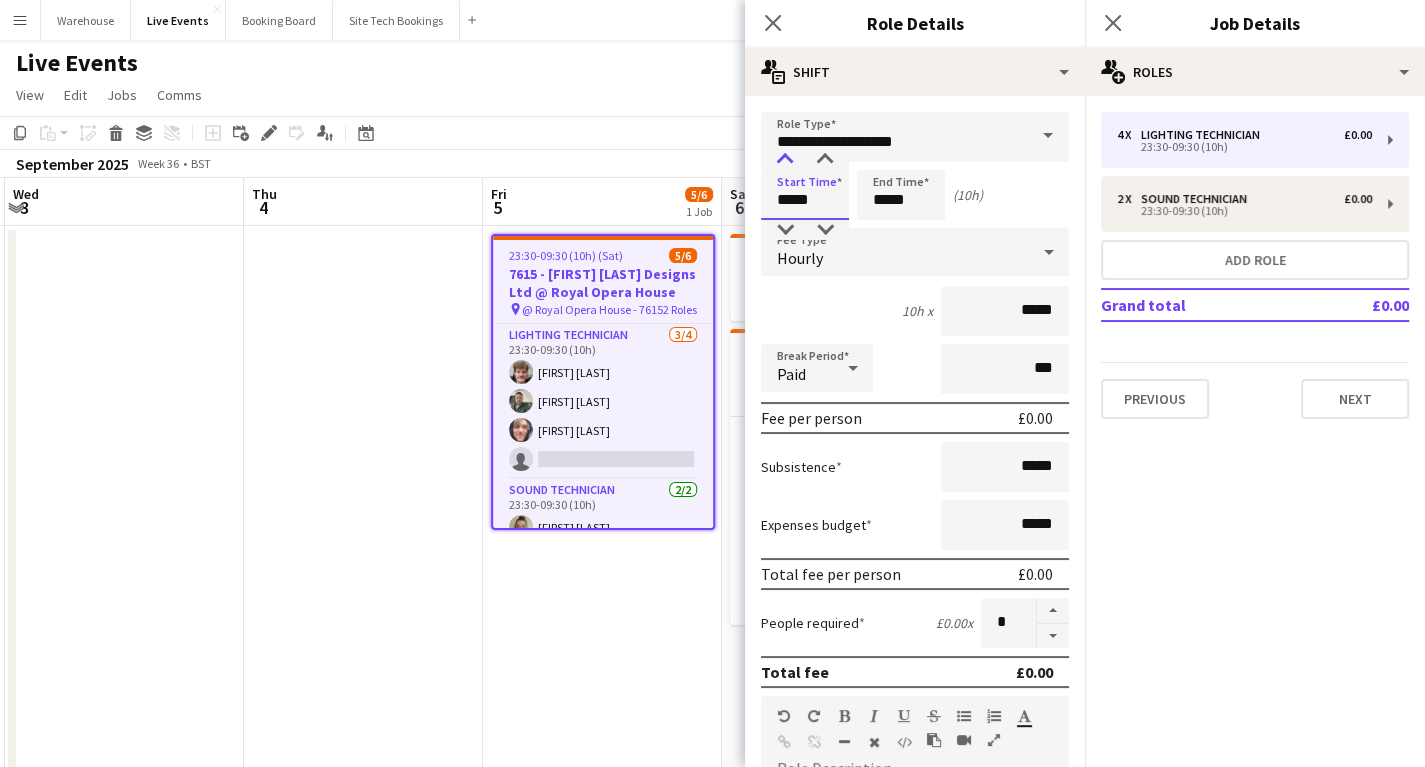 click at bounding box center [785, 160] 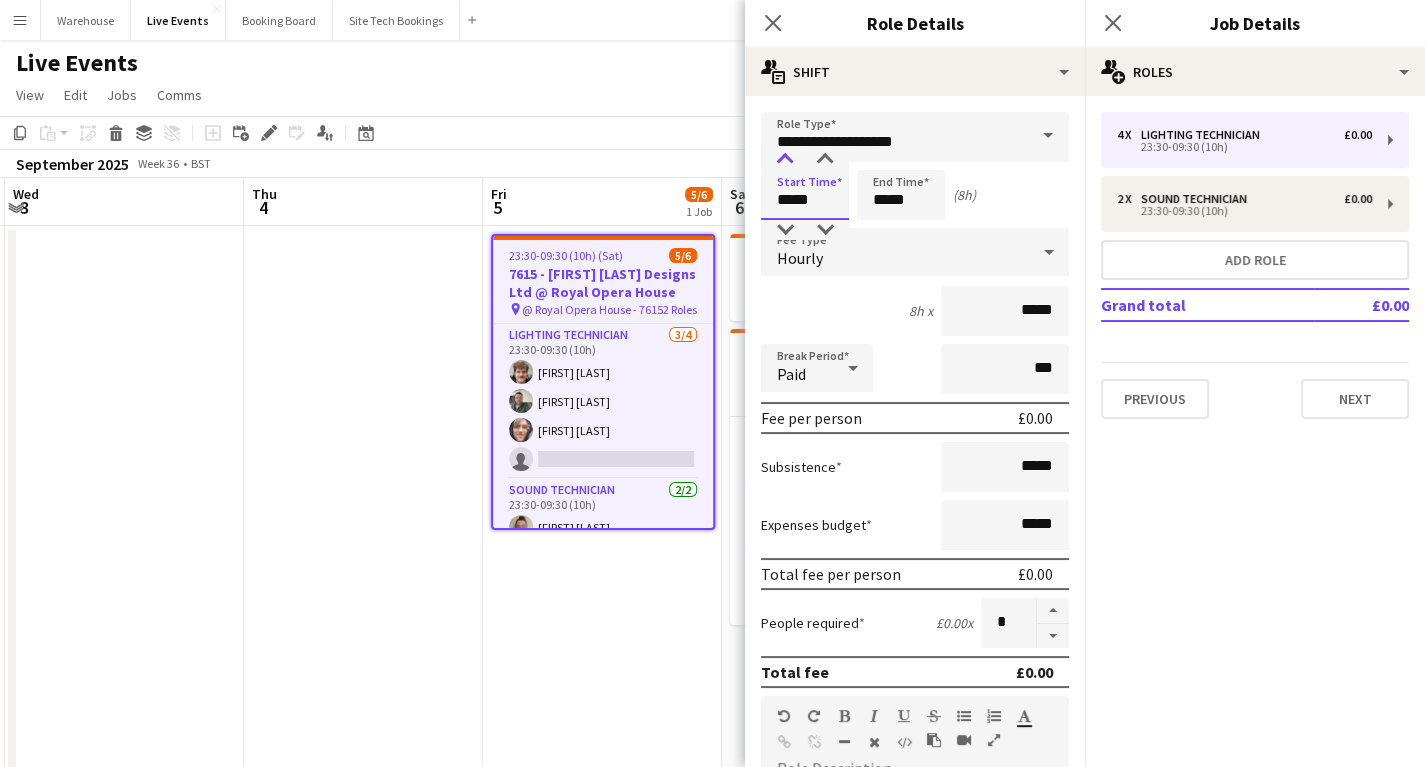 click at bounding box center (785, 160) 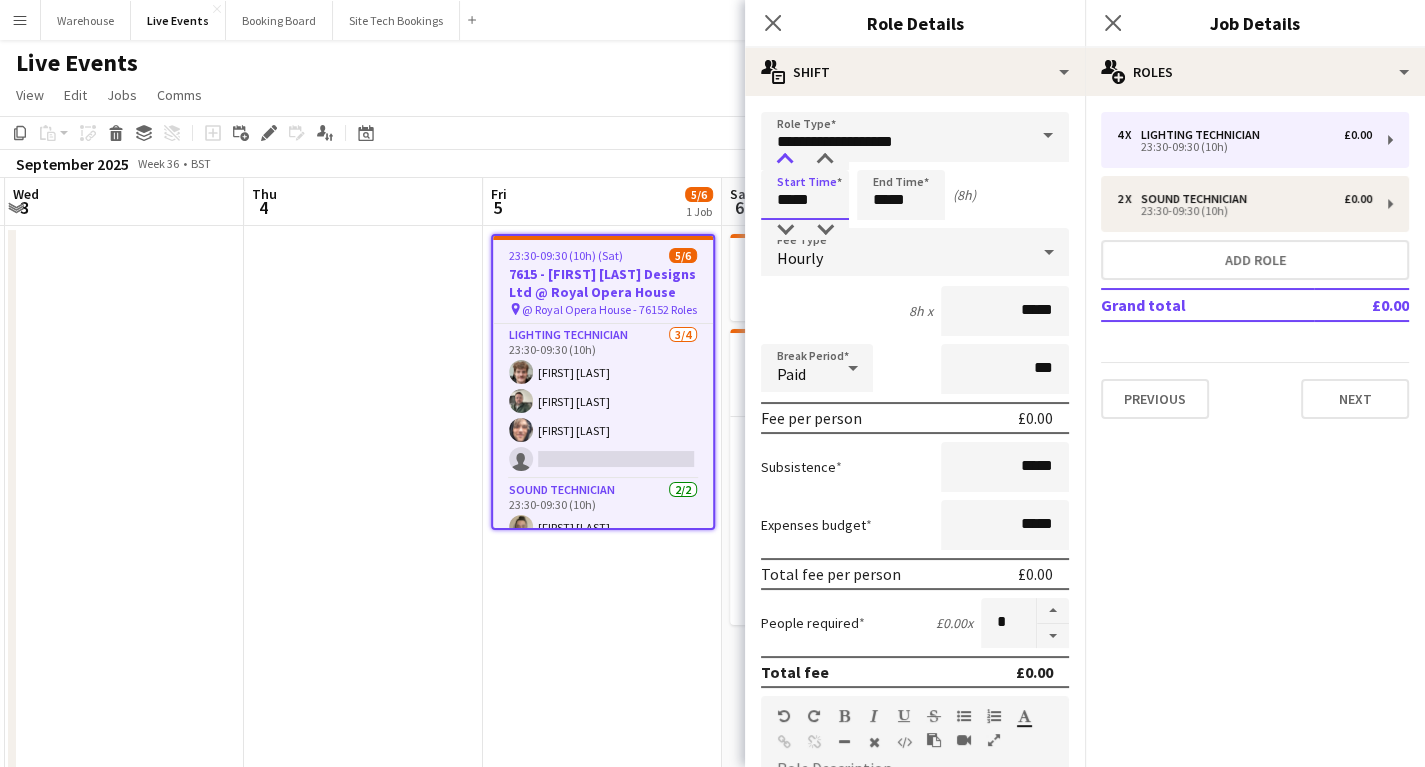 click at bounding box center (785, 160) 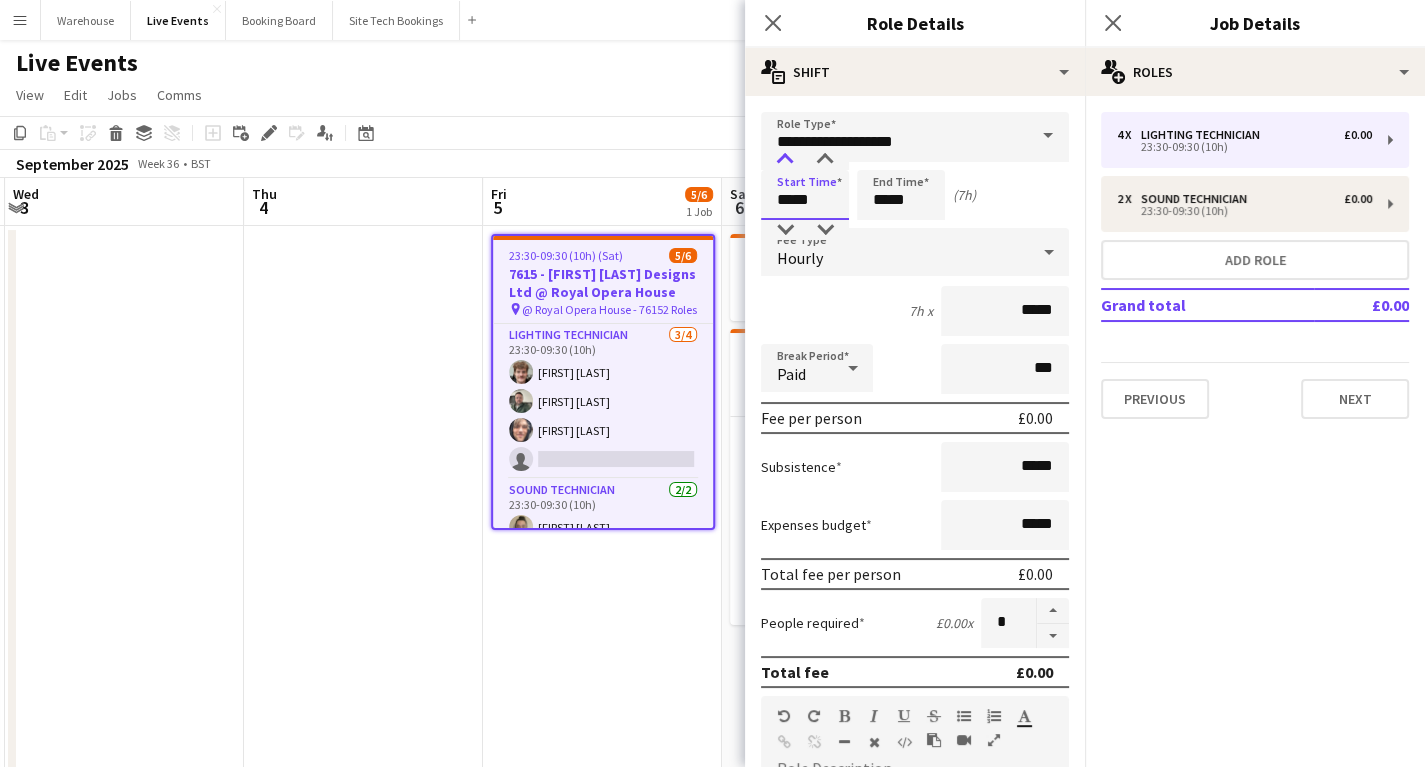 click at bounding box center (785, 160) 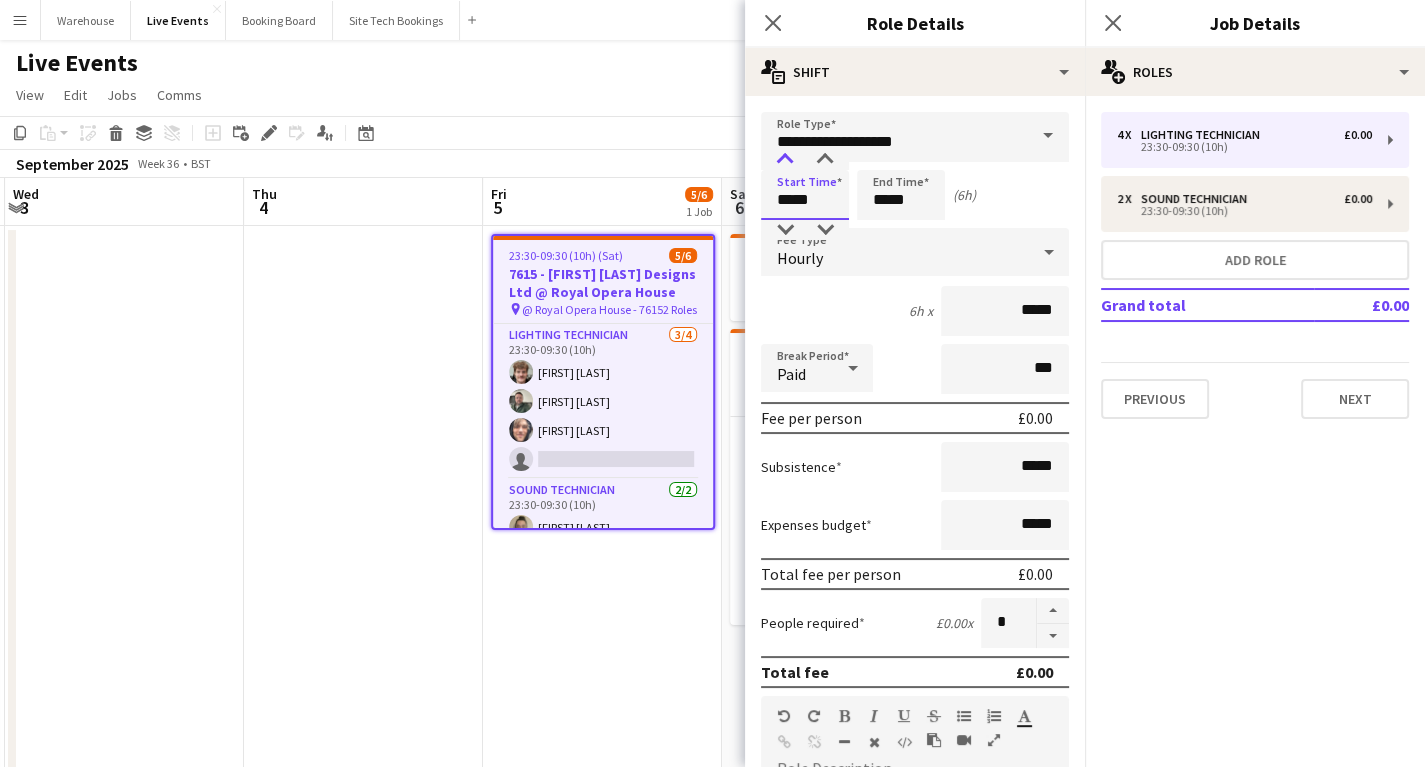 click at bounding box center (785, 160) 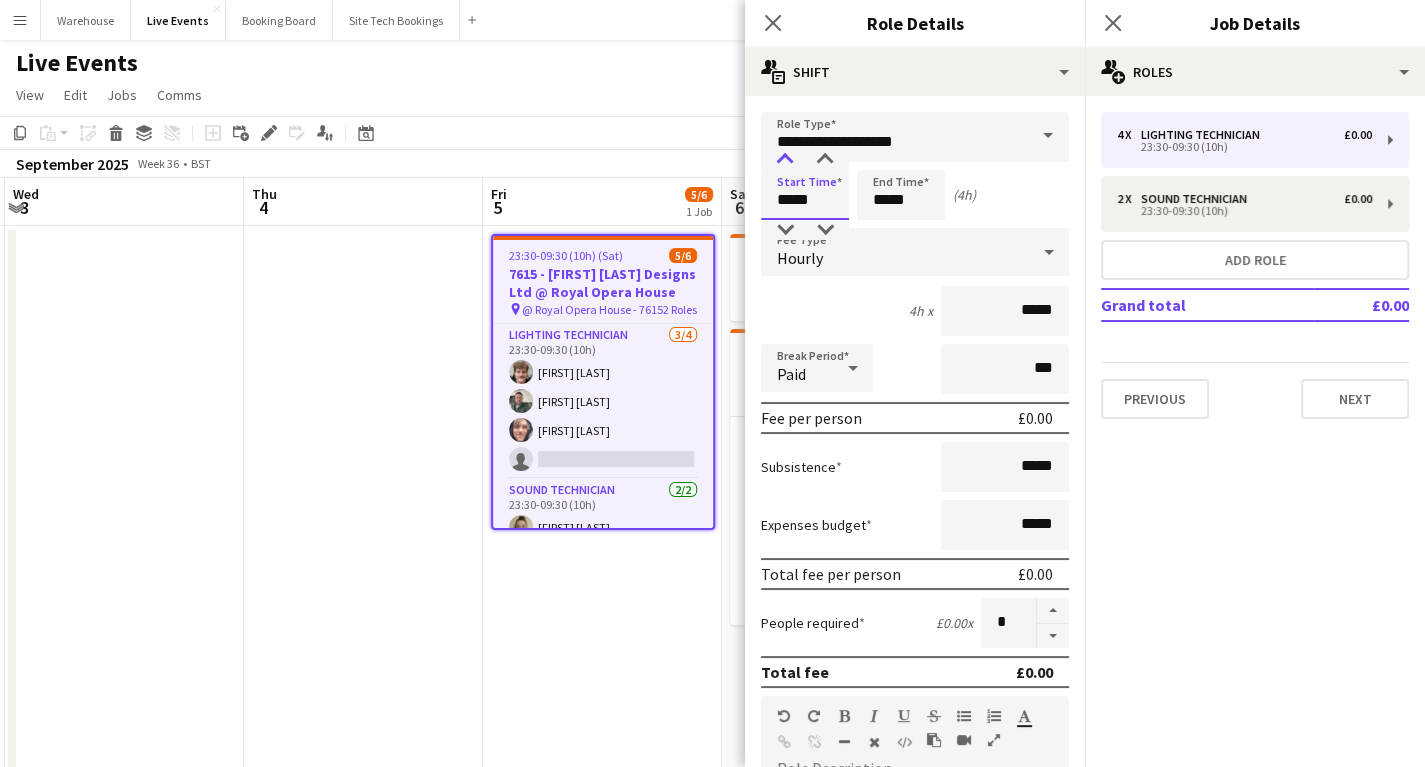 click at bounding box center (785, 160) 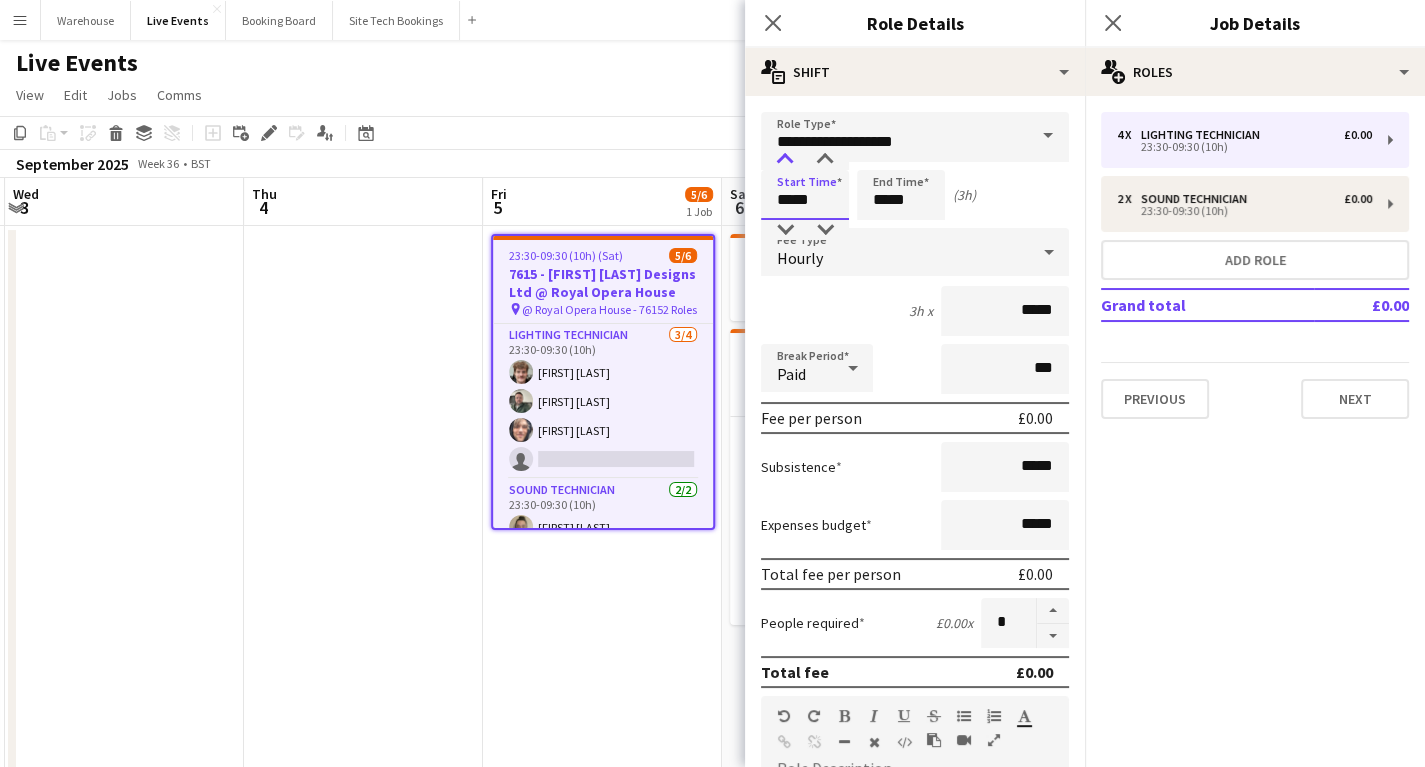 click at bounding box center (785, 160) 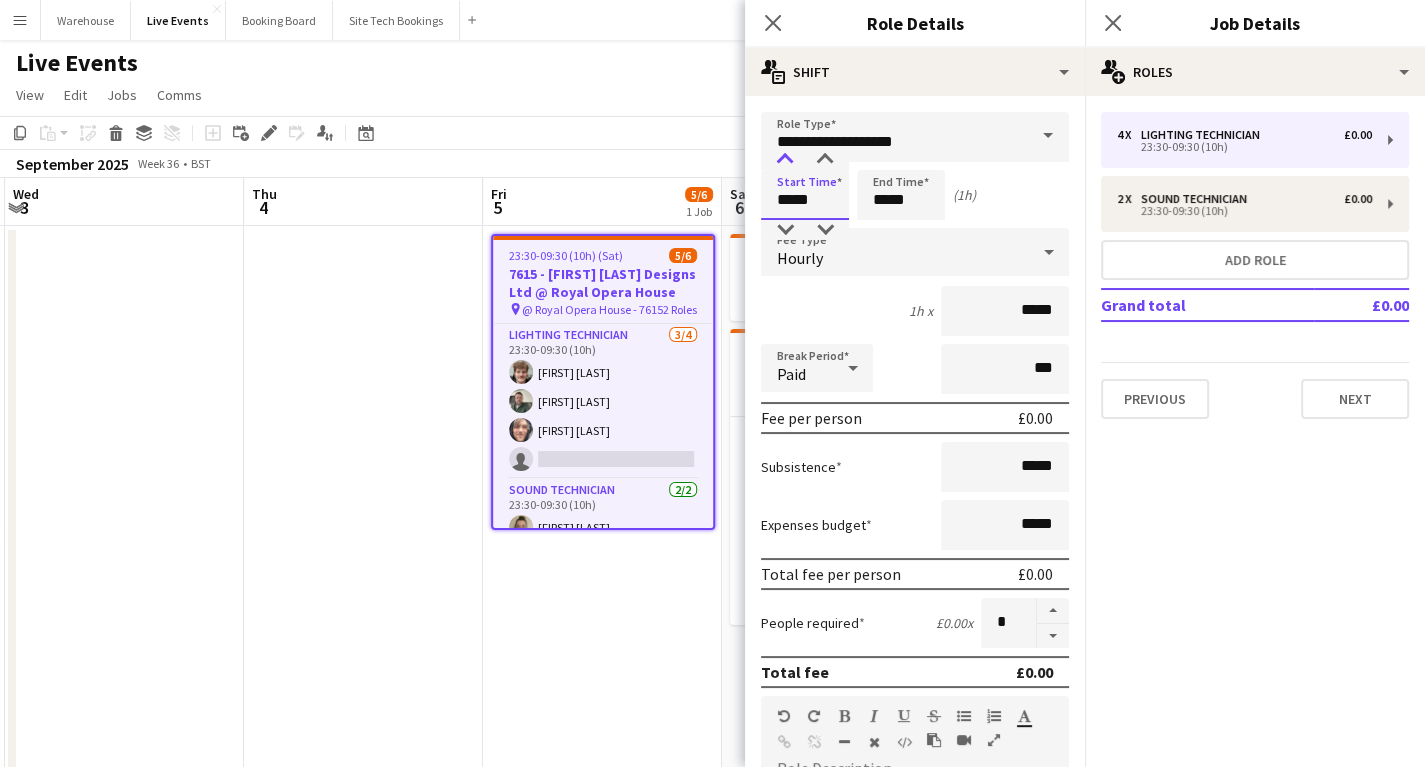 click at bounding box center [785, 160] 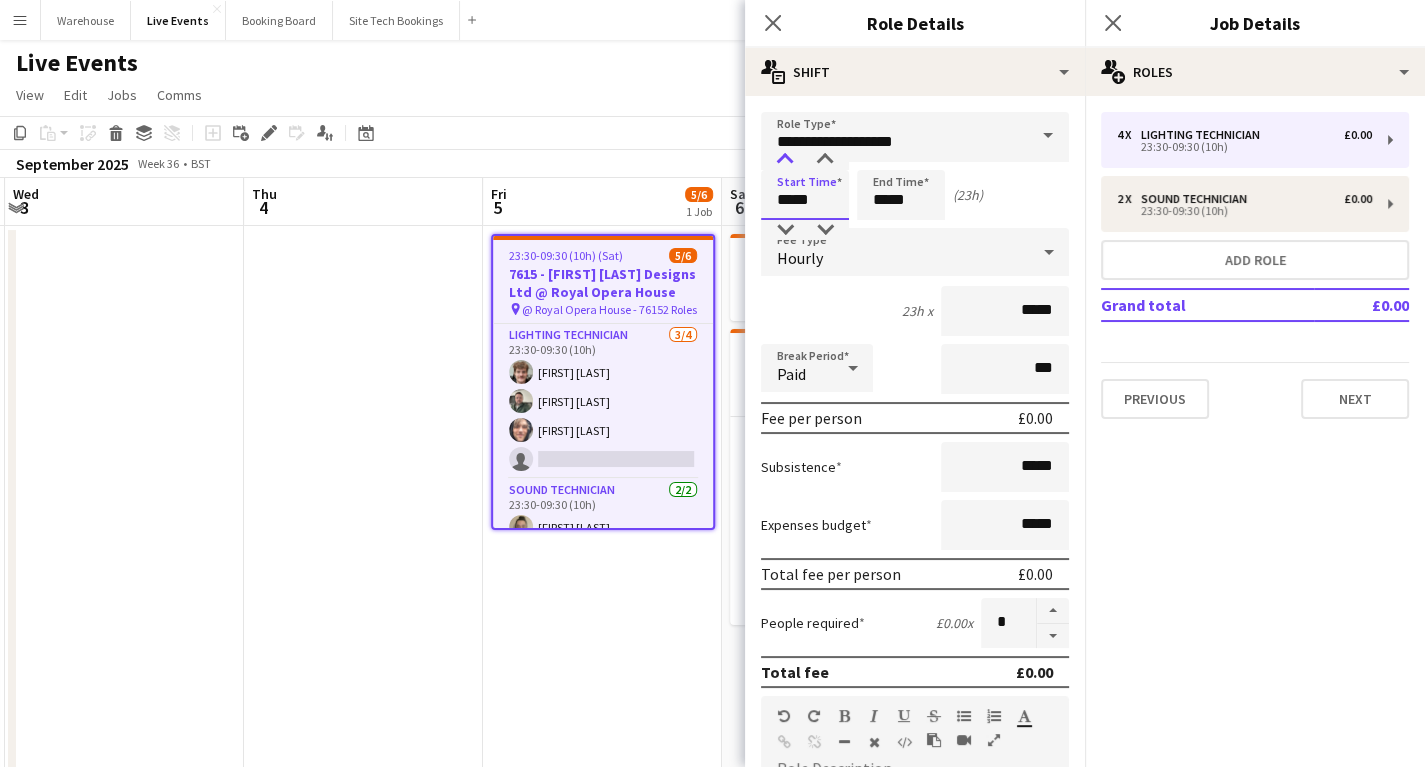 click at bounding box center [785, 160] 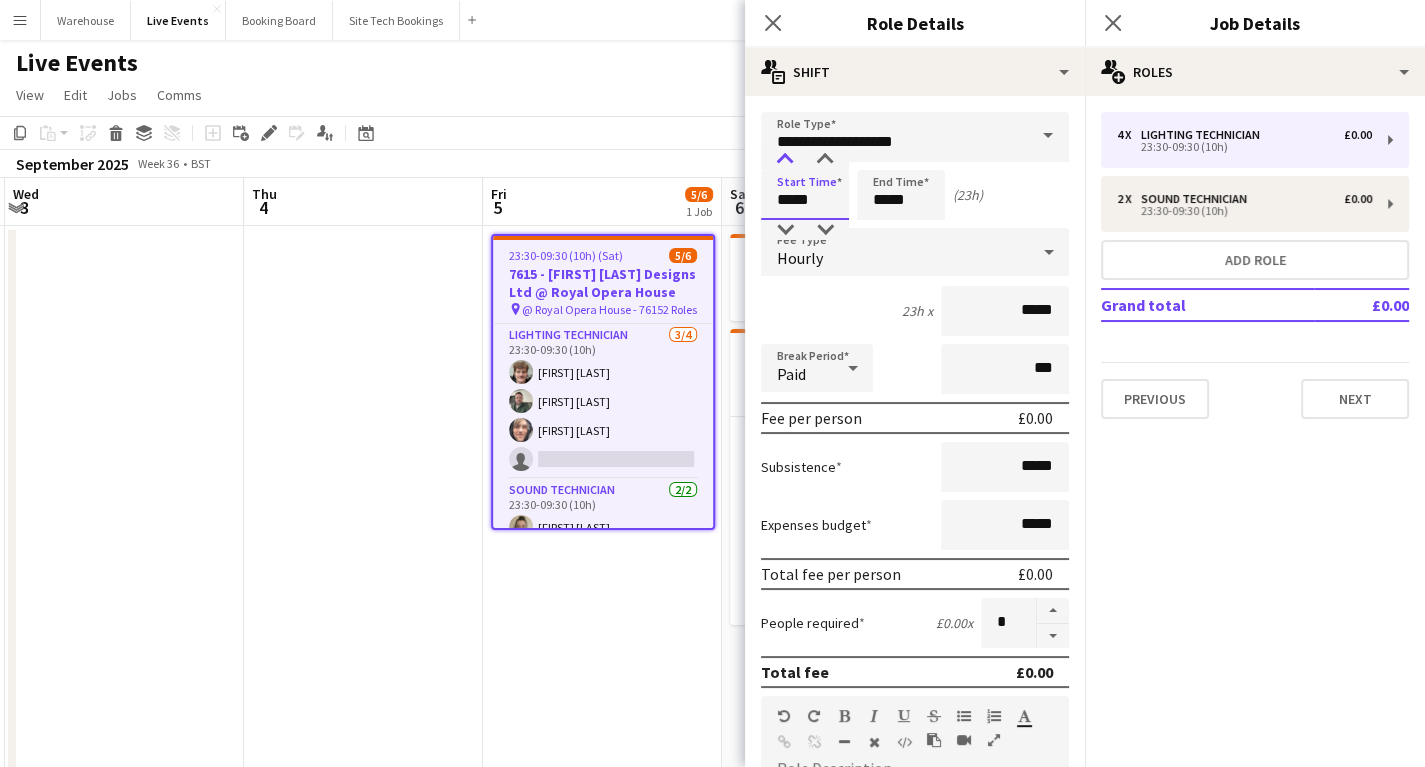 click at bounding box center [785, 160] 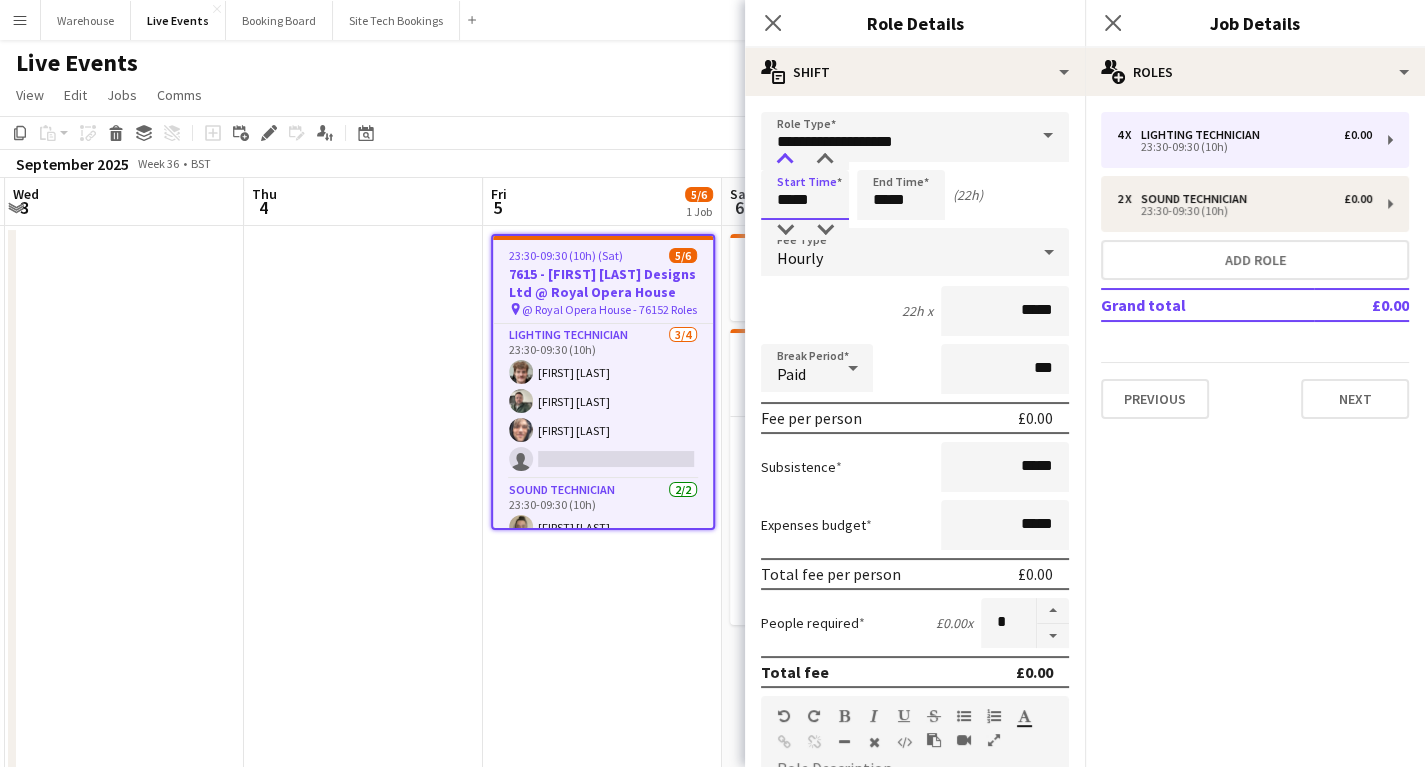 click at bounding box center (785, 160) 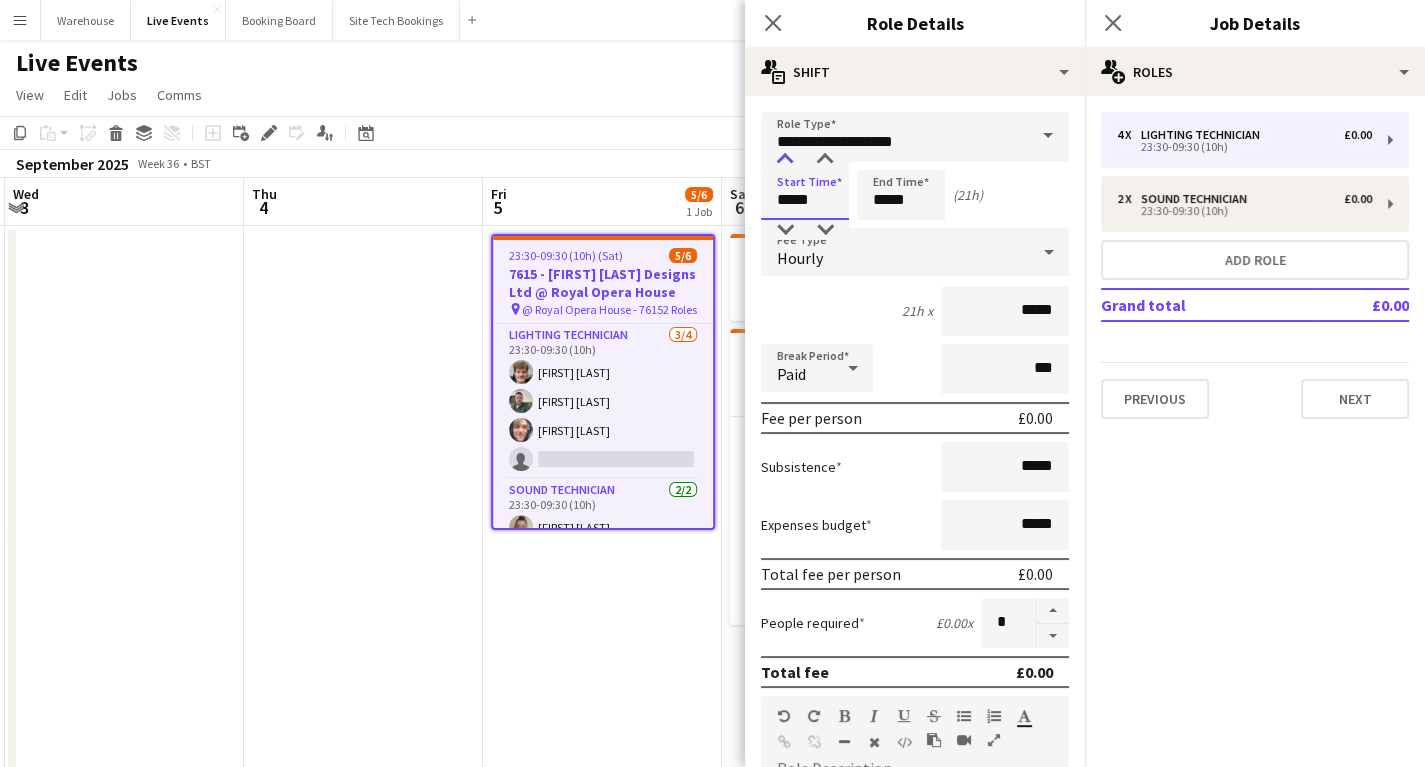 click at bounding box center (785, 160) 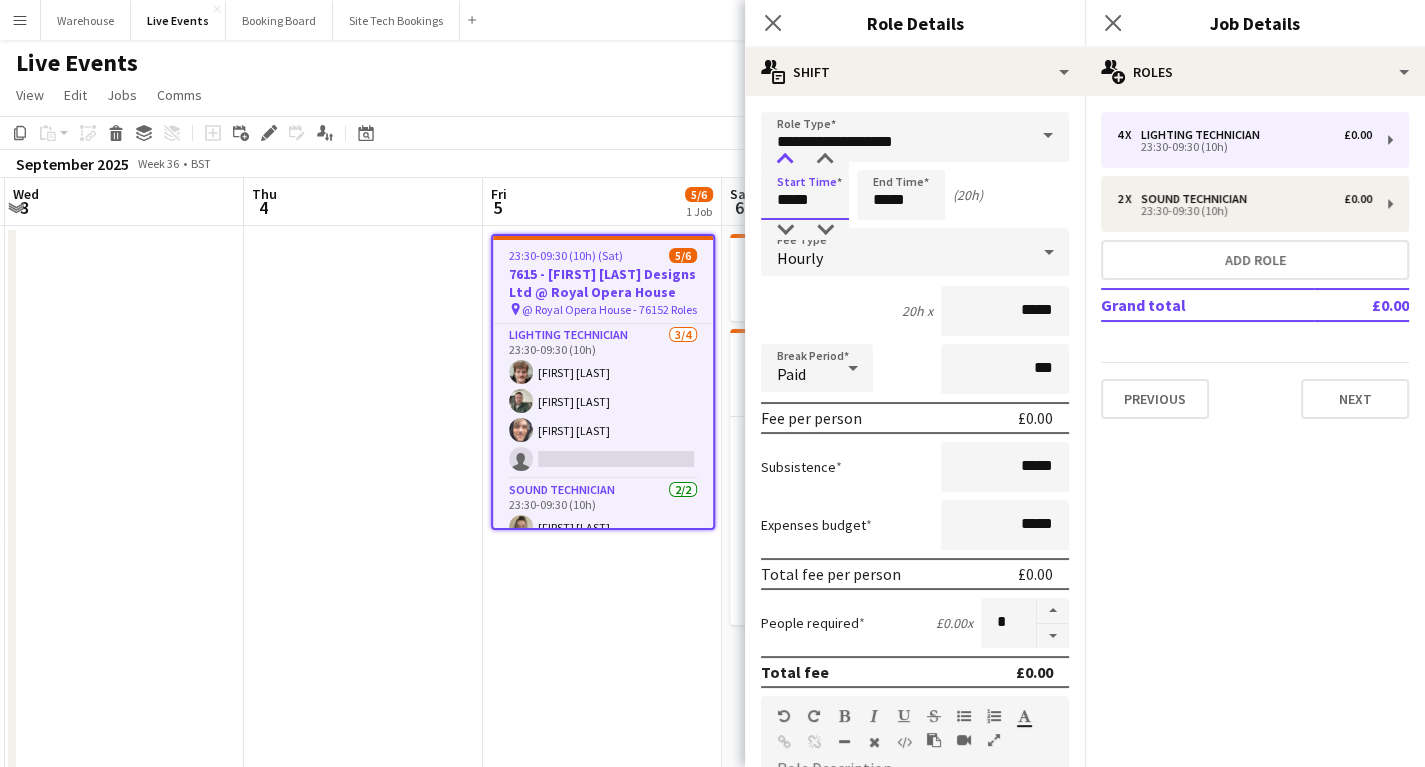 click at bounding box center [785, 160] 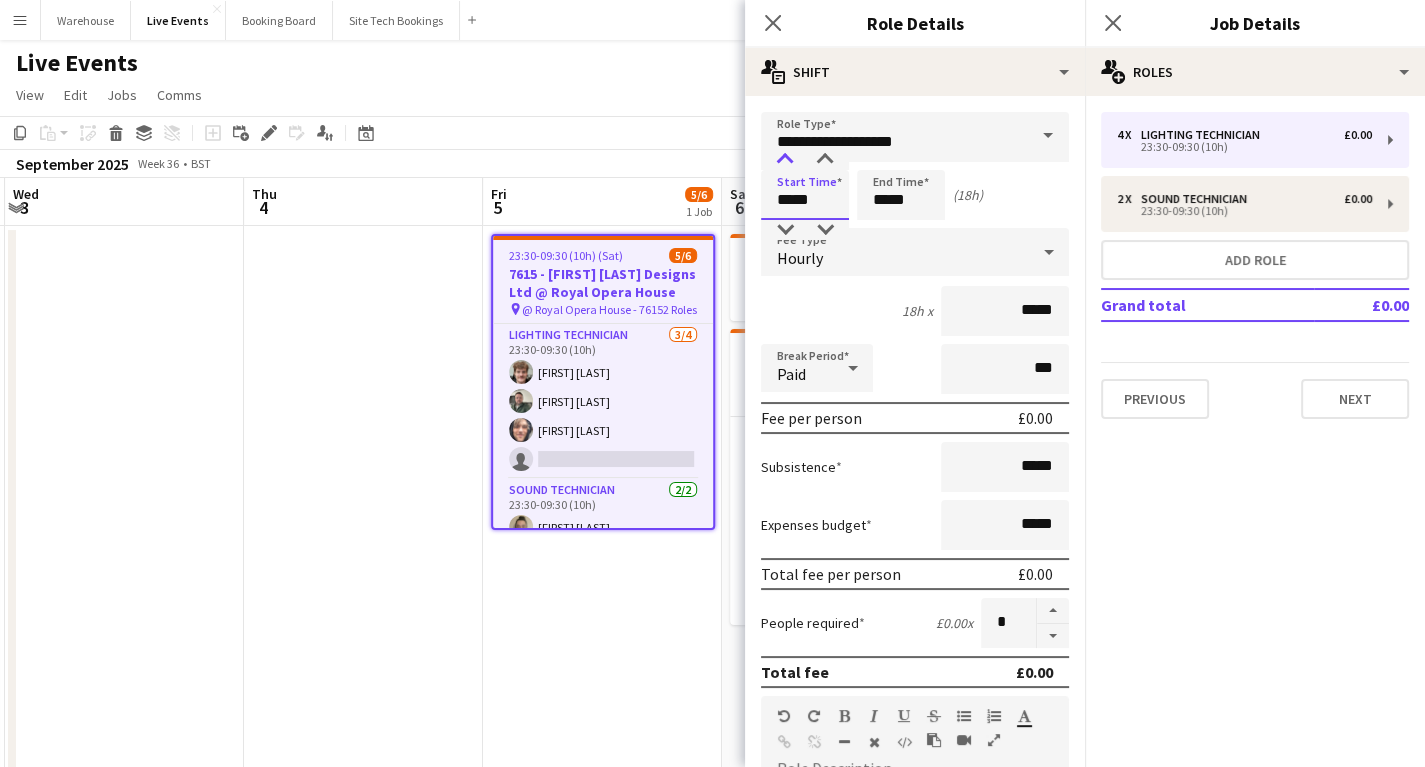 click at bounding box center [785, 160] 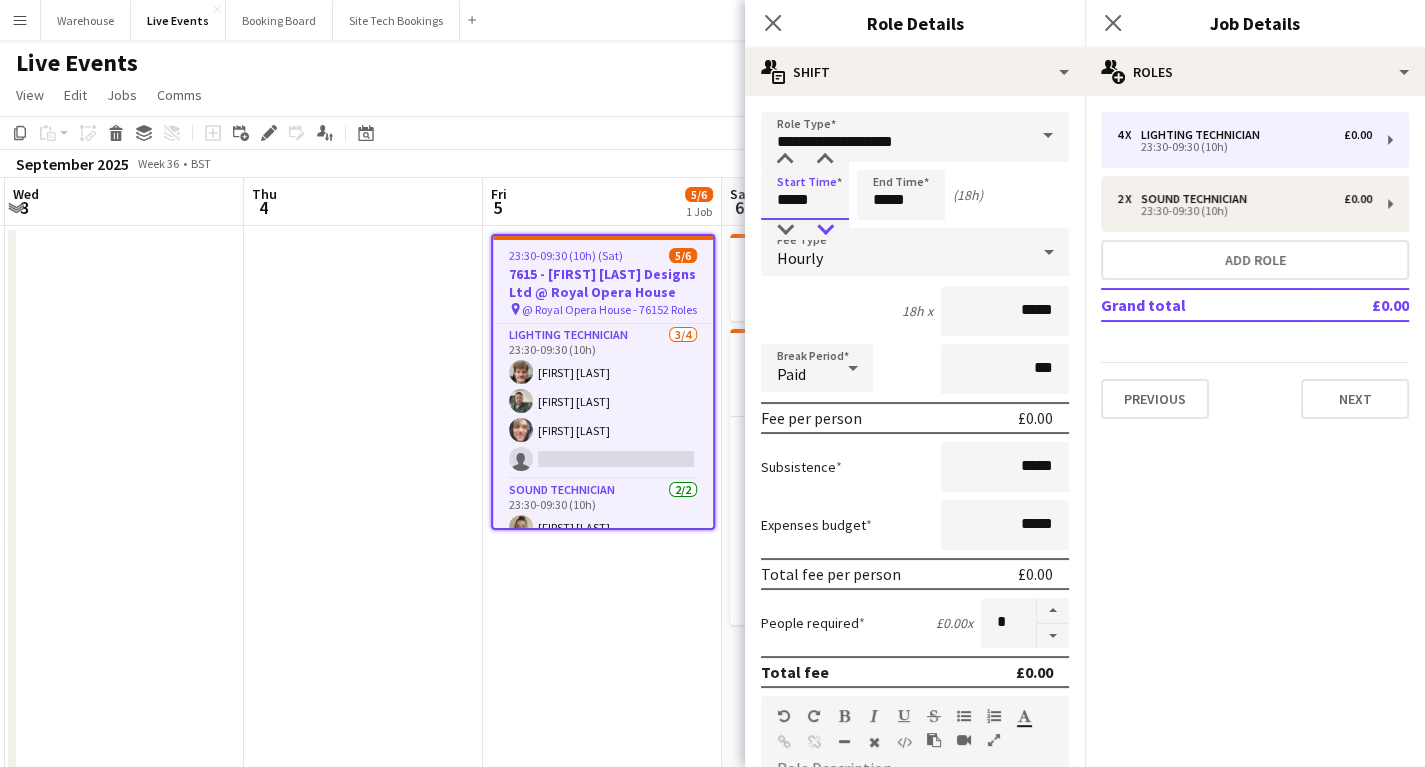 click at bounding box center (825, 230) 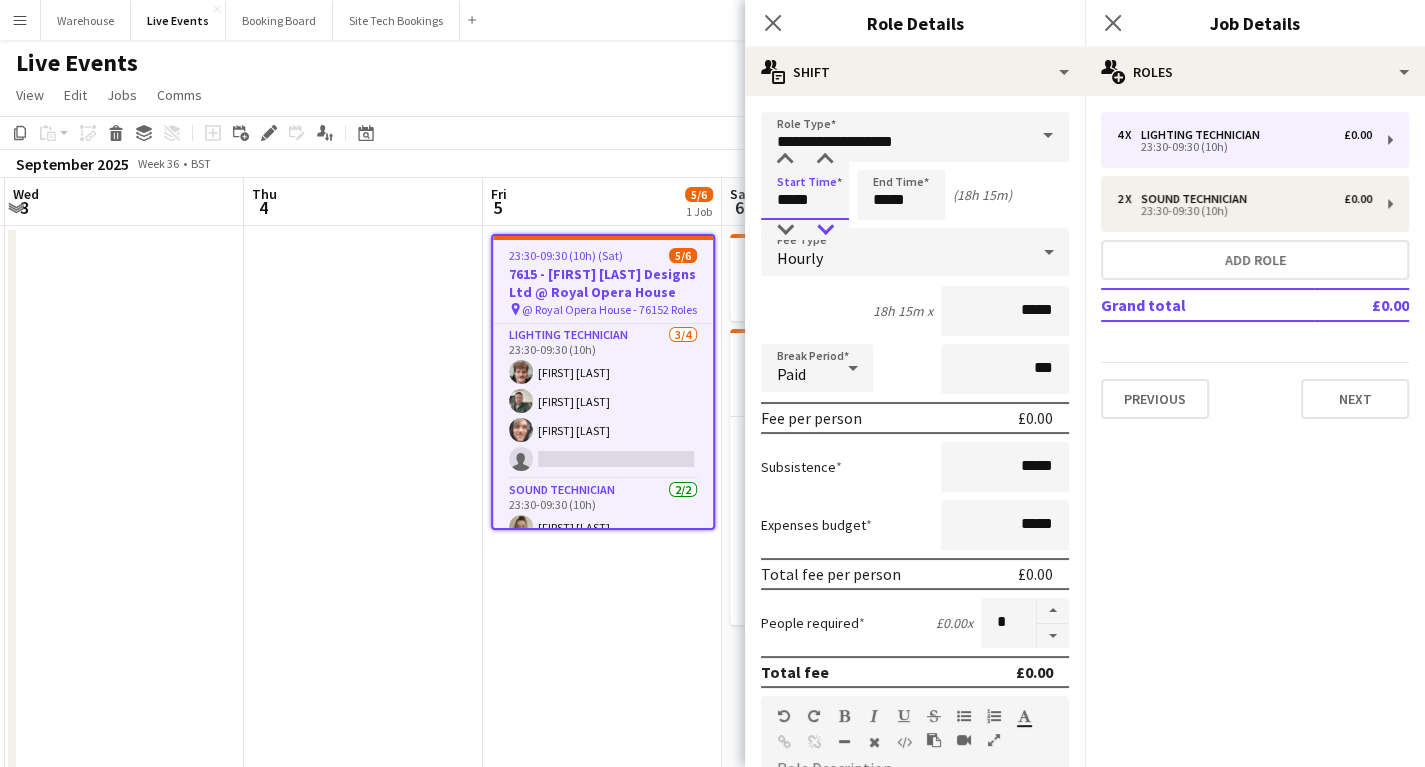type on "*****" 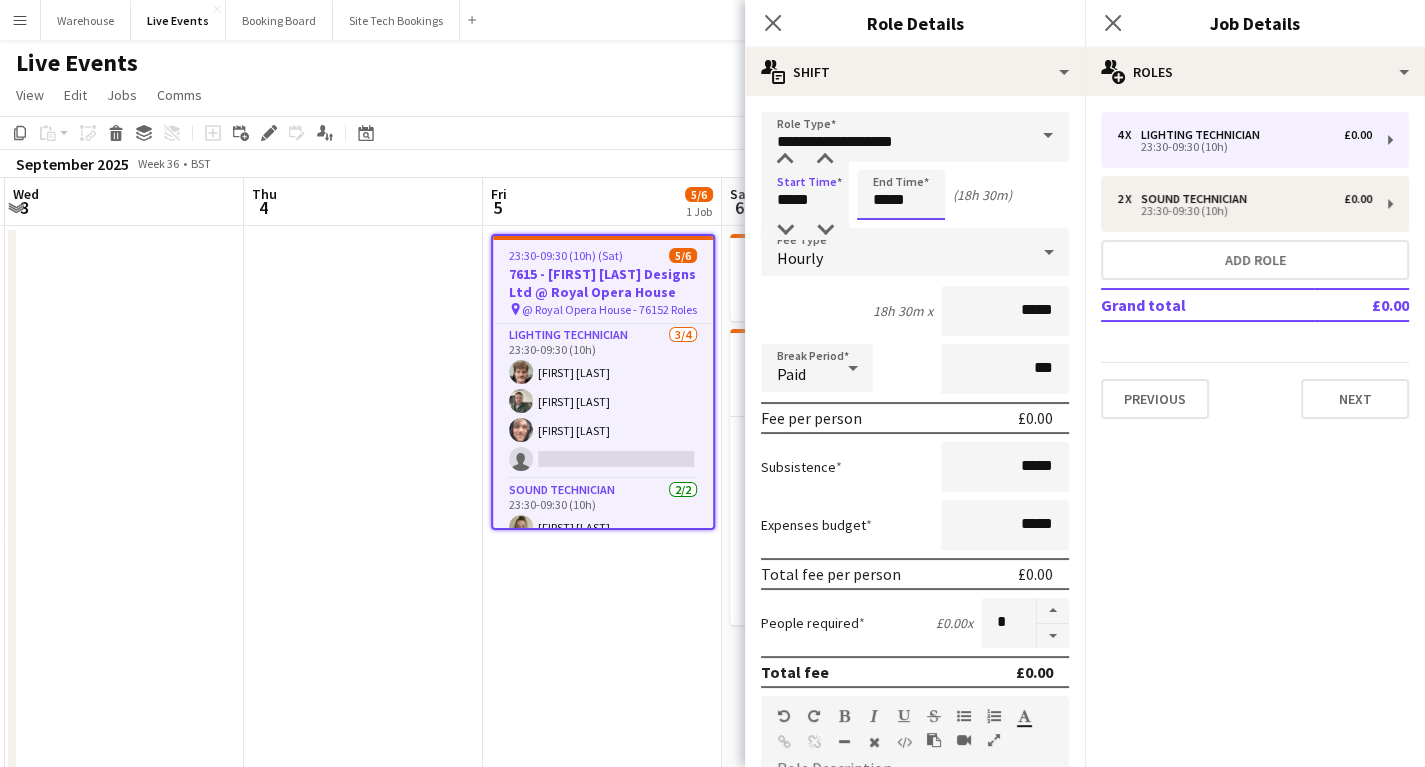 click on "*****" at bounding box center [901, 195] 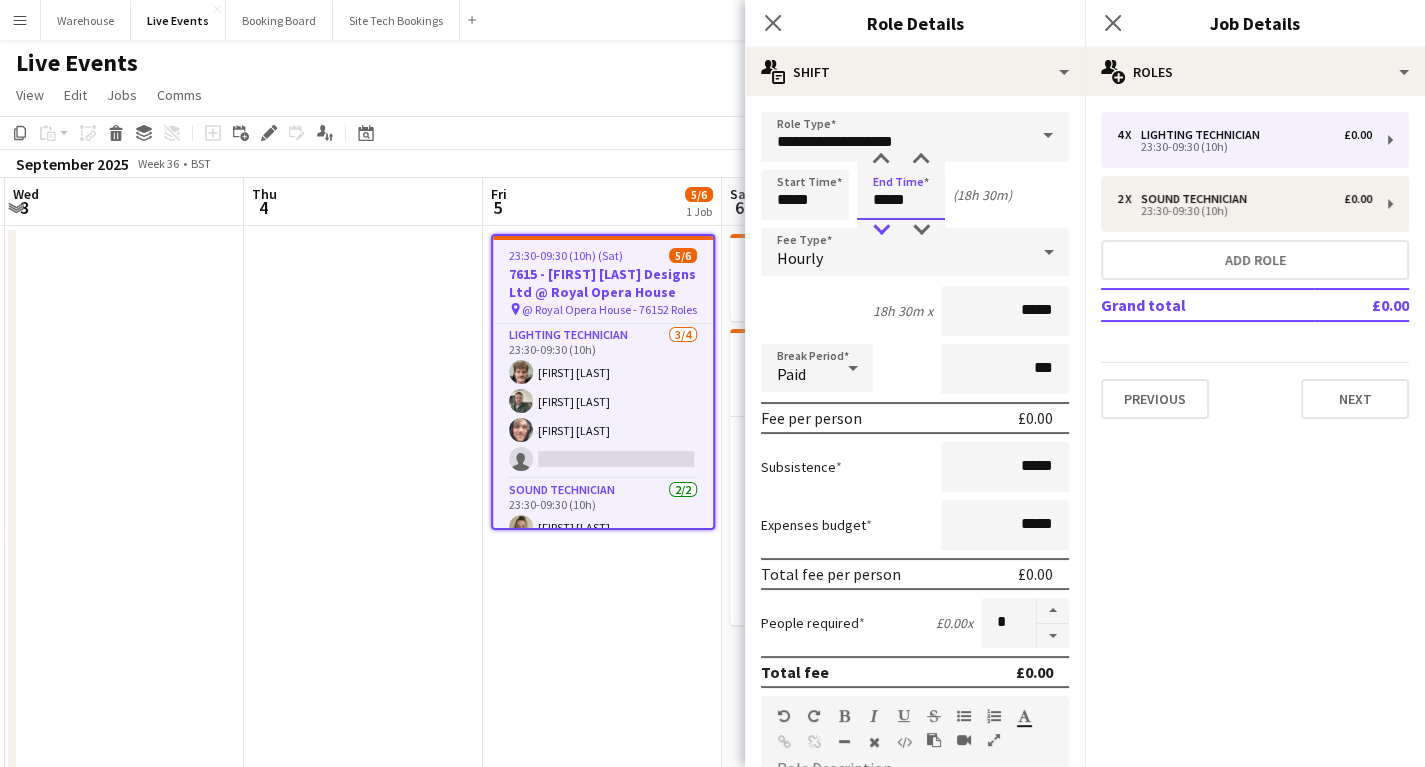 click at bounding box center (881, 230) 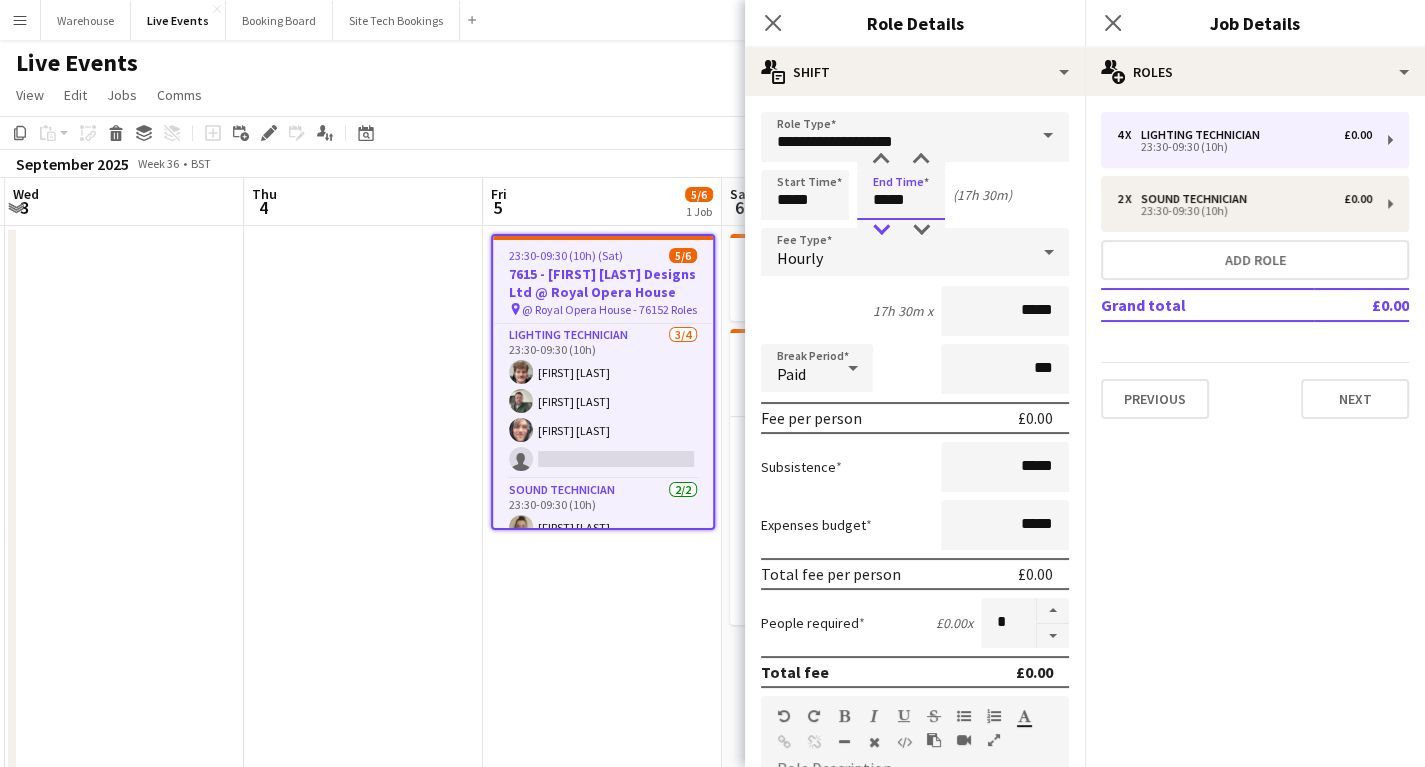 click at bounding box center (881, 230) 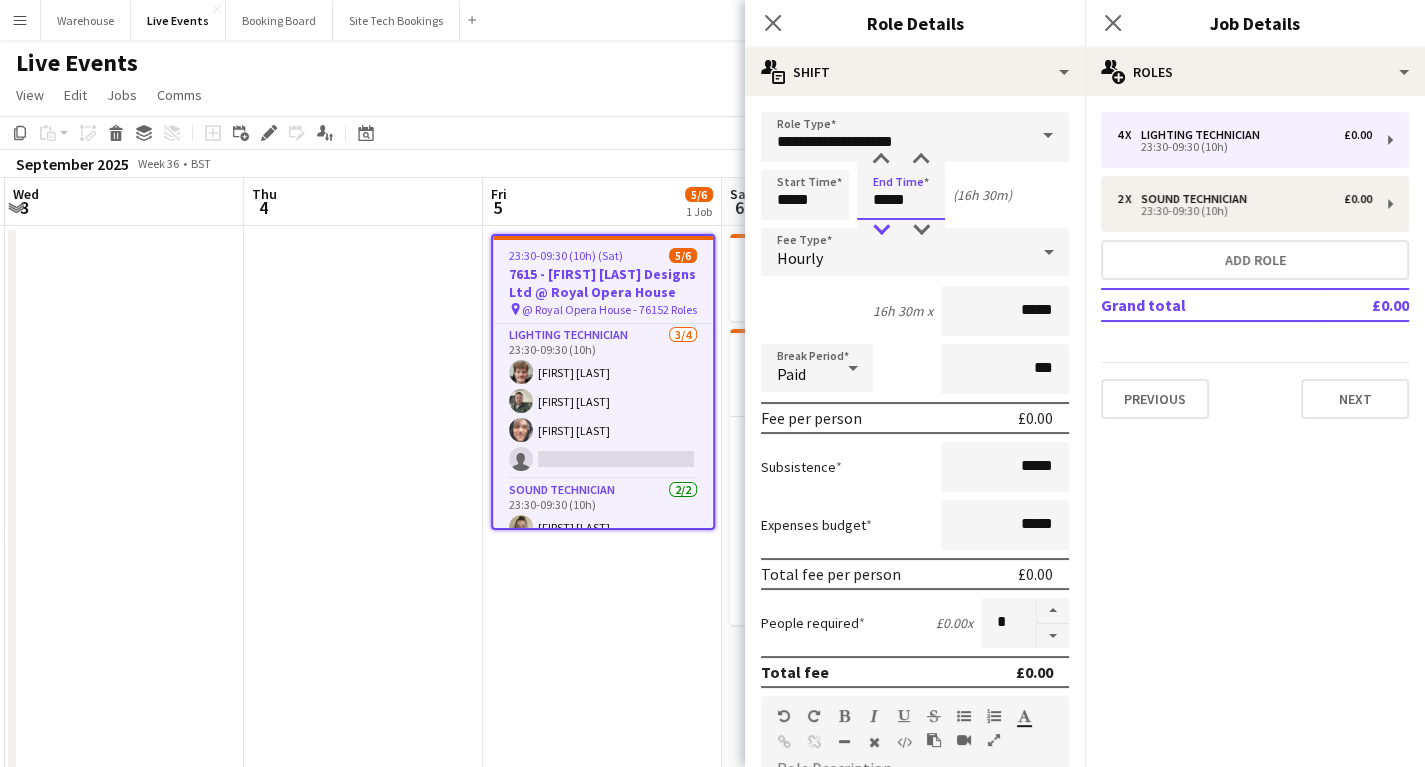click at bounding box center [881, 230] 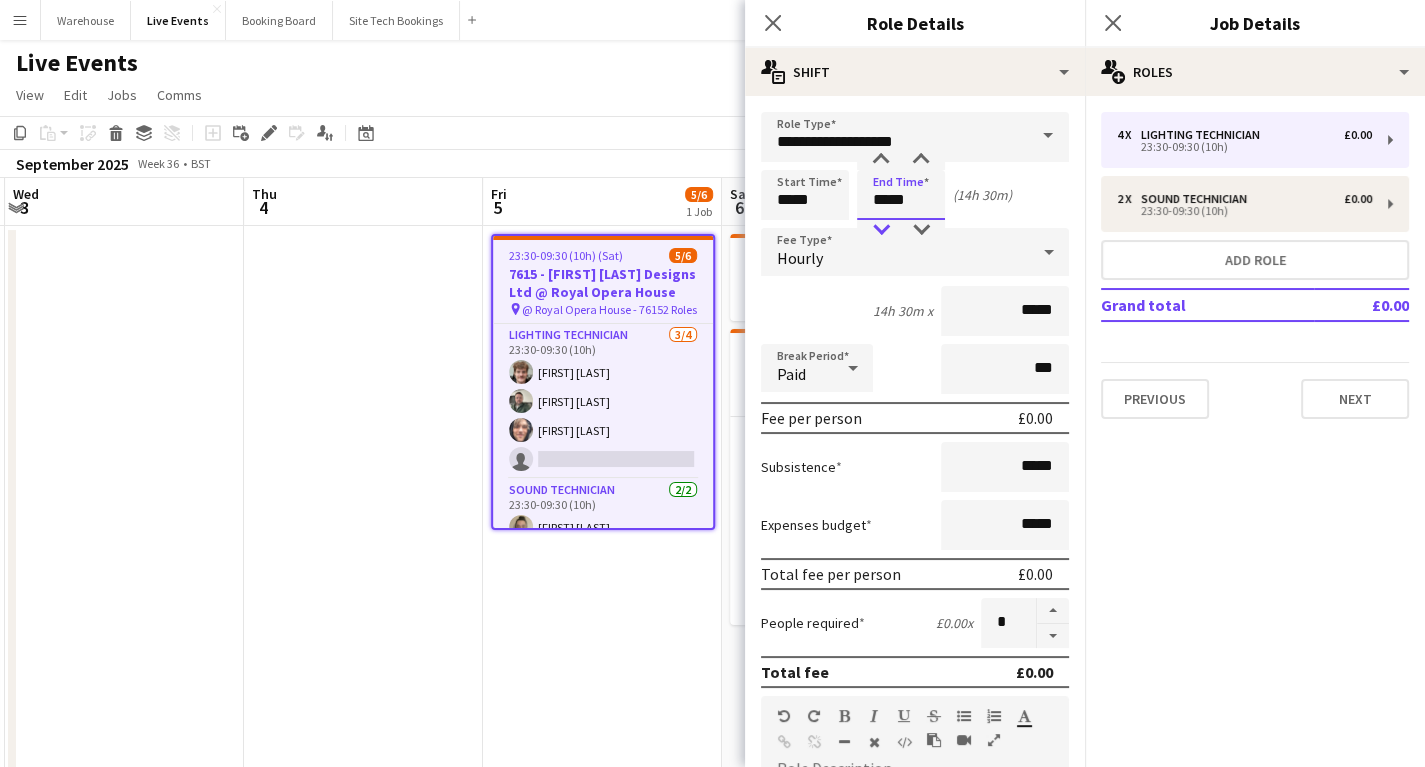 click at bounding box center (881, 230) 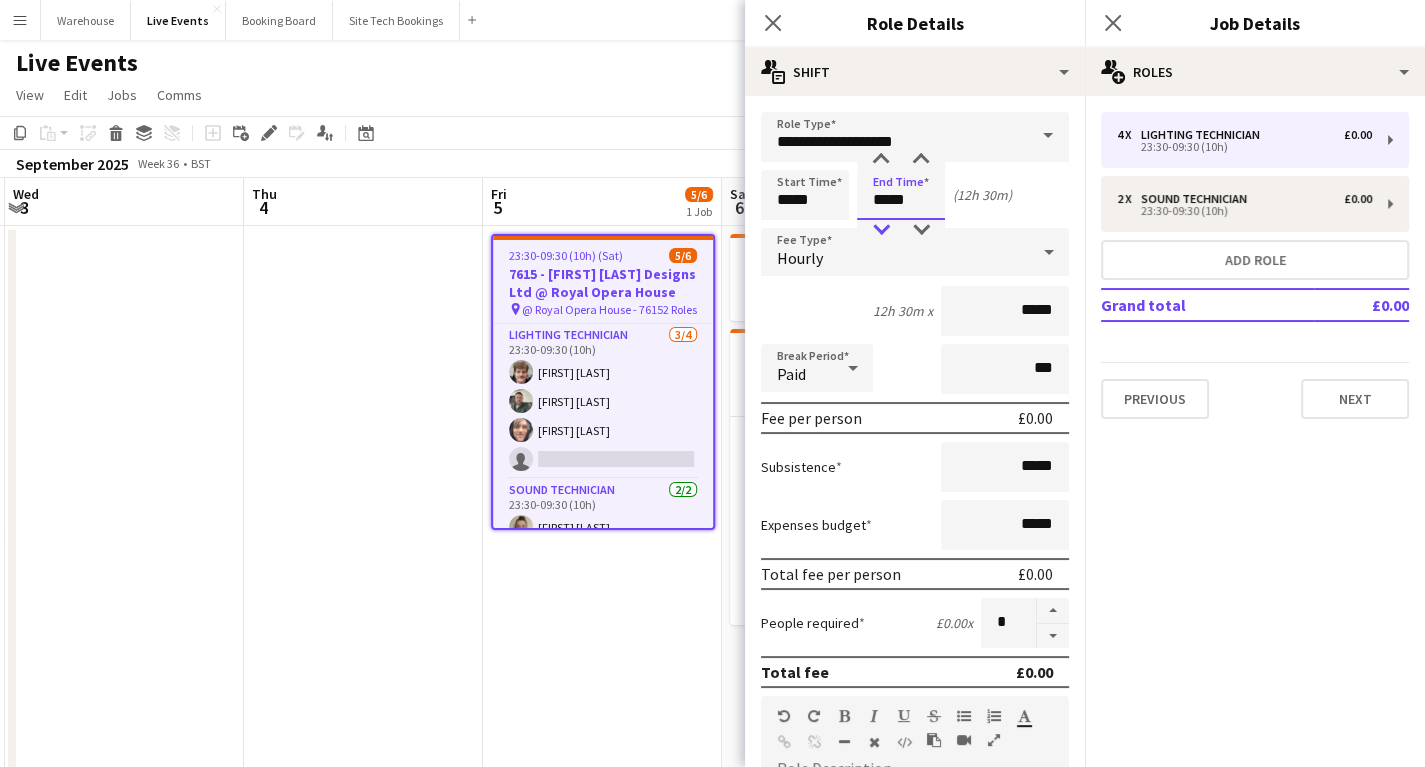 click at bounding box center [881, 230] 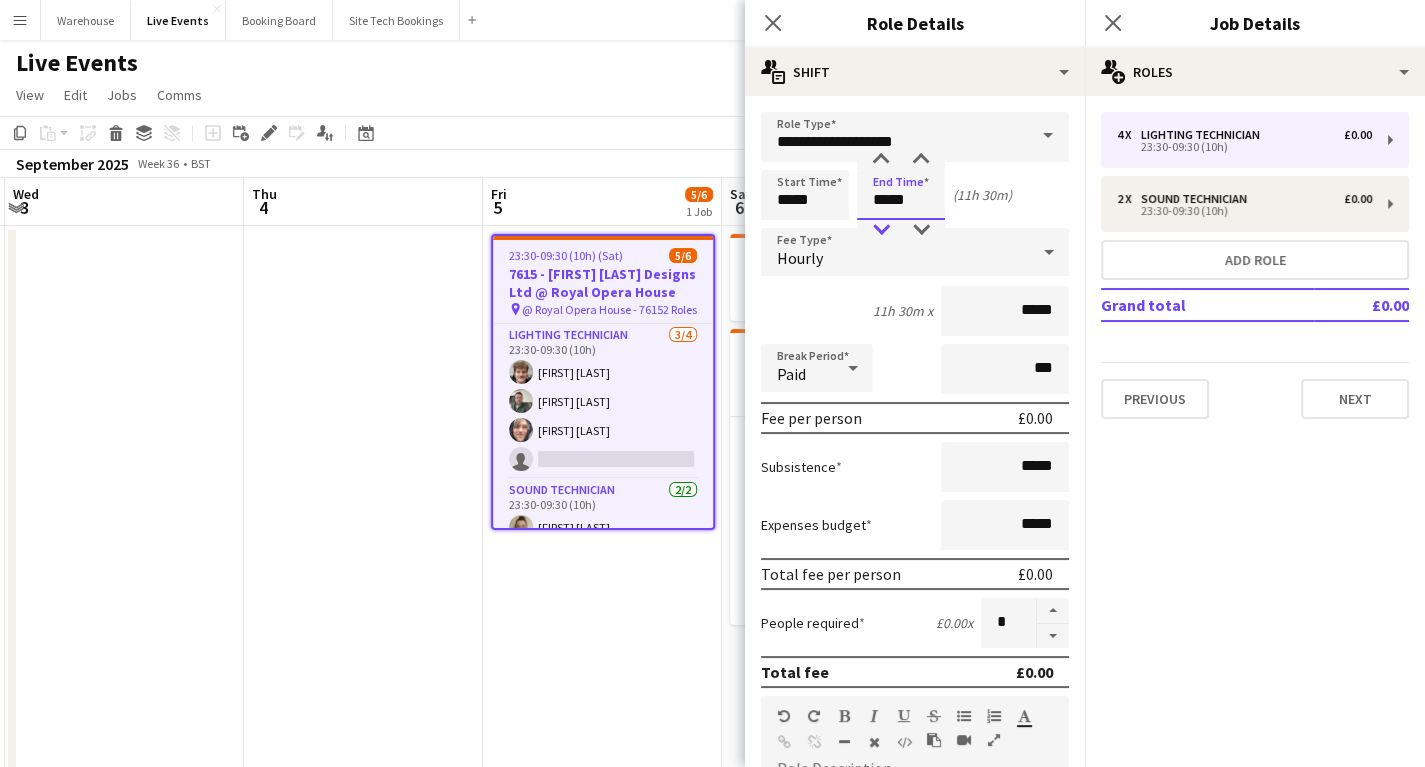 click at bounding box center [881, 230] 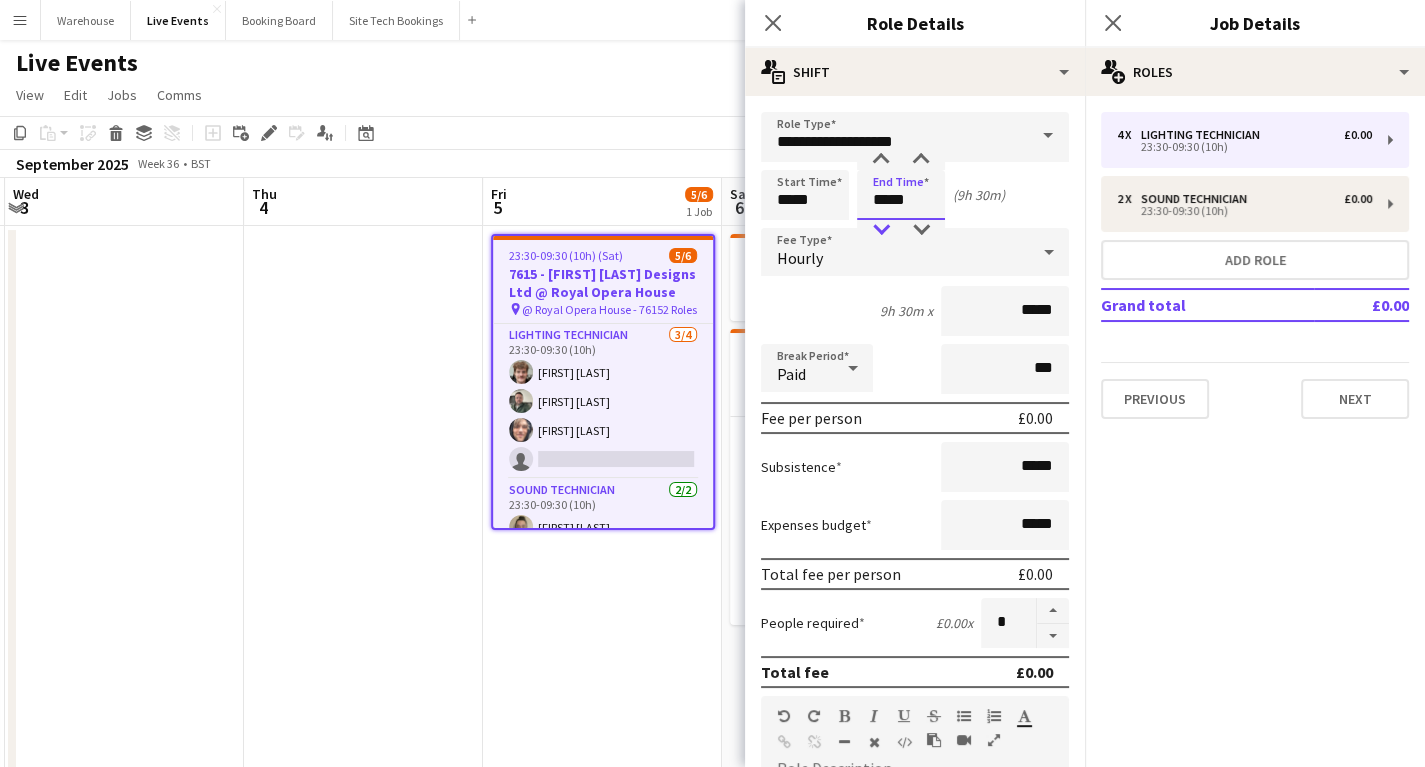 click at bounding box center (881, 230) 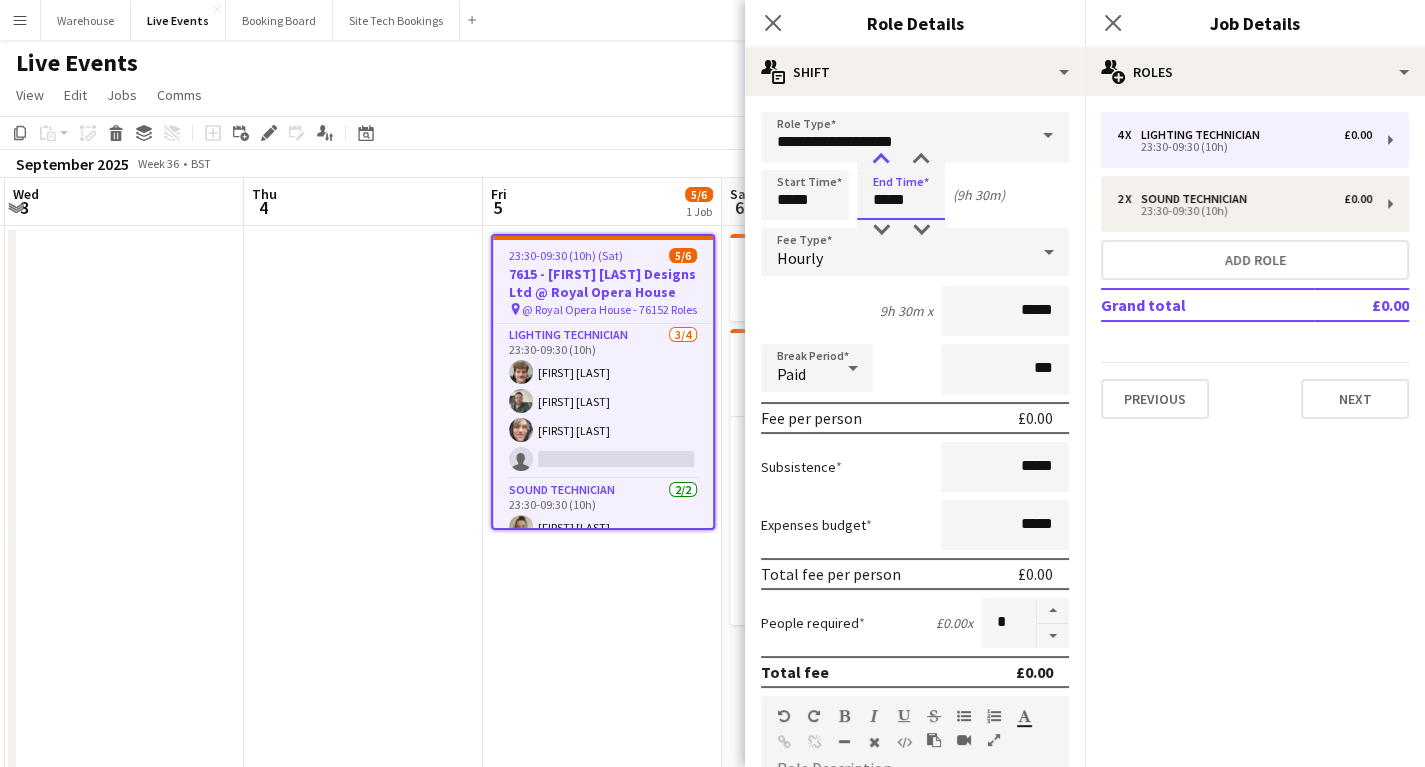 click at bounding box center [881, 160] 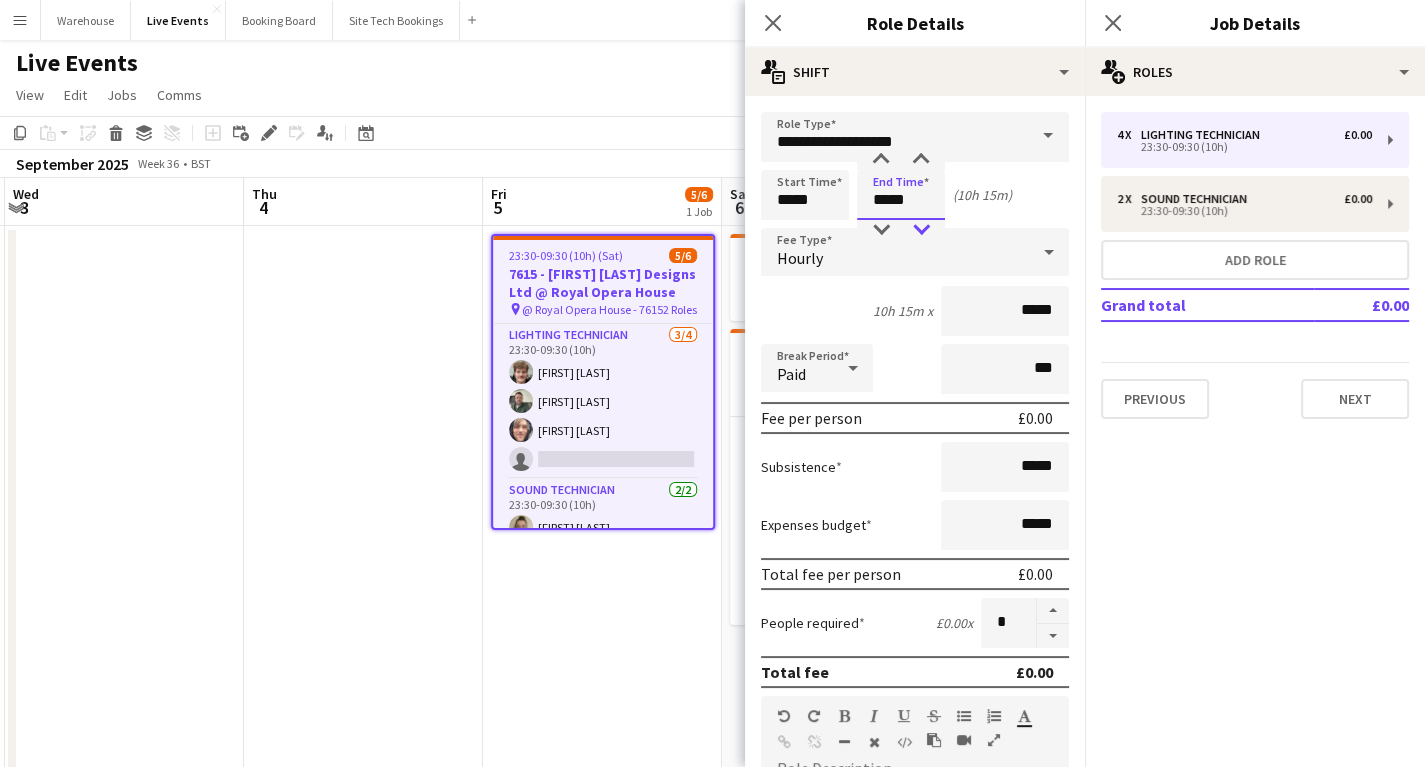 click at bounding box center [921, 230] 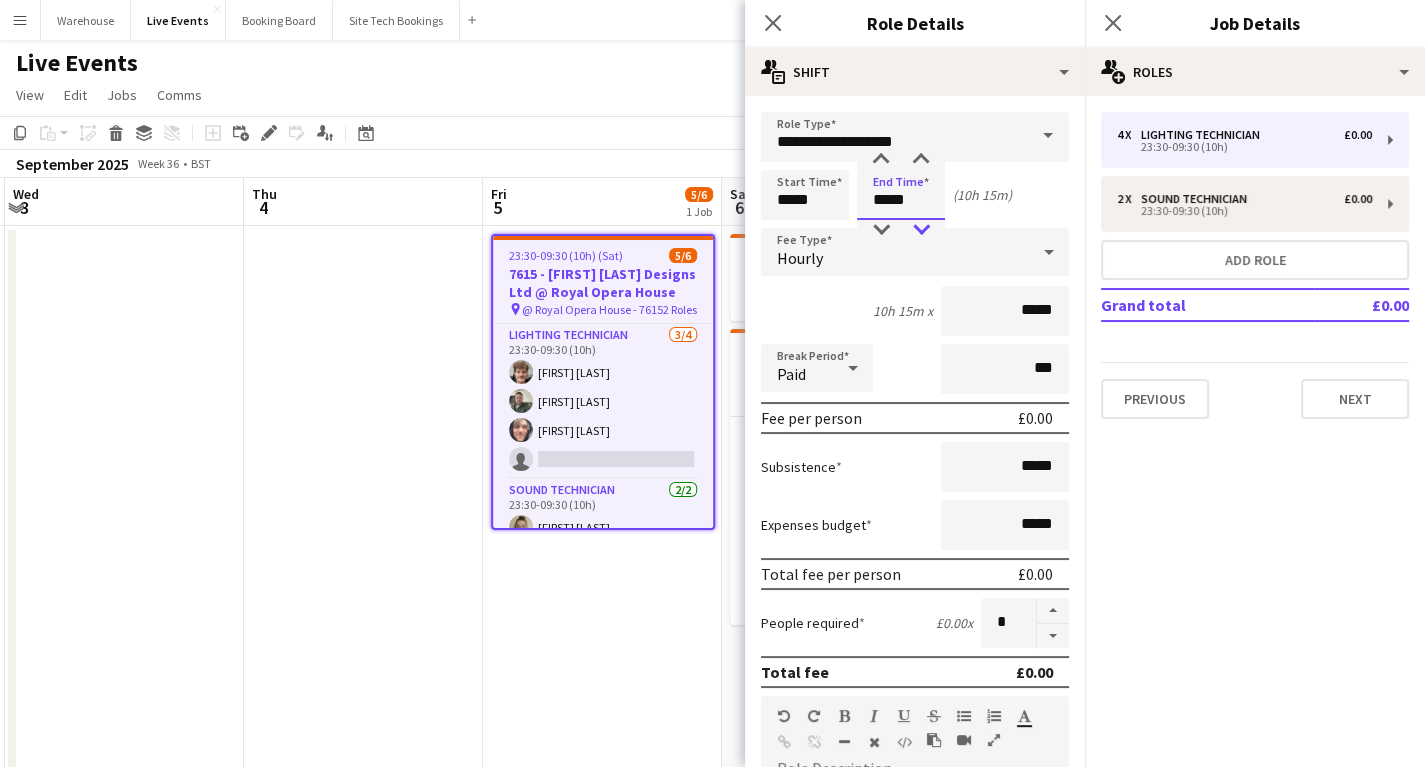 type on "*****" 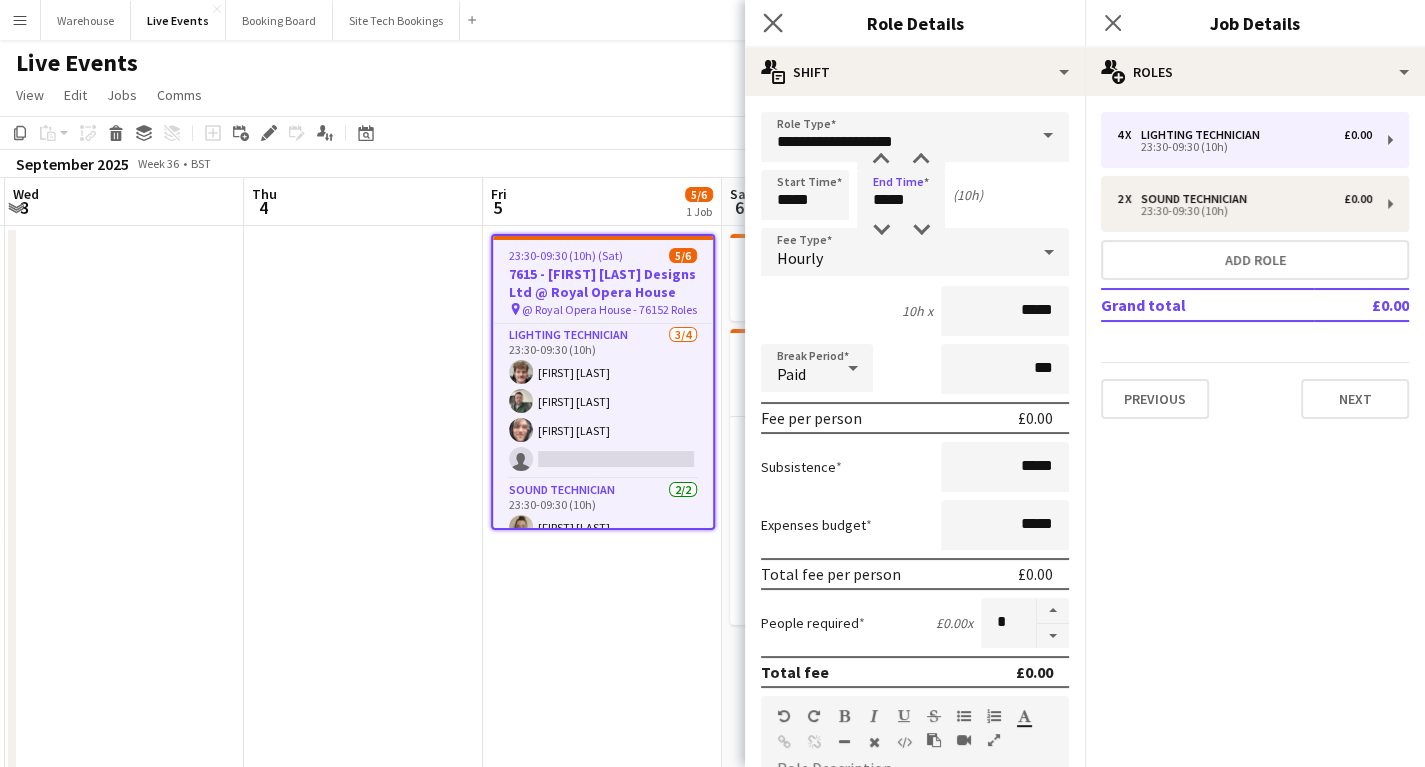 click on "Close pop-in" 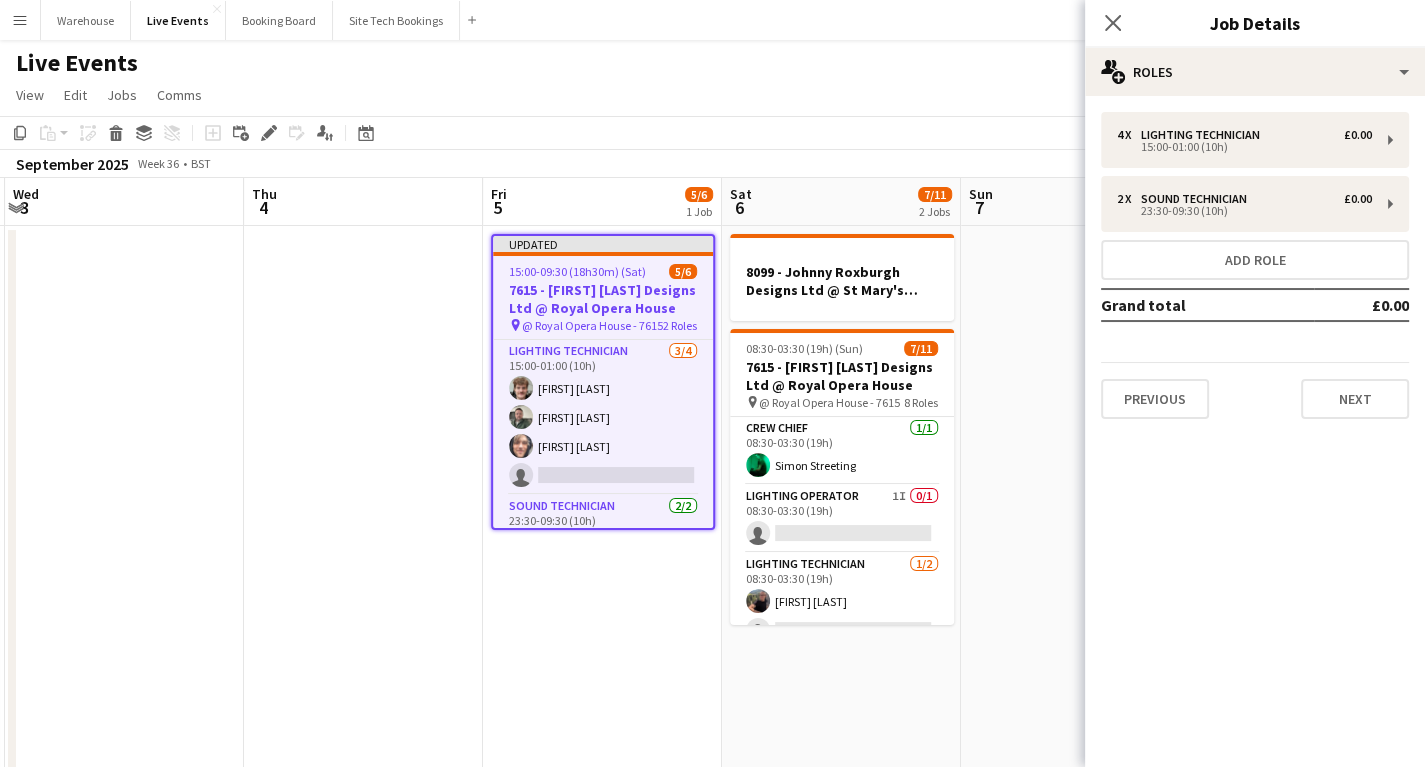 click on "Updated   15:00-01:00 (10h) (Sat)   3/4   7615 - Johnny Roxburgh Designs Ltd @ Royal Opera House
pin
@ Royal Opera House - 7615   2 Roles   Lighting Technician   3/4   15:00-01:00 (10h)
[FIRST] [LAST] [FIRST] [LAST] [FIRST] [LAST]
single-neutral-actions
Sound Technician   2/2   23:30-09:30 (10h)
[FIRST] [LAST] [FIRST] [LAST]" at bounding box center (602, 785) 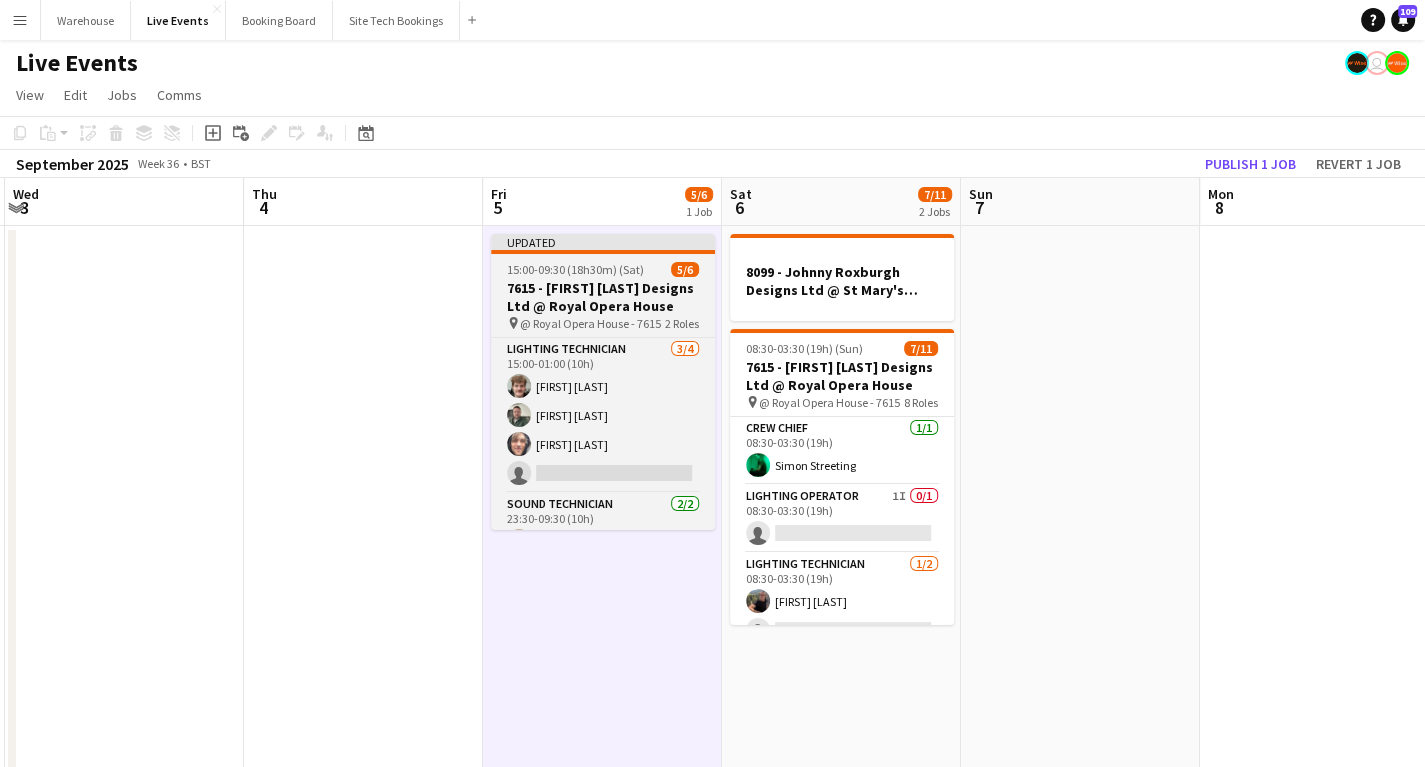 click on "7615 - [FIRST] [LAST] Designs Ltd @ Royal Opera House" at bounding box center (603, 297) 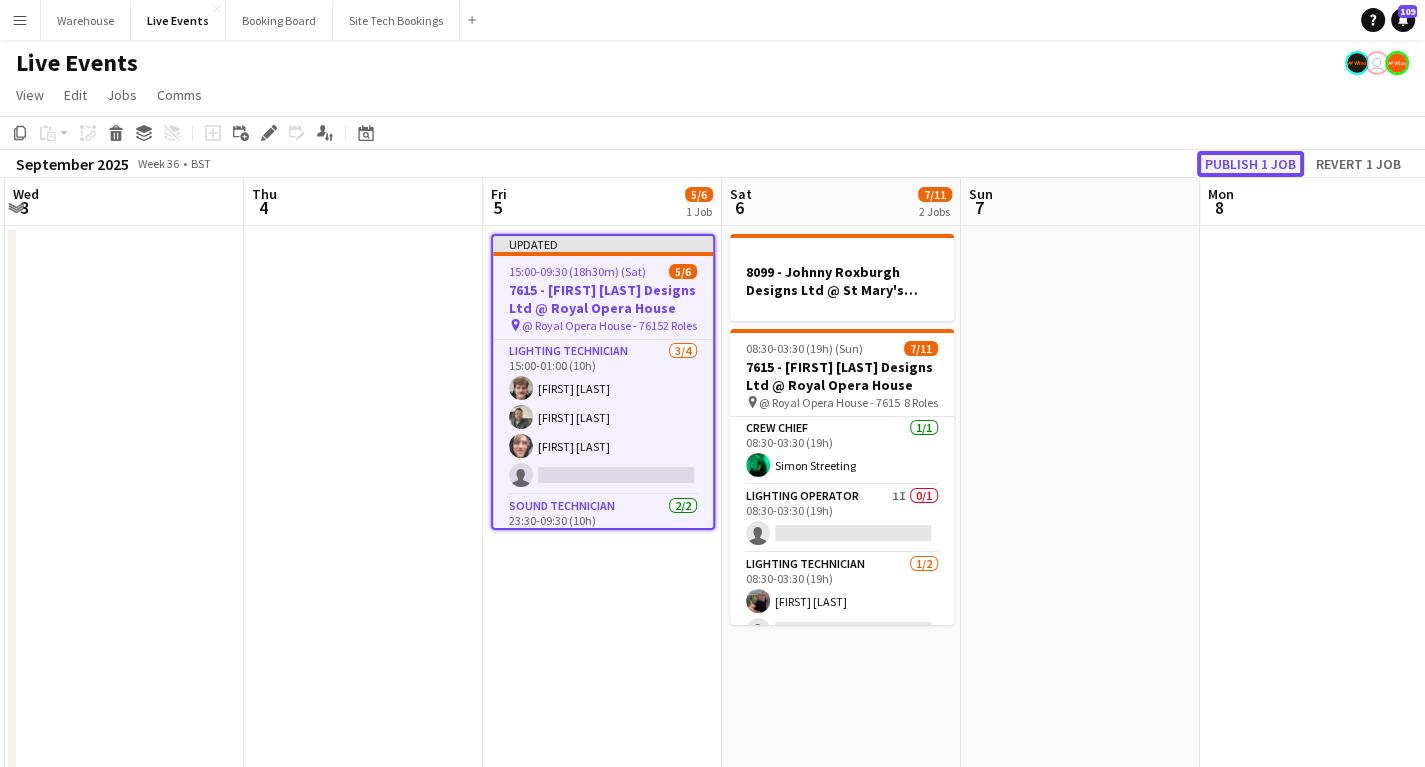 click on "Publish 1 job" 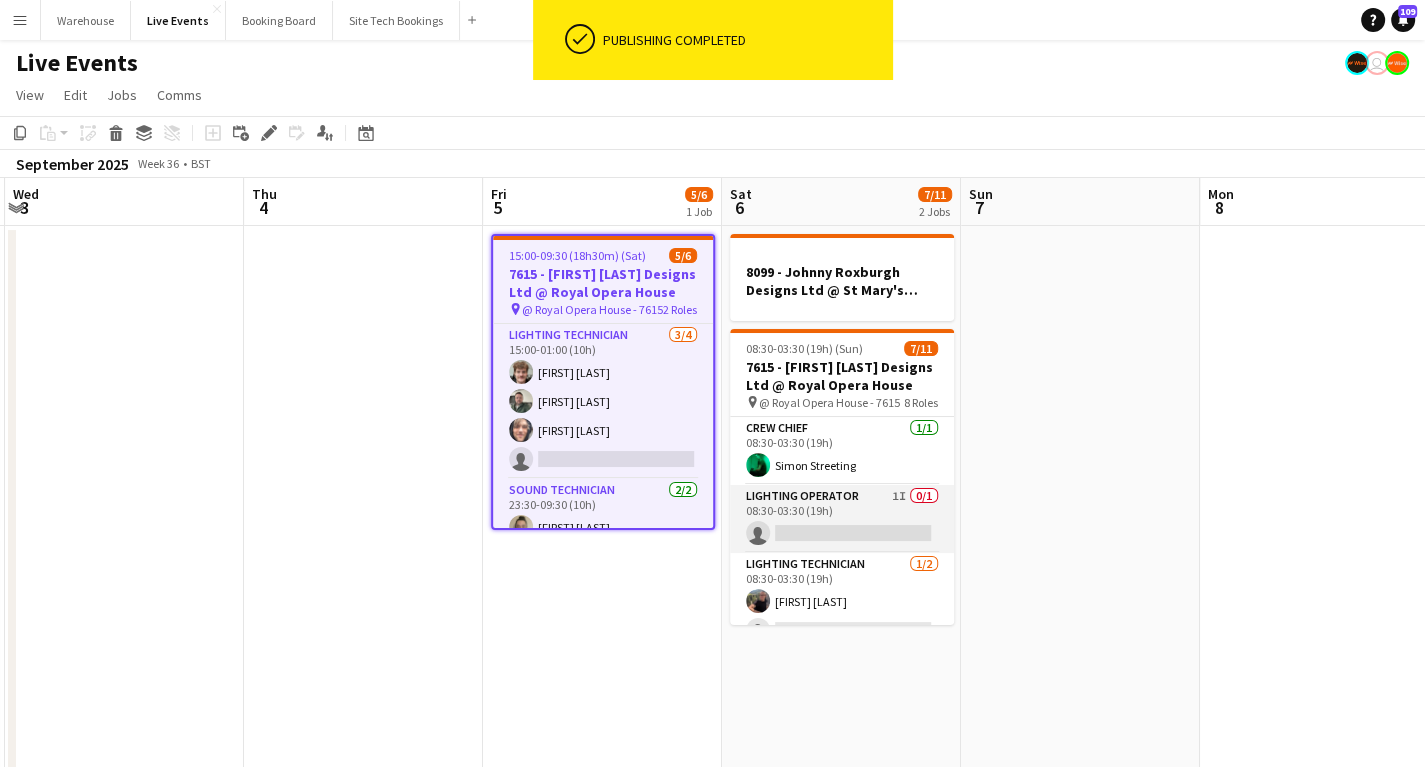 click on "Lighting Operator   1I   0/1   08:30-03:30 (19h)
single-neutral-actions" at bounding box center [842, 519] 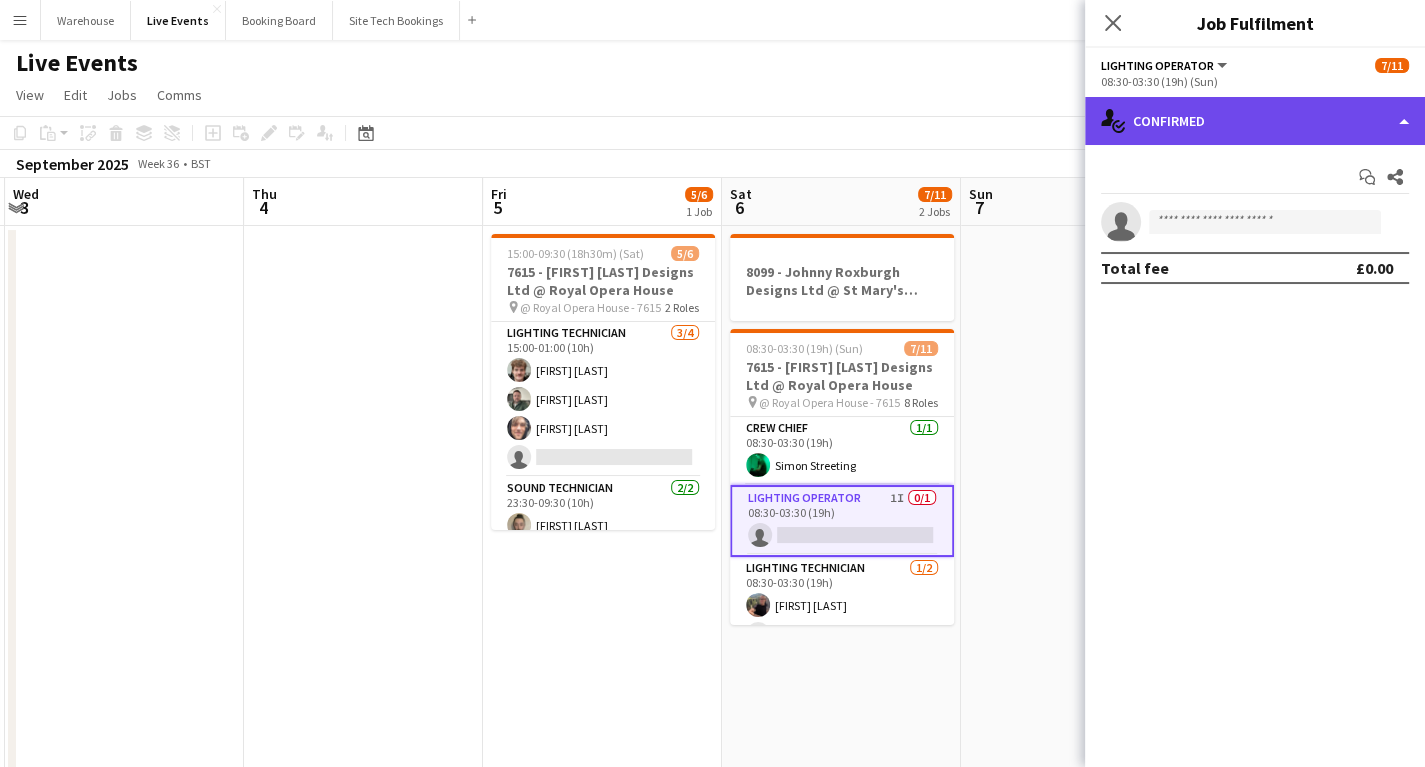 click on "single-neutral-actions-check-2
Confirmed" 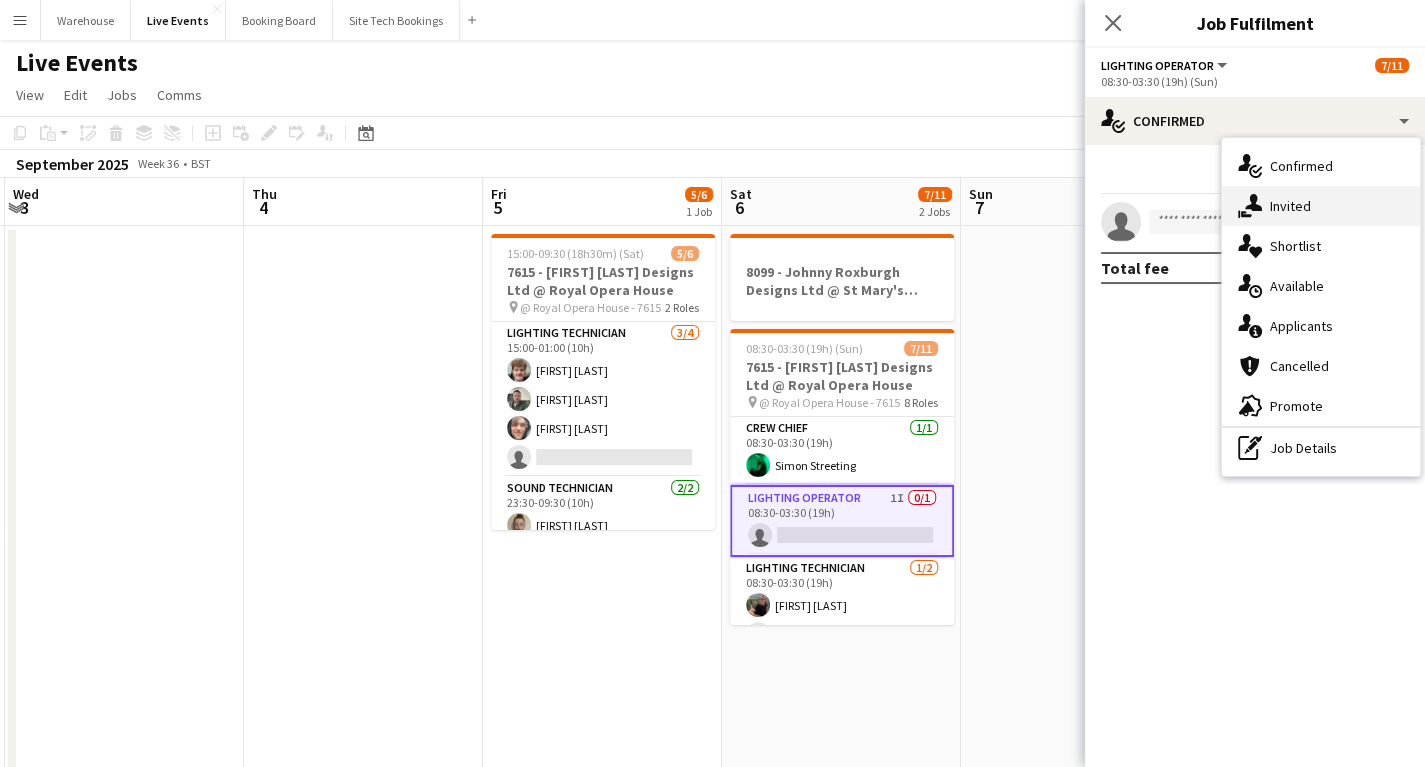 click on "single-neutral-actions-share-1
Invited" at bounding box center [1321, 206] 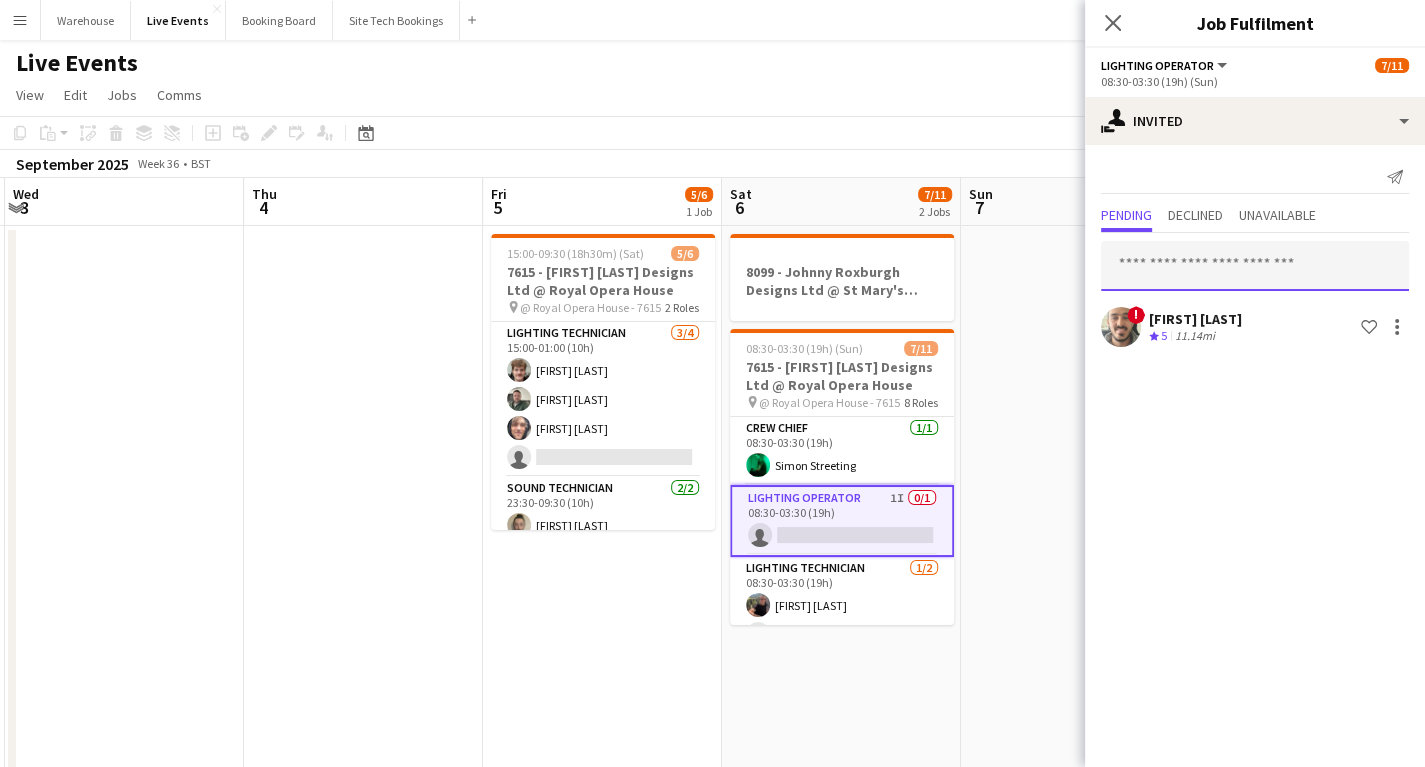 click at bounding box center (1255, 266) 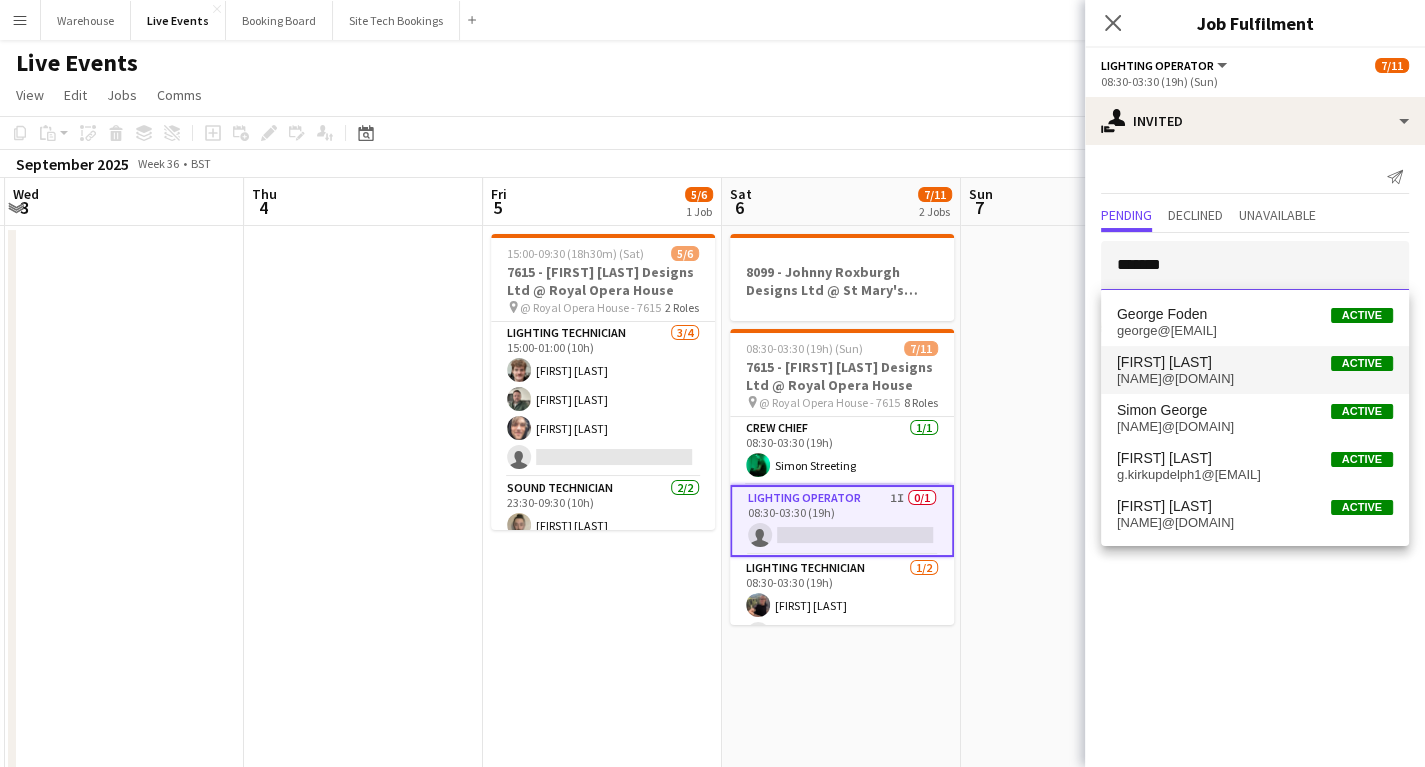 type on "******" 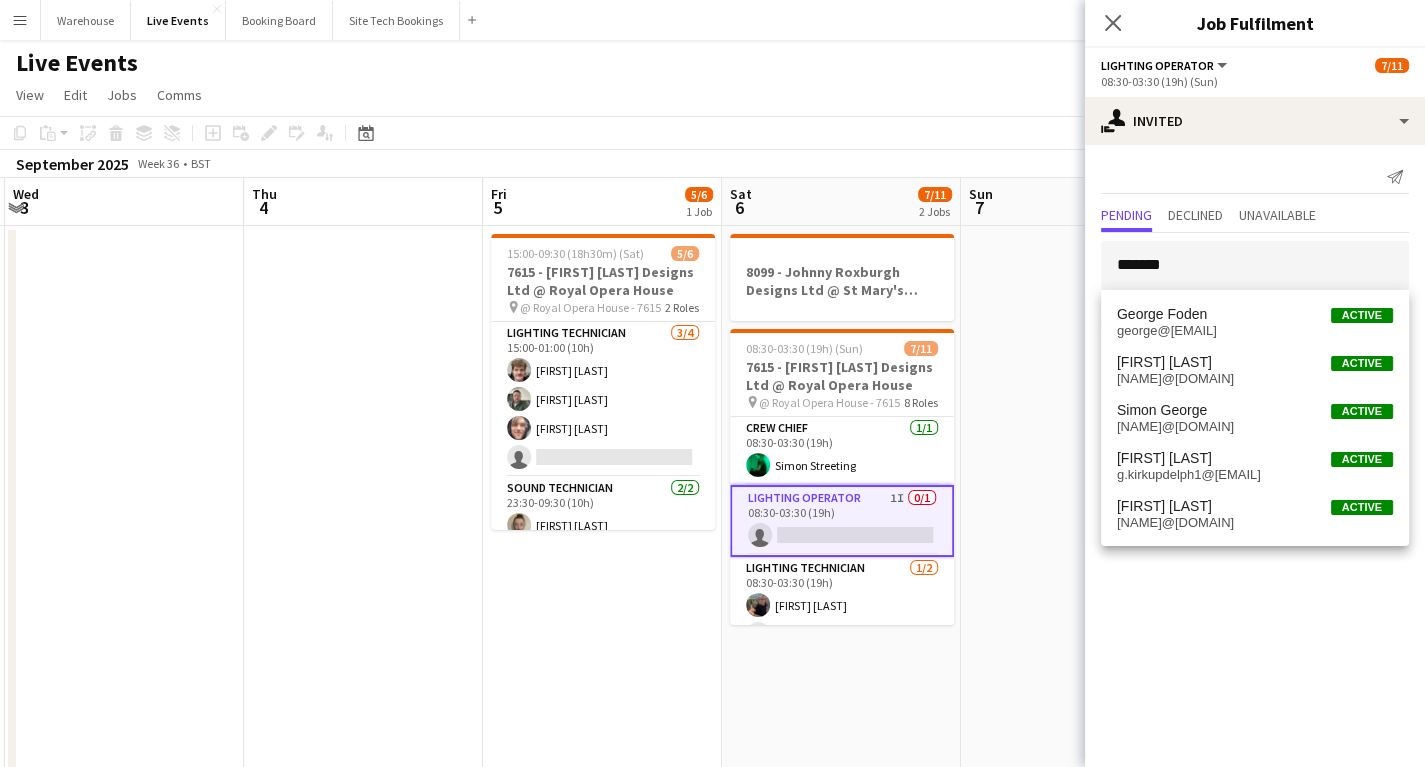 click on "George Frost  Active" at bounding box center (1255, 362) 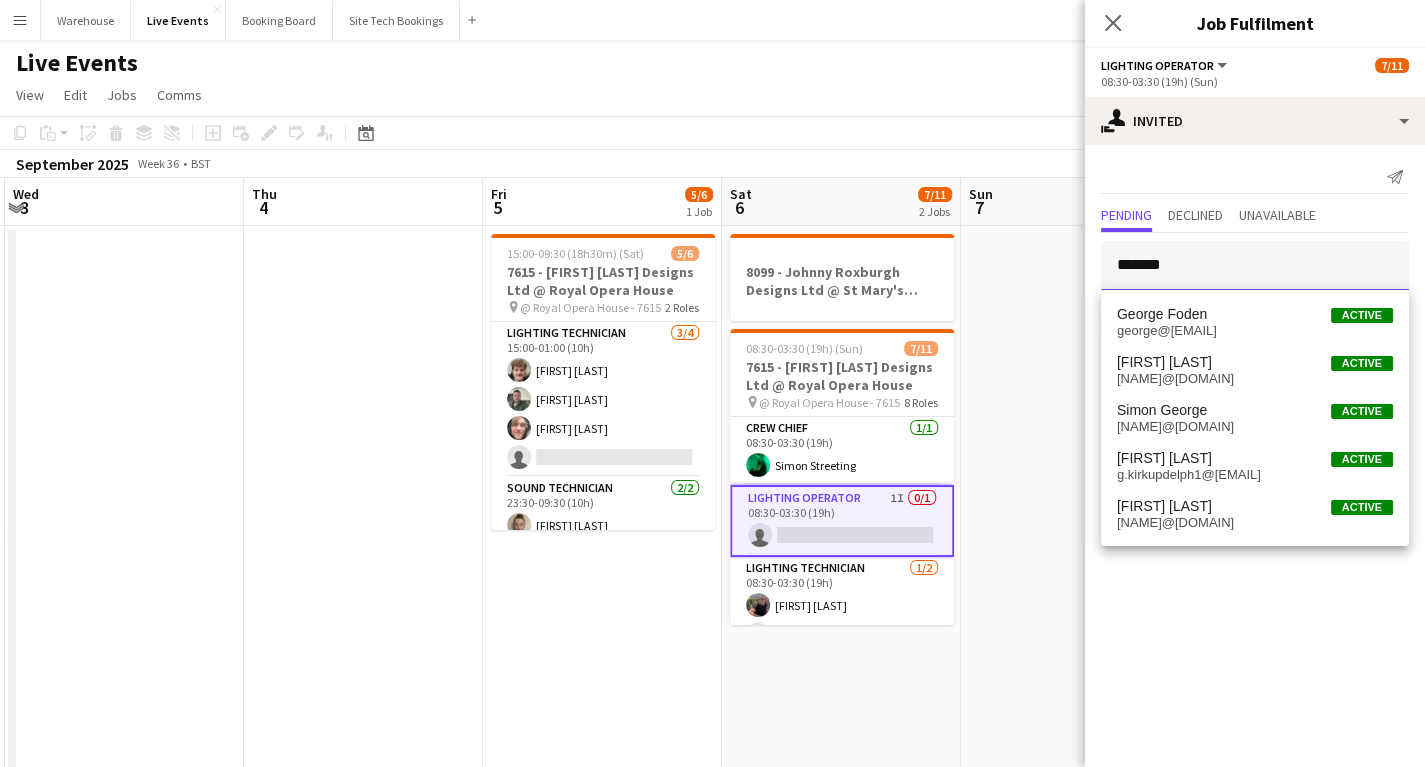 type 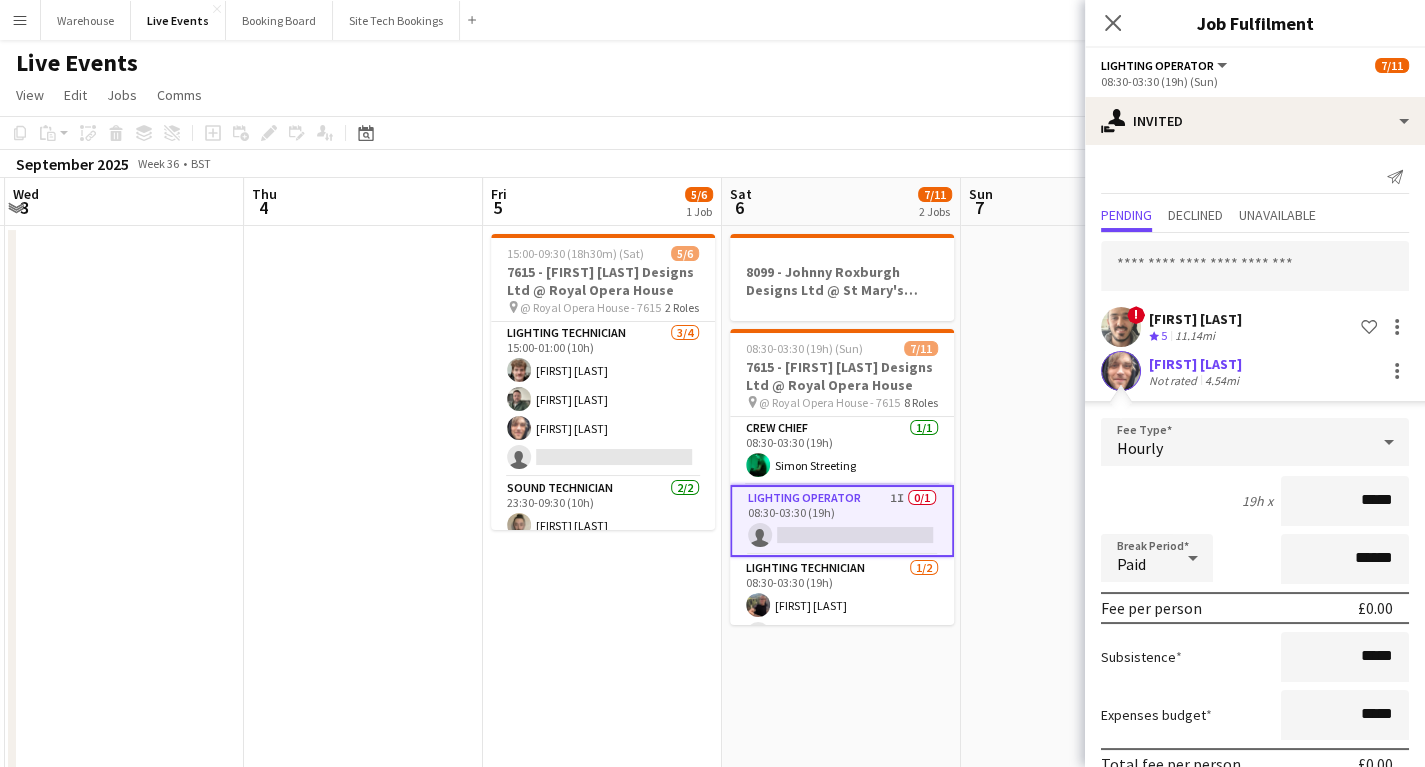 scroll, scrollTop: 94, scrollLeft: 0, axis: vertical 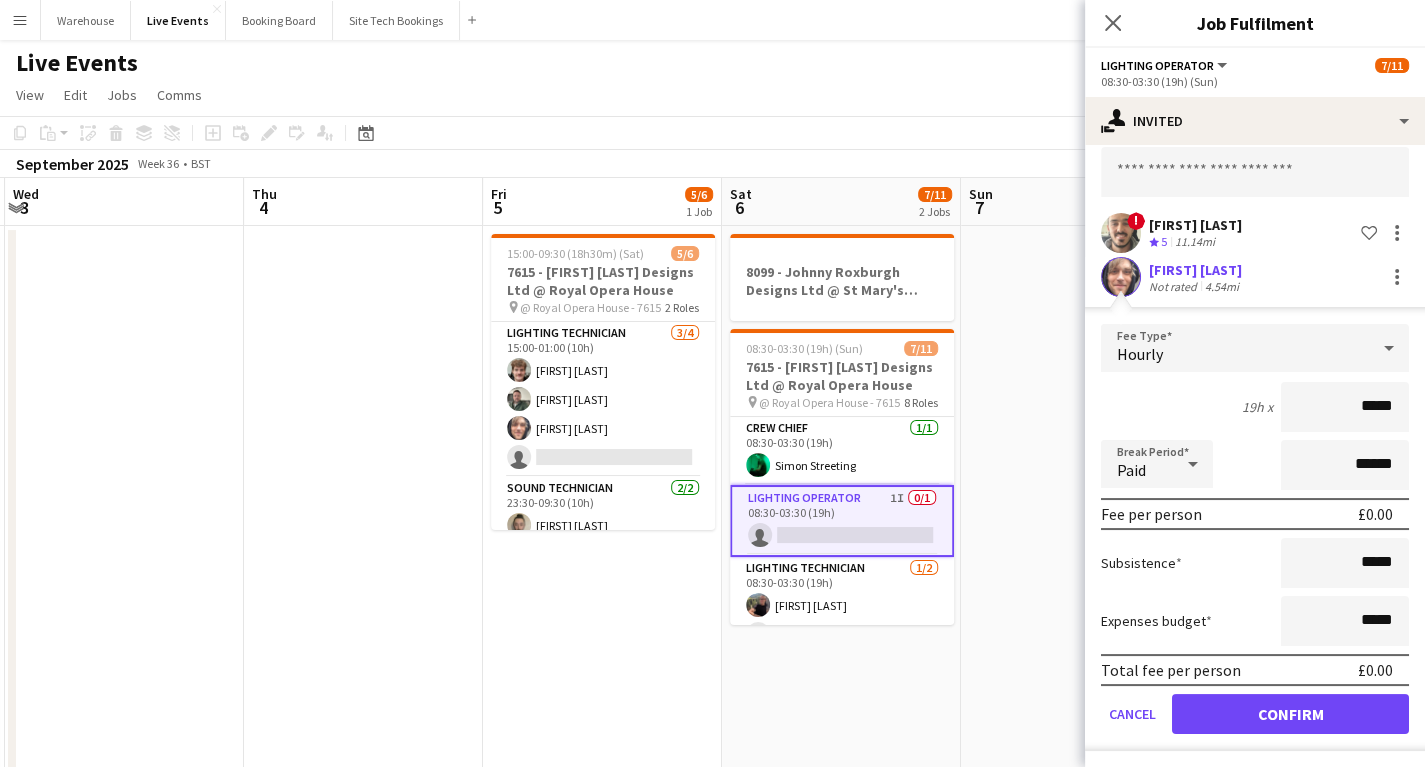 click on "[FIRST] [LAST]   Not rated   4.54mi" 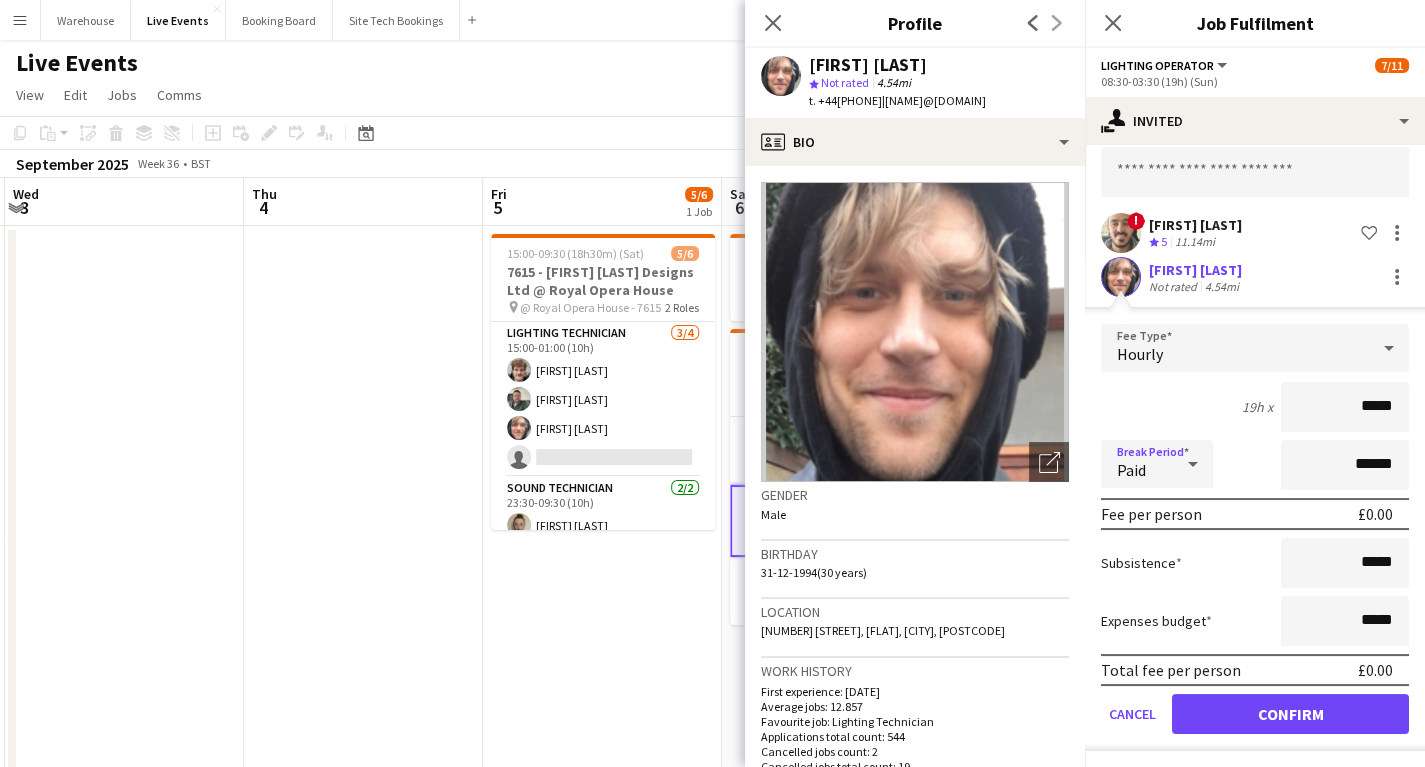 click 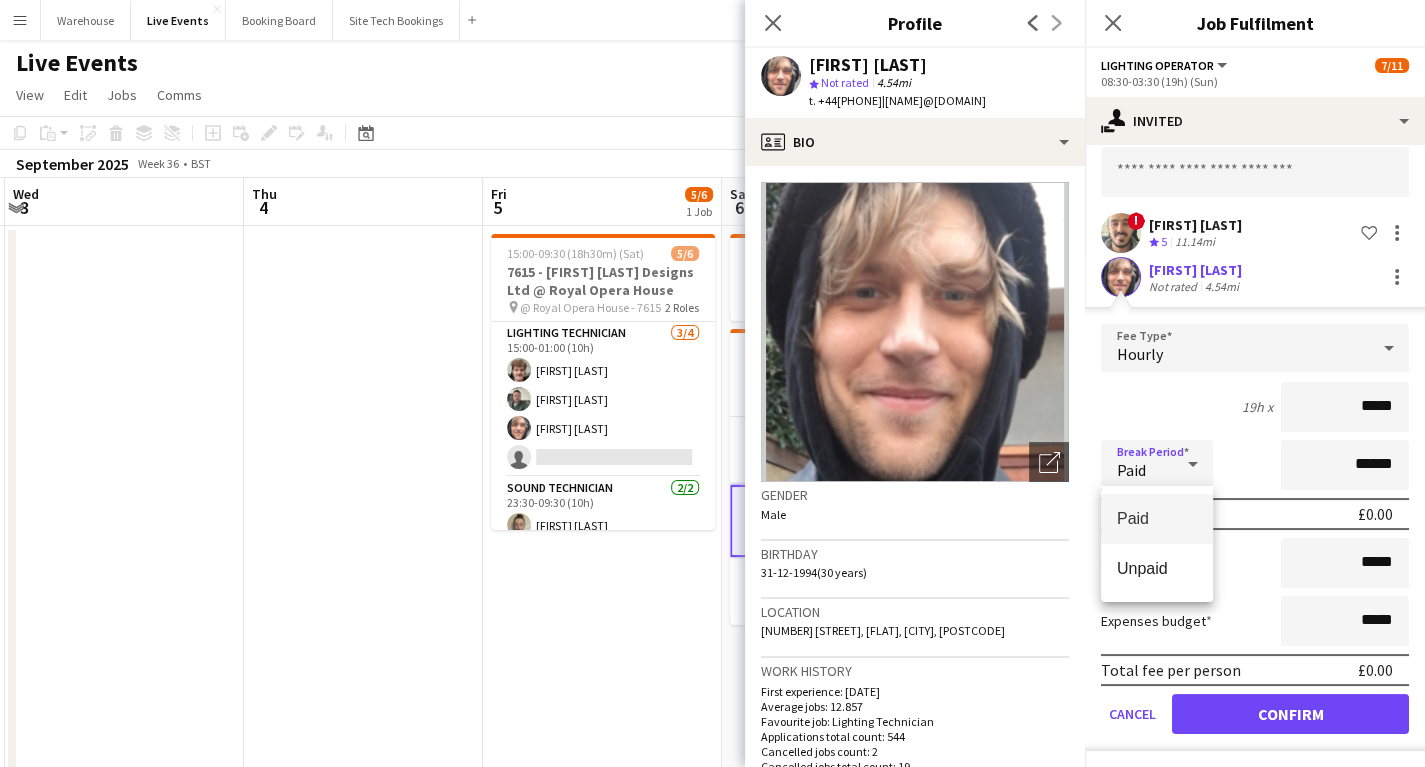 click at bounding box center [712, 383] 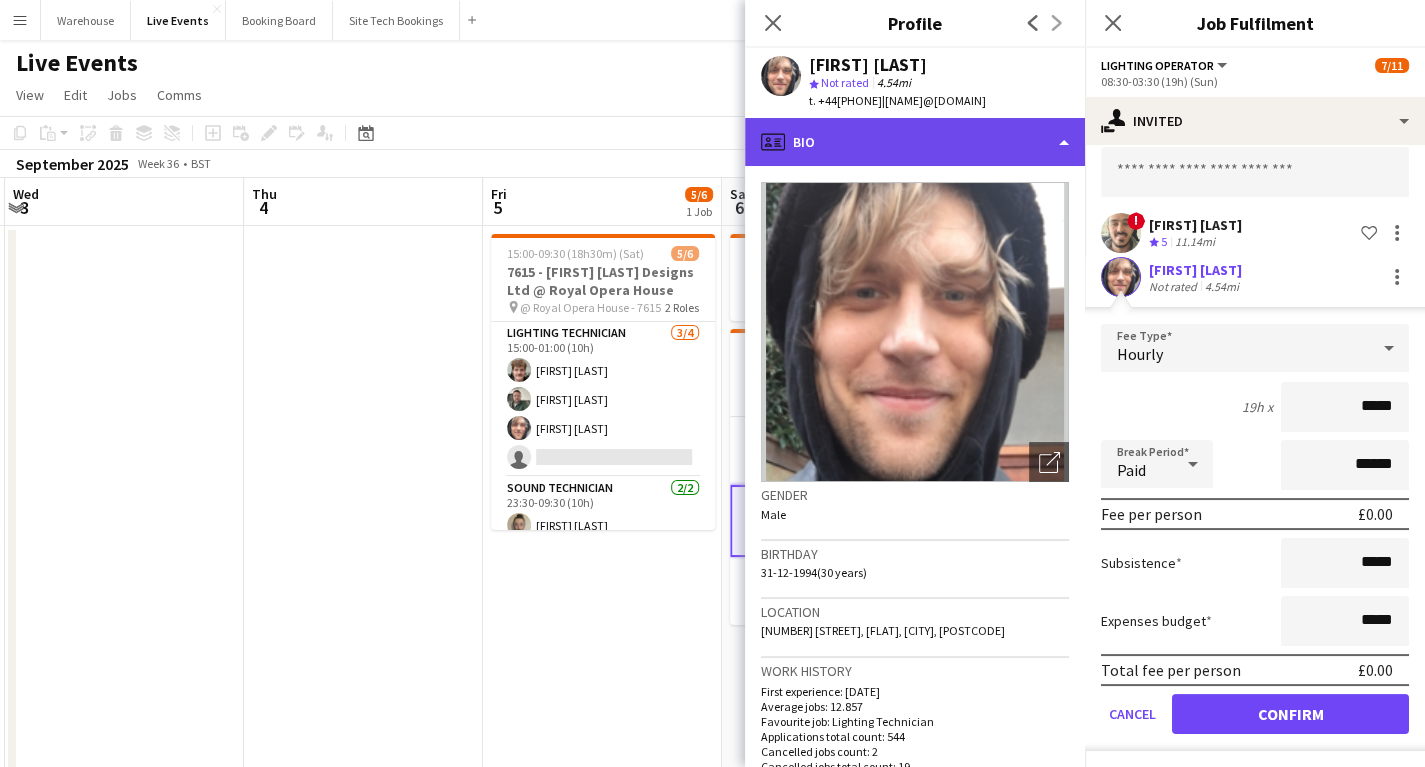 click on "profile
Bio" 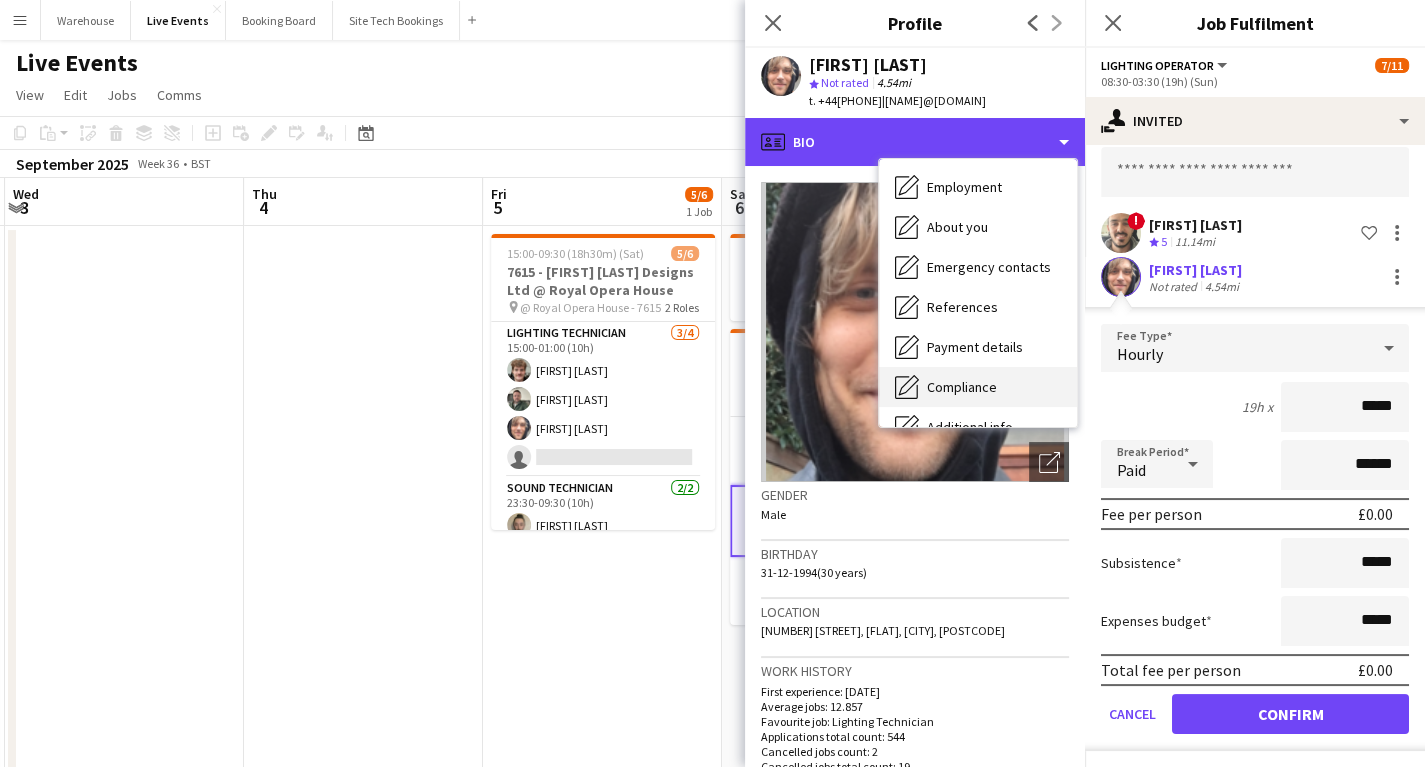 scroll, scrollTop: 160, scrollLeft: 0, axis: vertical 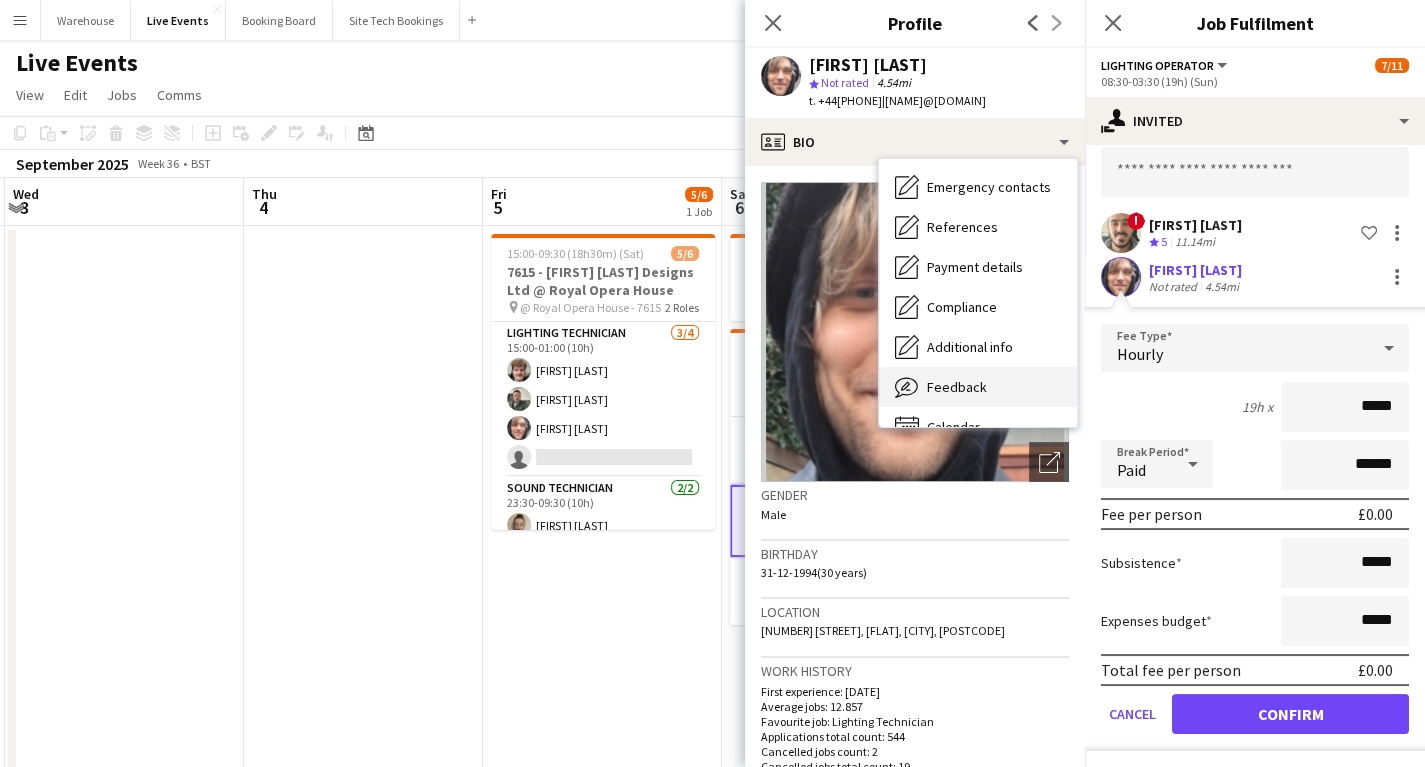 click on "Feedback" at bounding box center (957, 387) 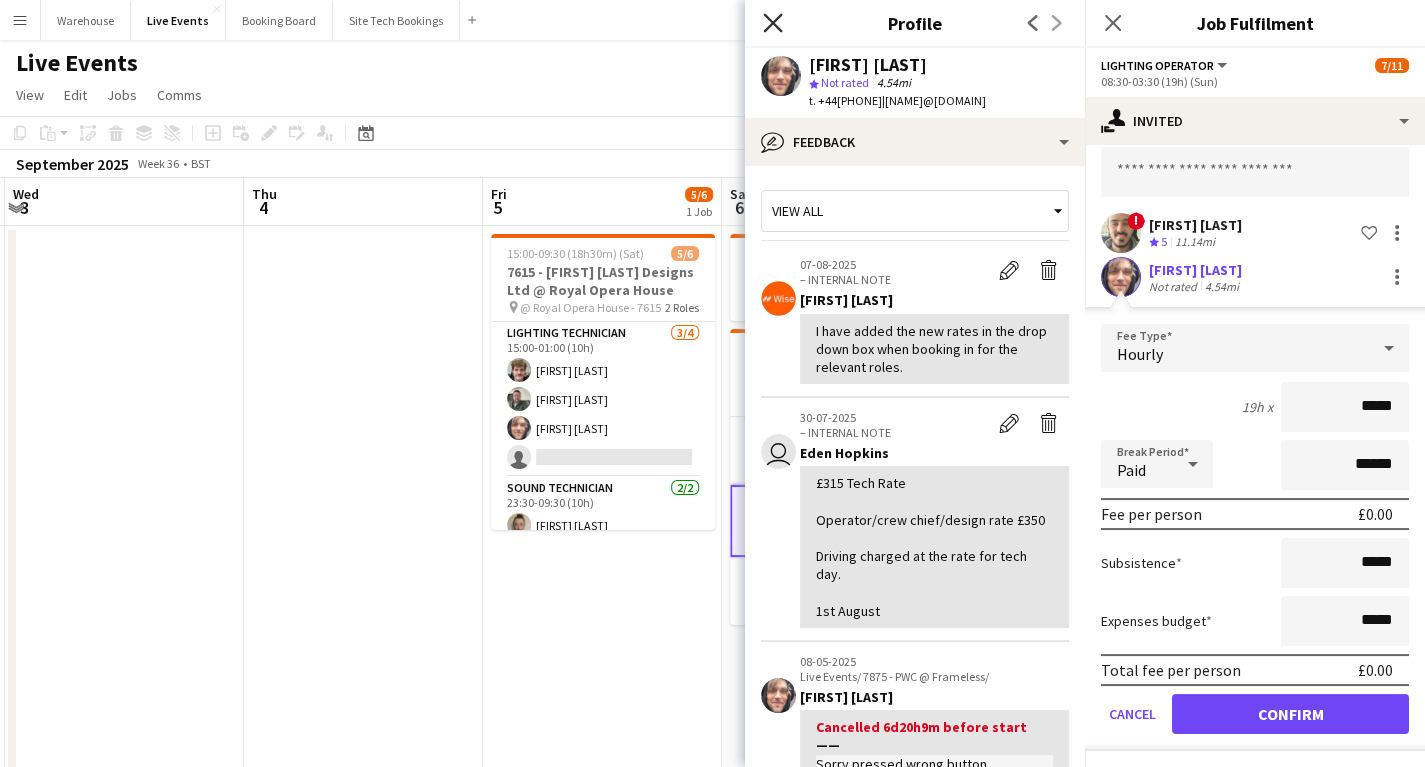 click on "Close pop-in" 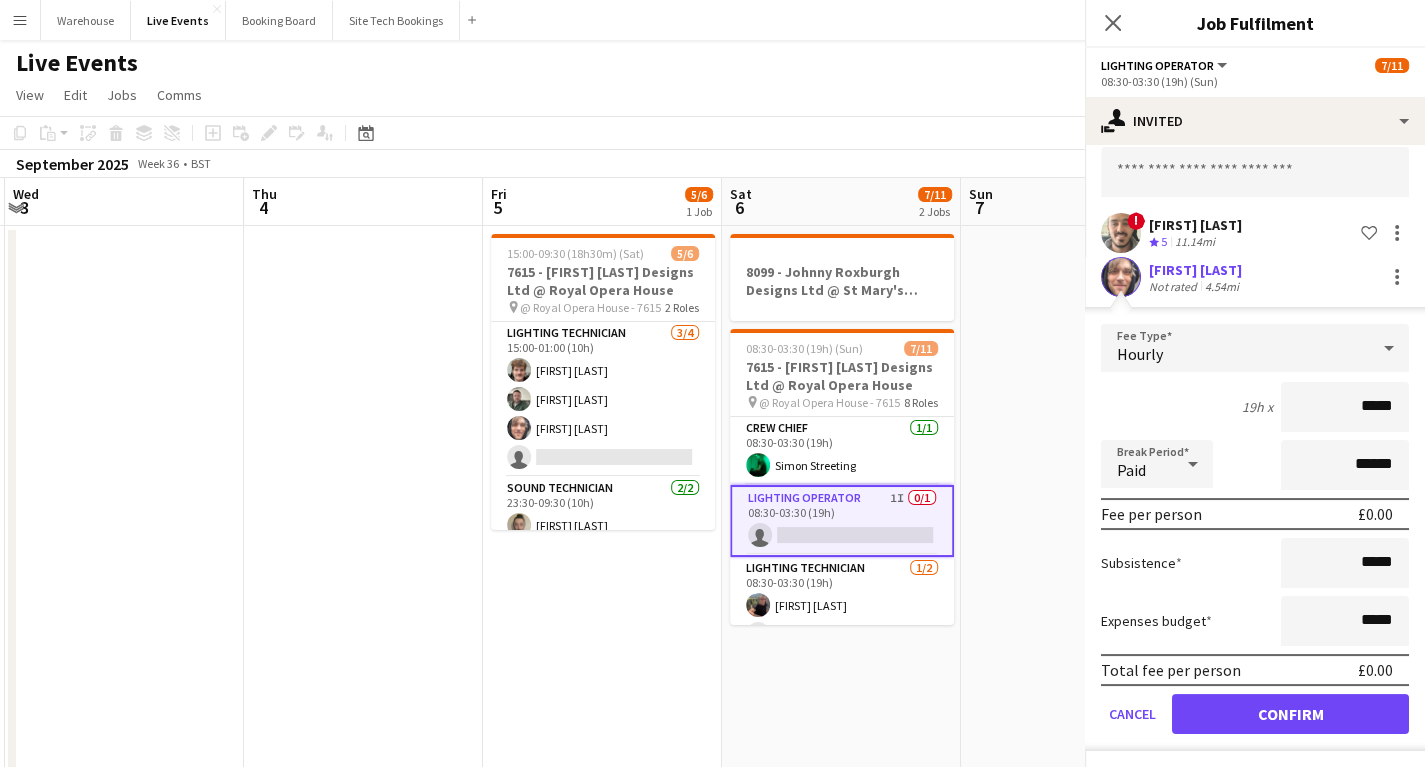 scroll, scrollTop: 0, scrollLeft: 0, axis: both 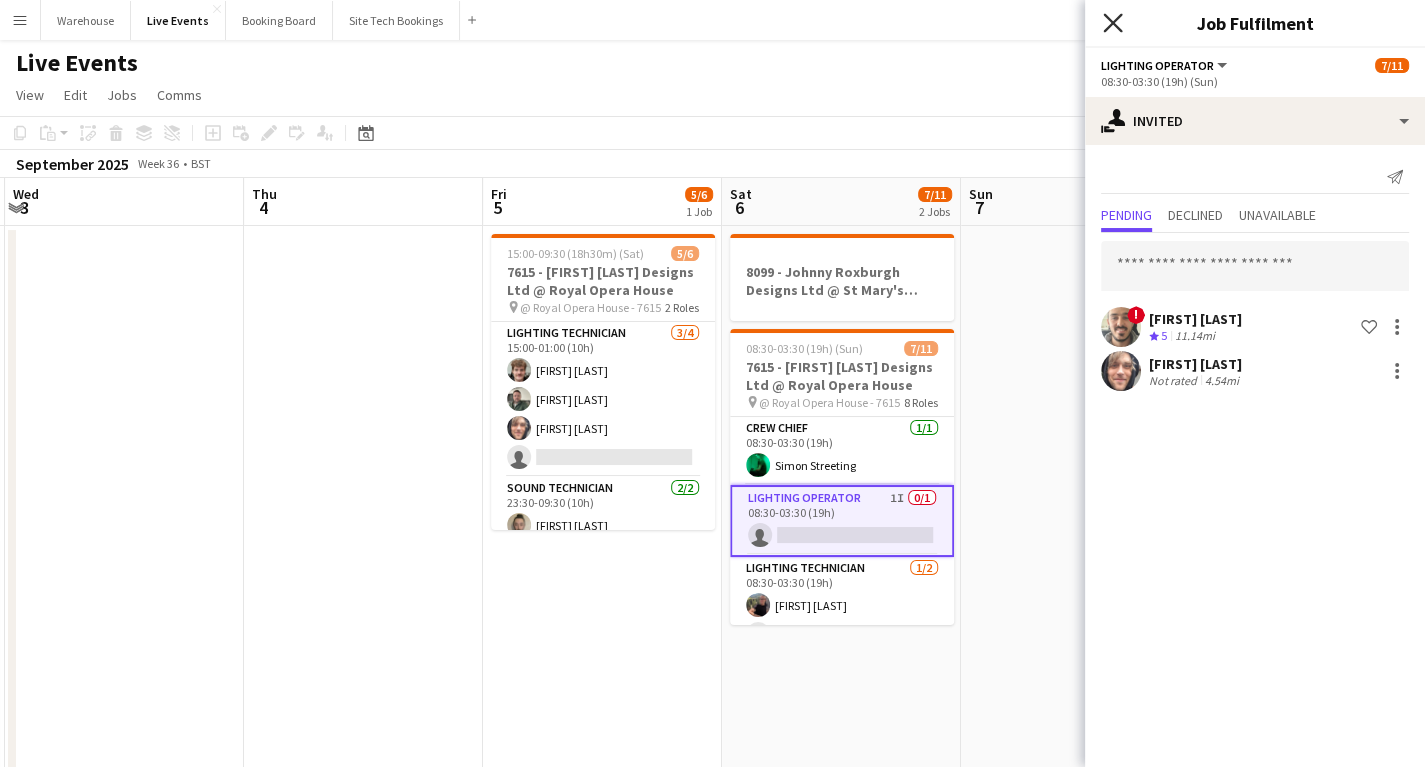 click 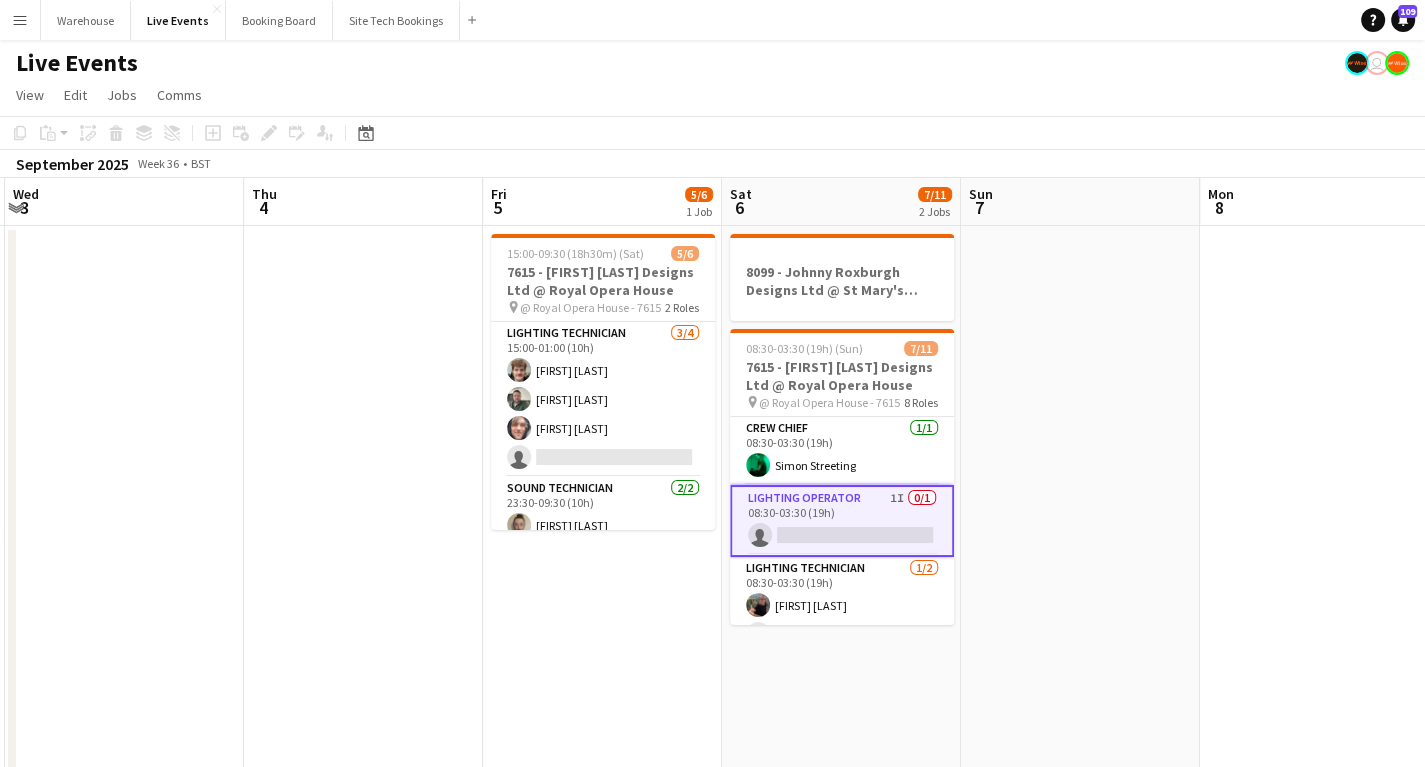 click at bounding box center (1080, 785) 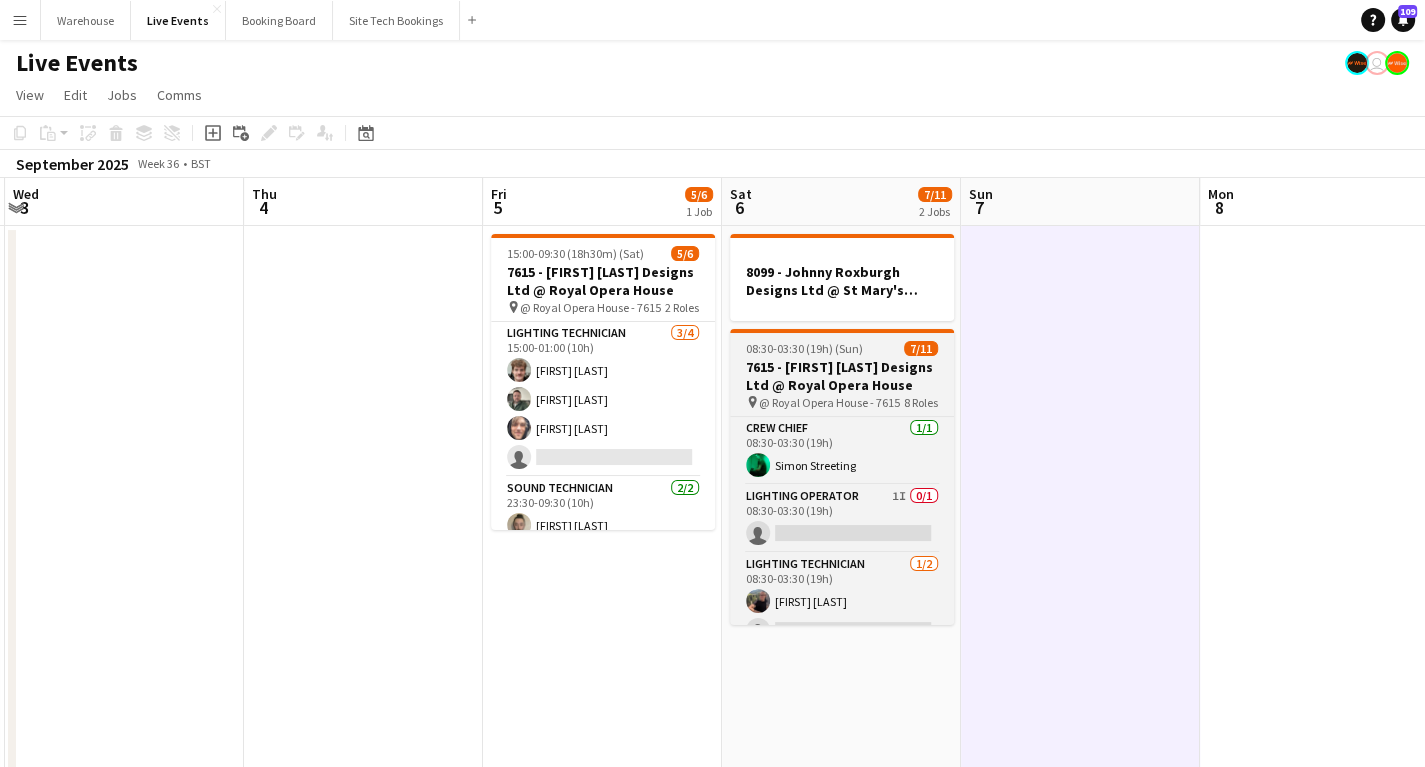 click on "7615 - [FIRST] [LAST] Designs Ltd @ Royal Opera House" at bounding box center (842, 376) 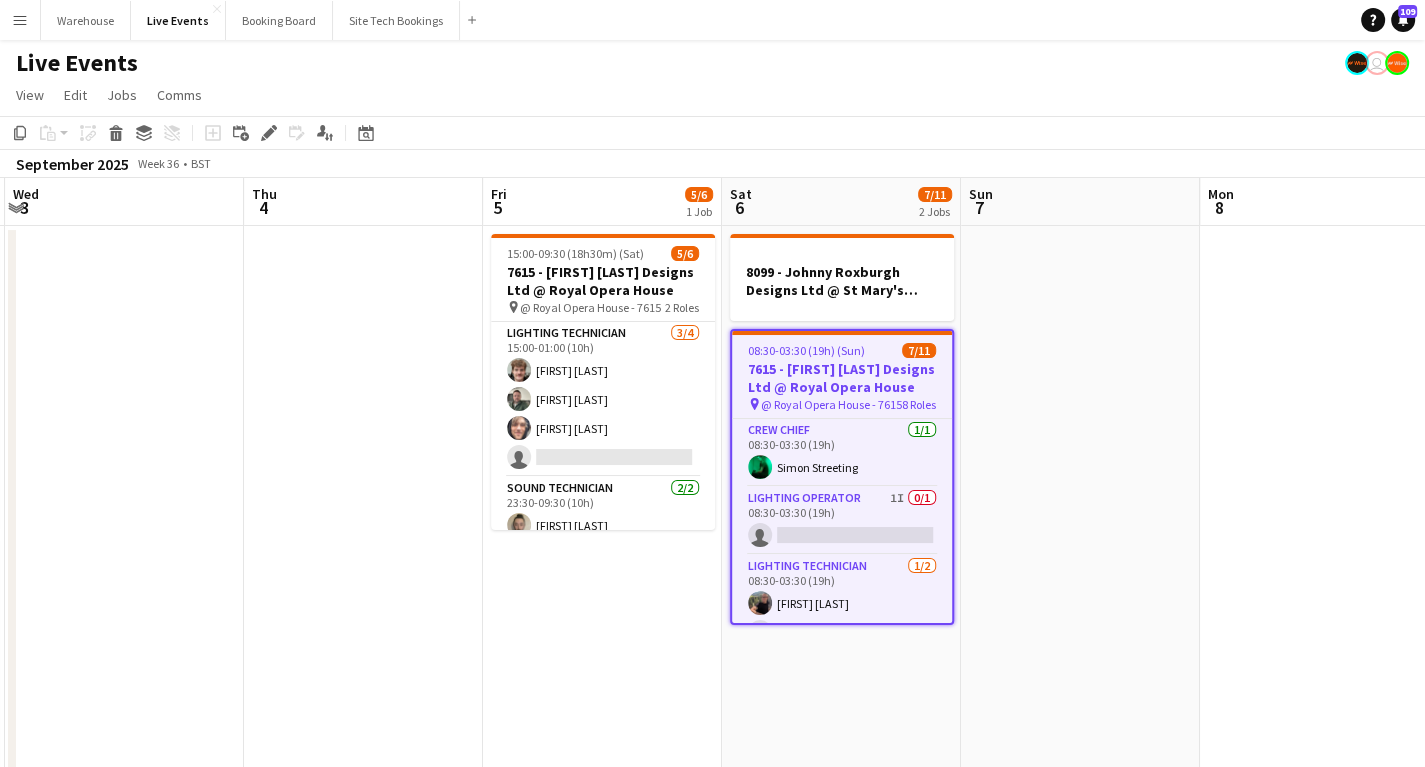 click at bounding box center [1080, 785] 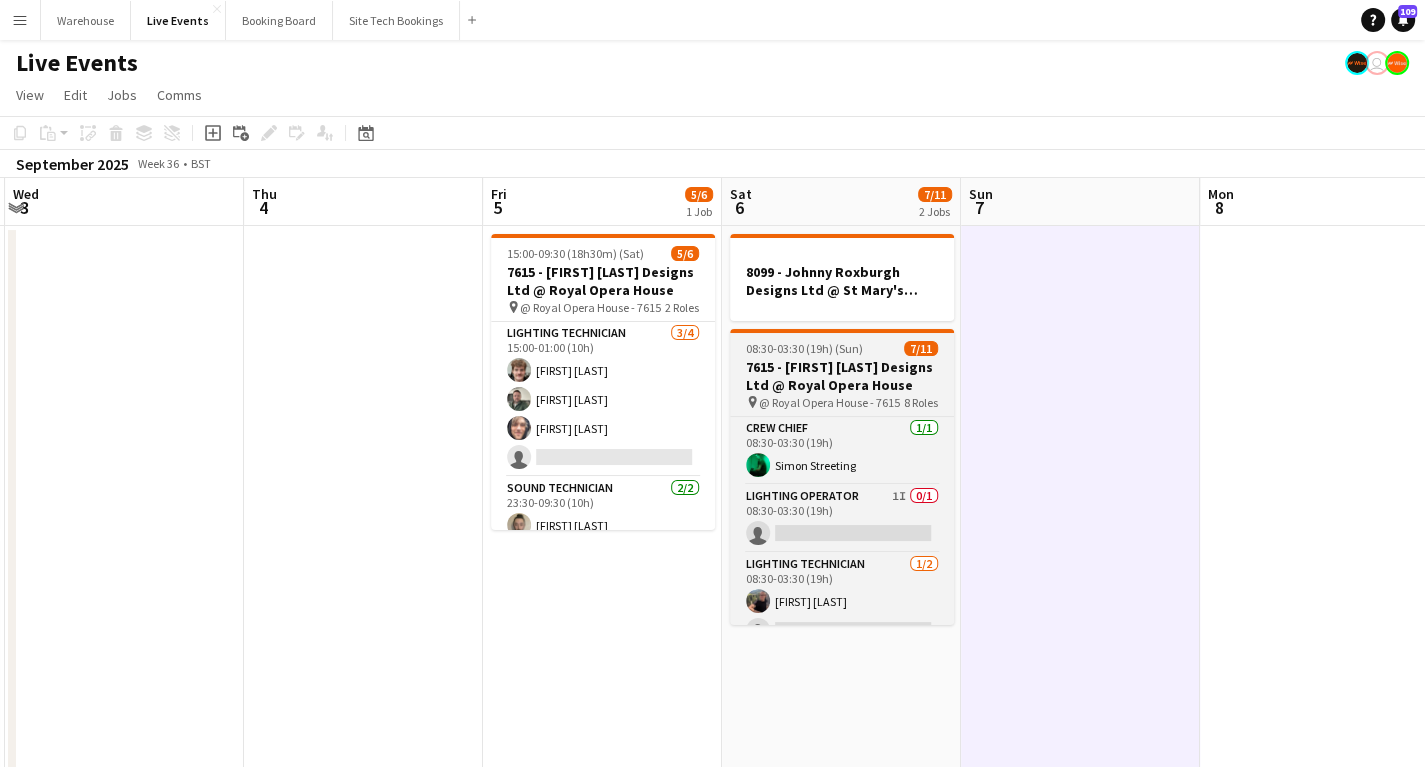 click on "7615 - [FIRST] [LAST] Designs Ltd @ Royal Opera House" at bounding box center (842, 376) 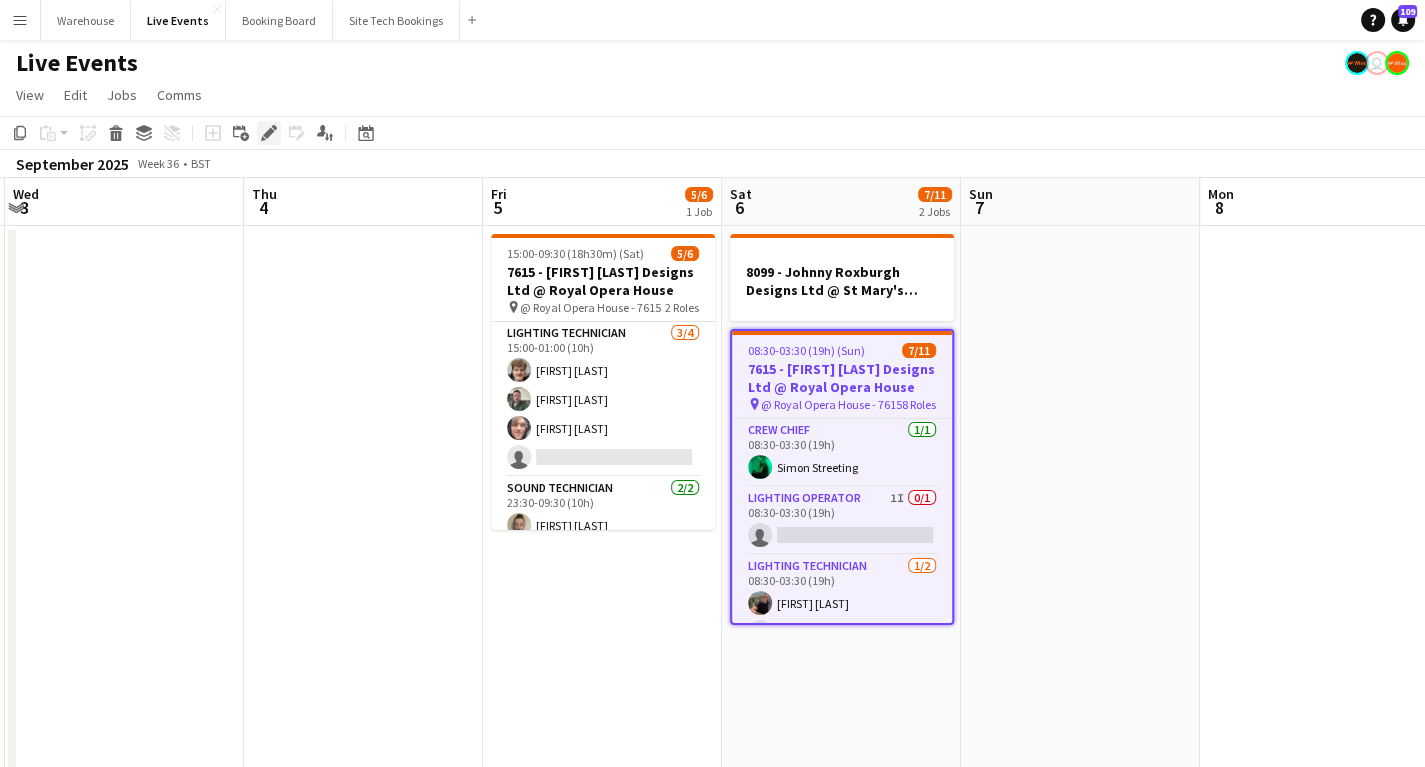 click on "Edit" 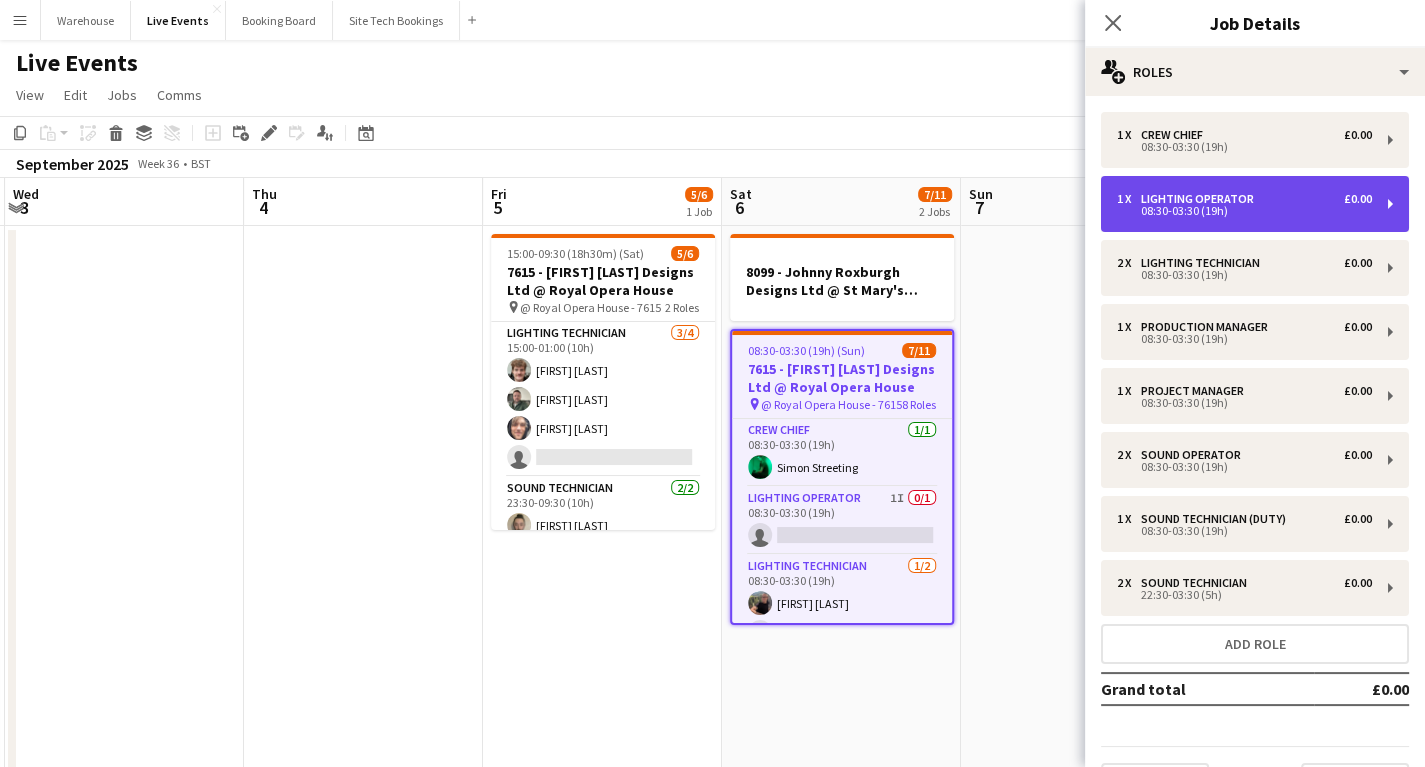 click on "08:30-03:30 (19h)" at bounding box center [1244, 211] 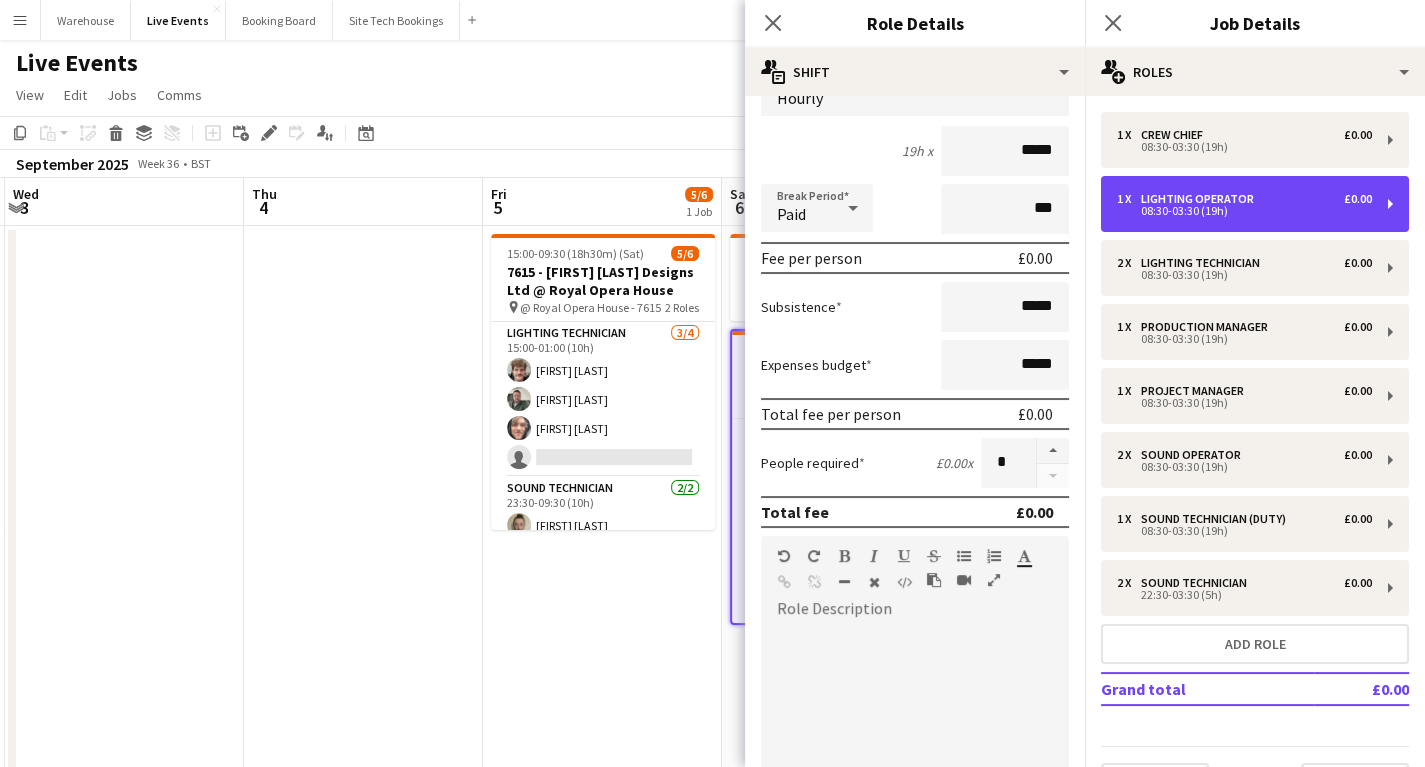 scroll, scrollTop: 400, scrollLeft: 0, axis: vertical 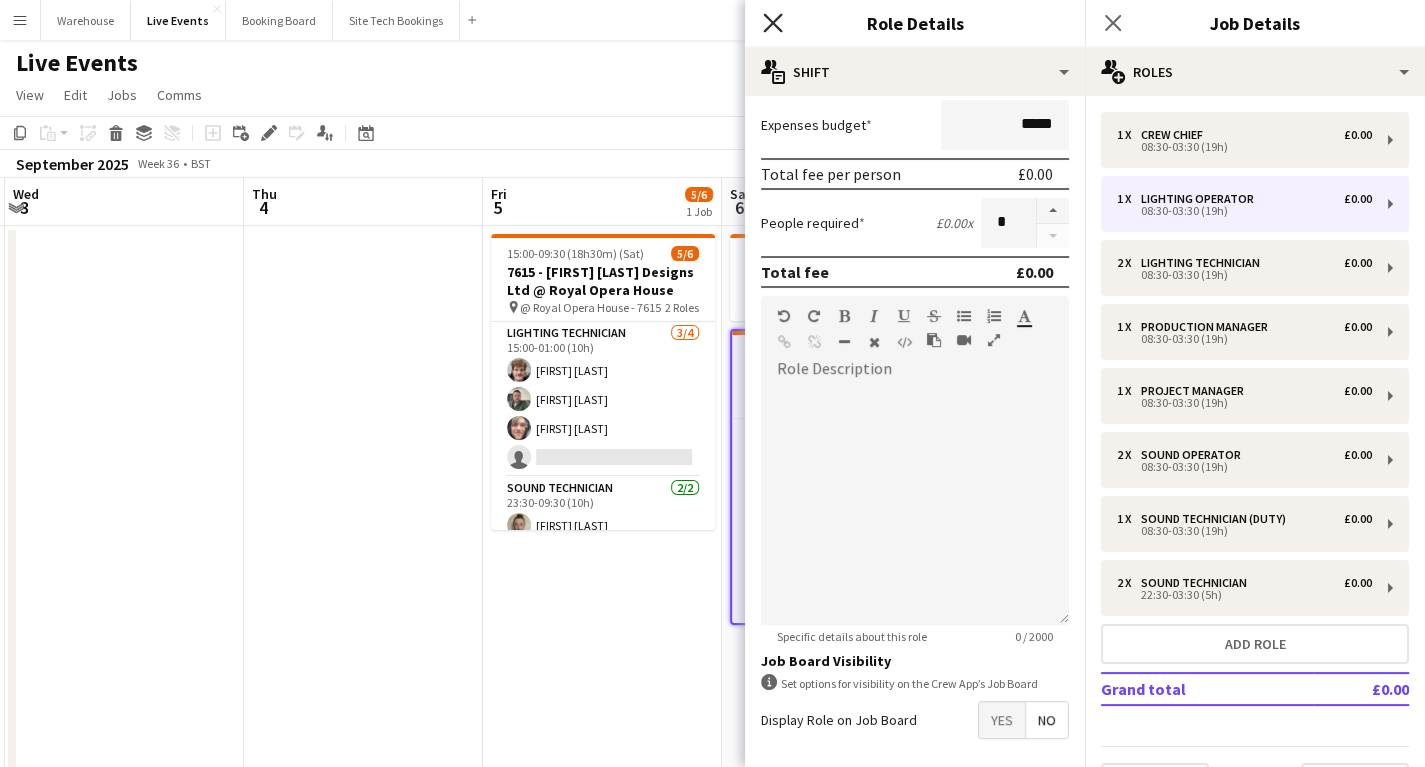 click on "Close pop-in" 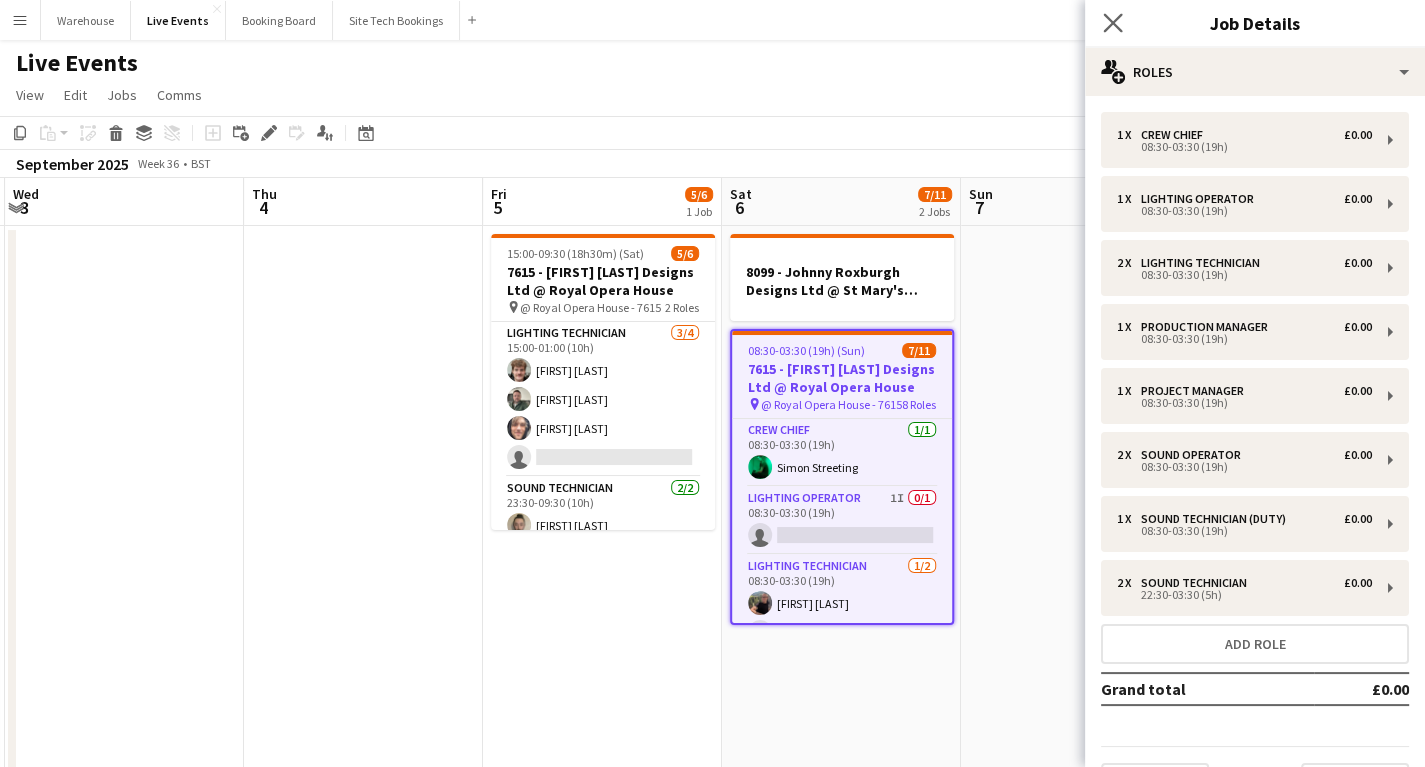 drag, startPoint x: 1121, startPoint y: 28, endPoint x: 1098, endPoint y: 36, distance: 24.351591 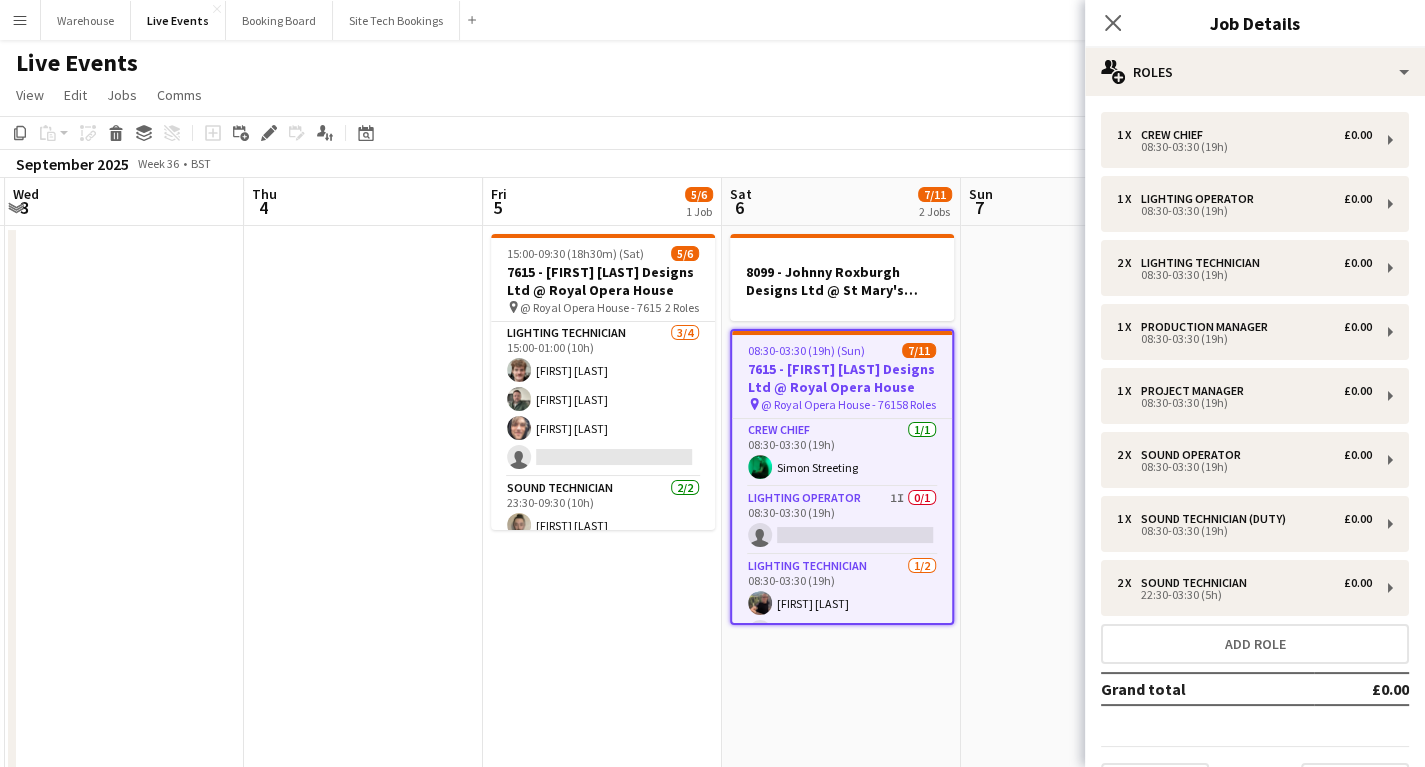 click on "Close pop-in" 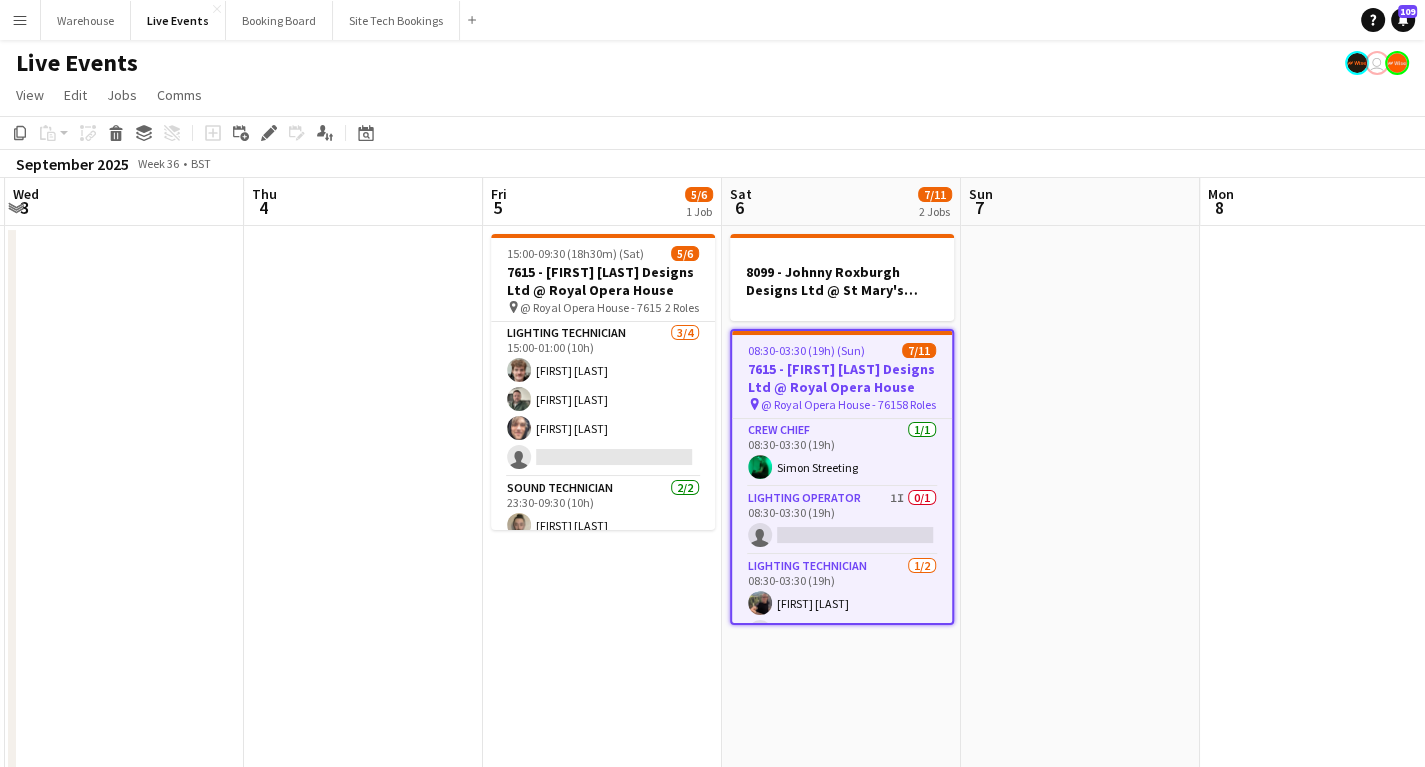 click at bounding box center (1080, 785) 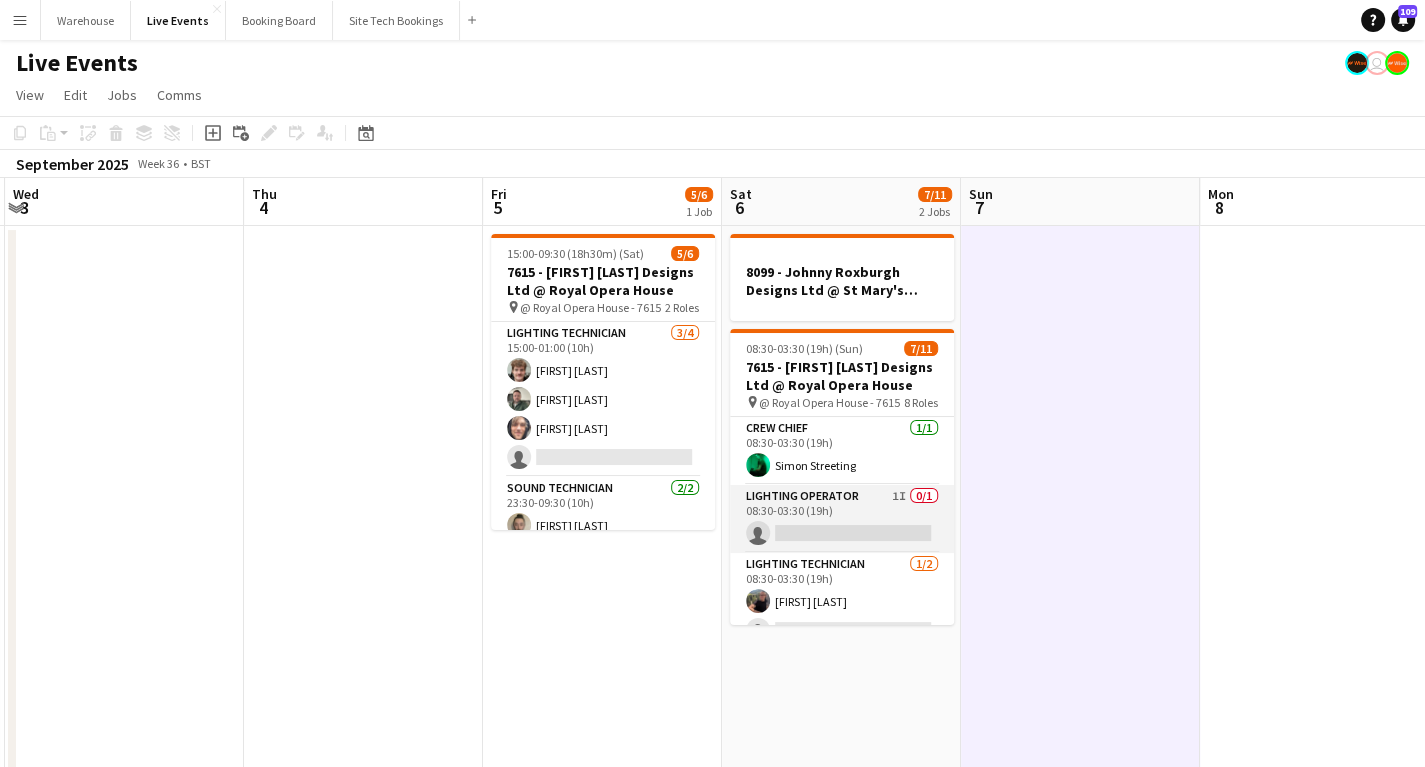 click on "Lighting Operator   1I   0/1   08:30-03:30 (19h)
single-neutral-actions" at bounding box center (842, 519) 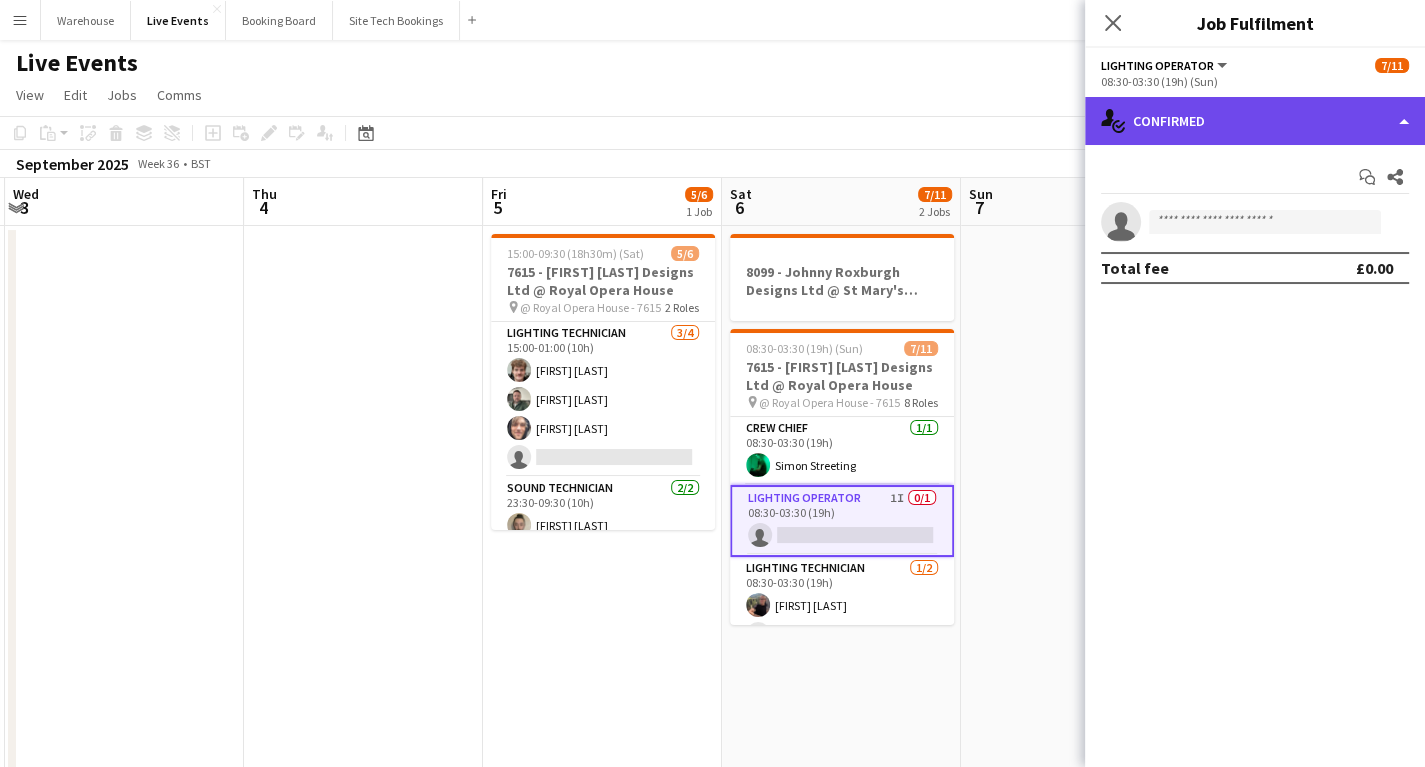 click on "single-neutral-actions-check-2
Confirmed" 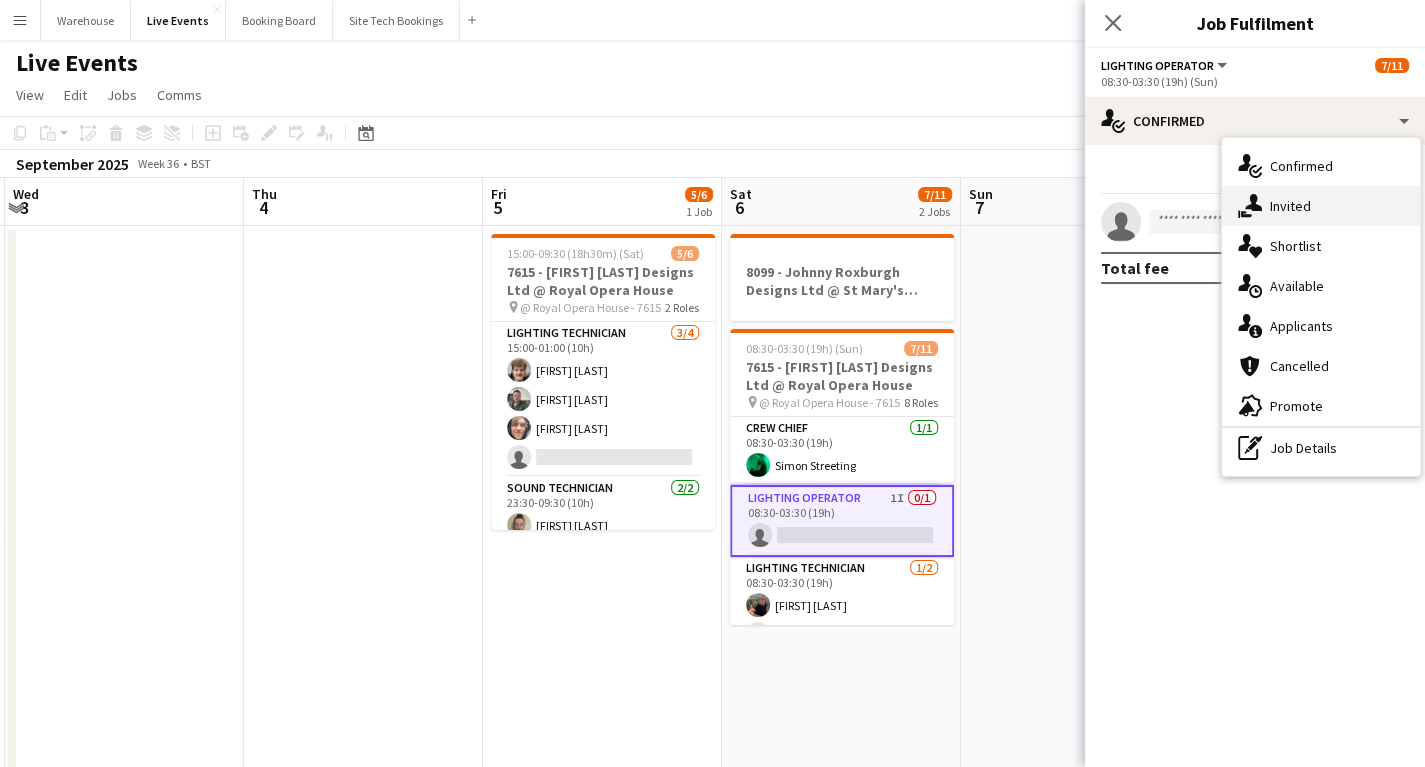 click on "single-neutral-actions-share-1
Invited" at bounding box center (1321, 206) 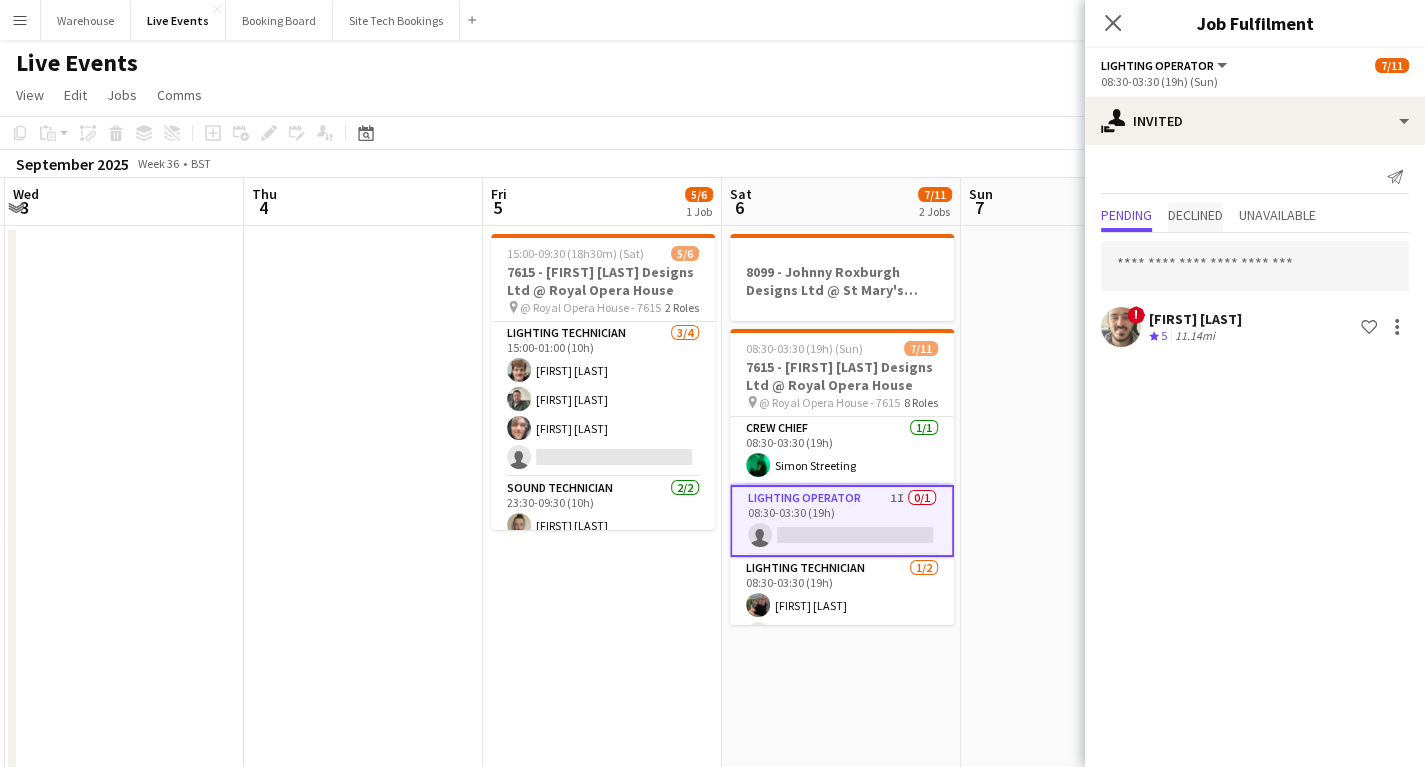 click on "Declined" at bounding box center (1195, 215) 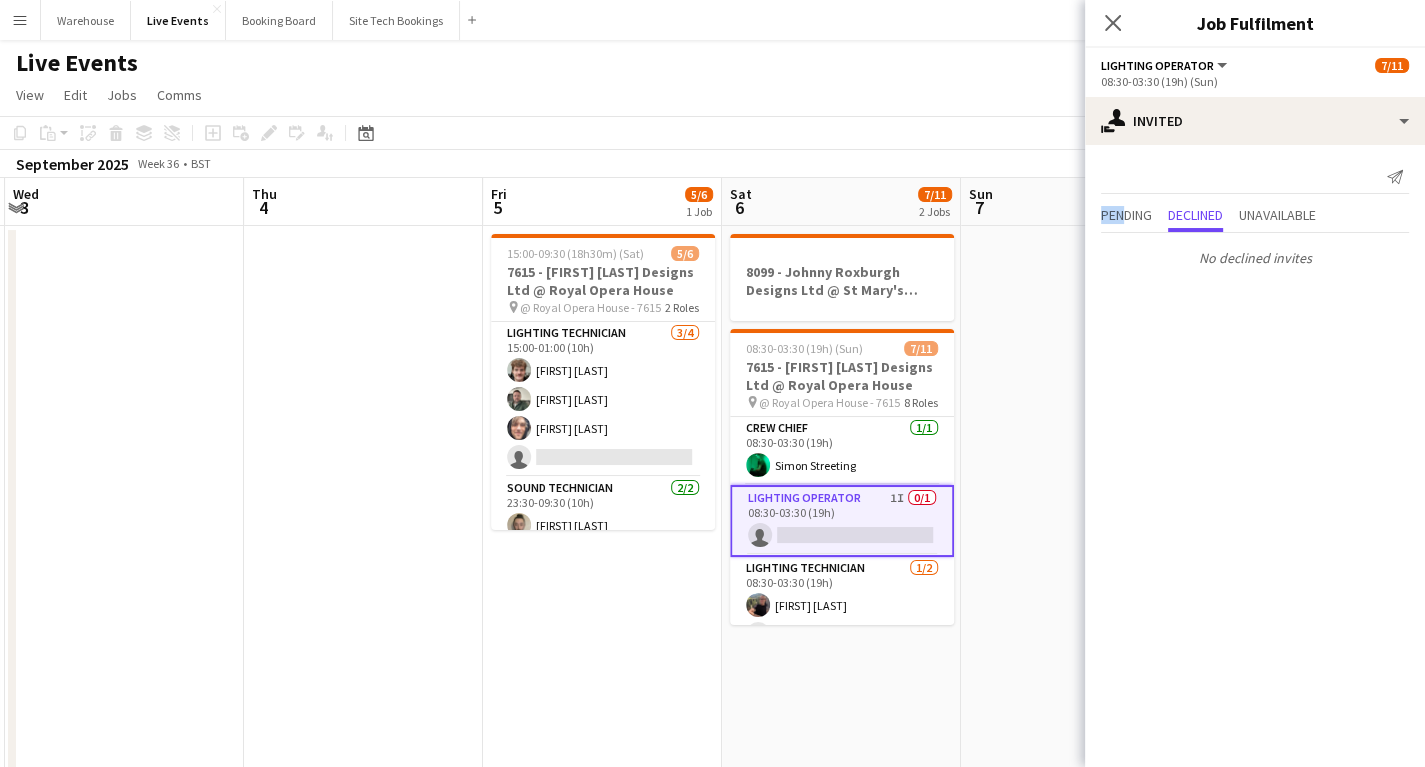 click on "Send notification
Pending Declined Unavailable  No declined invites" at bounding box center (1255, 218) 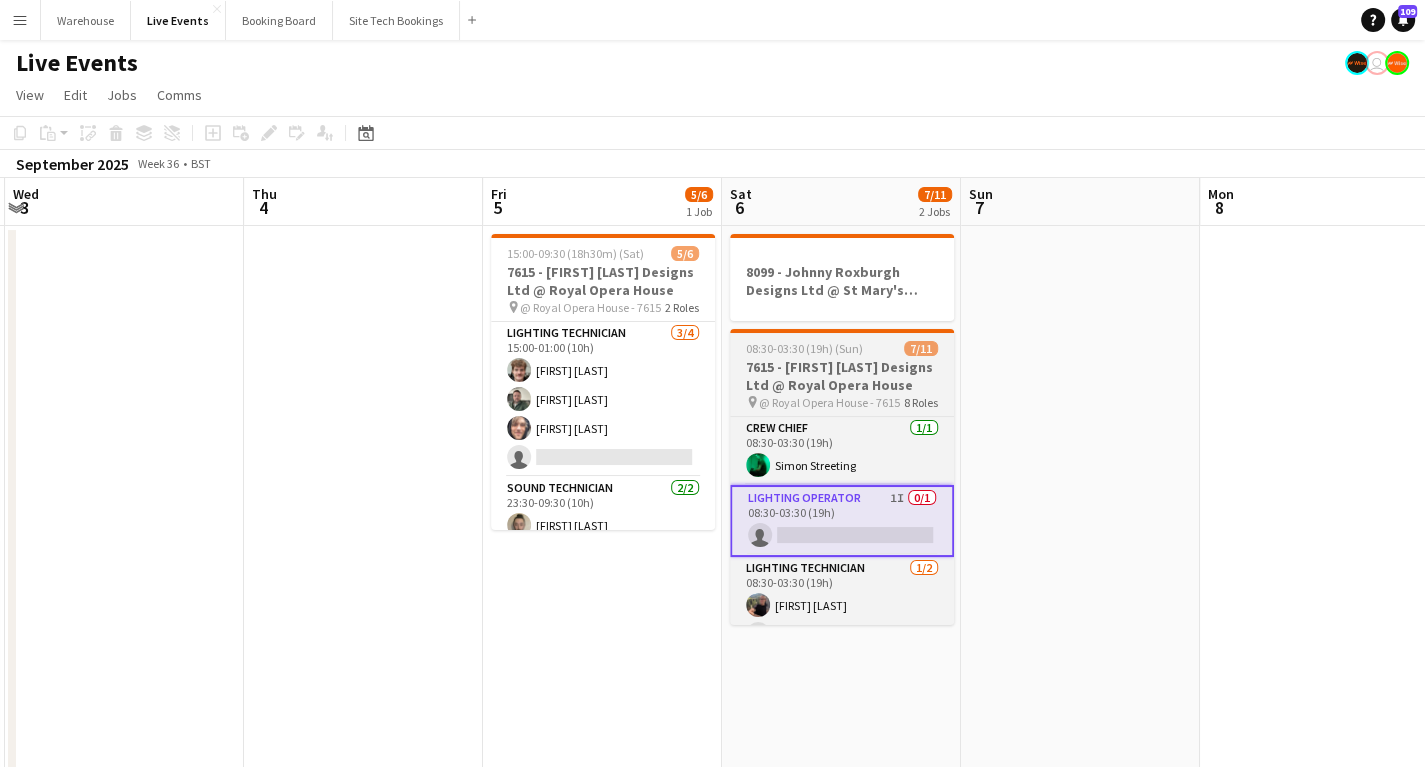 drag, startPoint x: 1060, startPoint y: 548, endPoint x: 912, endPoint y: 525, distance: 149.7765 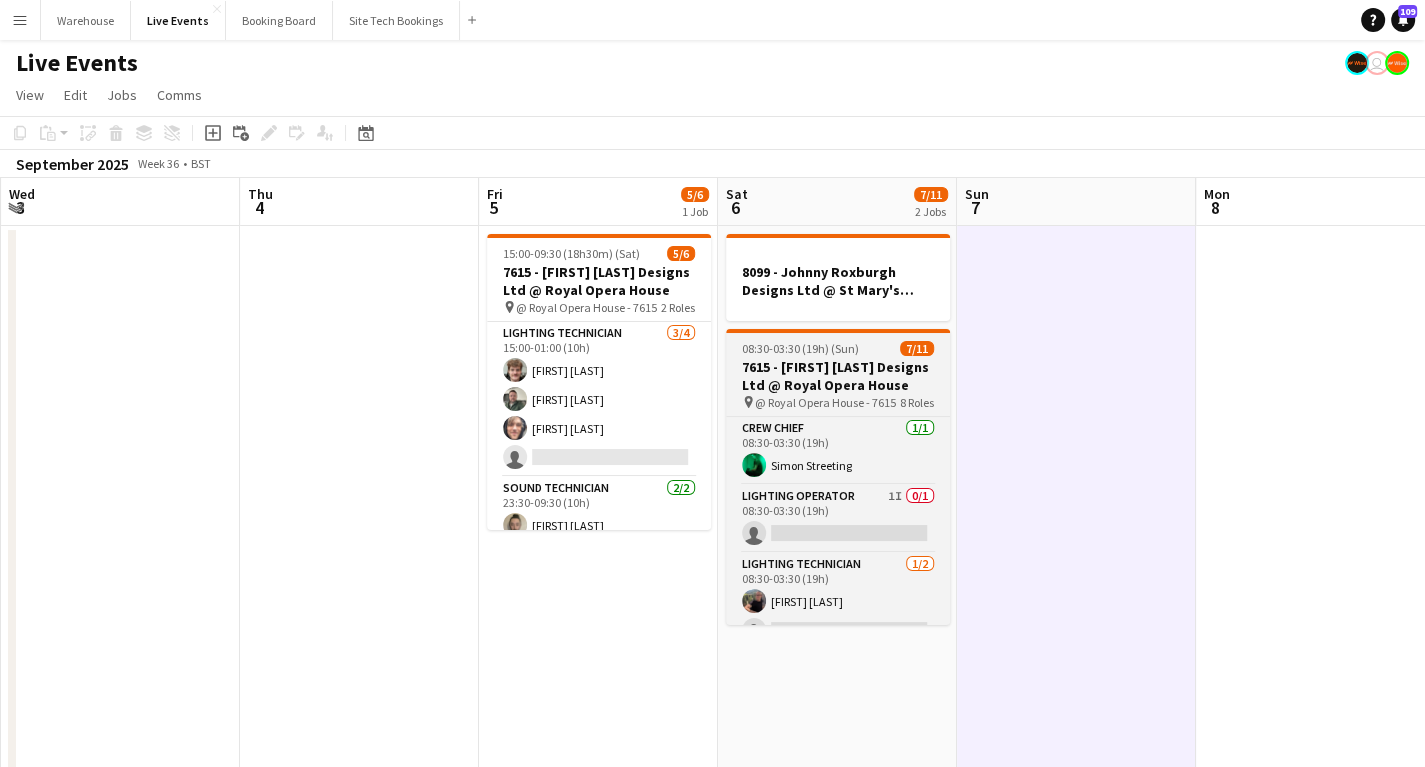 click on "7615 - [FIRST] [LAST] Designs Ltd @ Royal Opera House" at bounding box center [838, 376] 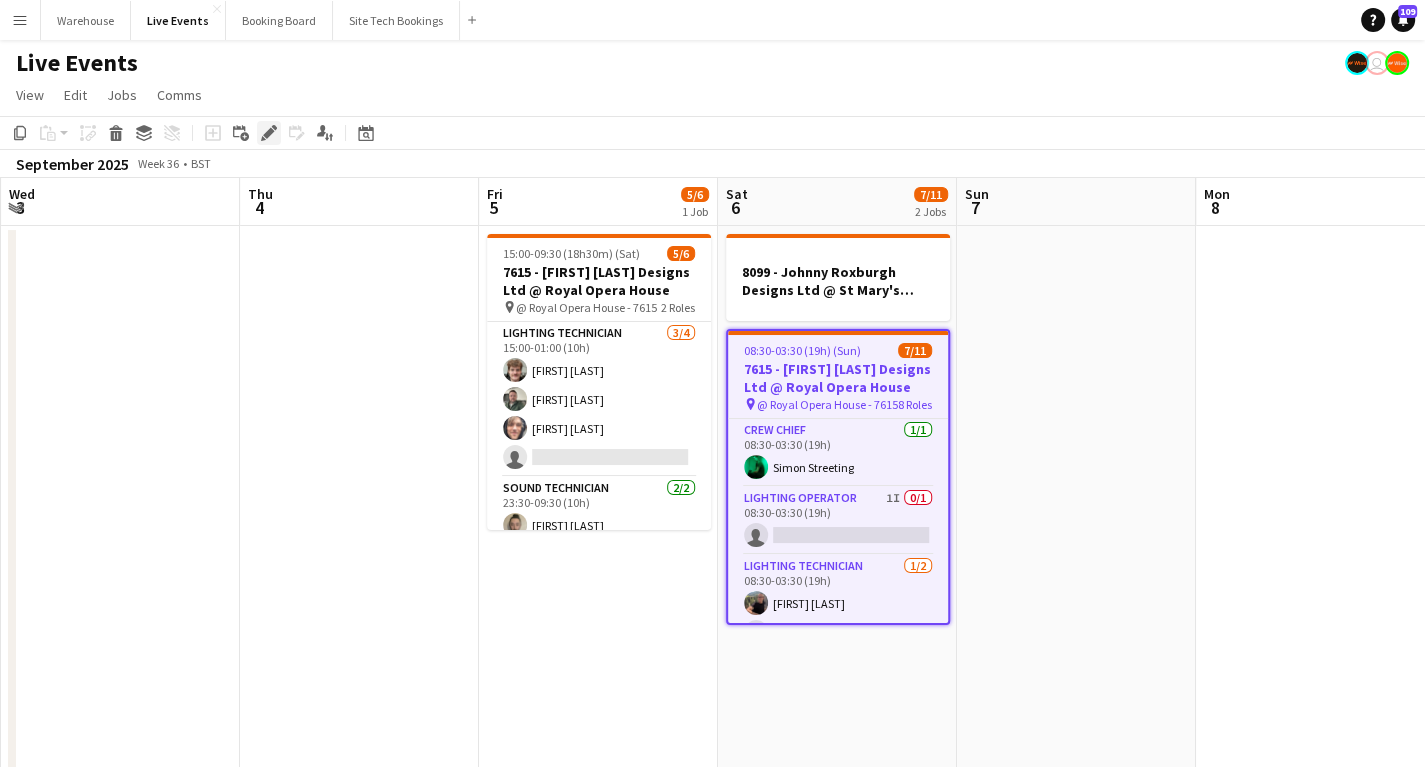 click on "Edit" 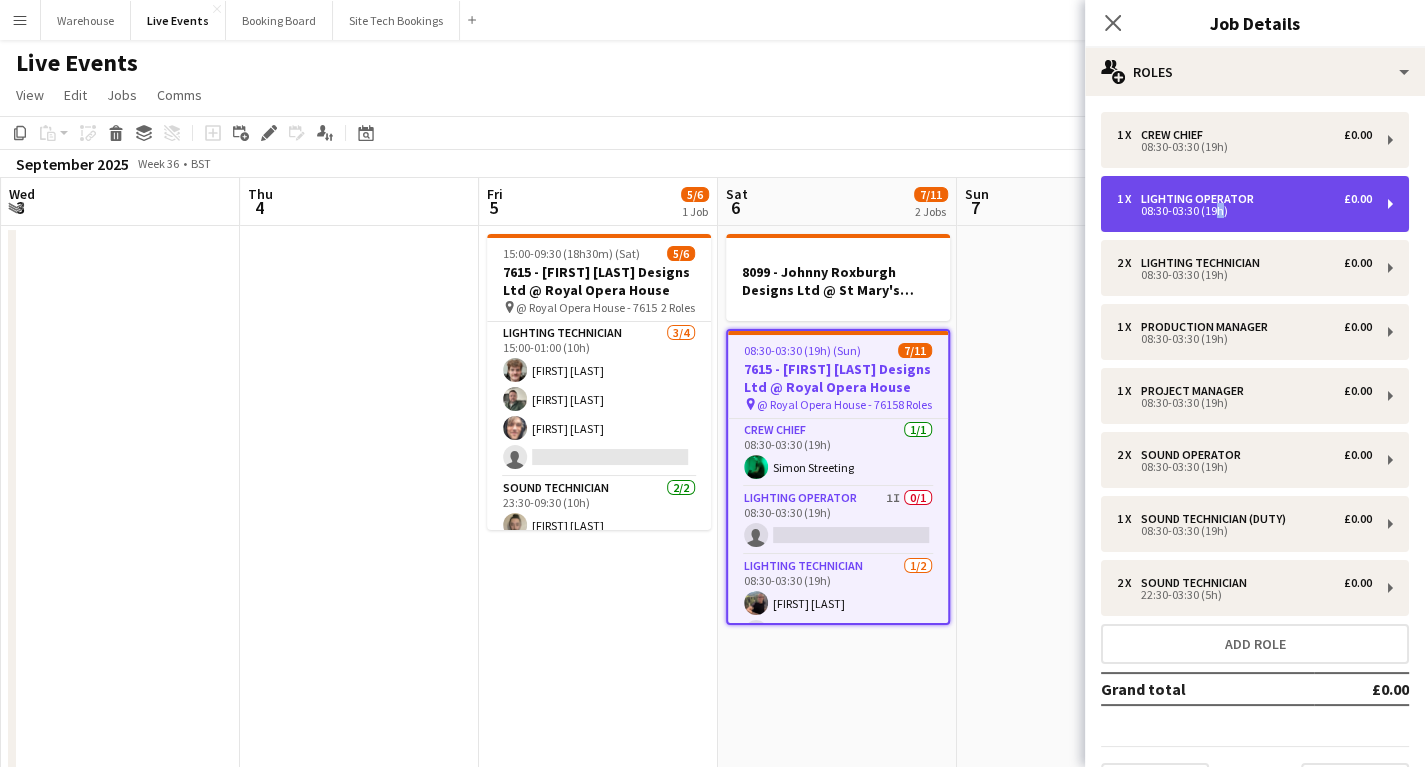 click on "08:30-03:30 (19h)" at bounding box center [1244, 211] 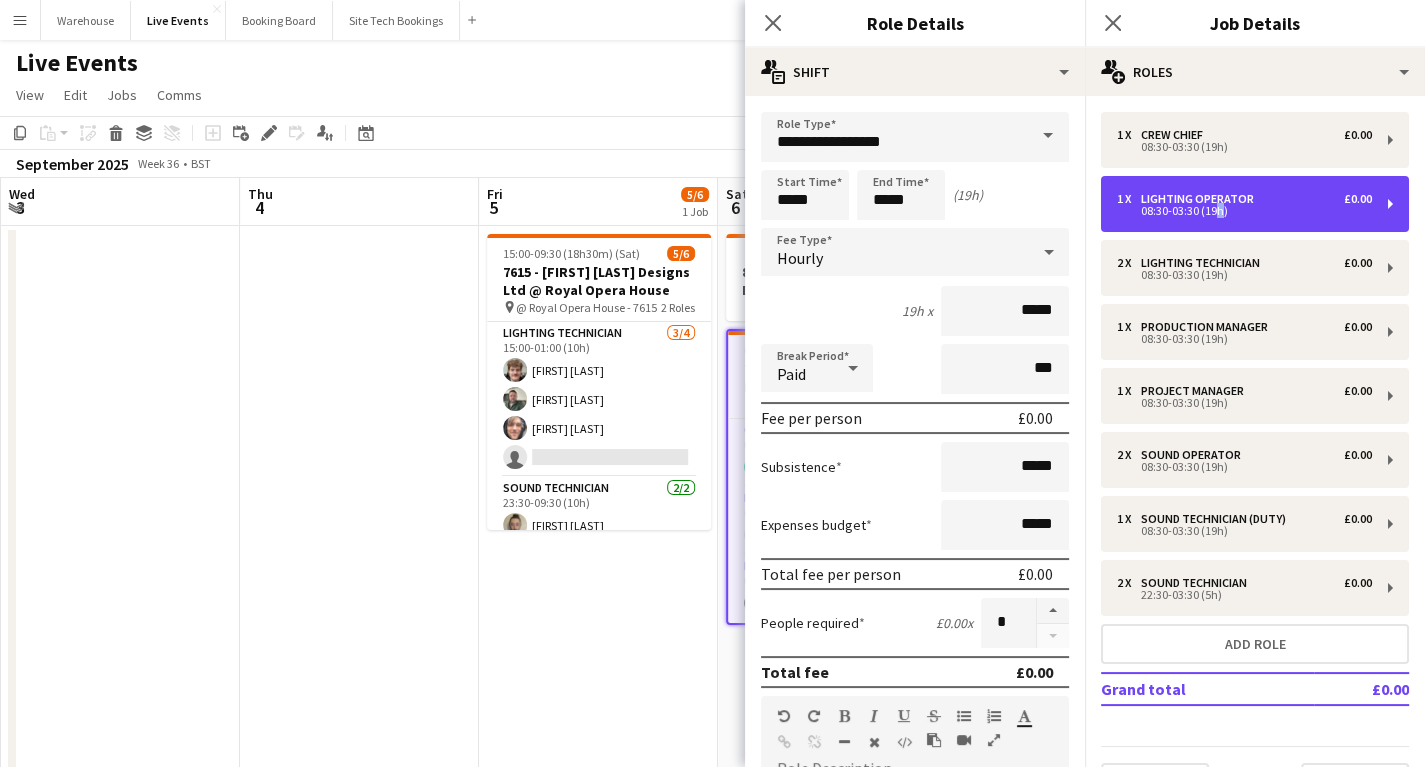 scroll, scrollTop: 240, scrollLeft: 0, axis: vertical 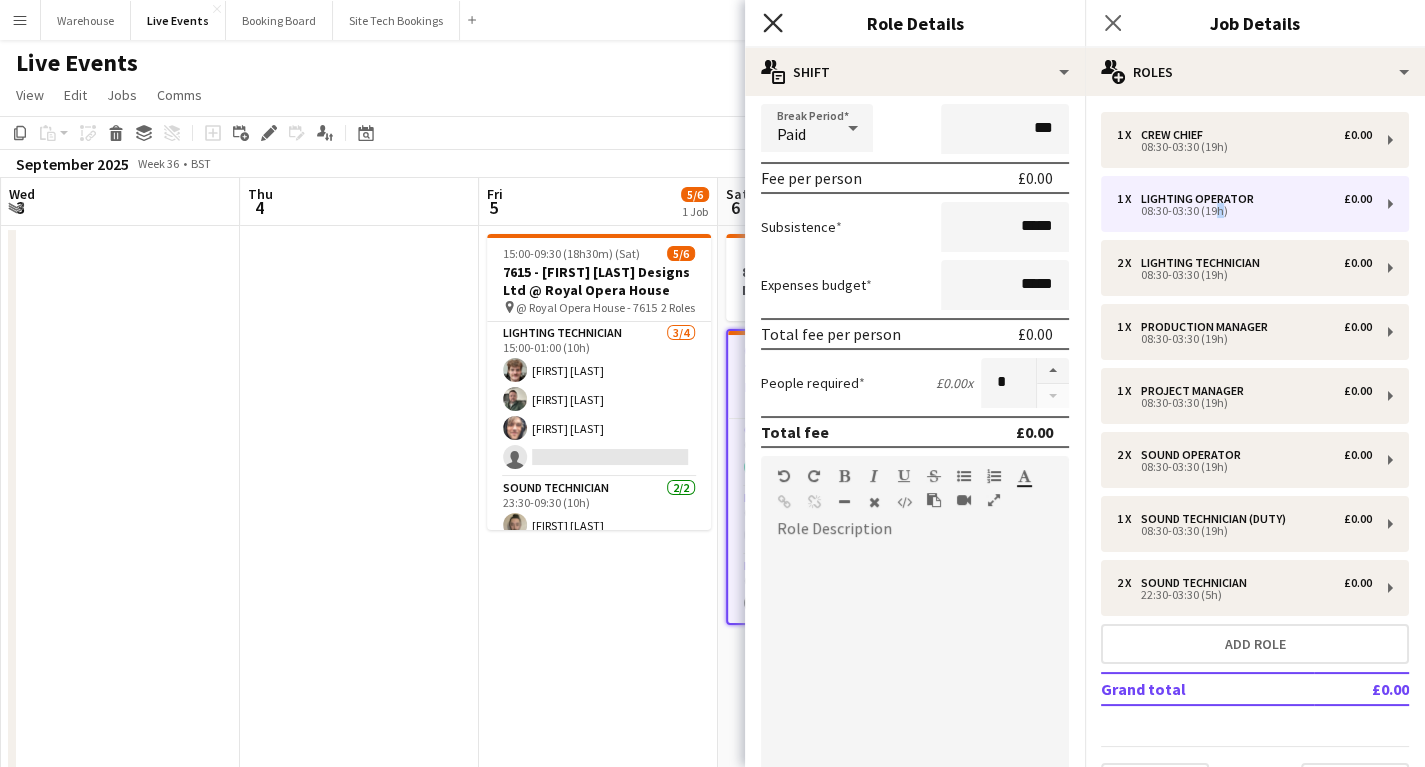click on "Close pop-in" 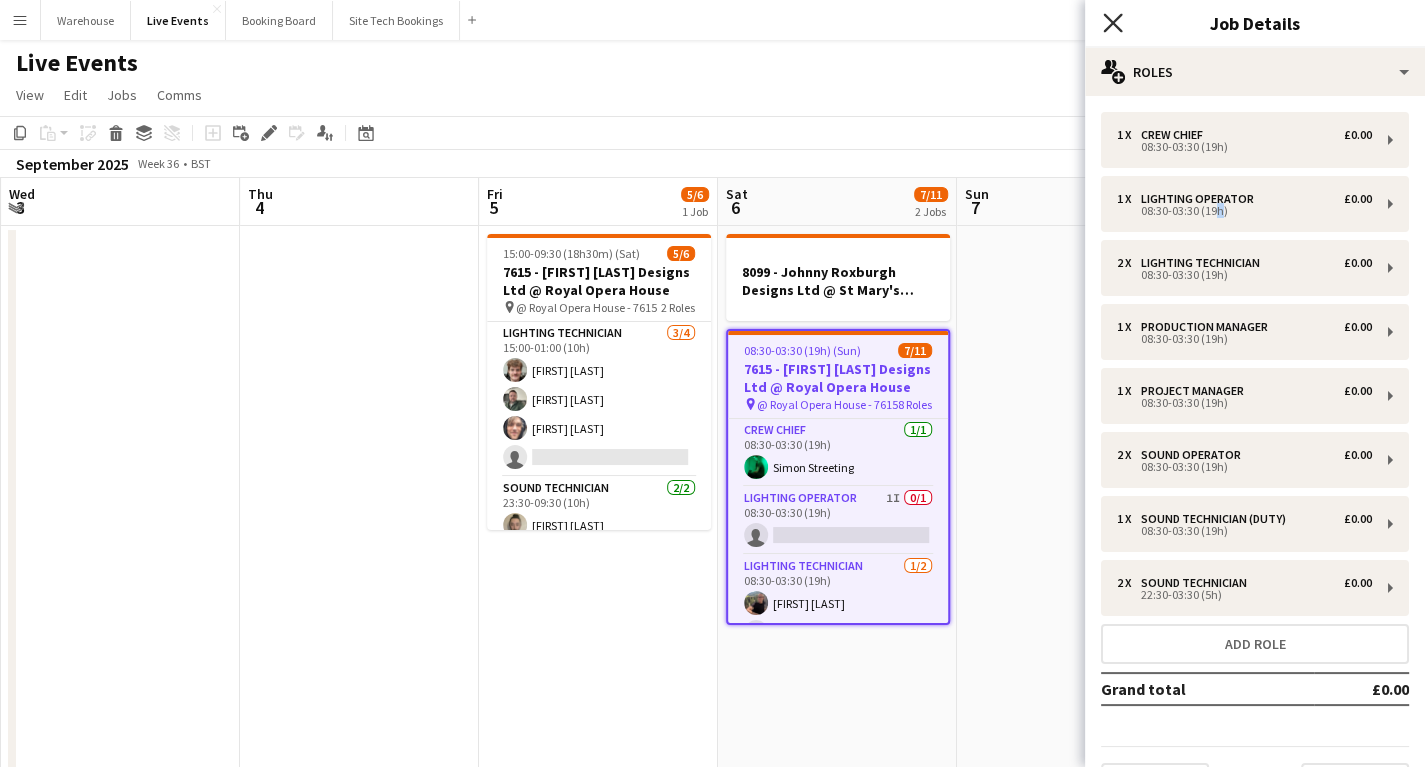 click on "Close pop-in" 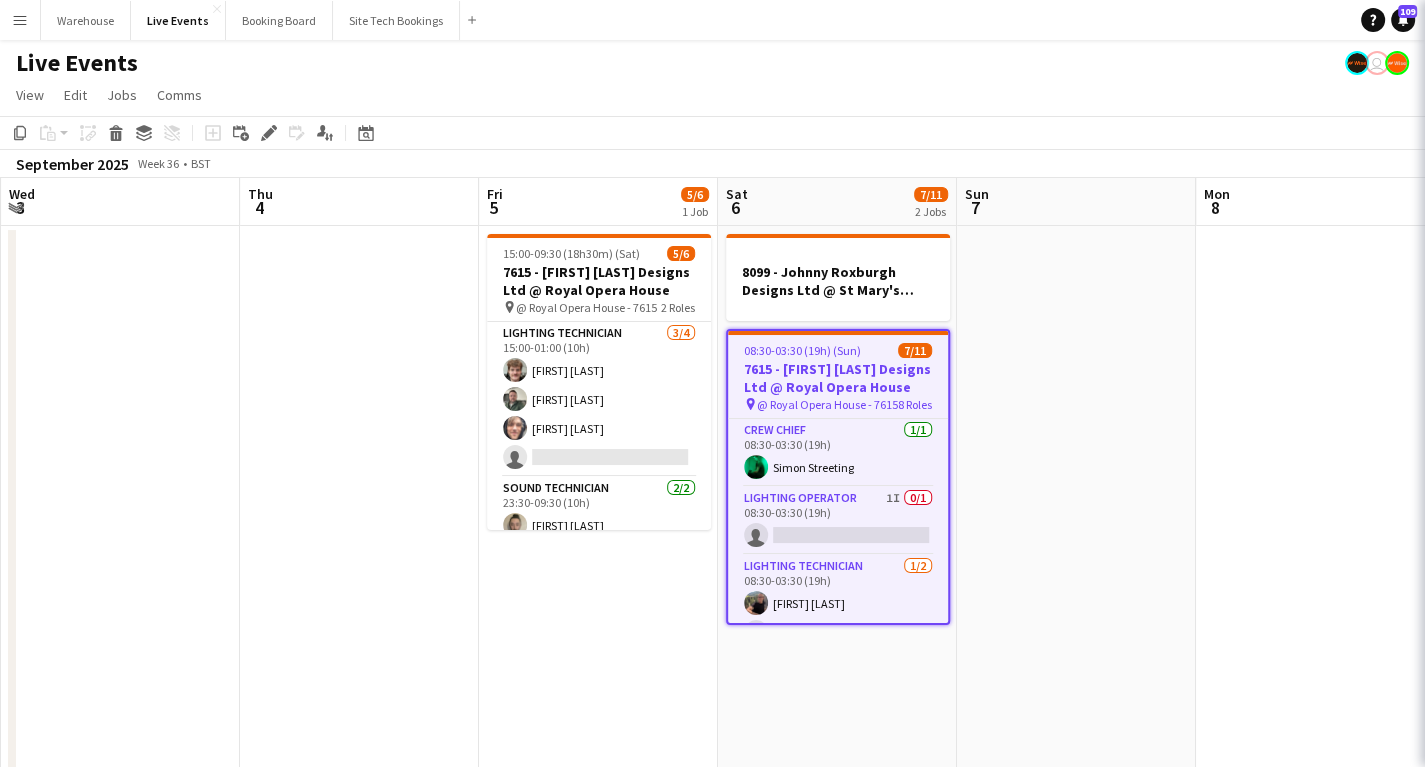 click at bounding box center (1076, 785) 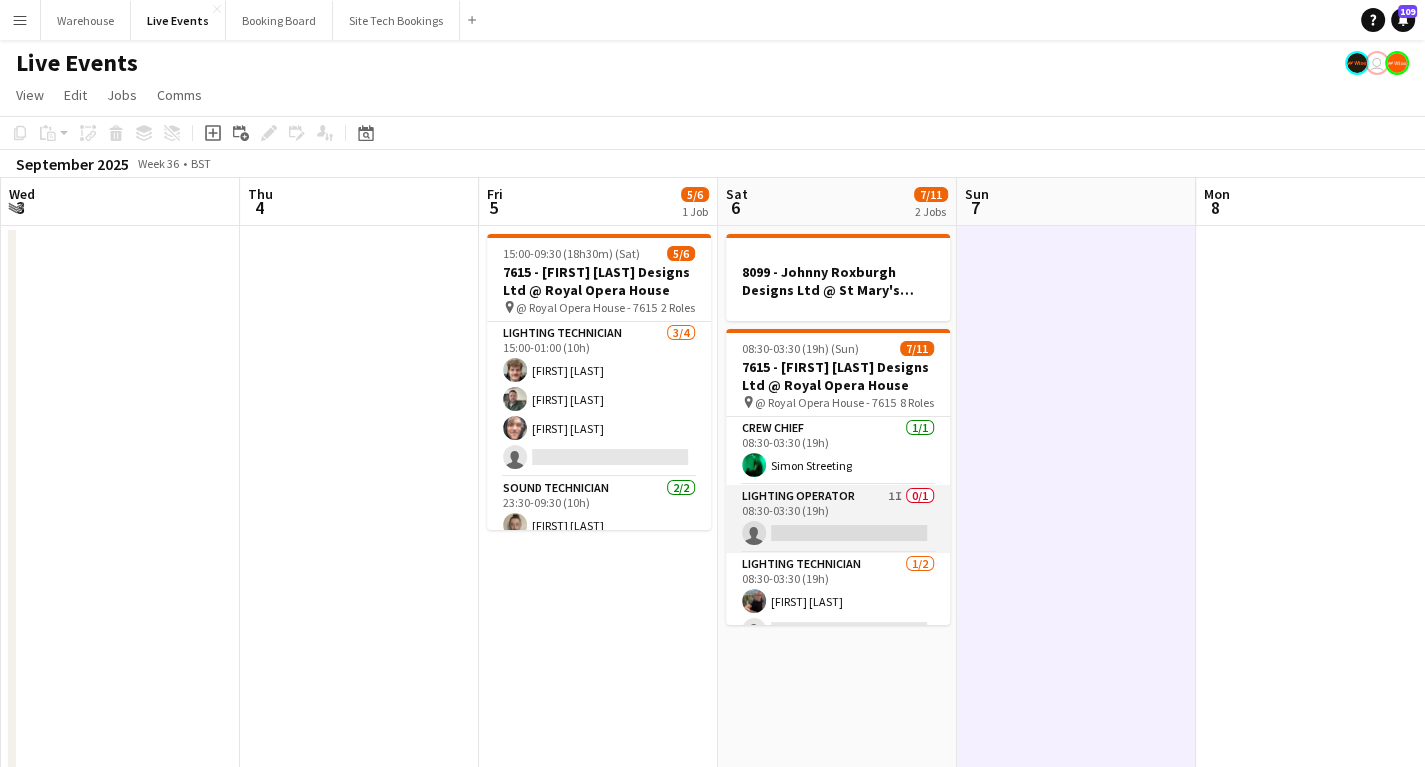 click on "Lighting Operator   1I   0/1   08:30-03:30 (19h)
single-neutral-actions" at bounding box center (838, 519) 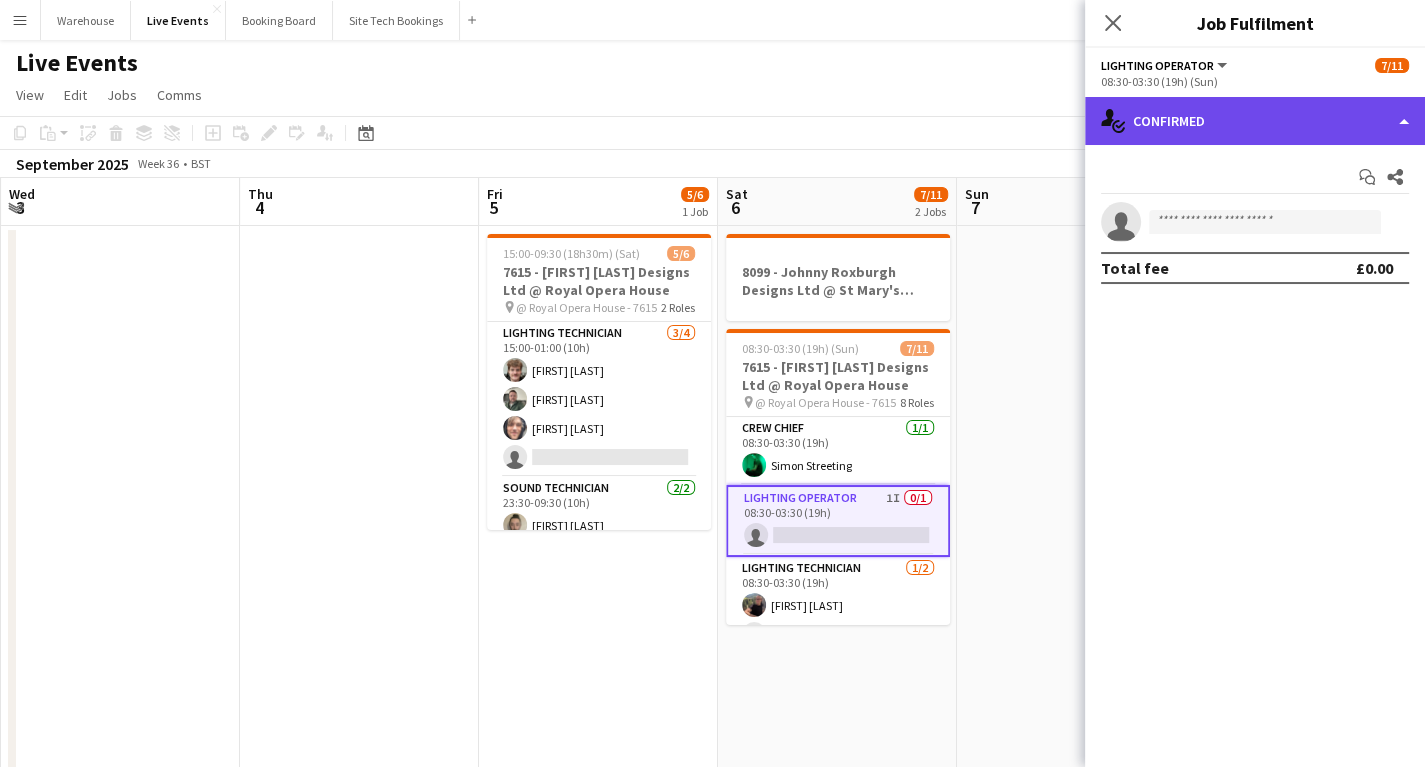 click on "single-neutral-actions-check-2
Confirmed" 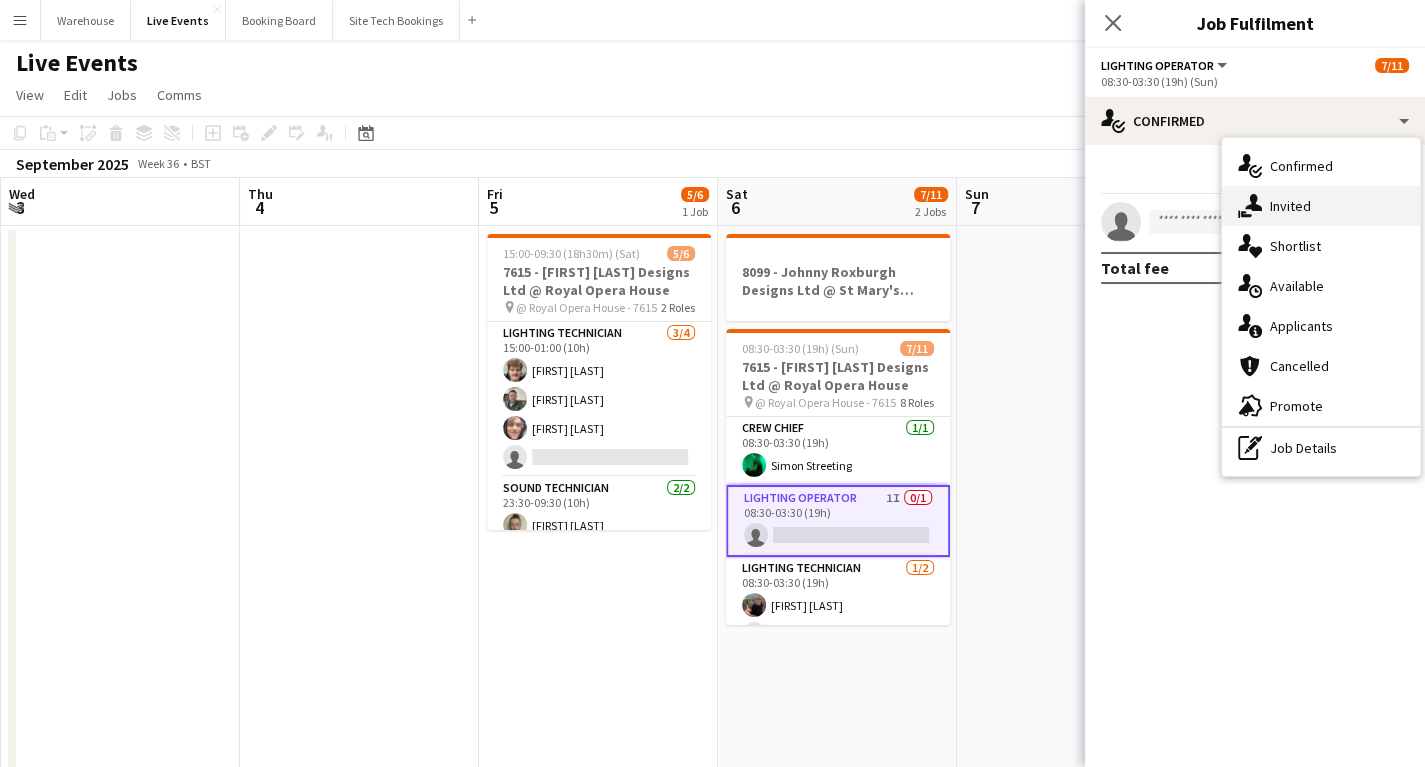 click on "single-neutral-actions-share-1
Invited" at bounding box center (1321, 206) 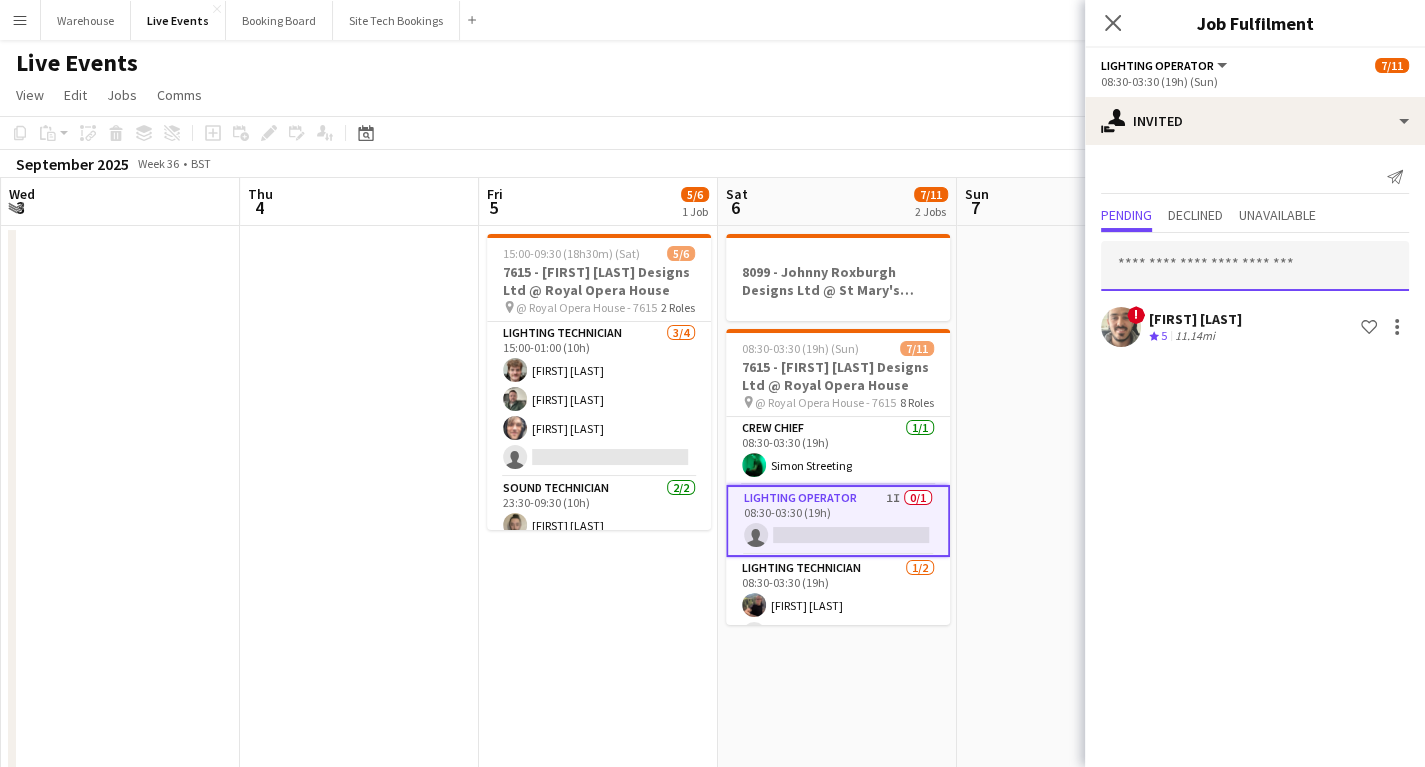 click at bounding box center (1255, 266) 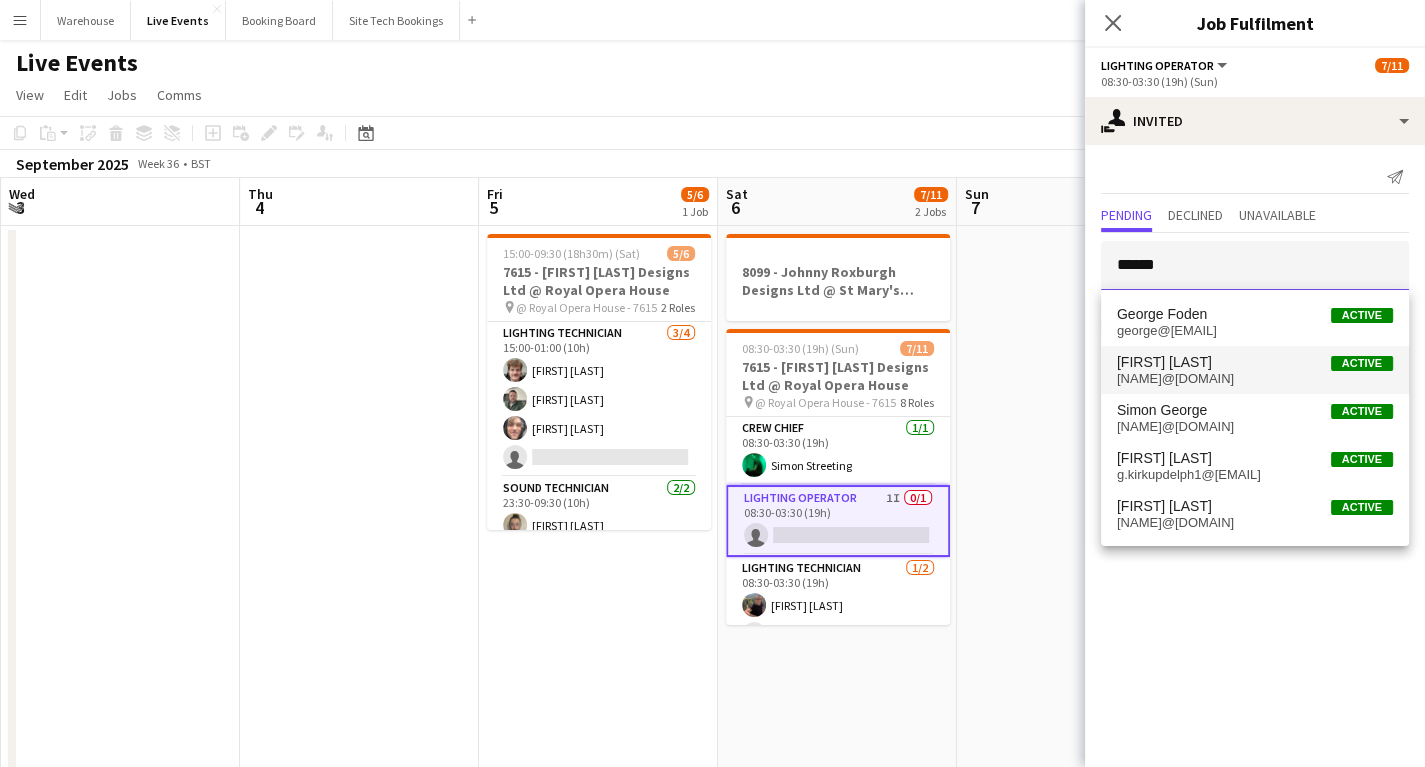 type on "******" 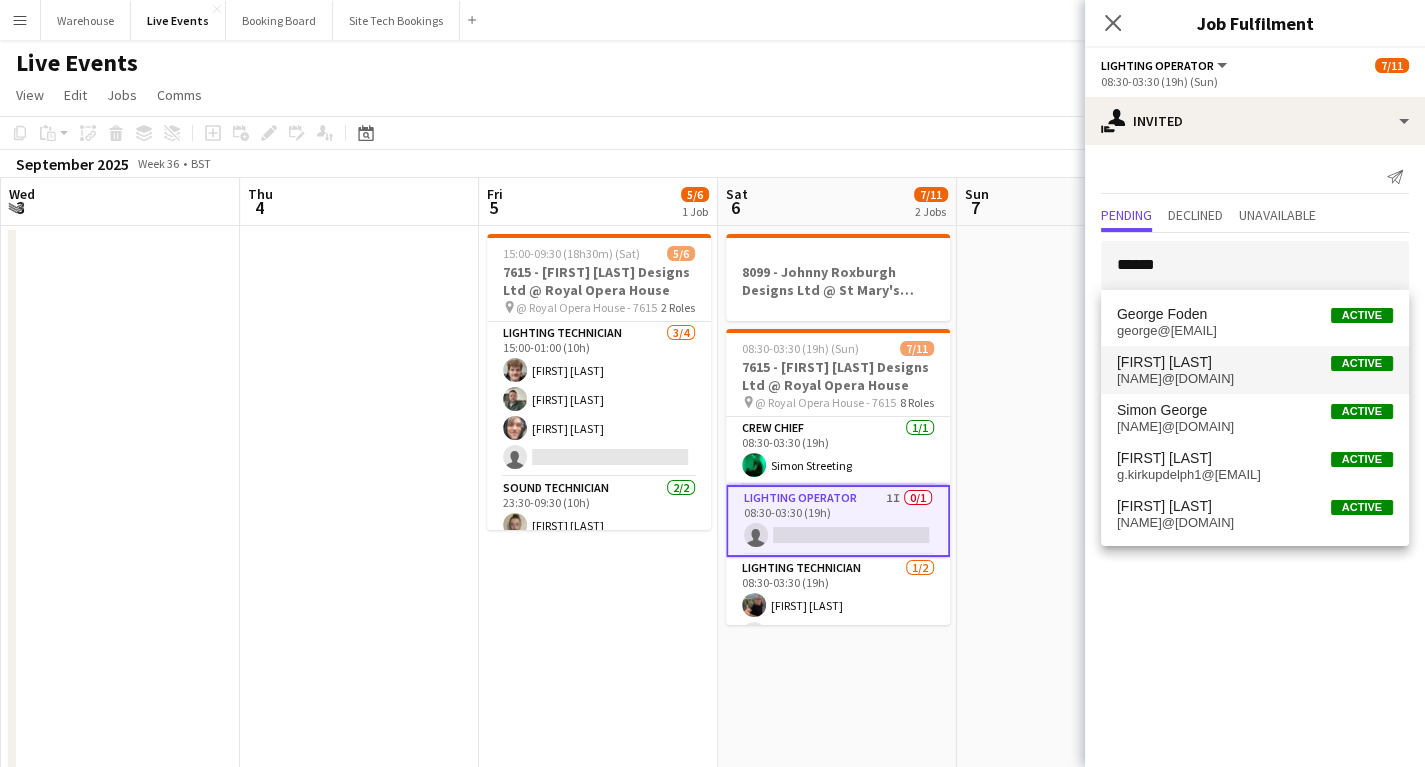click on "[NAME]@[DOMAIN]" at bounding box center [1255, 379] 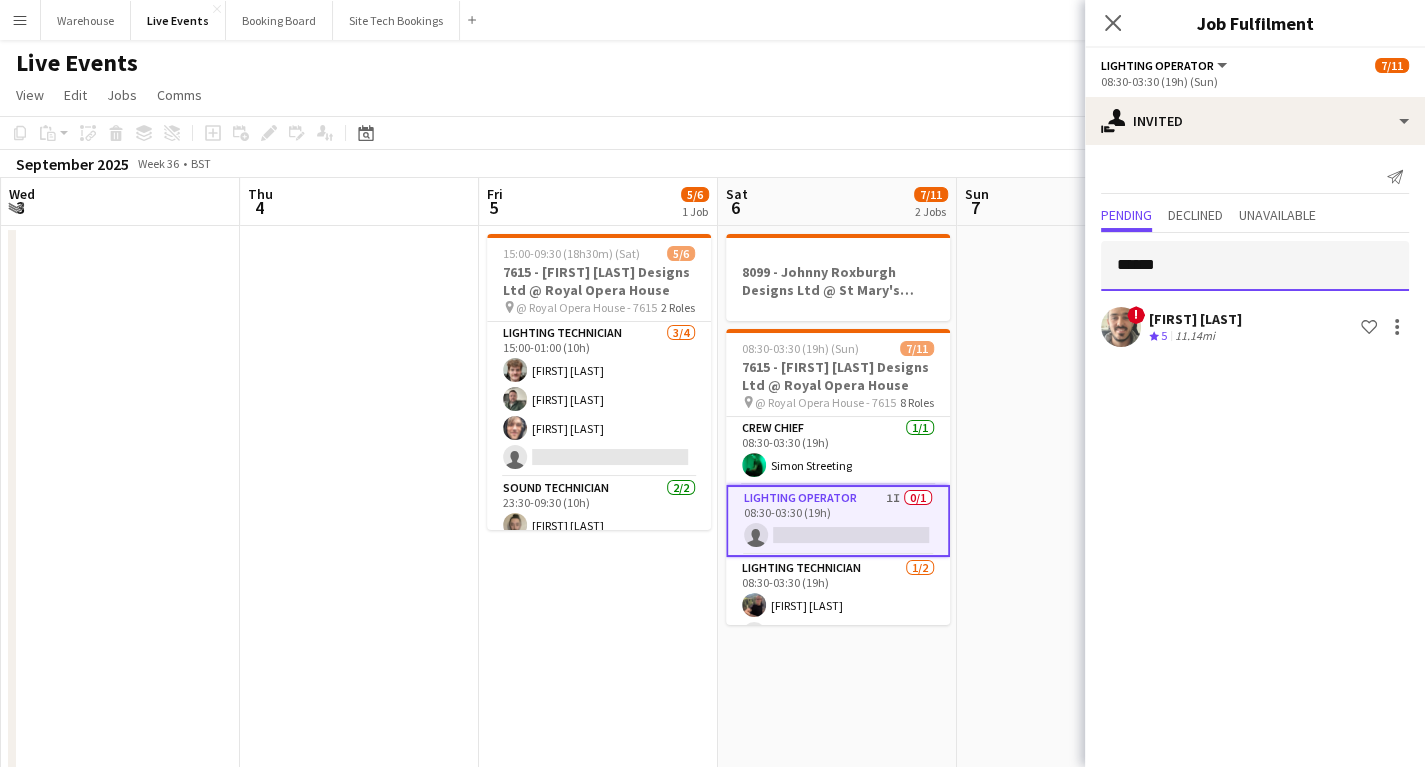 type 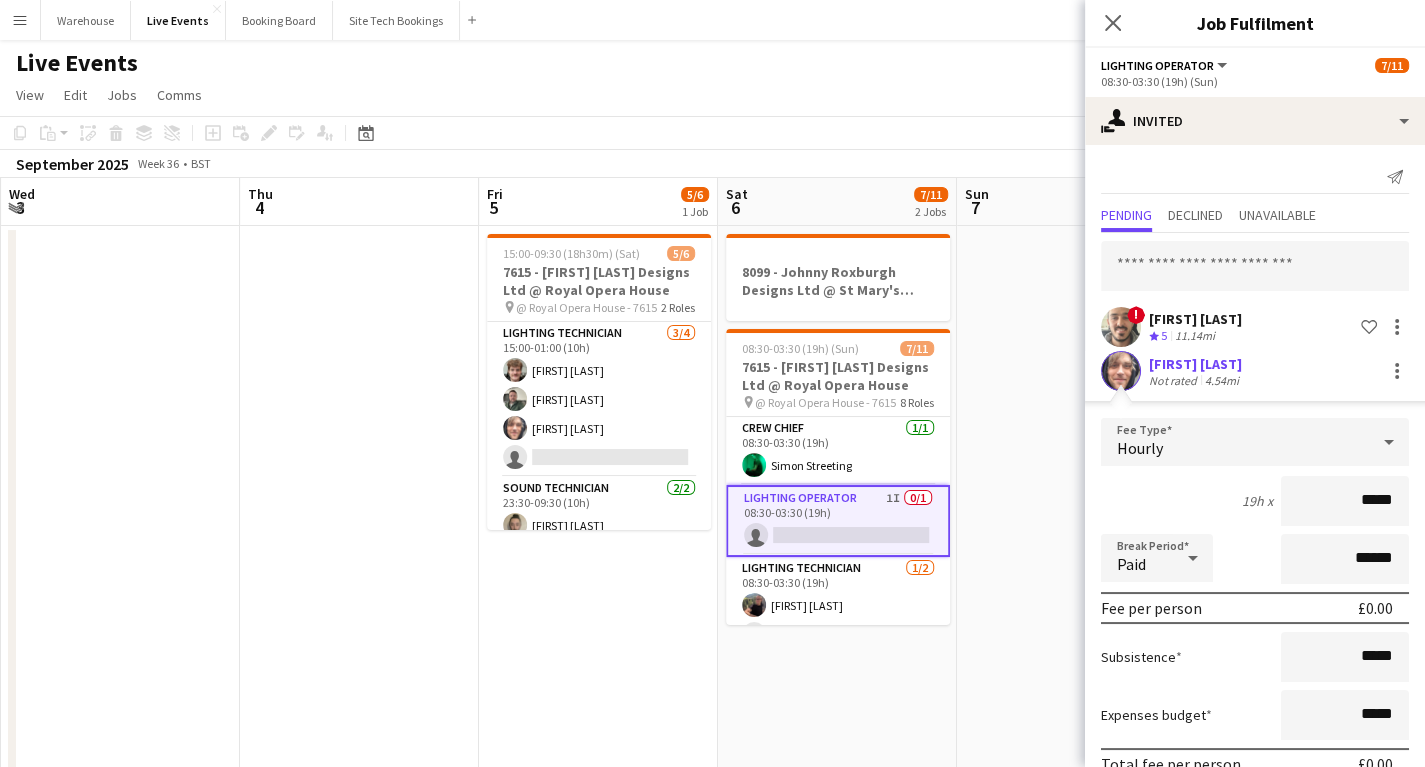 scroll, scrollTop: 94, scrollLeft: 0, axis: vertical 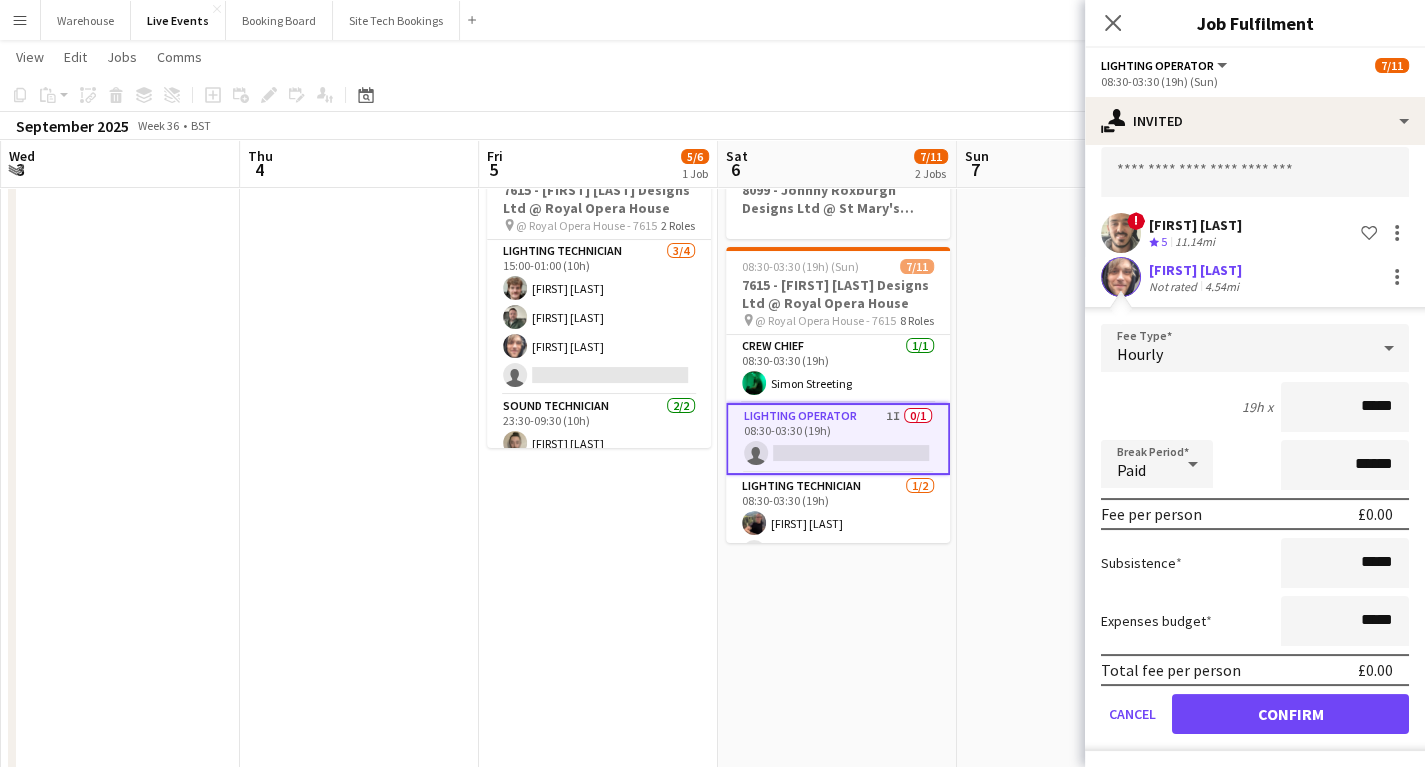 click on "Hourly" at bounding box center (1140, 354) 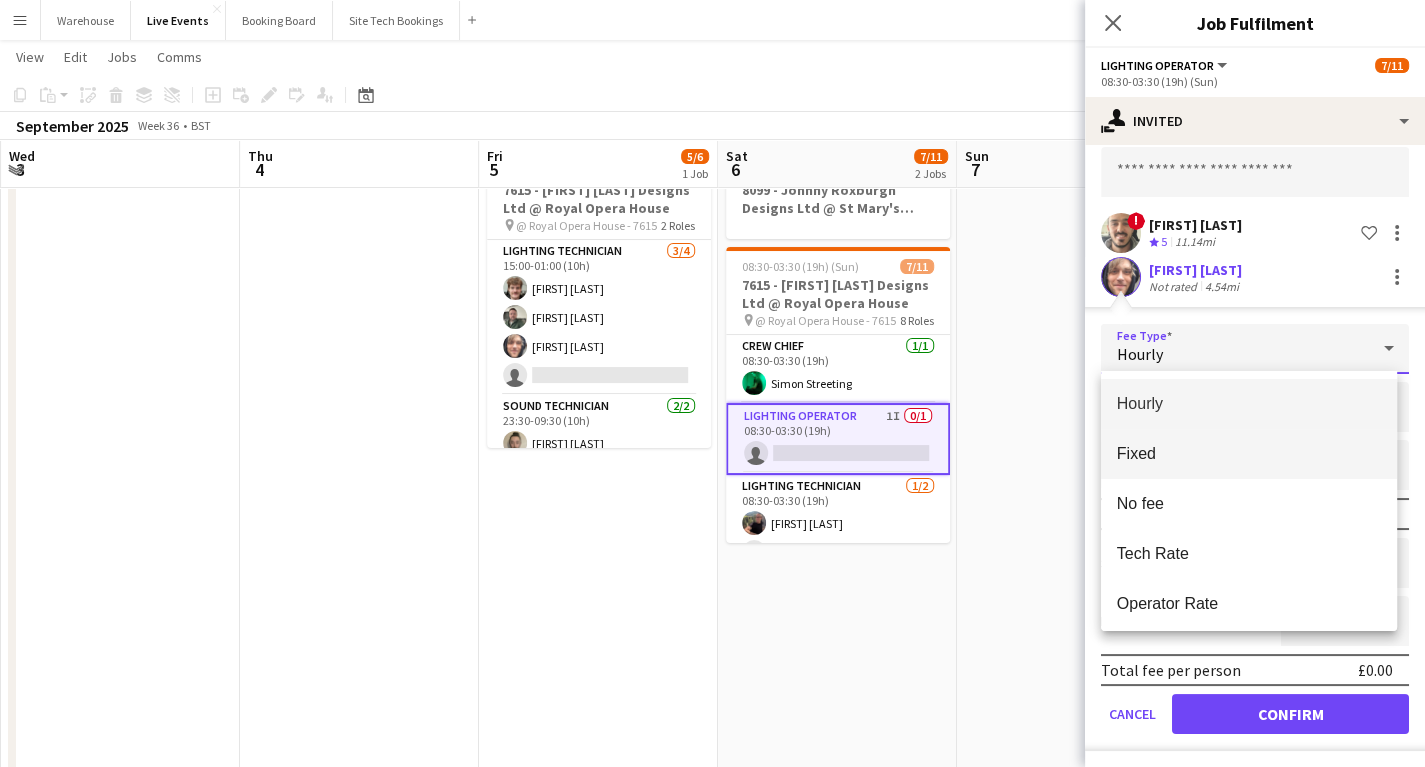 click on "Fixed" at bounding box center (1249, 453) 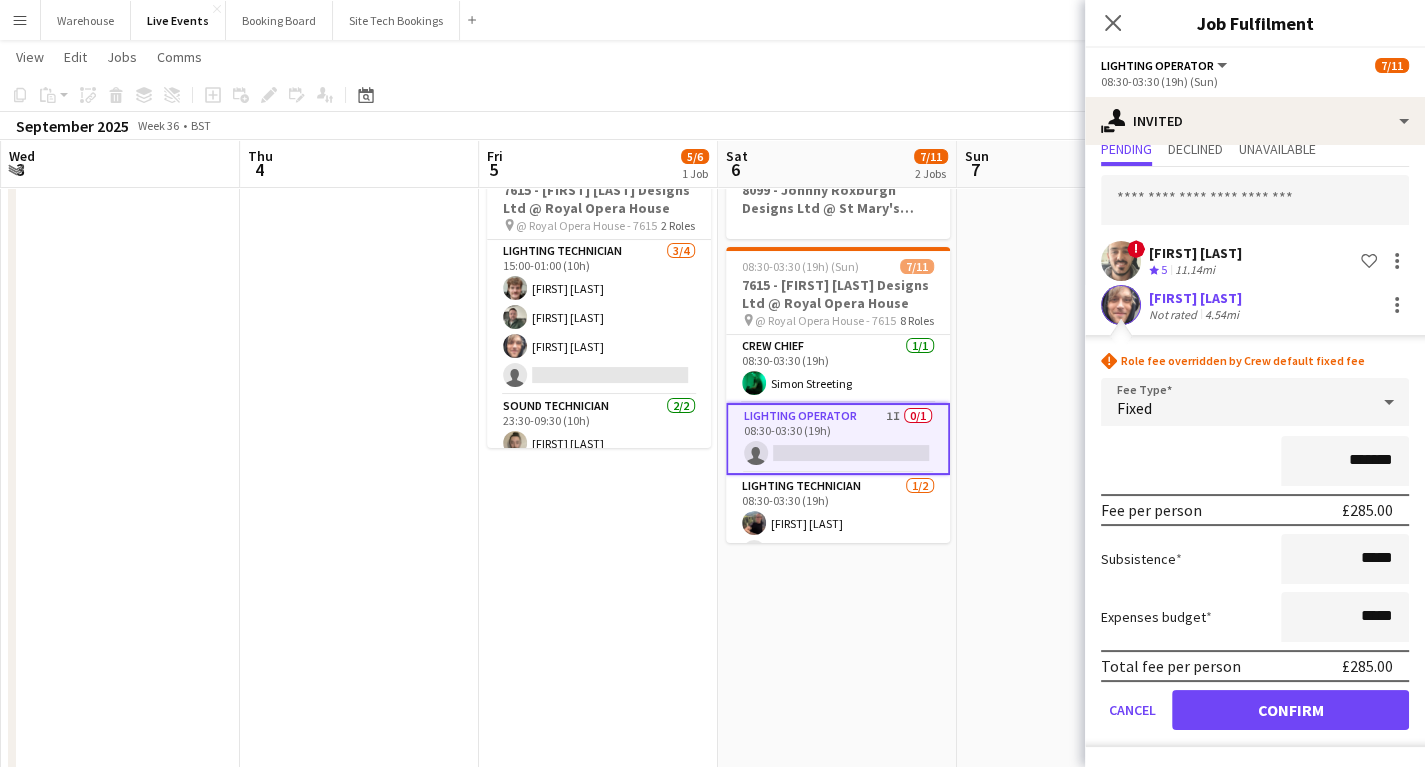 scroll, scrollTop: 63, scrollLeft: 0, axis: vertical 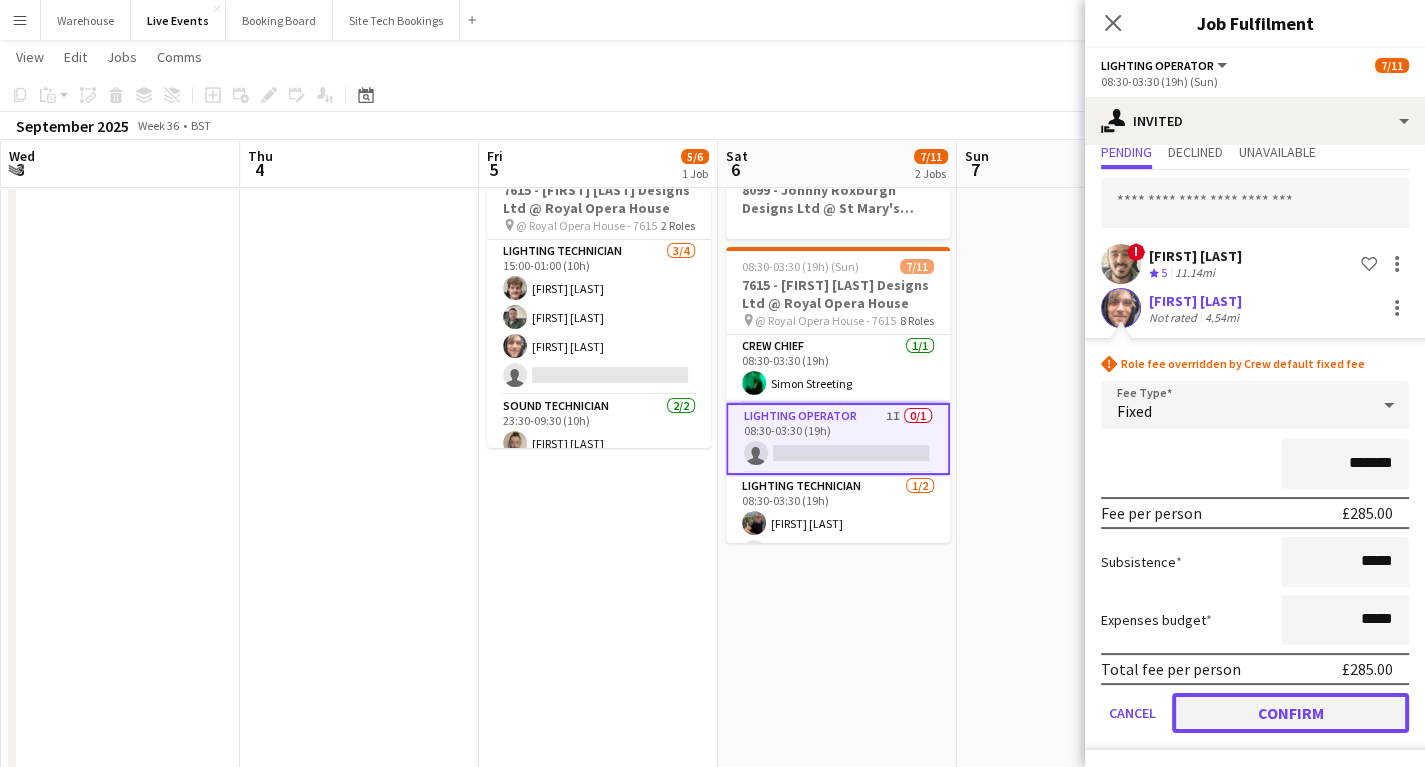 click on "Confirm" 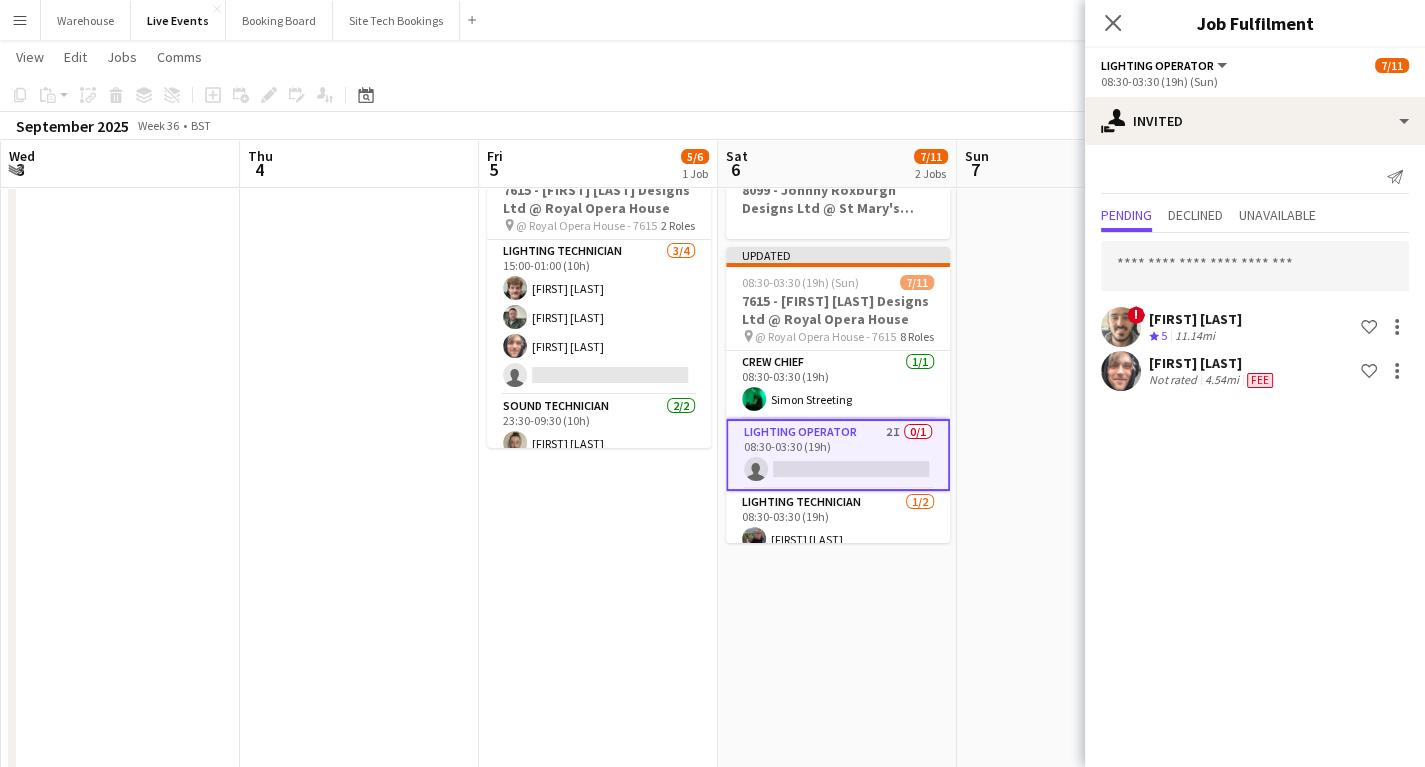 scroll, scrollTop: 0, scrollLeft: 0, axis: both 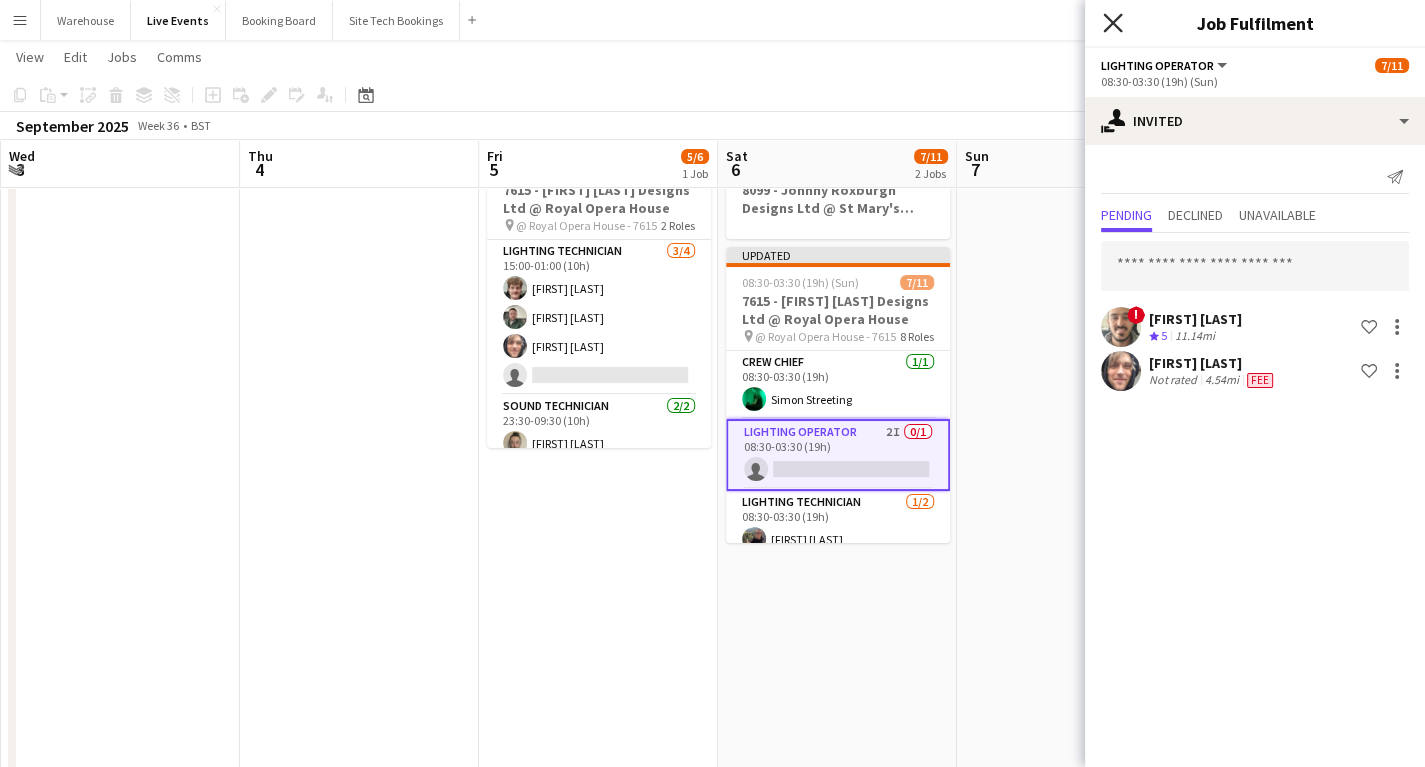 click 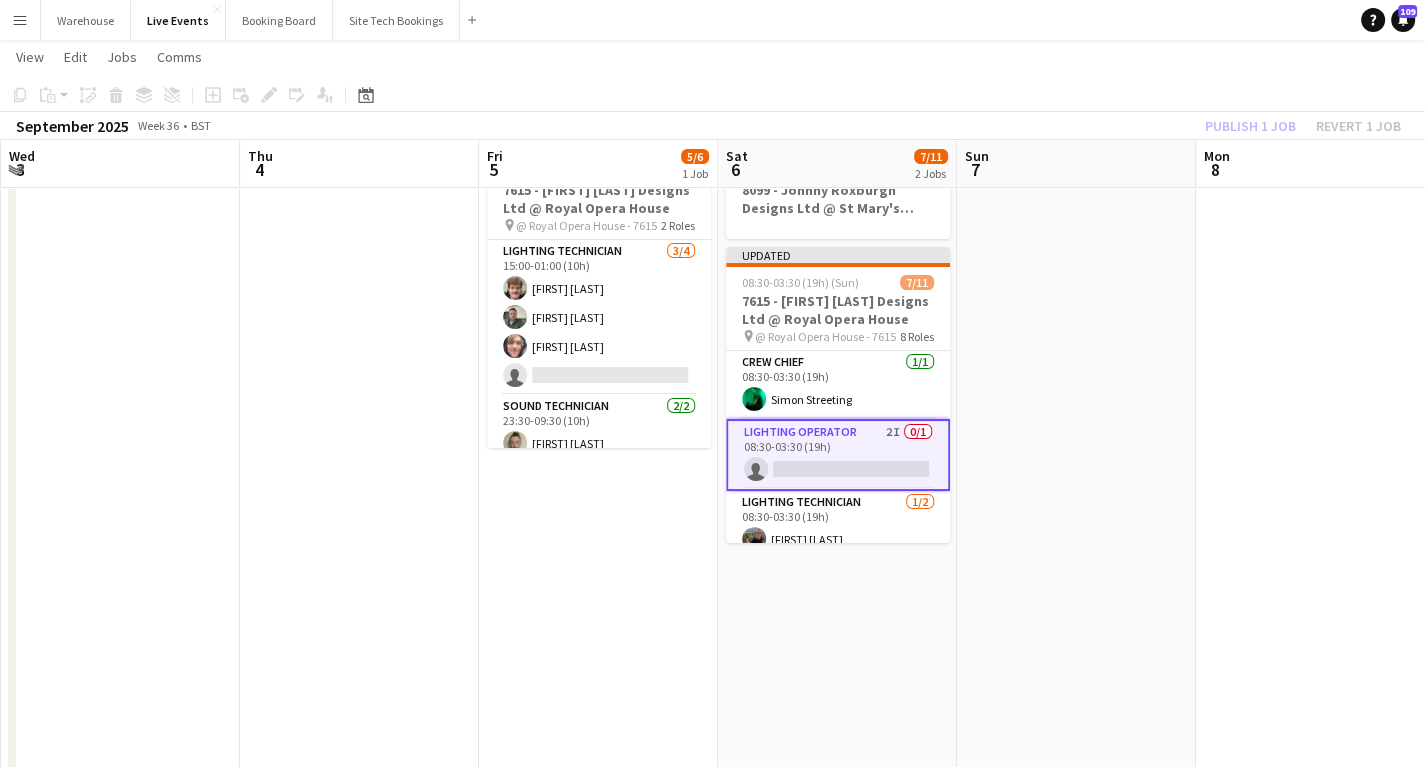 click at bounding box center (1076, 703) 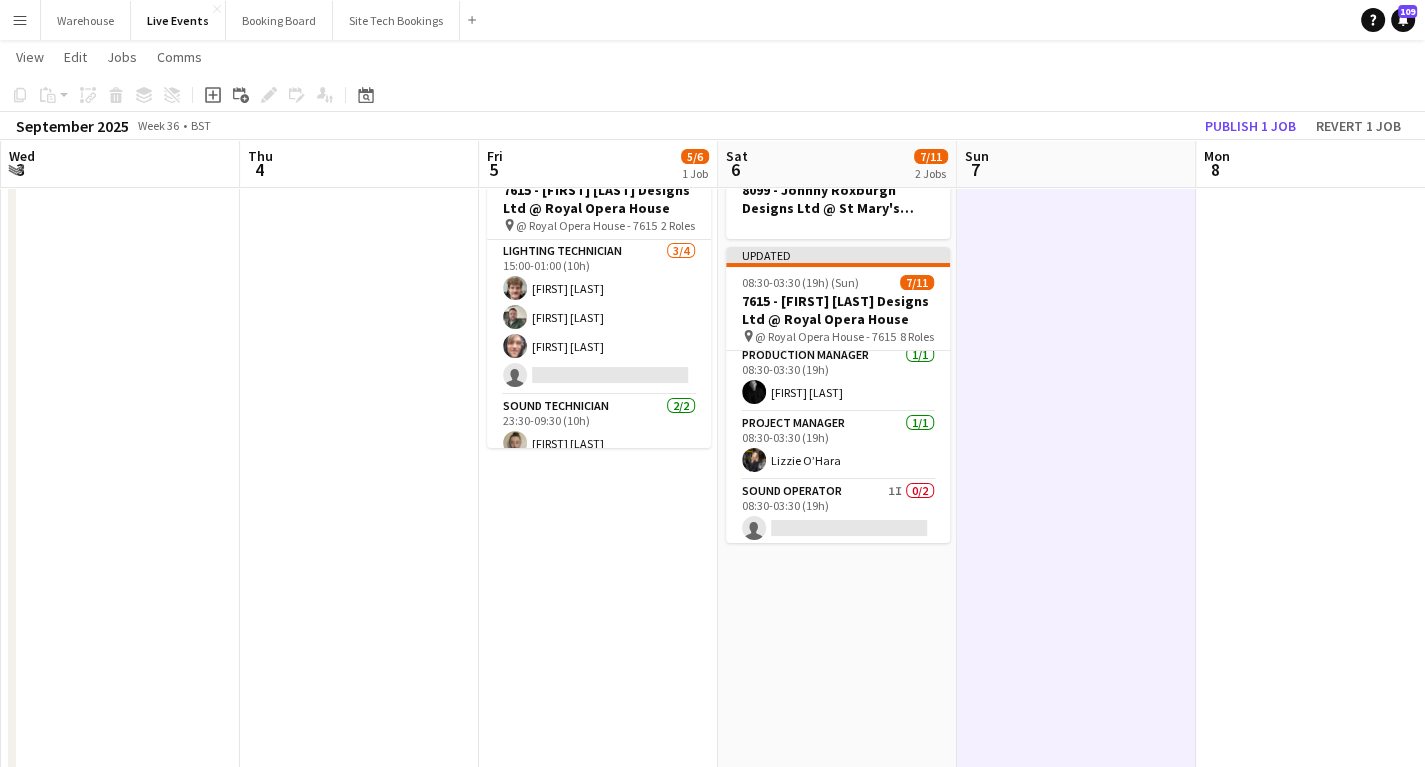 scroll, scrollTop: 320, scrollLeft: 0, axis: vertical 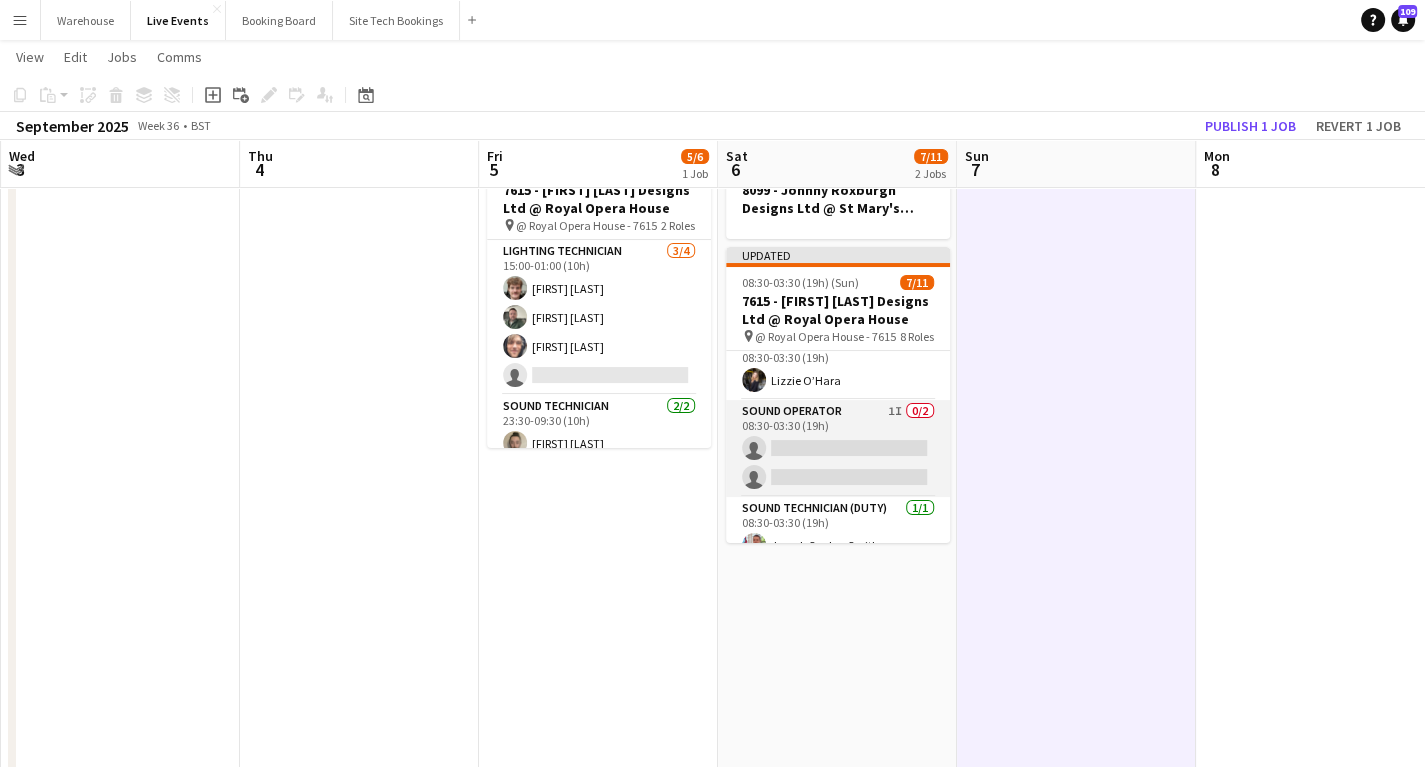 click on "Sound Operator   1I   0/2   08:30-03:30 (19h)
single-neutral-actions
single-neutral-actions" at bounding box center [838, 448] 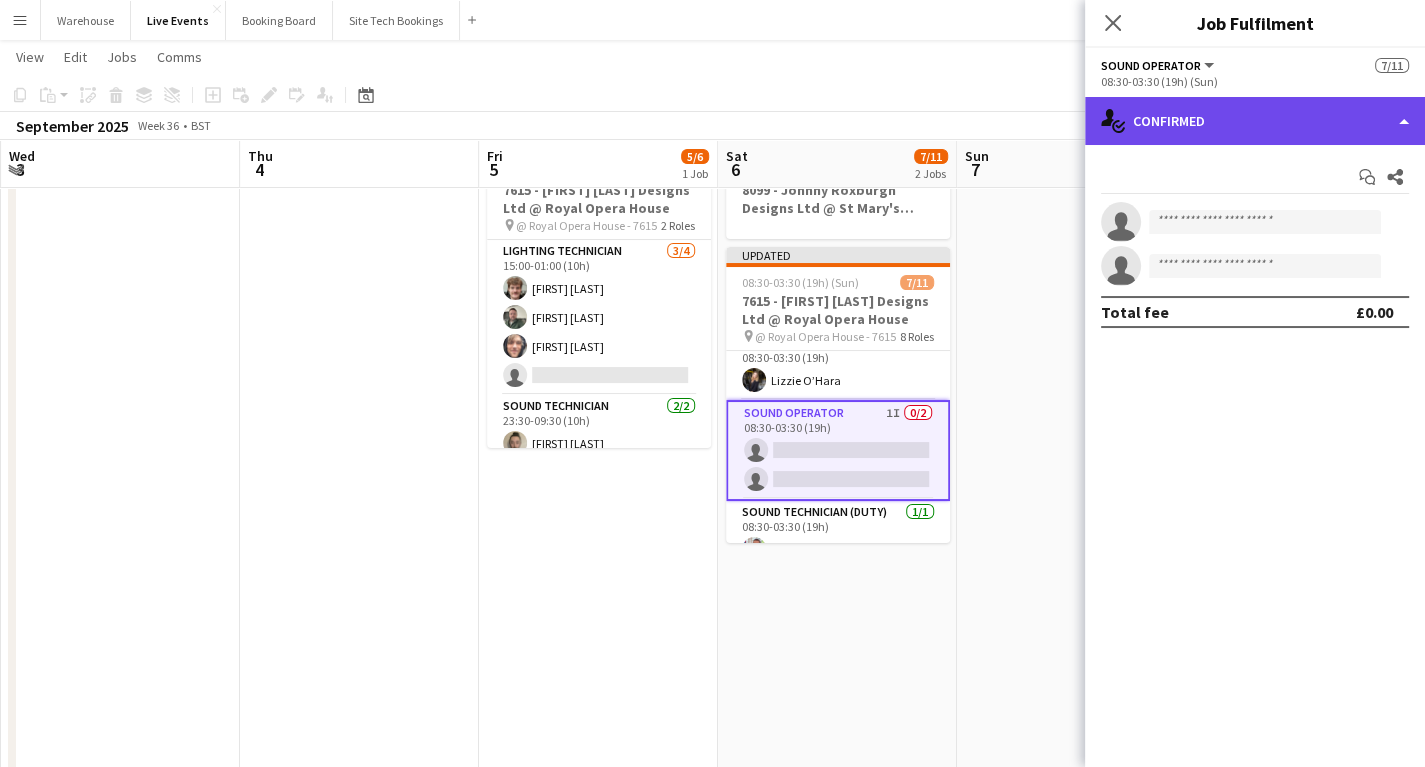 click on "single-neutral-actions-check-2
Confirmed" 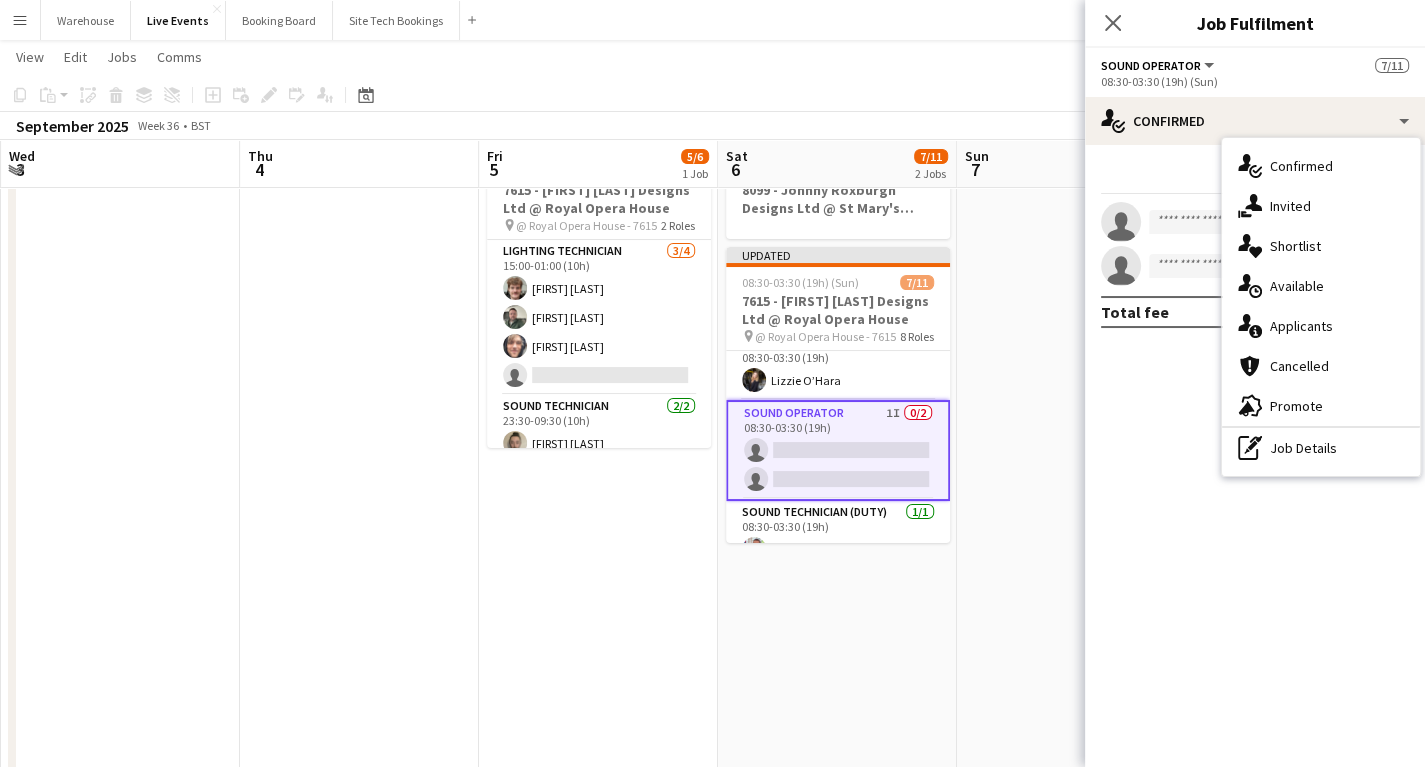 click on "single-neutral-actions-share-1
Invited" at bounding box center (1321, 206) 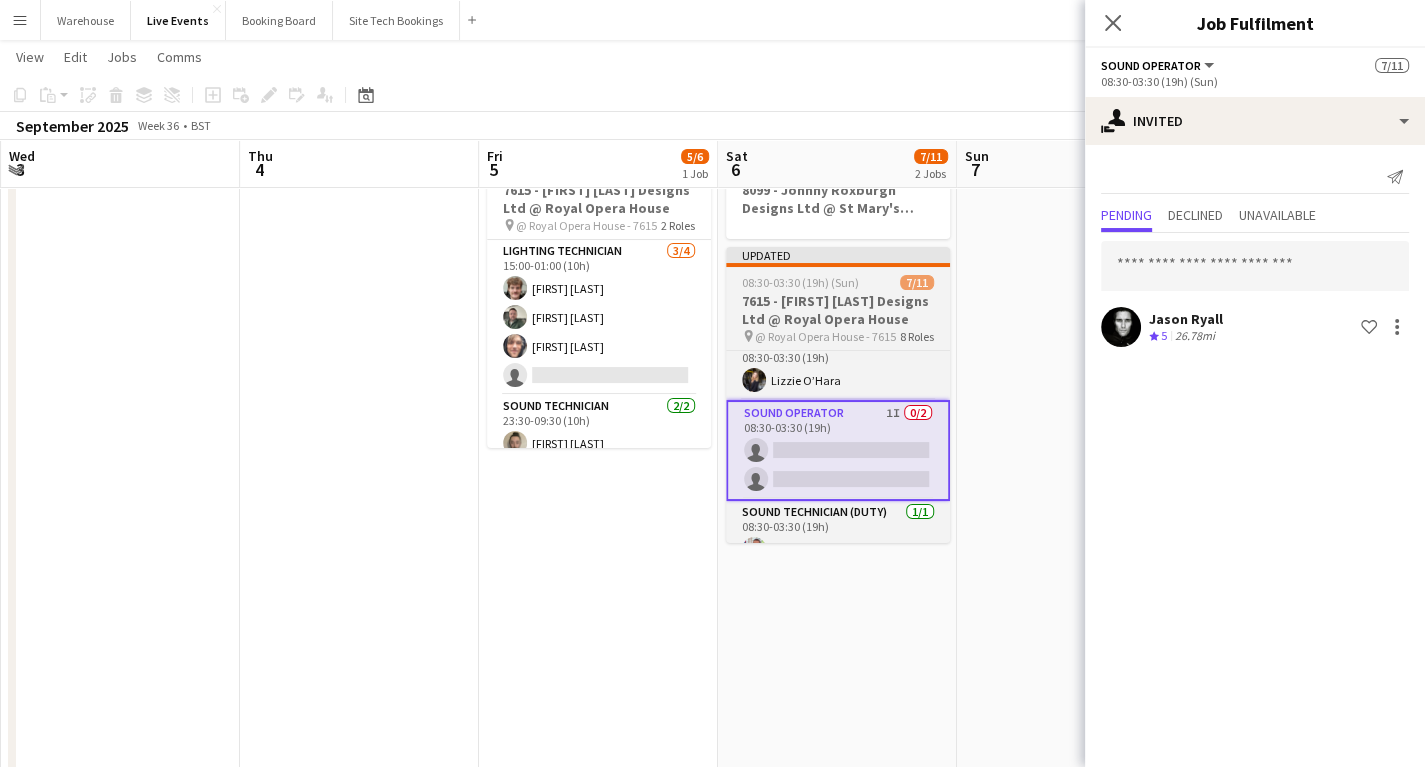 scroll, scrollTop: 0, scrollLeft: 0, axis: both 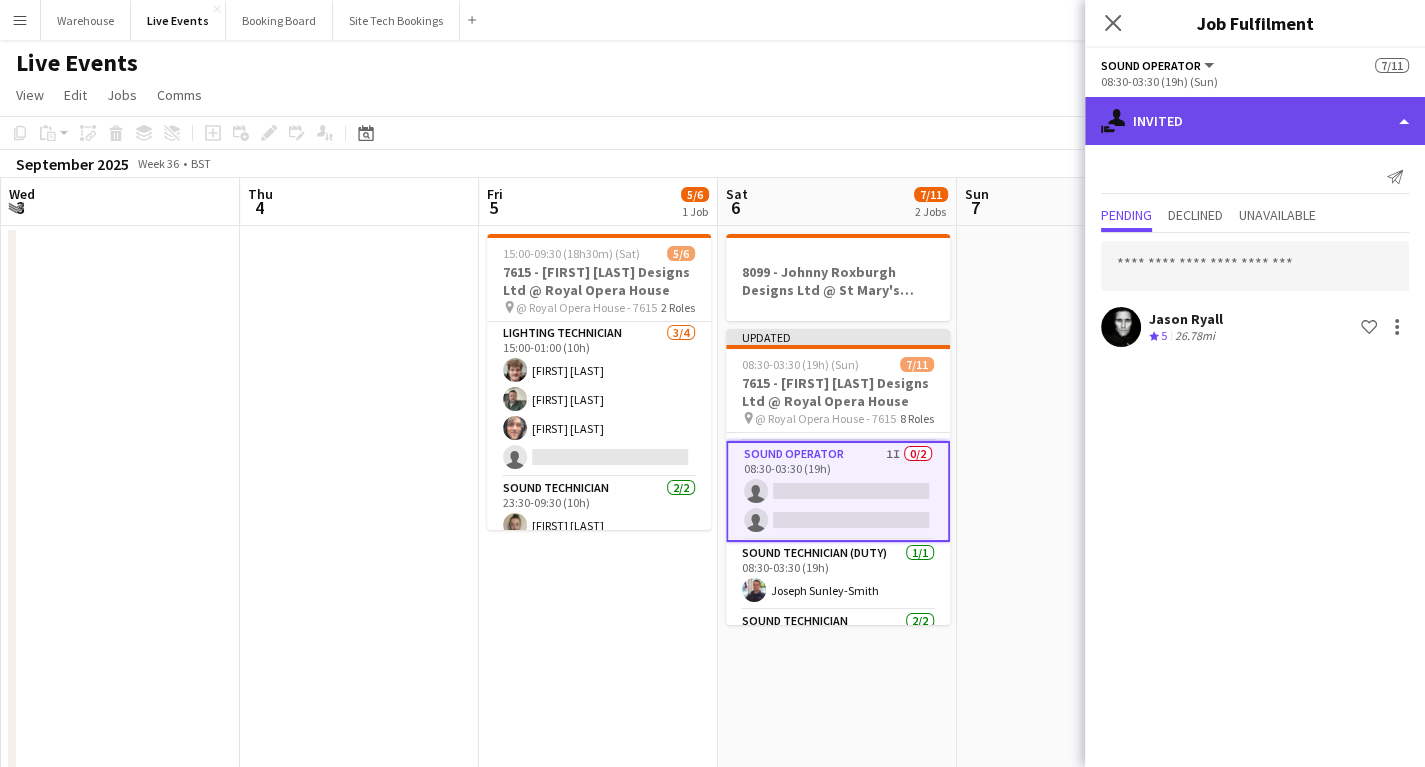 click on "single-neutral-actions-share-1
Invited" 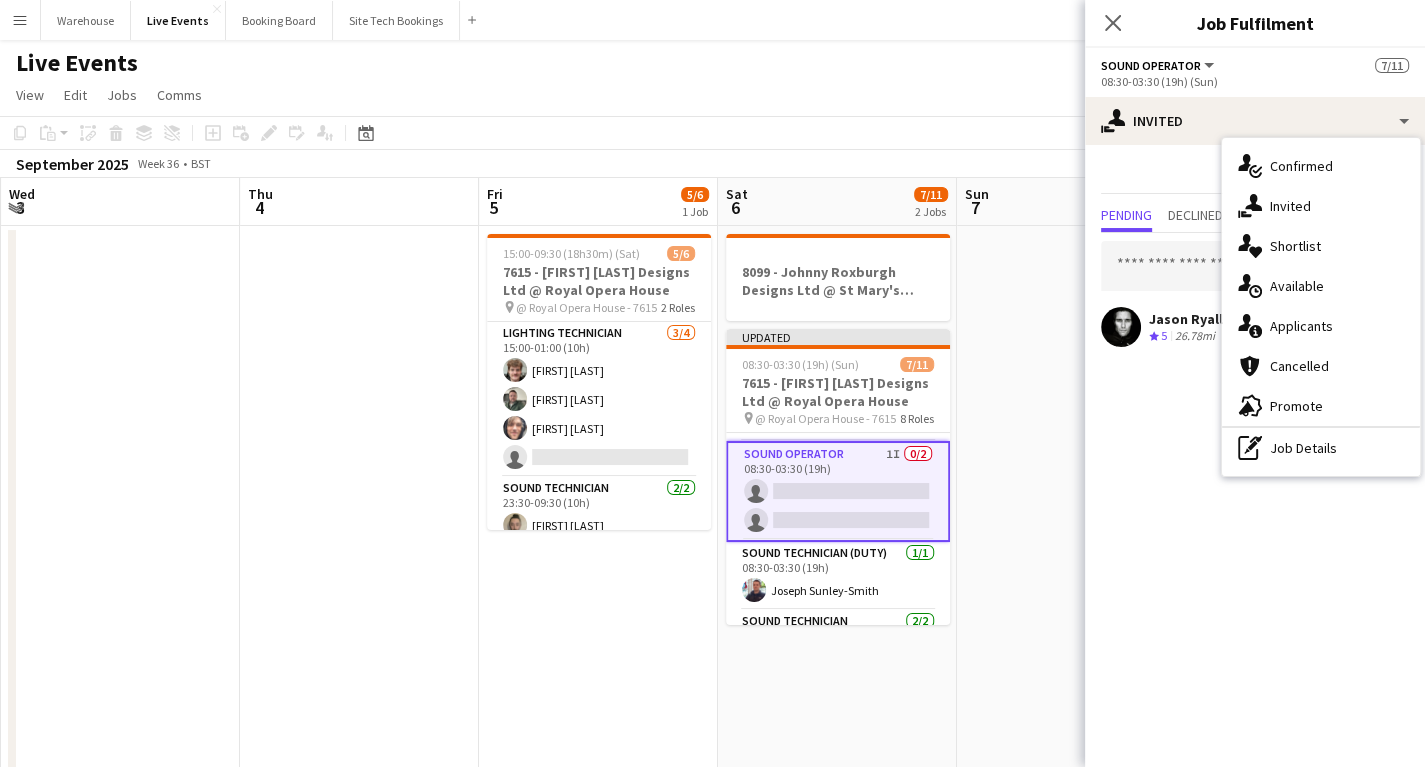 click on "user-plus
Invited
Send notification
Pending Declined Unavailable  Jason Ryall
Crew rating
5   26.78mi
Shortlist crew" 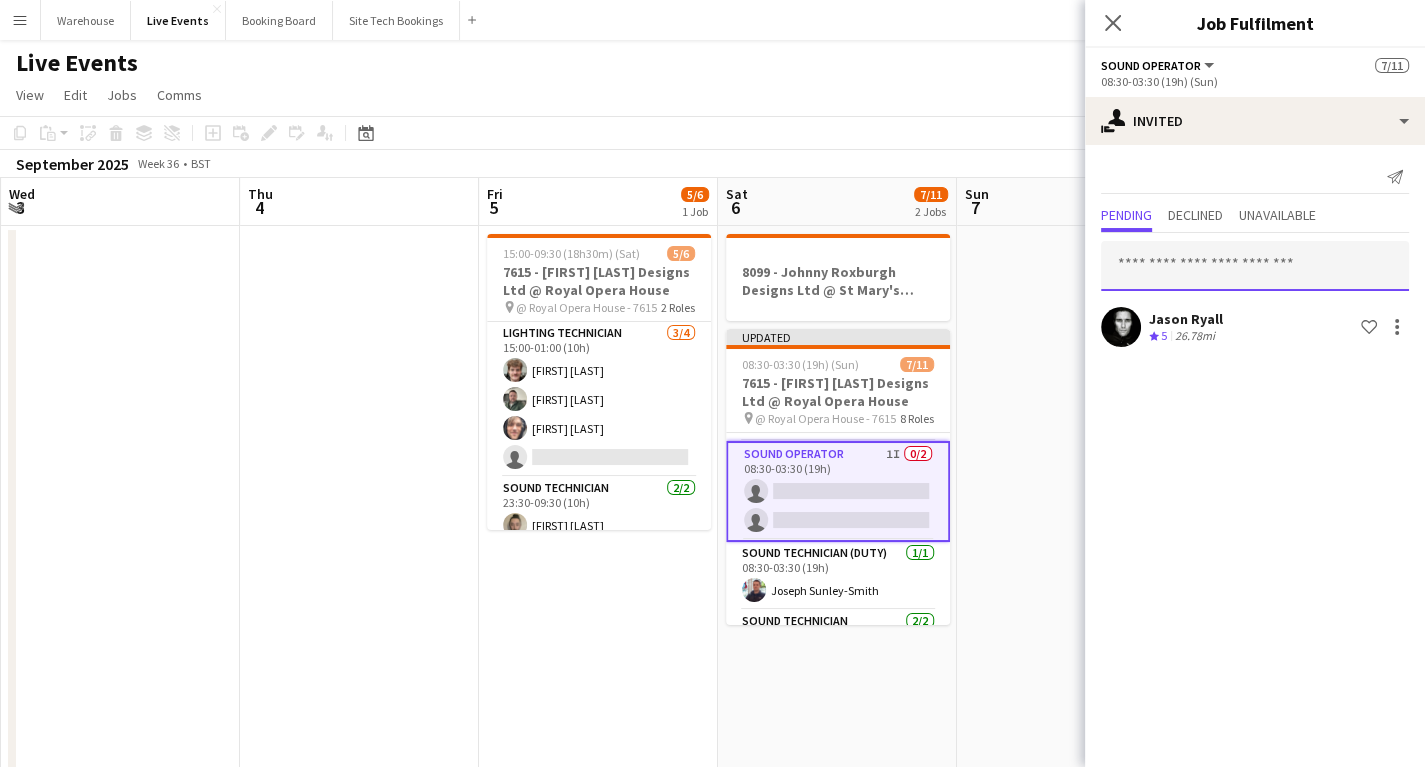 click at bounding box center [1255, 266] 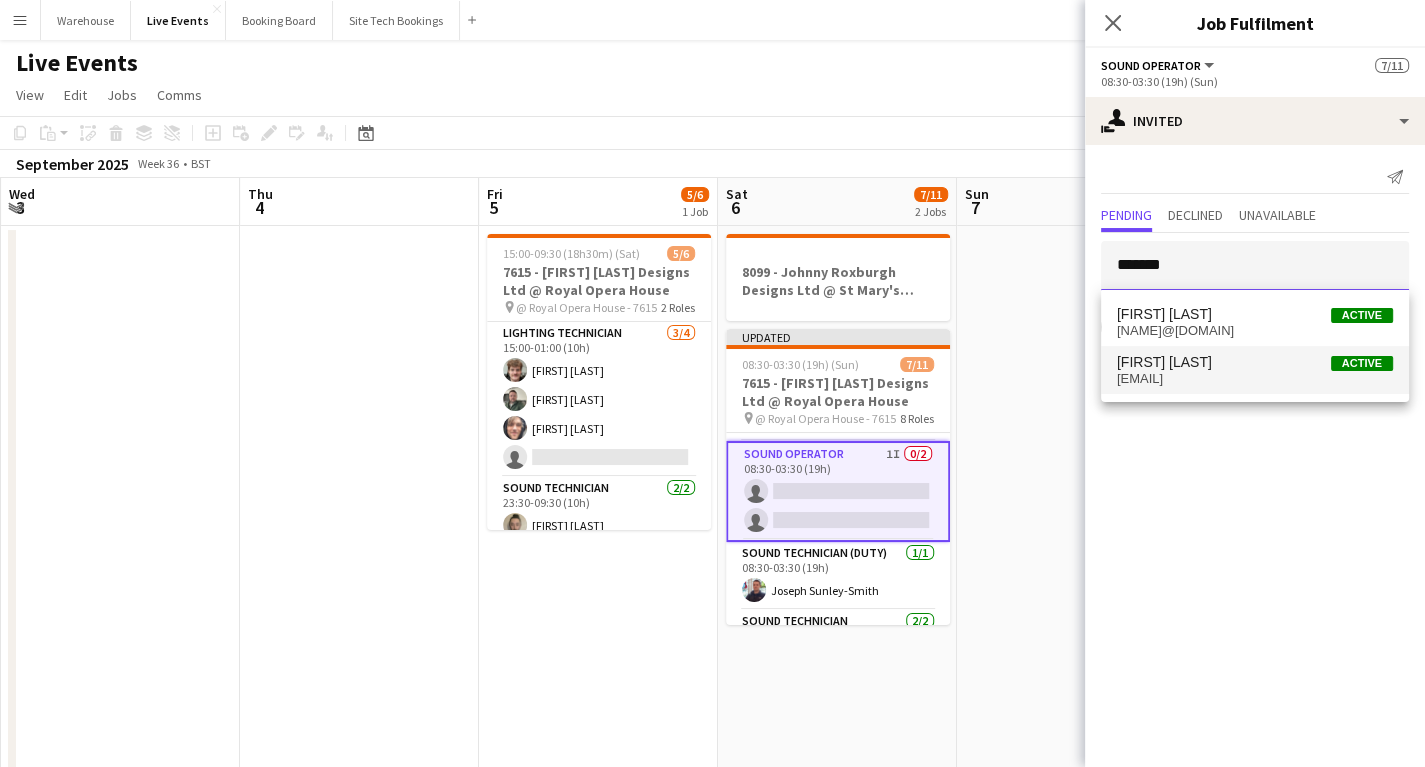 type on "*******" 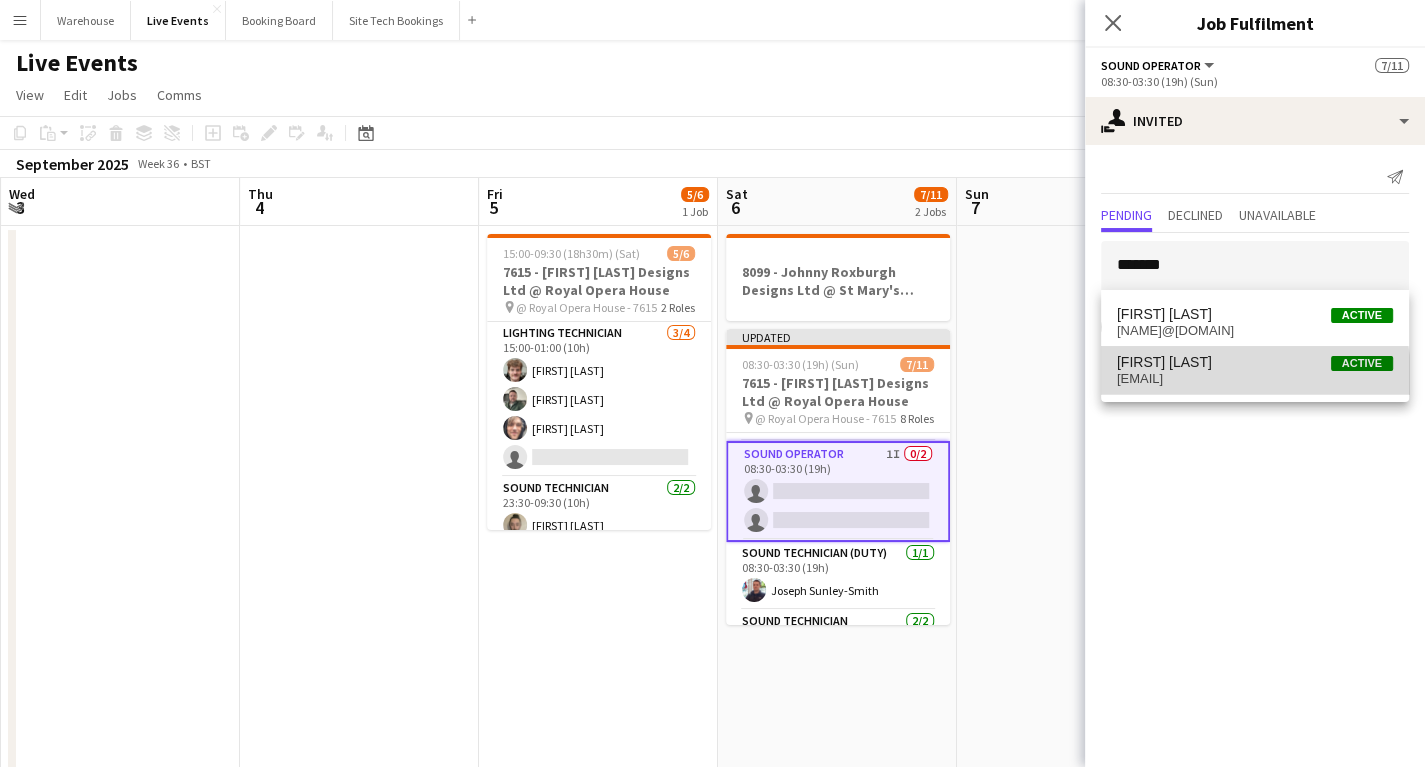 click on "[EMAIL]" at bounding box center (1255, 379) 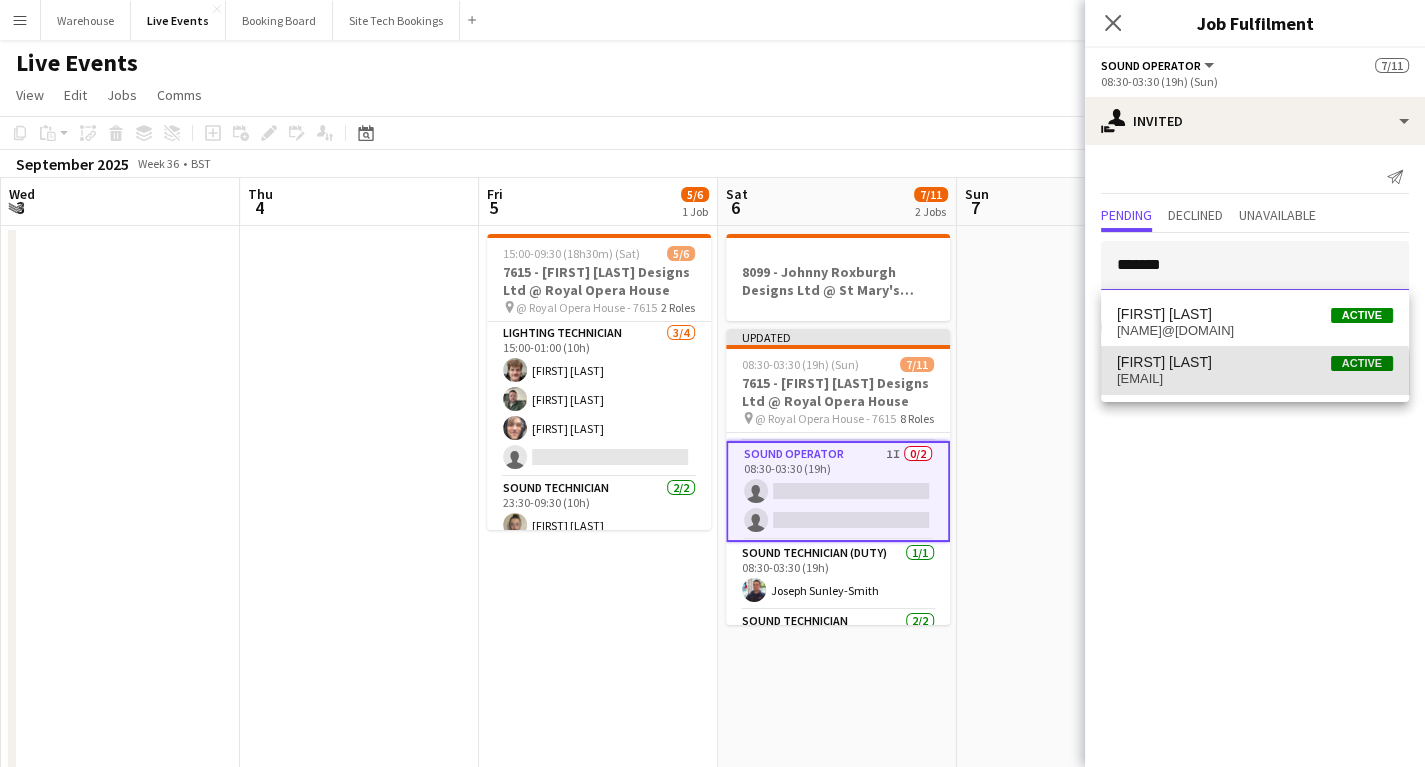 type 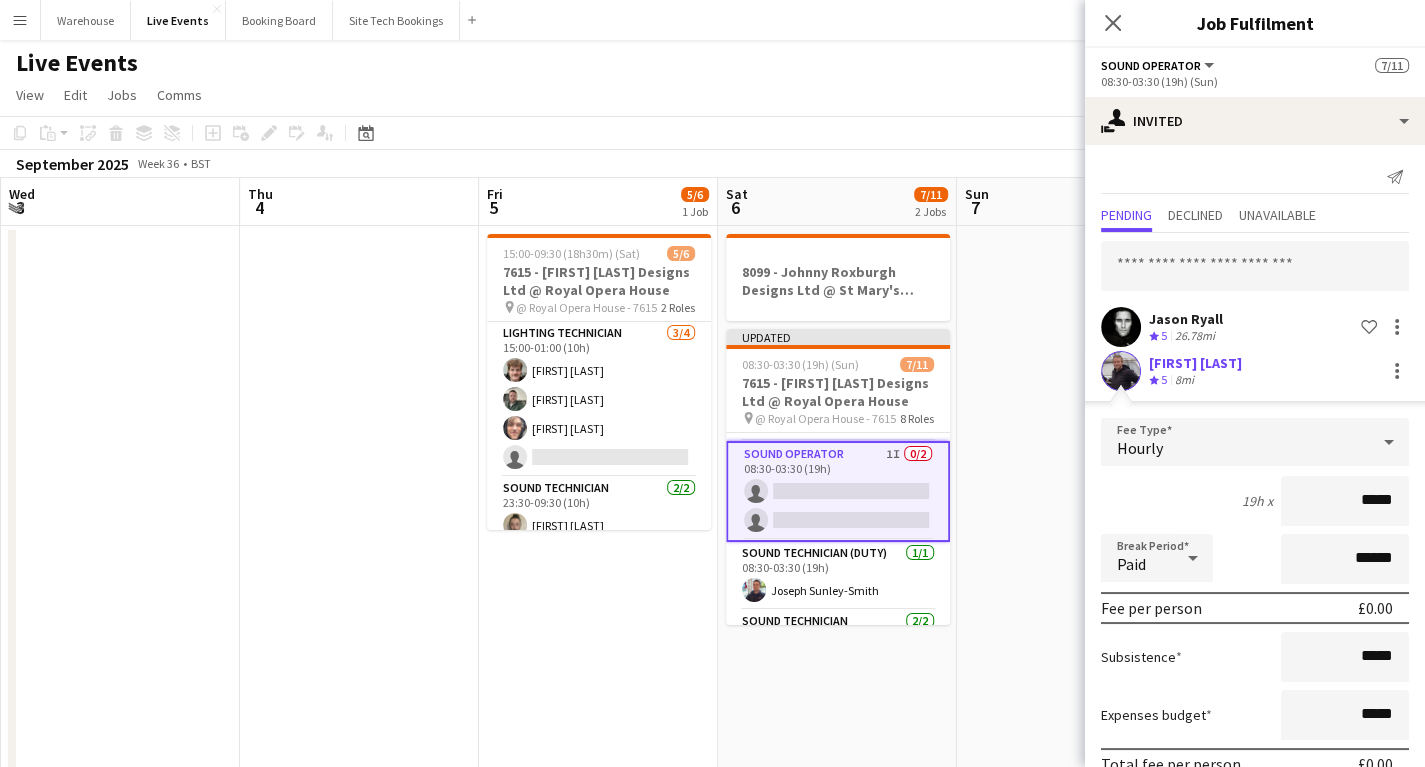 scroll, scrollTop: 94, scrollLeft: 0, axis: vertical 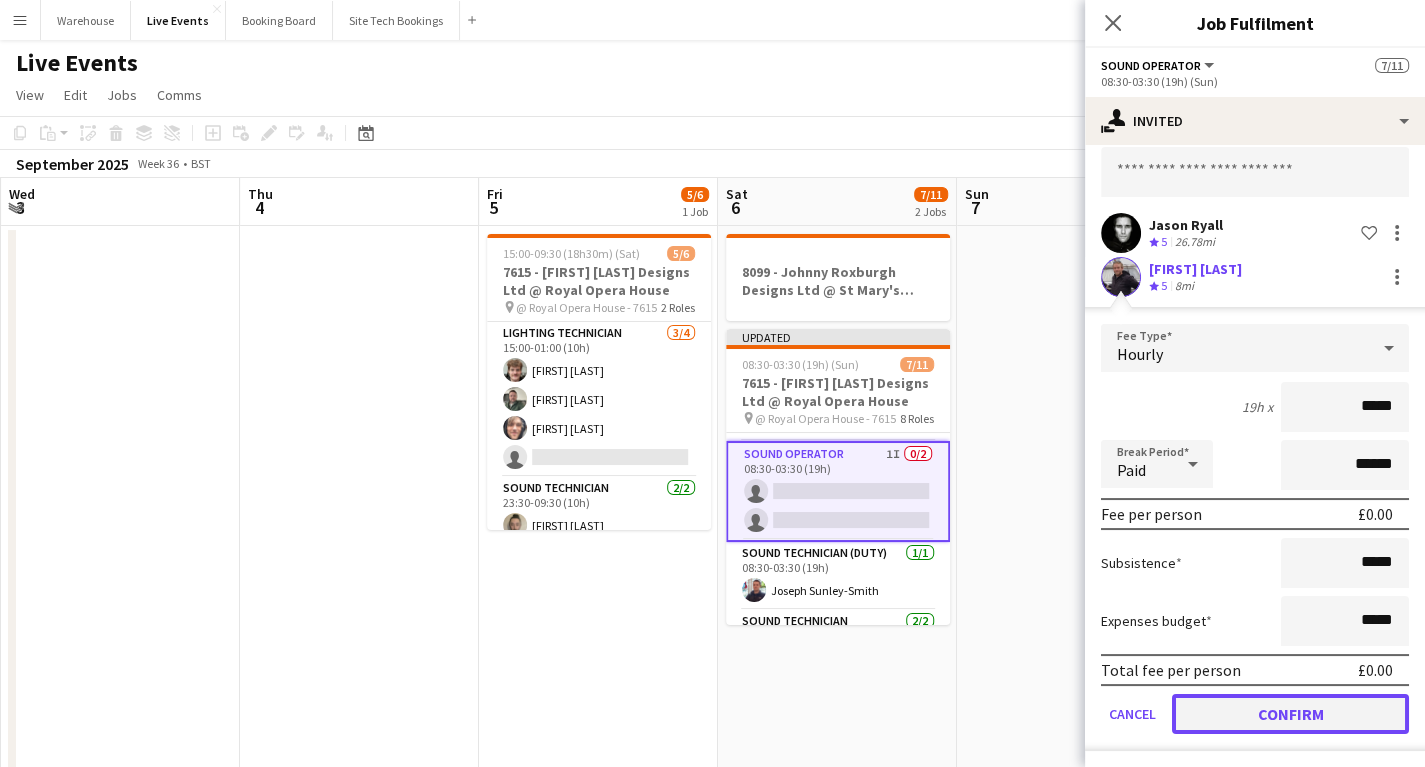click on "Confirm" 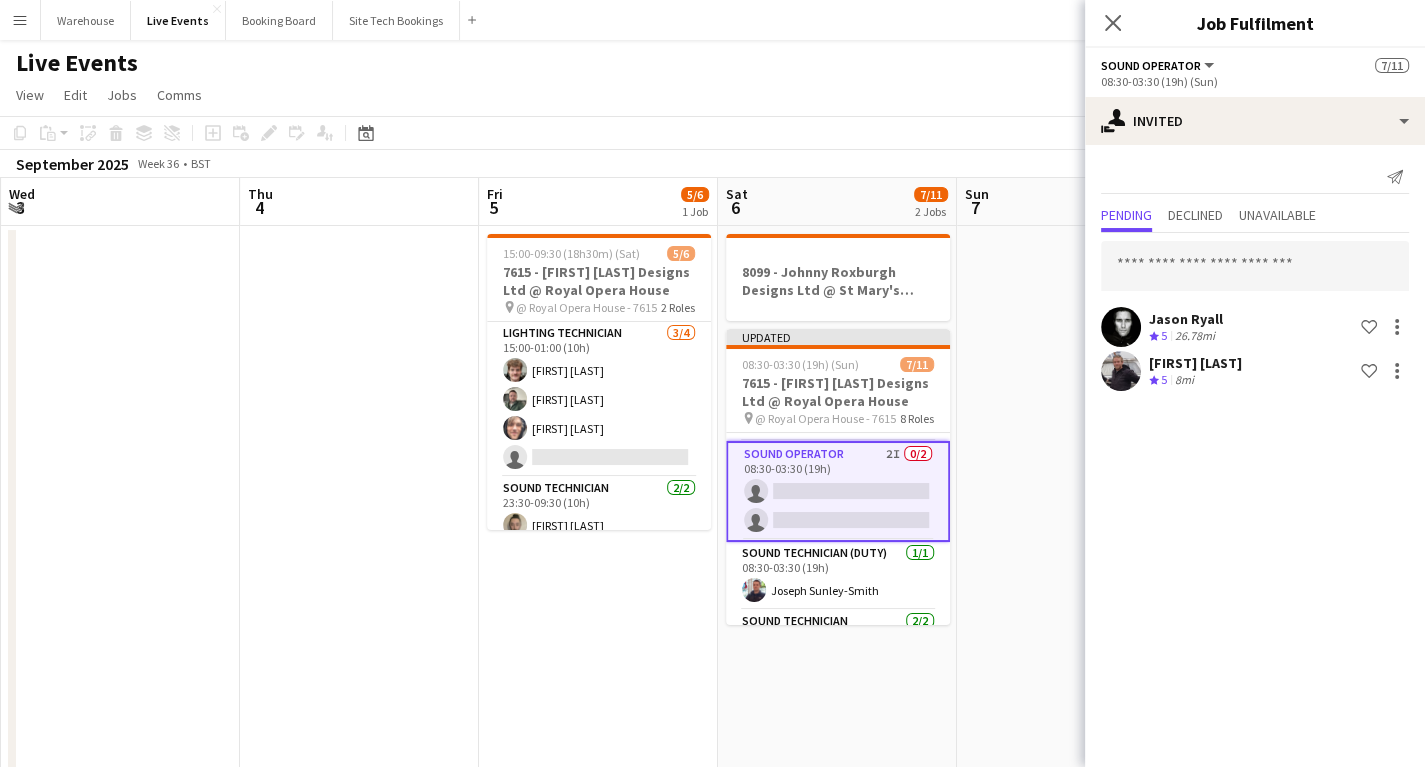scroll, scrollTop: 0, scrollLeft: 0, axis: both 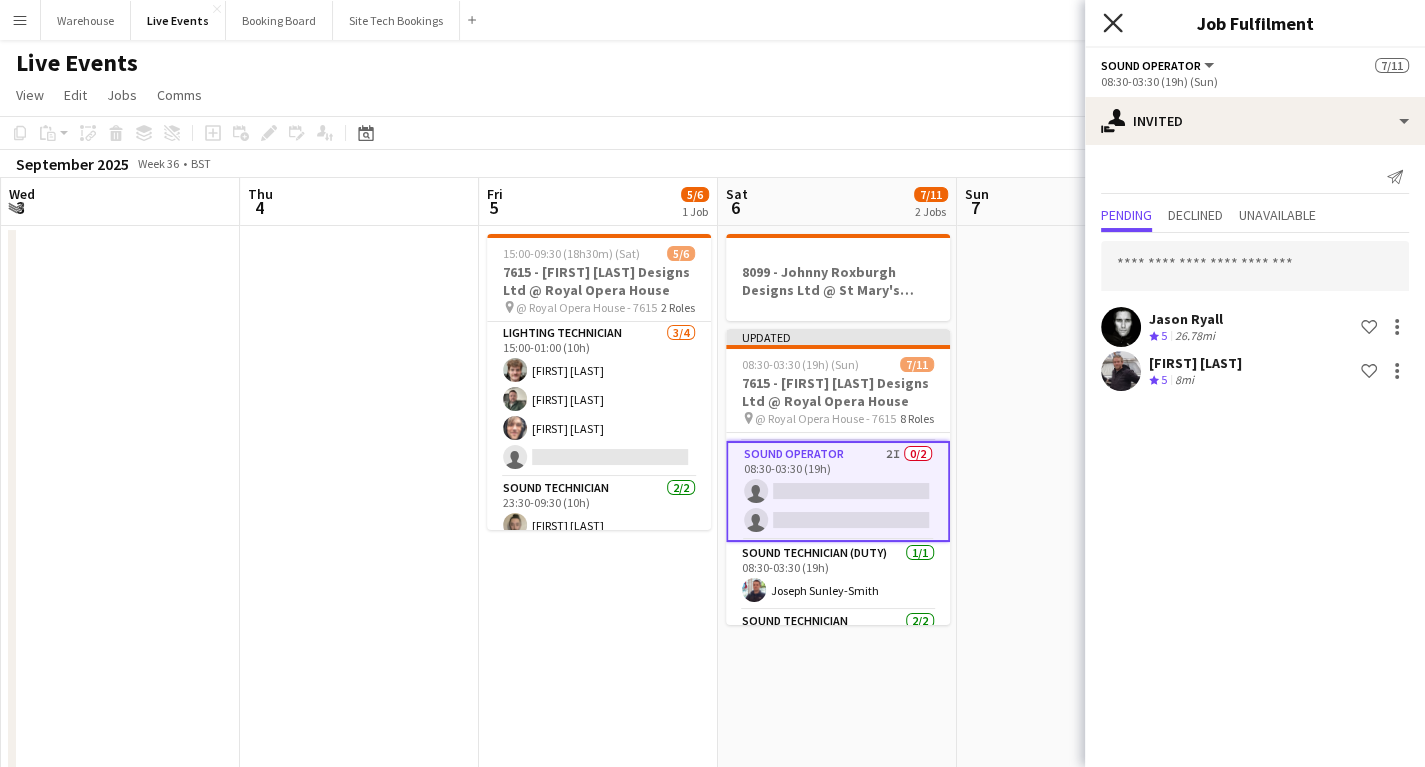 click 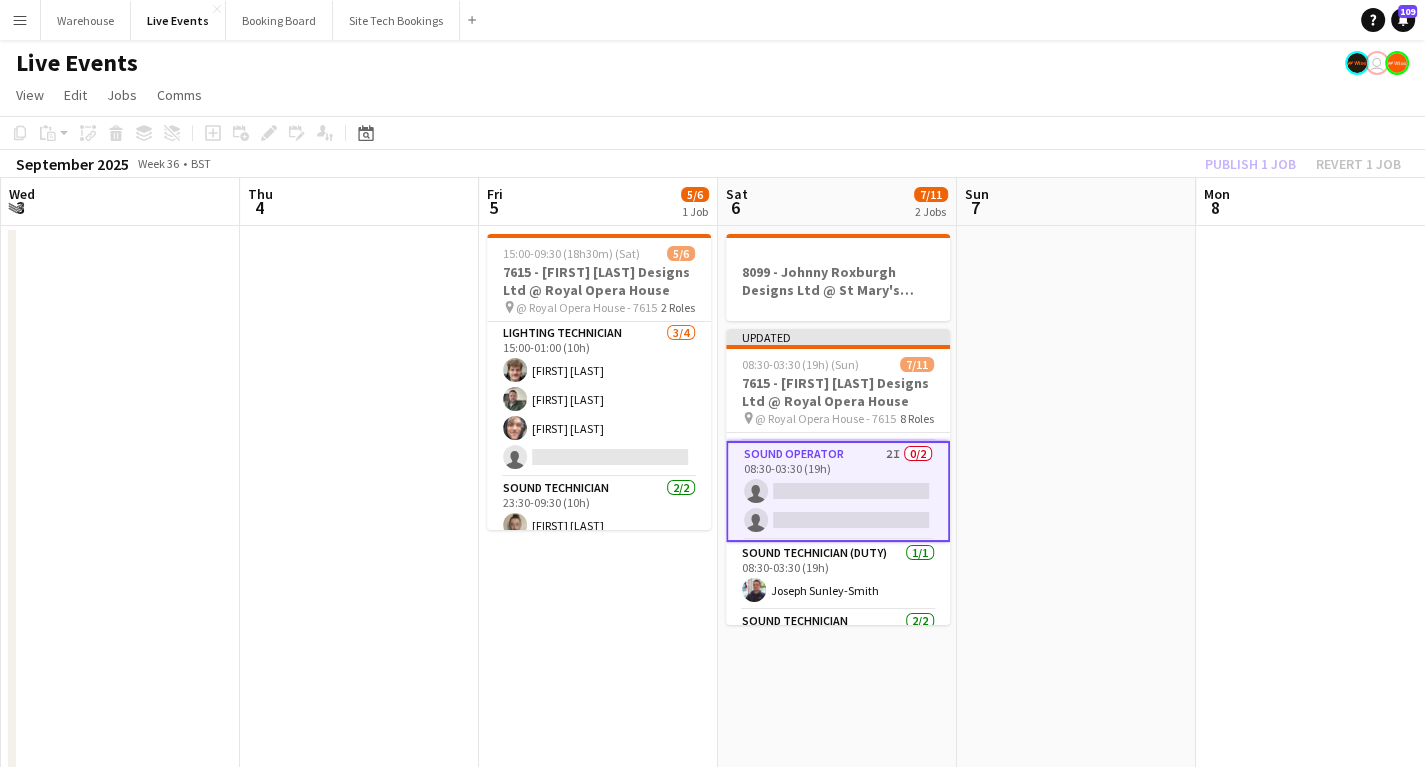 click at bounding box center (1076, 785) 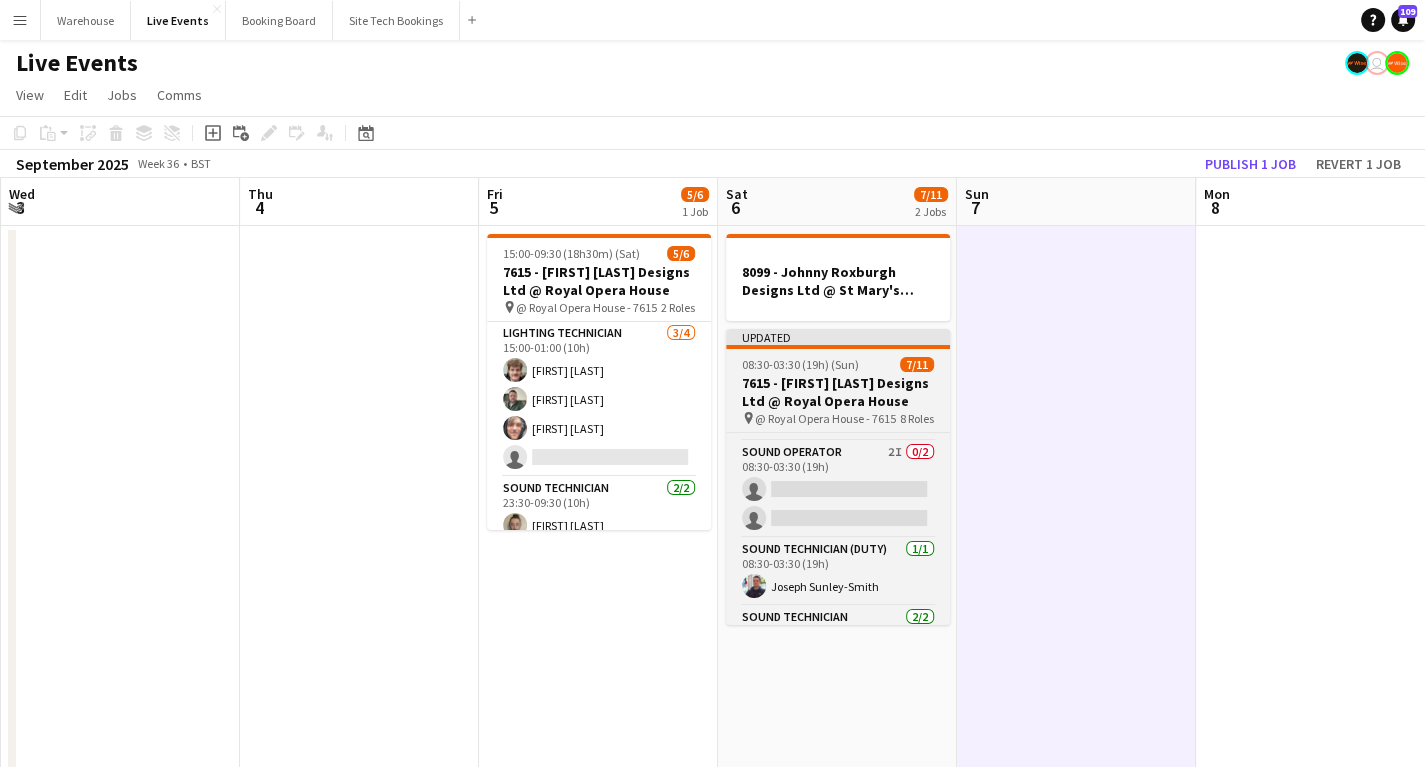 click on "7615 - [FIRST] [LAST] Designs Ltd @ Royal Opera House" at bounding box center [838, 392] 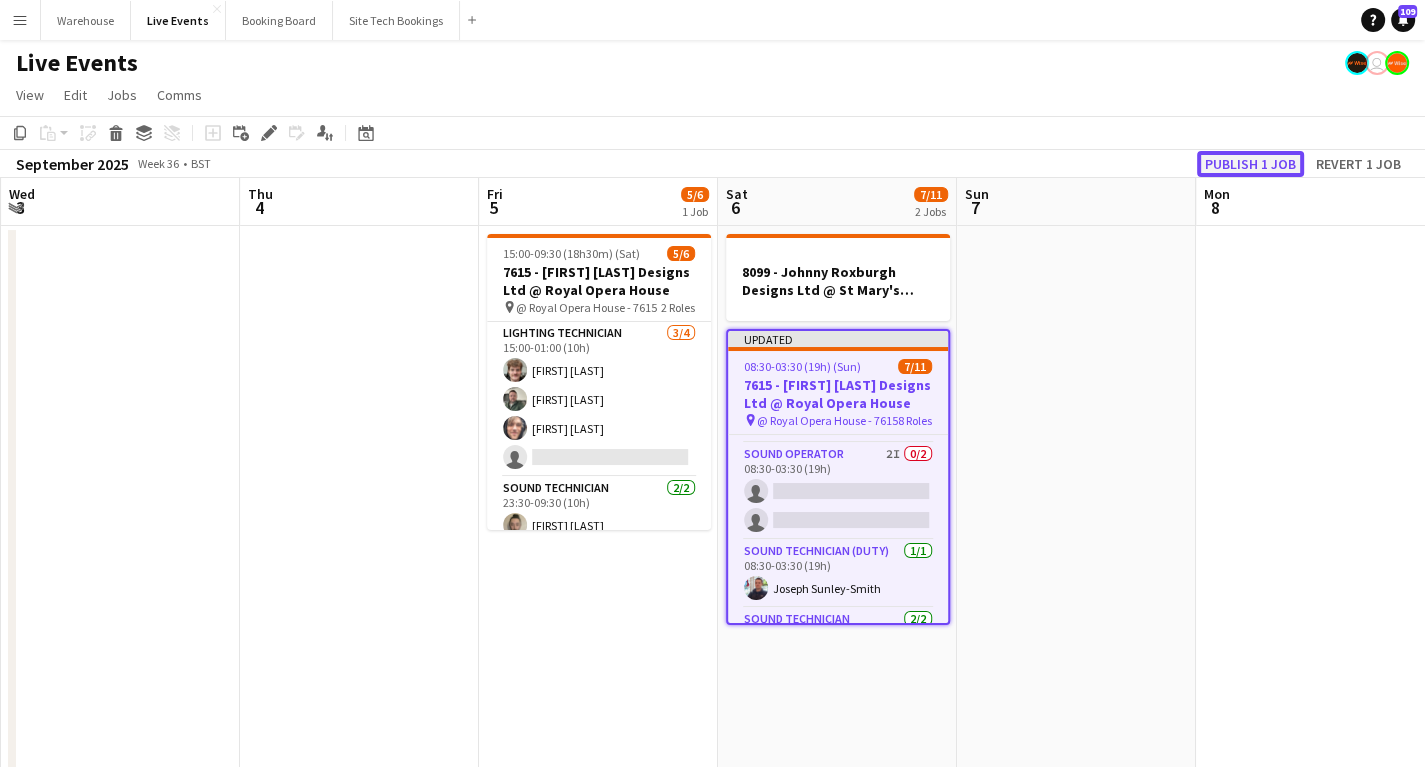 click on "Publish 1 job" 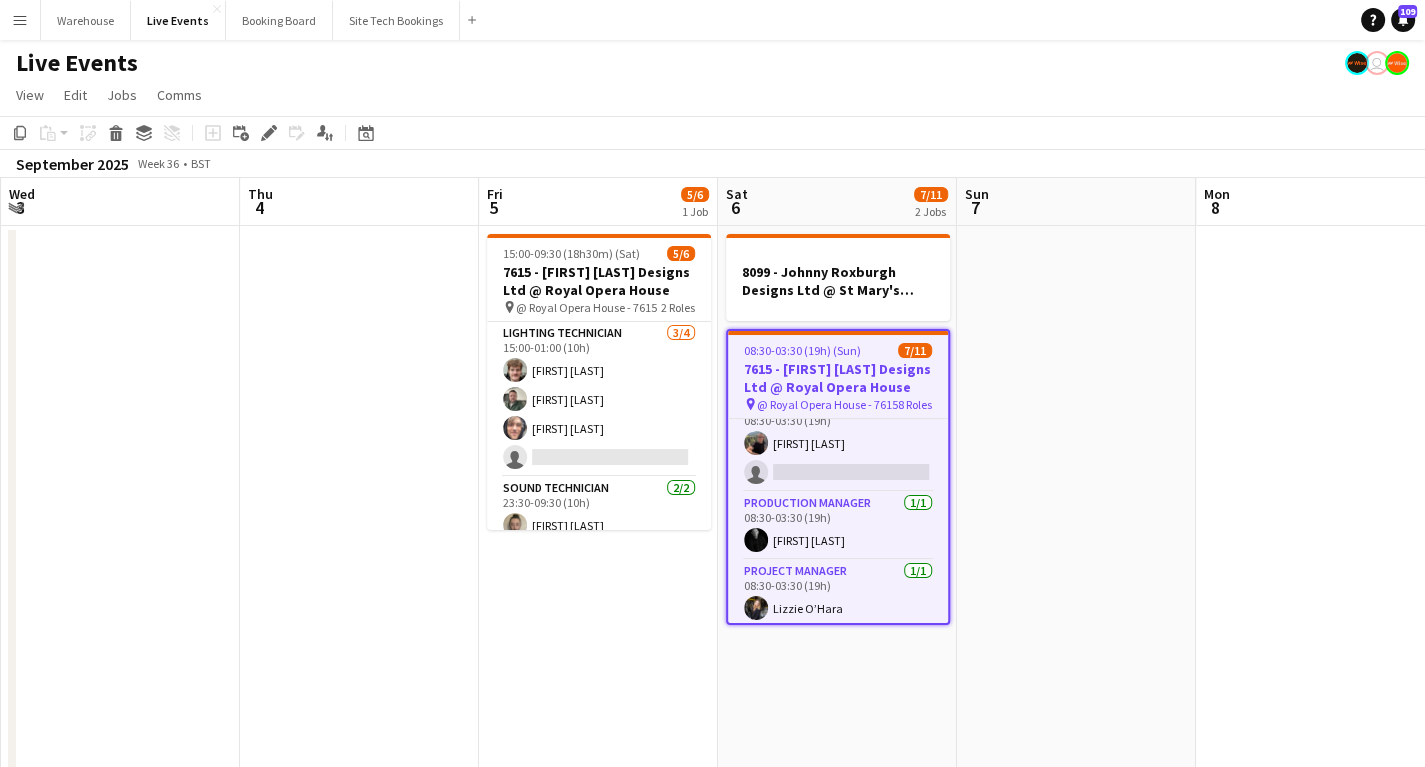 scroll, scrollTop: 240, scrollLeft: 0, axis: vertical 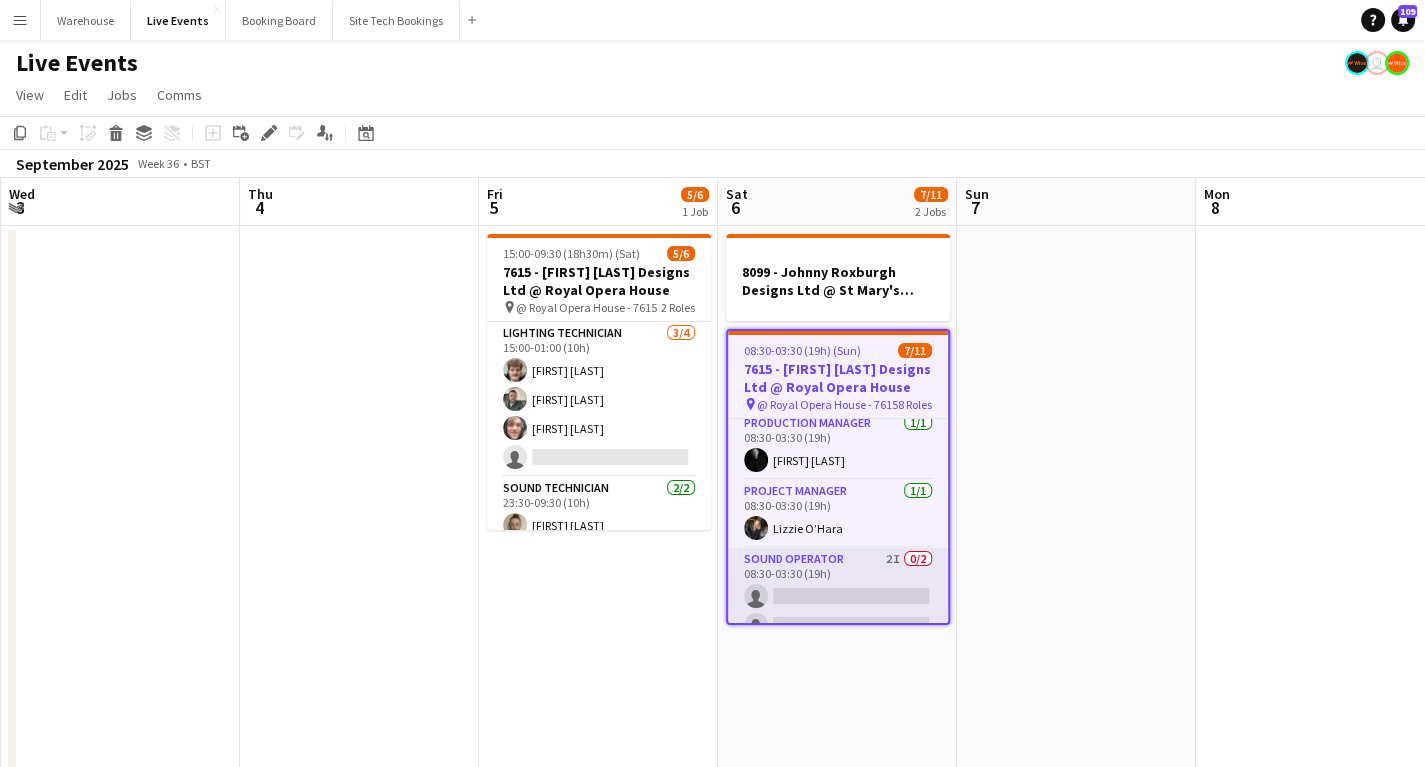 click on "Sound Operator   2I   0/2   08:30-03:30 (19h)
single-neutral-actions
single-neutral-actions" at bounding box center (838, 596) 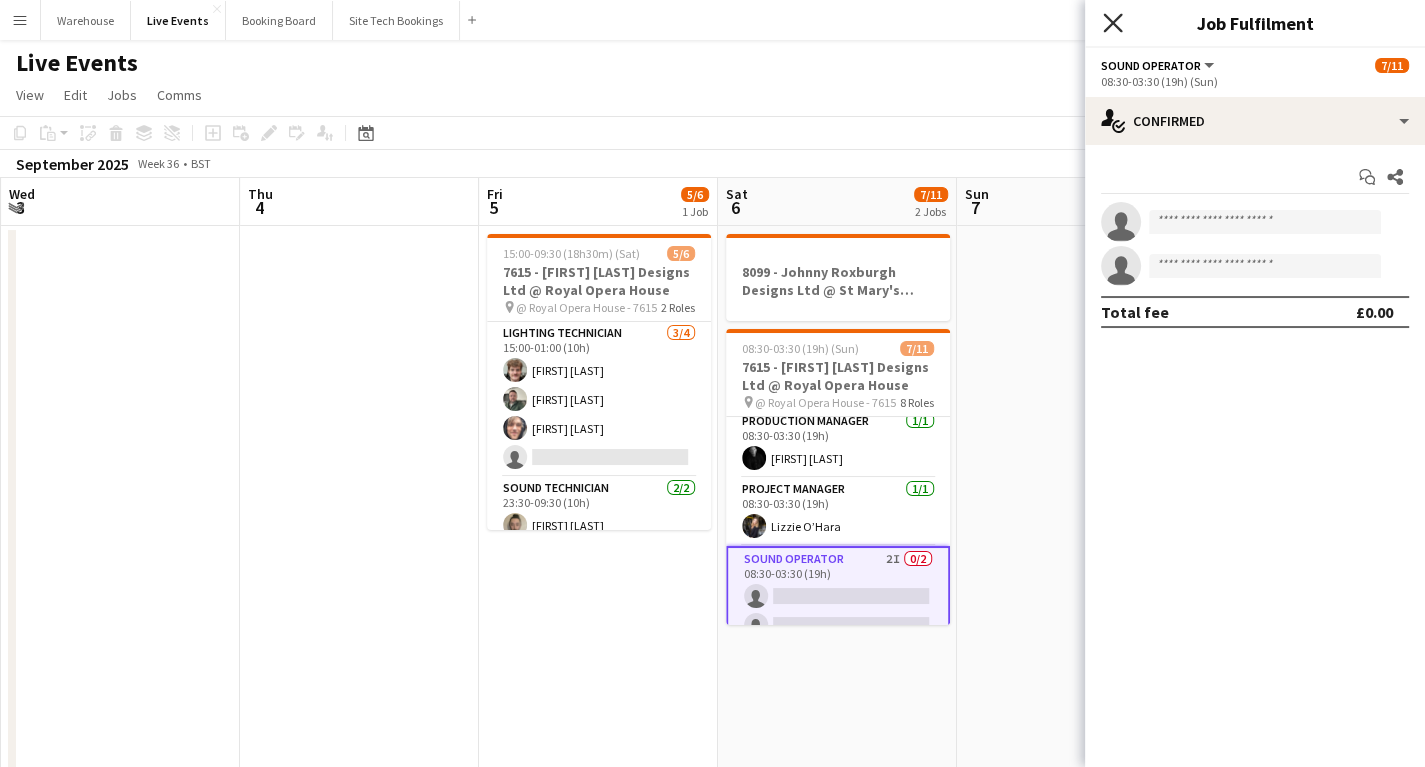 click on "Close pop-in" 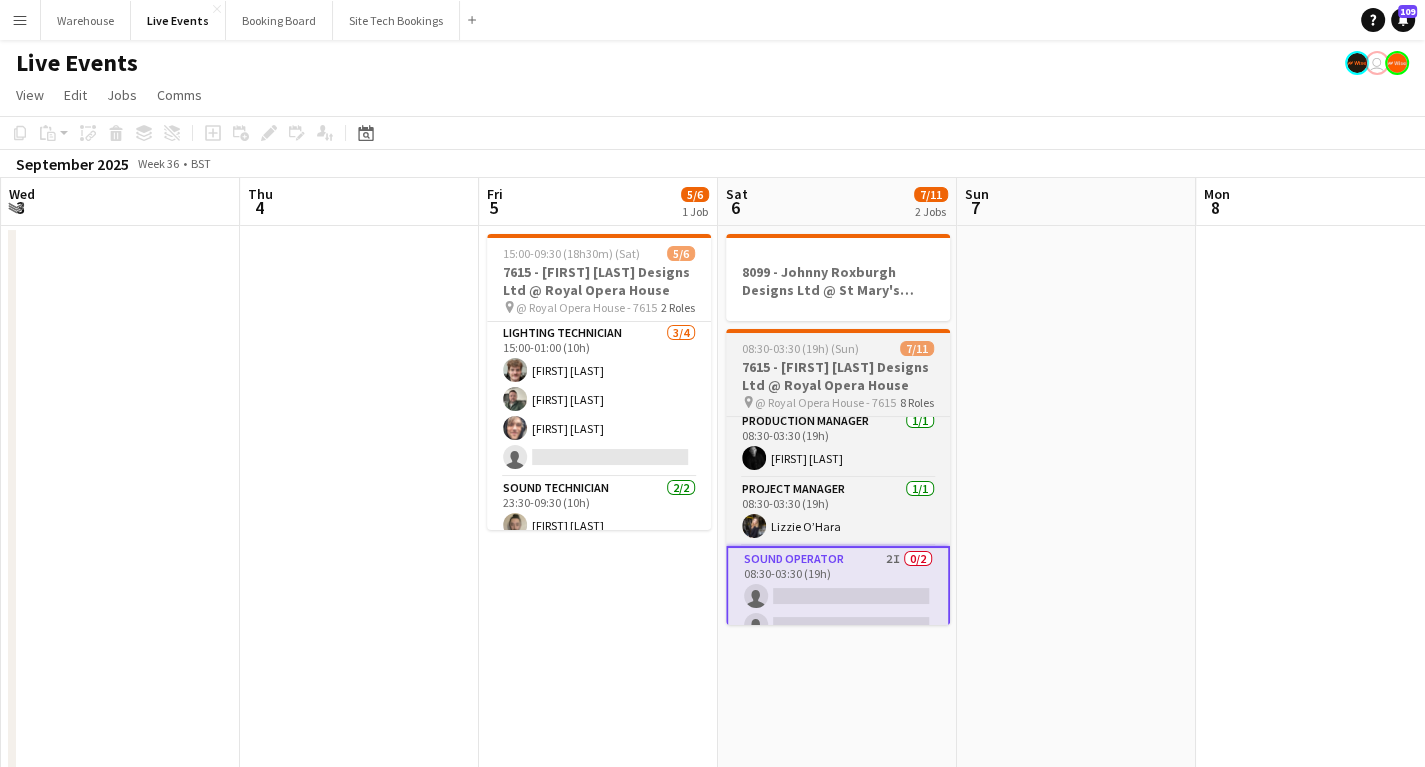 click on "7615 - [FIRST] [LAST] Designs Ltd @ Royal Opera House" at bounding box center [838, 376] 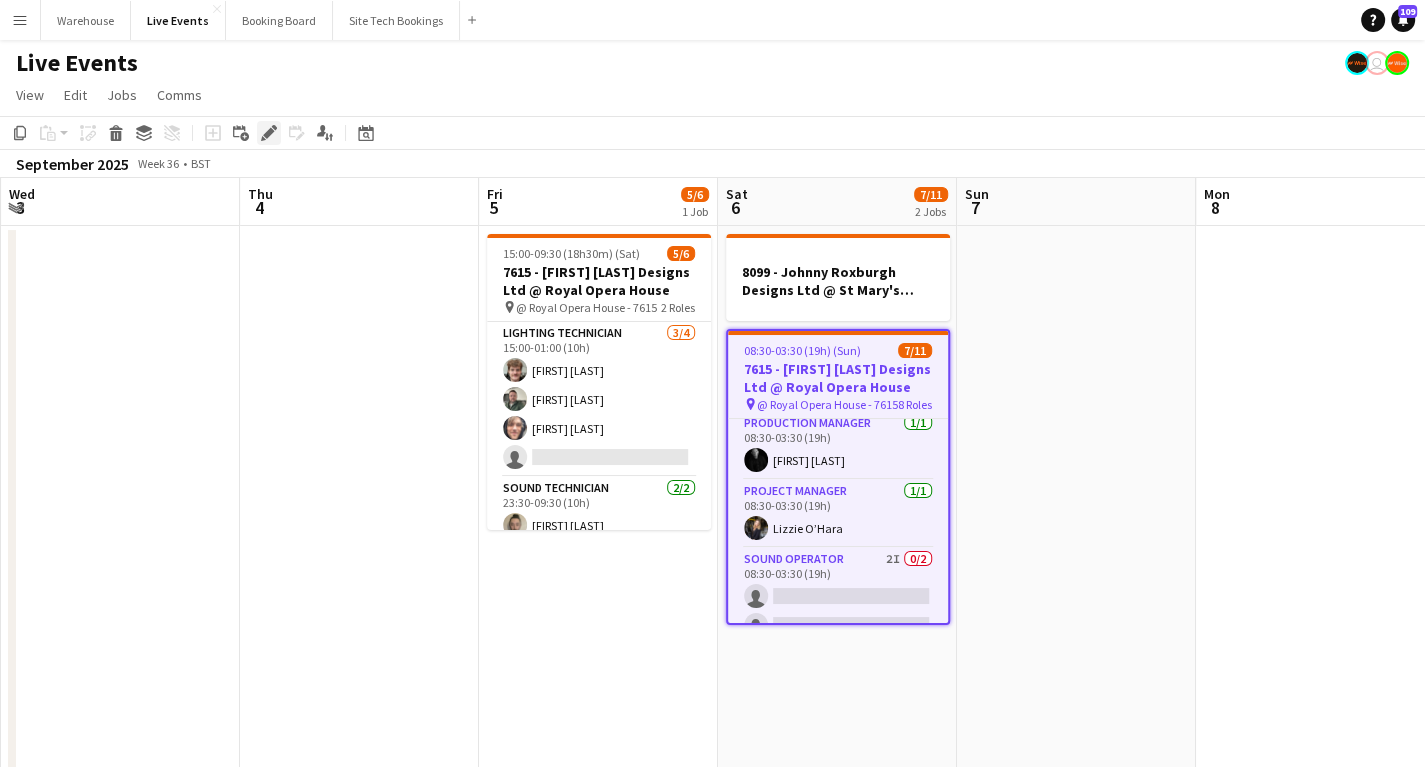 click 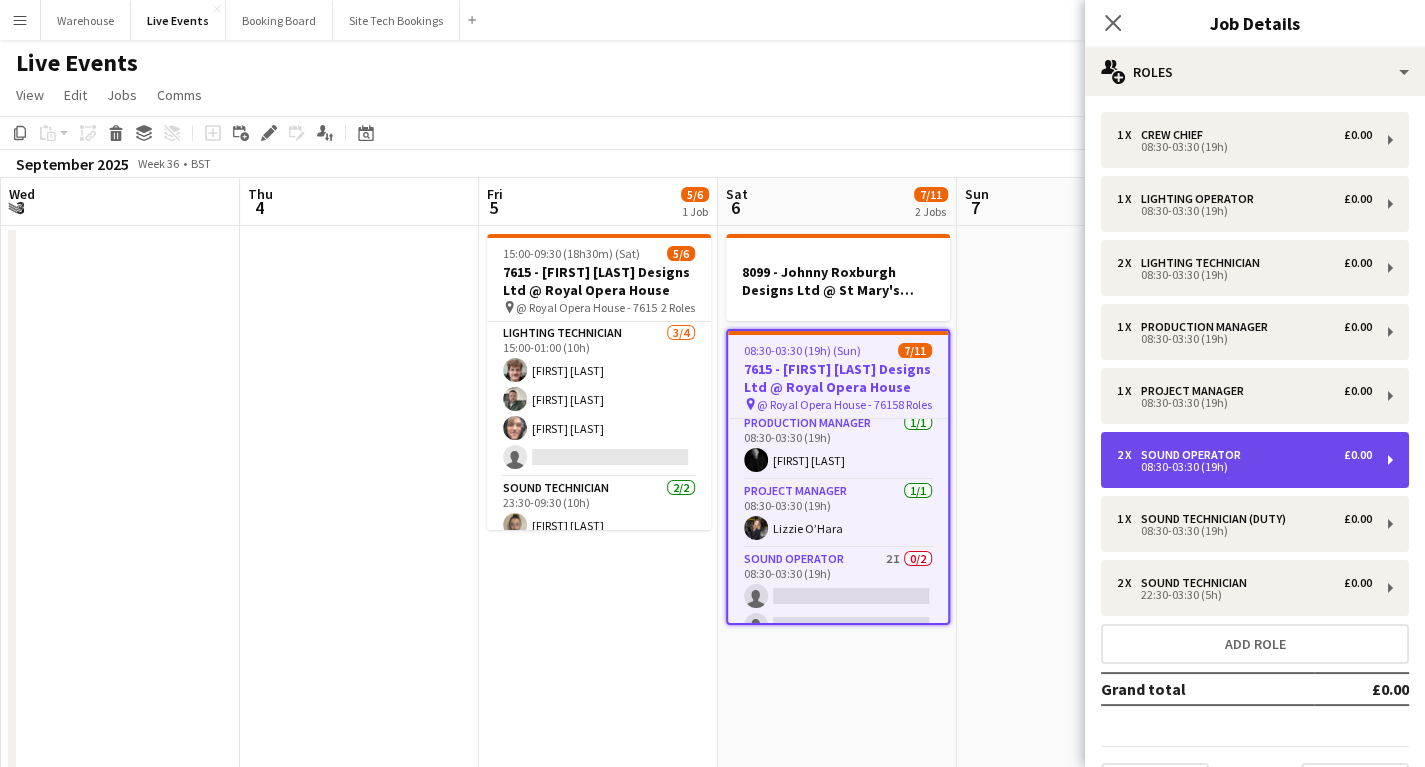 click on "08:30-03:30 (19h)" at bounding box center (1244, 467) 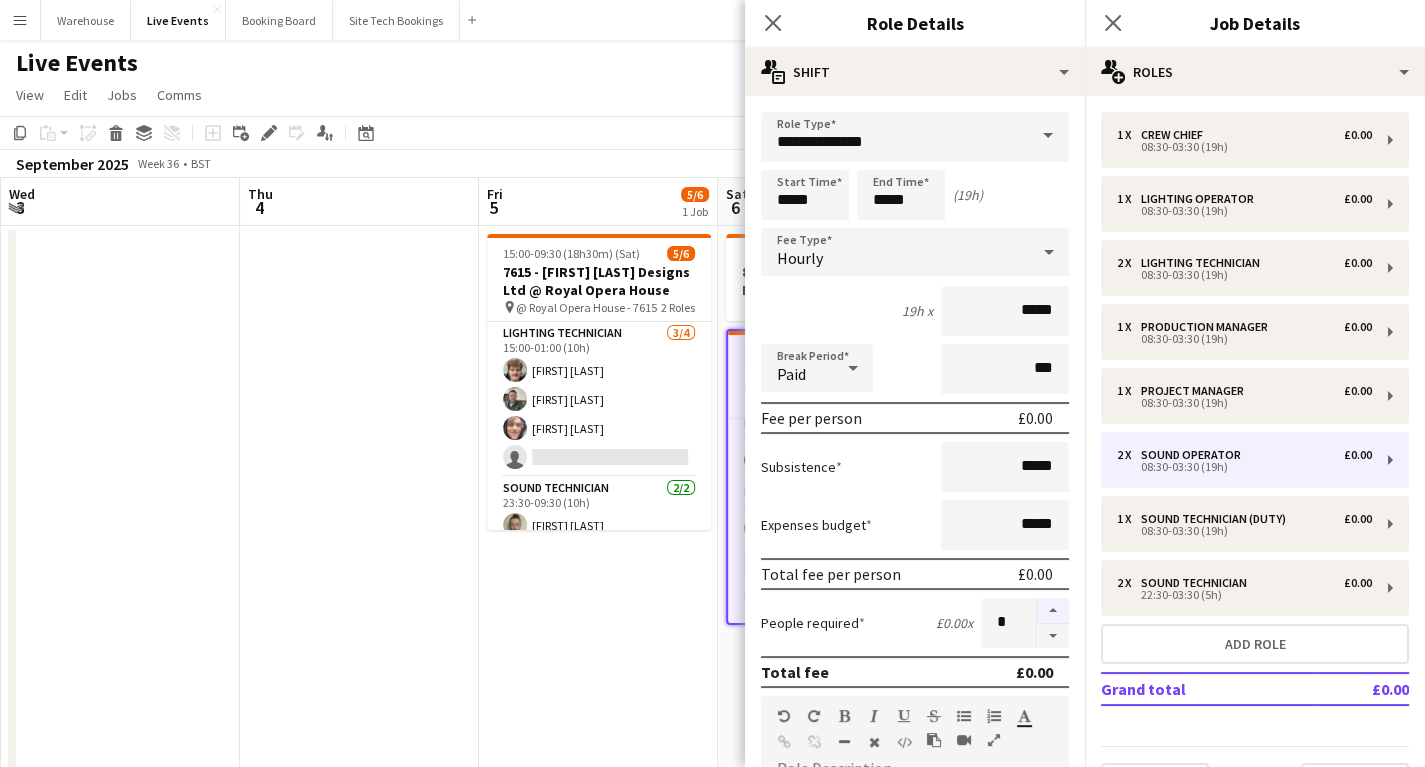 click at bounding box center [1053, 611] 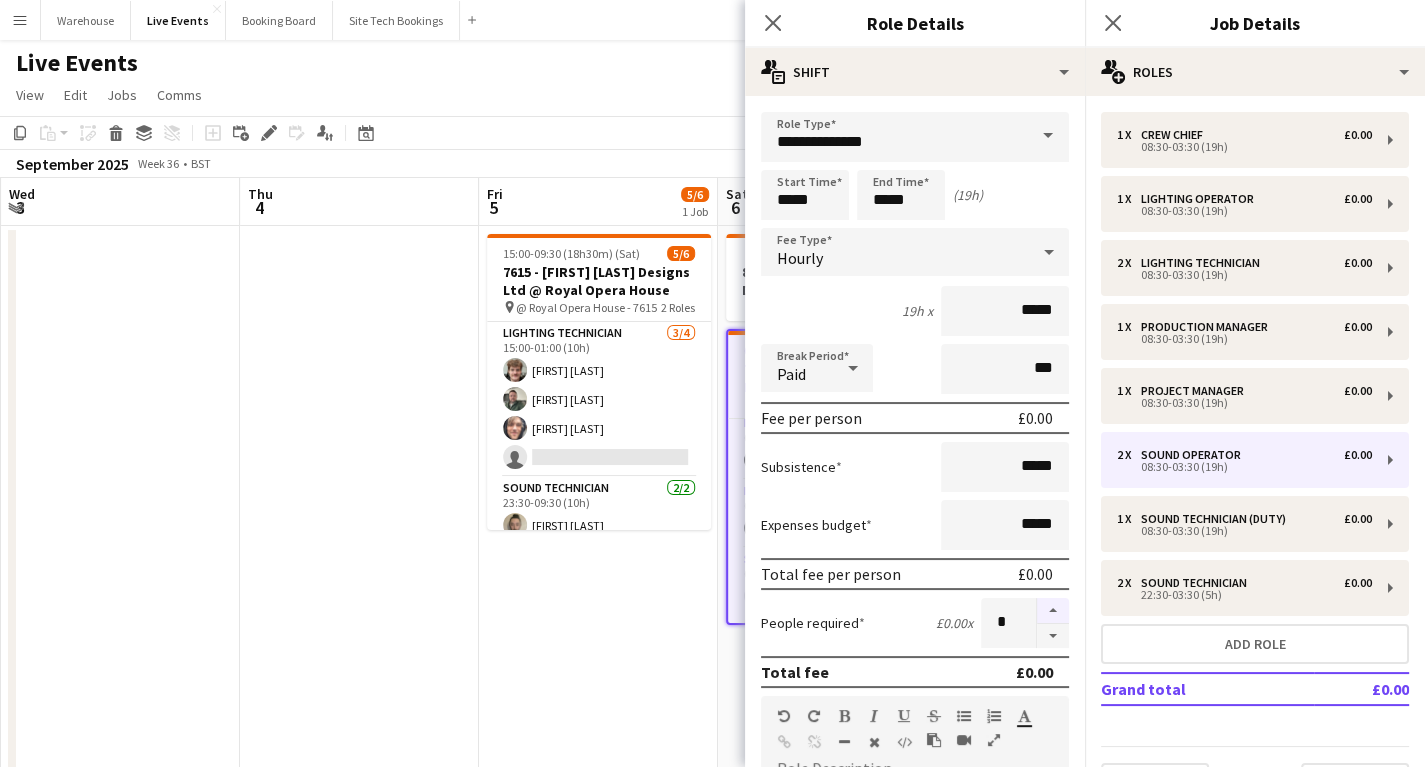 type on "*" 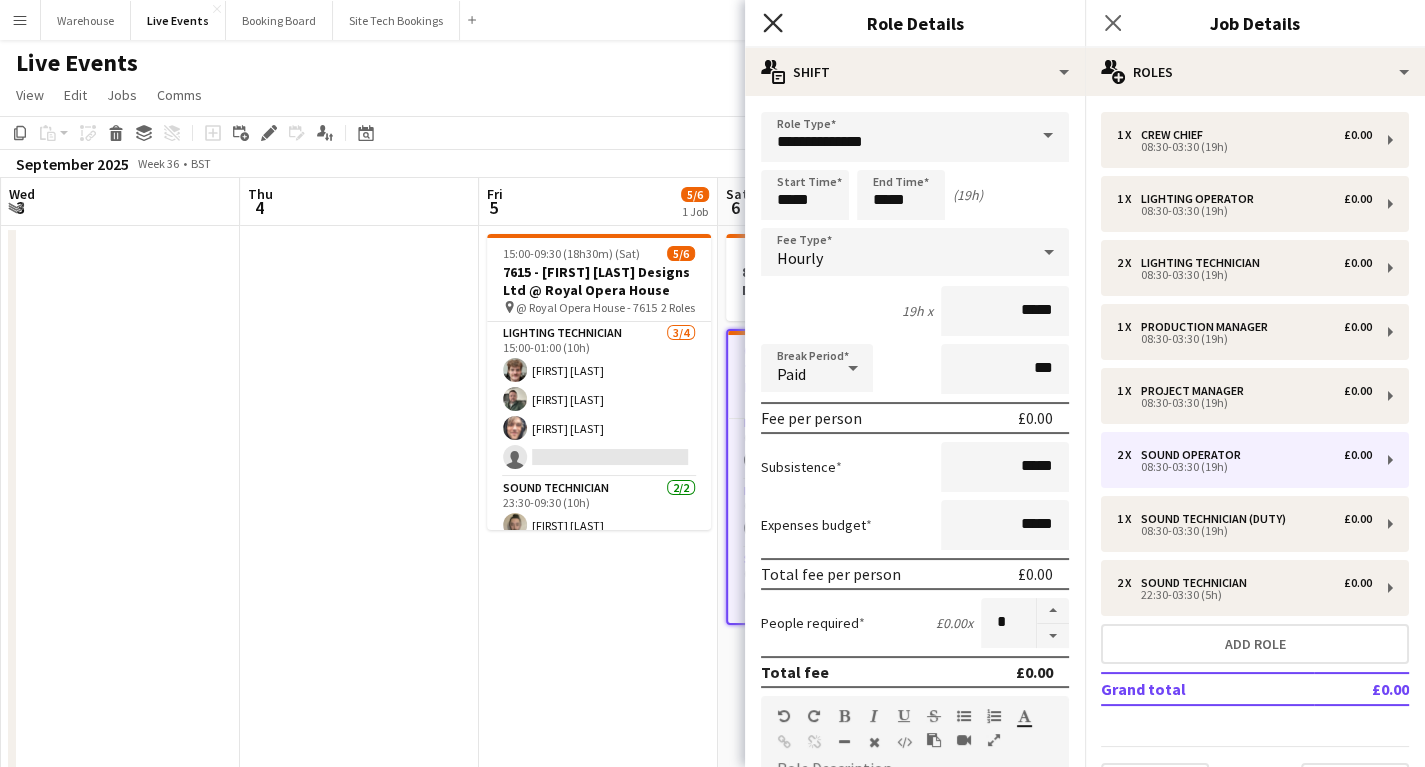 click on "Close pop-in" 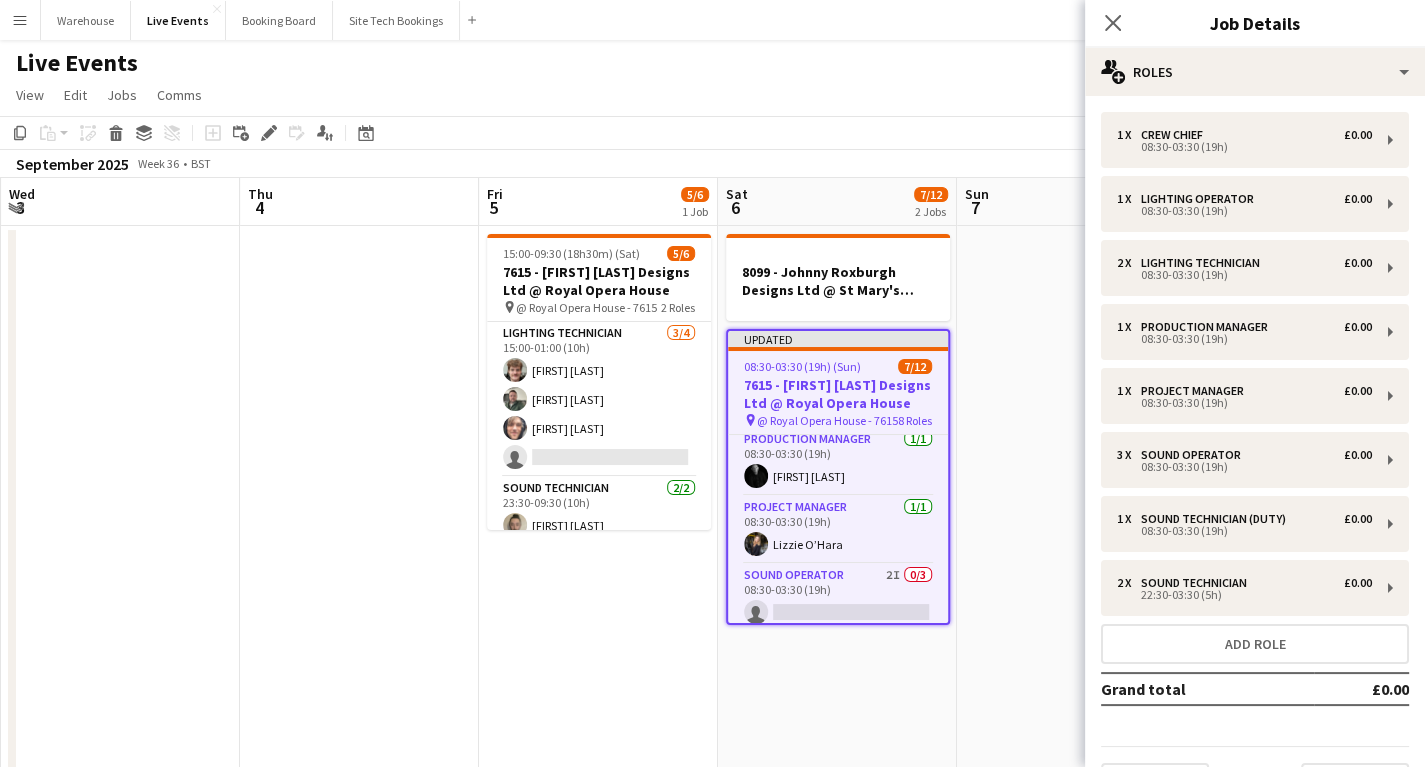 click at bounding box center (1076, 785) 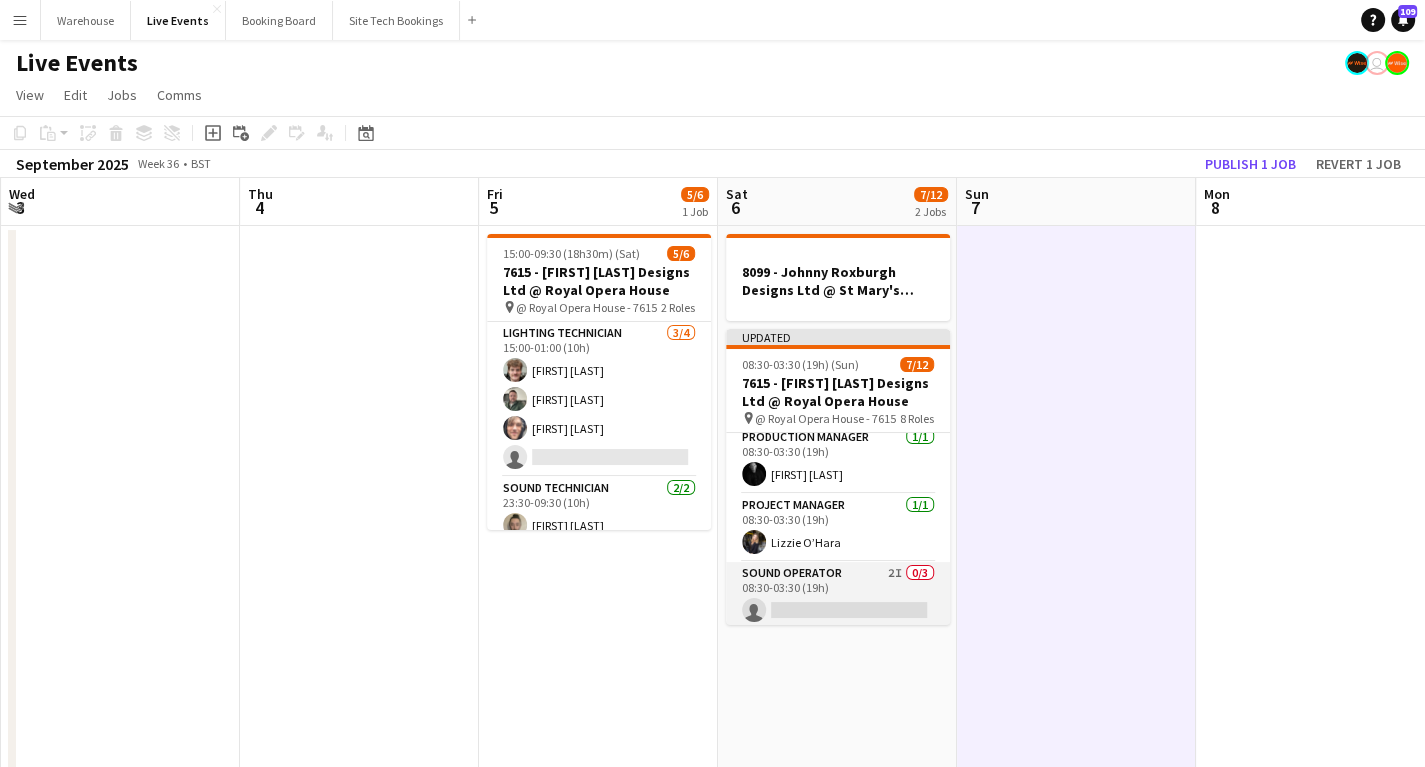 scroll, scrollTop: 320, scrollLeft: 0, axis: vertical 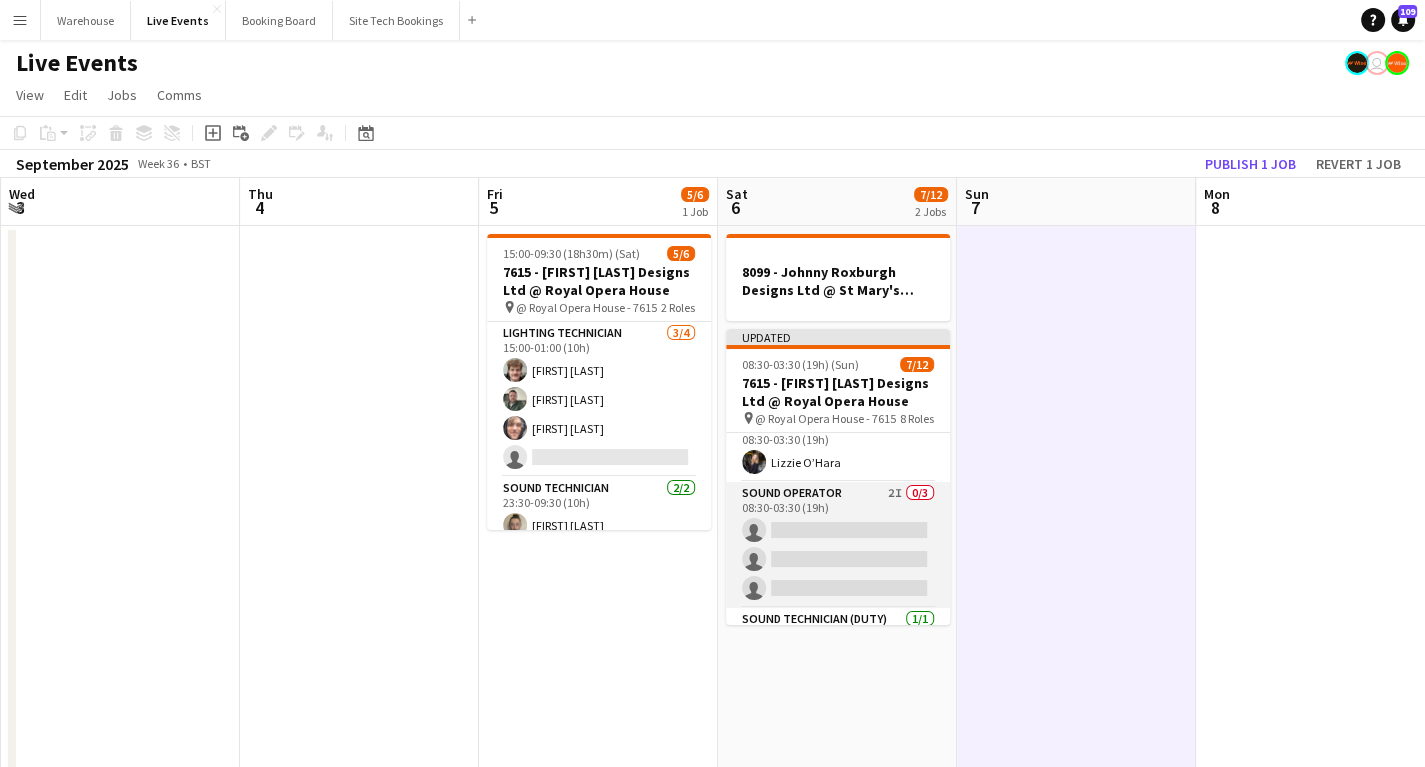 click on "Sound Operator   2I   0/3   08:30-03:30 (19h)
single-neutral-actions
single-neutral-actions
single-neutral-actions" at bounding box center (838, 545) 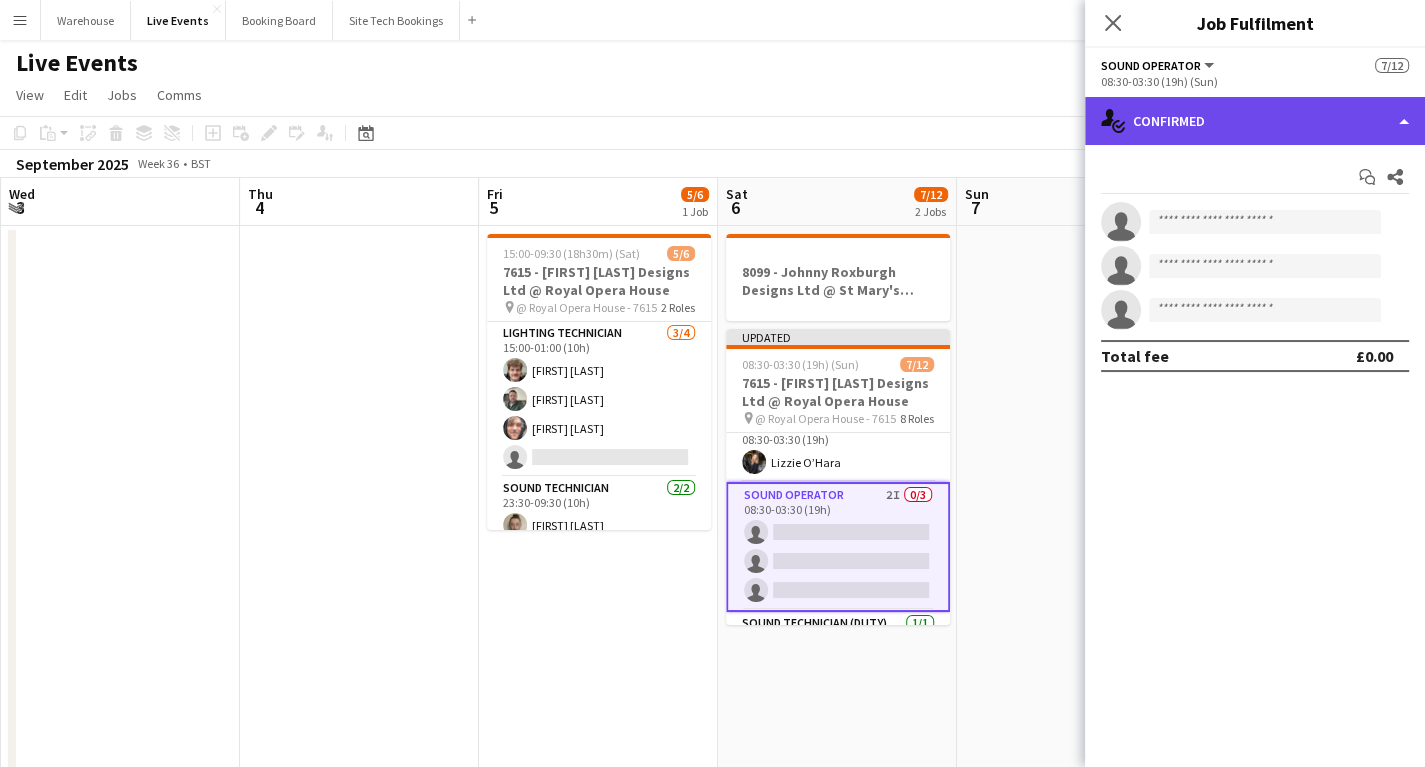 click on "single-neutral-actions-check-2
Confirmed" 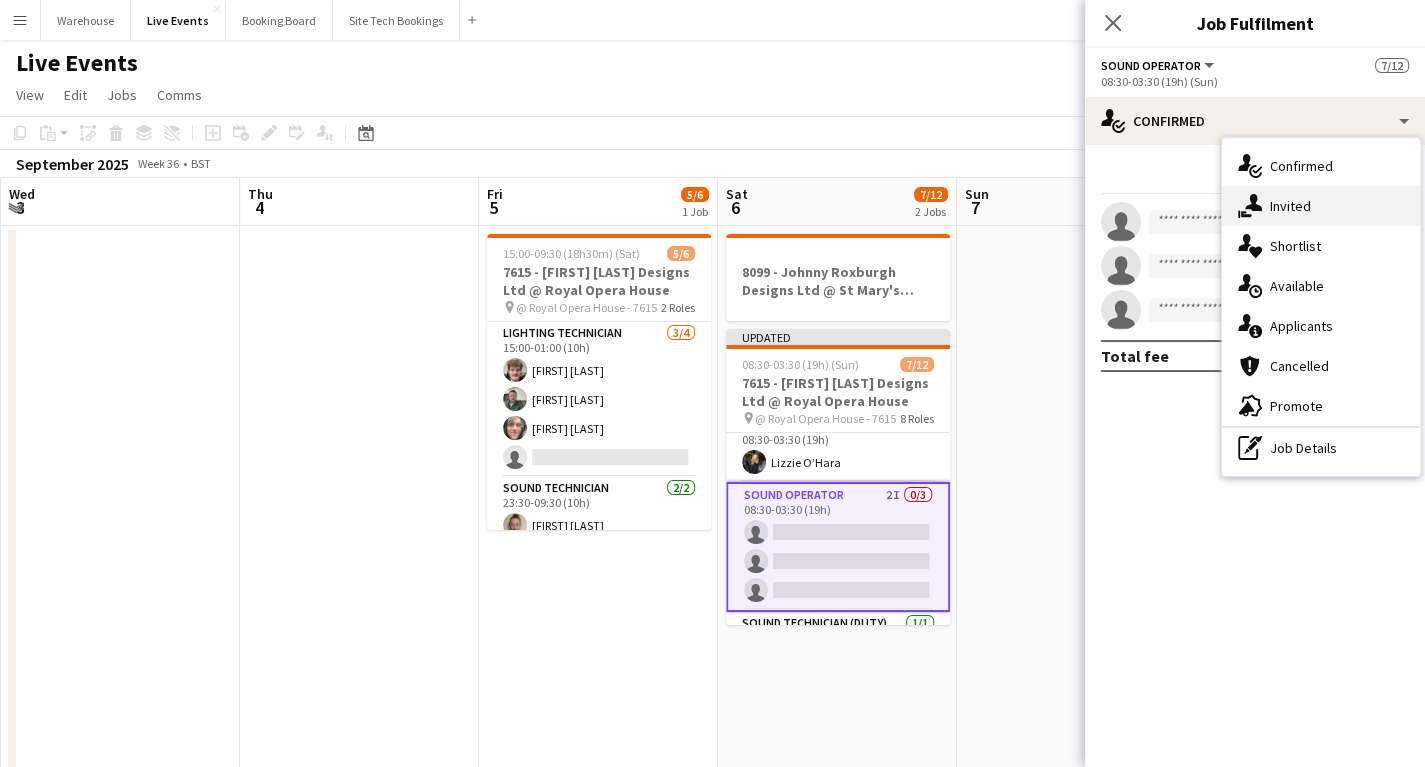 click on "single-neutral-actions-share-1
Invited" at bounding box center [1321, 206] 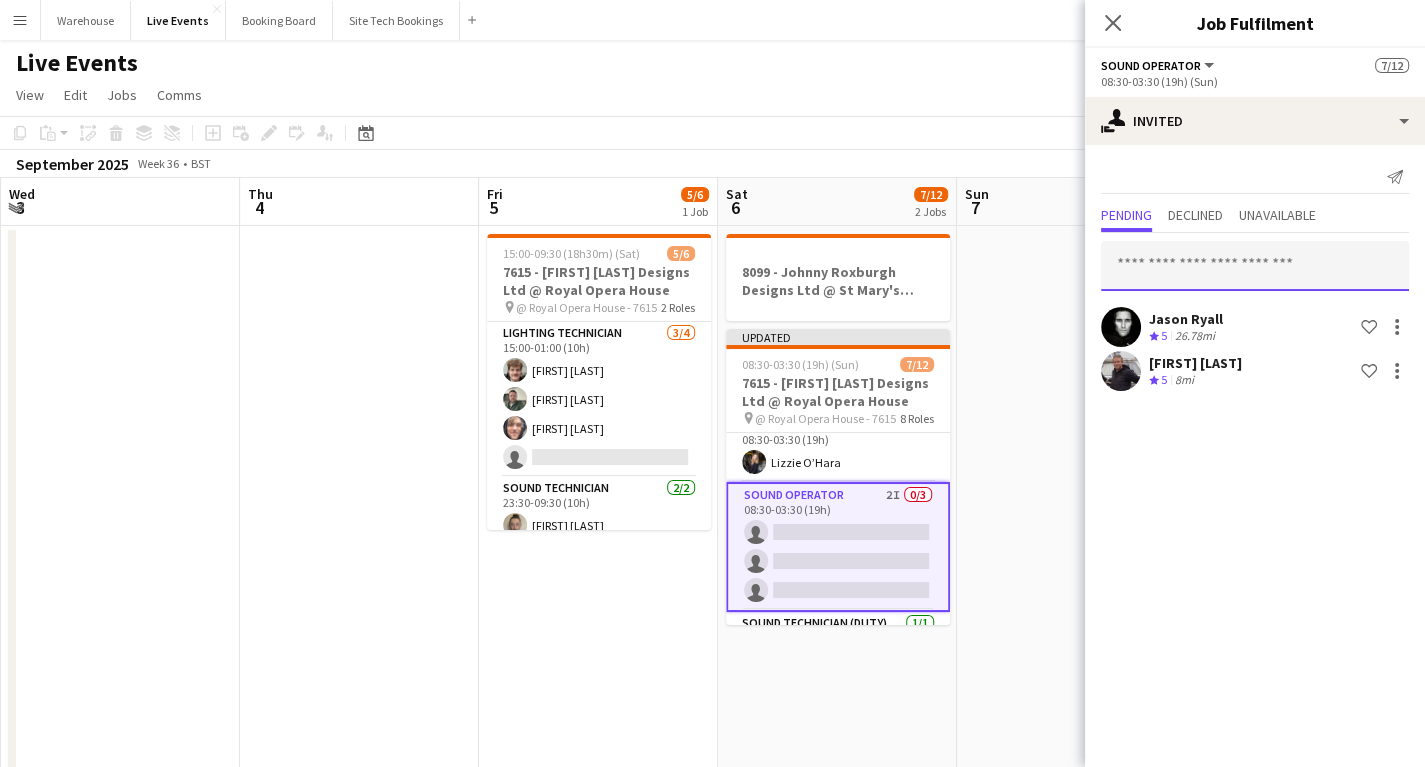 click at bounding box center [1255, 266] 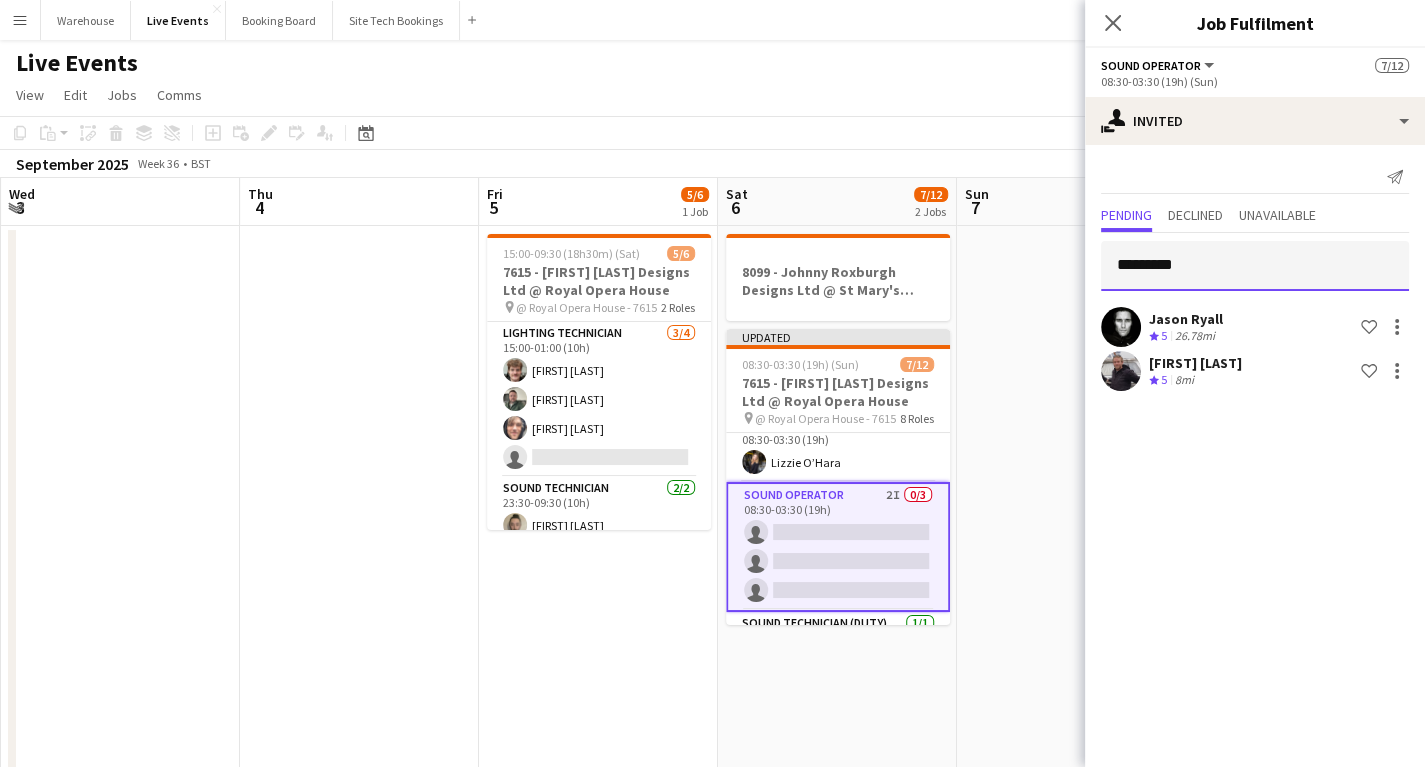 drag, startPoint x: 1128, startPoint y: 264, endPoint x: 1145, endPoint y: 324, distance: 62.361847 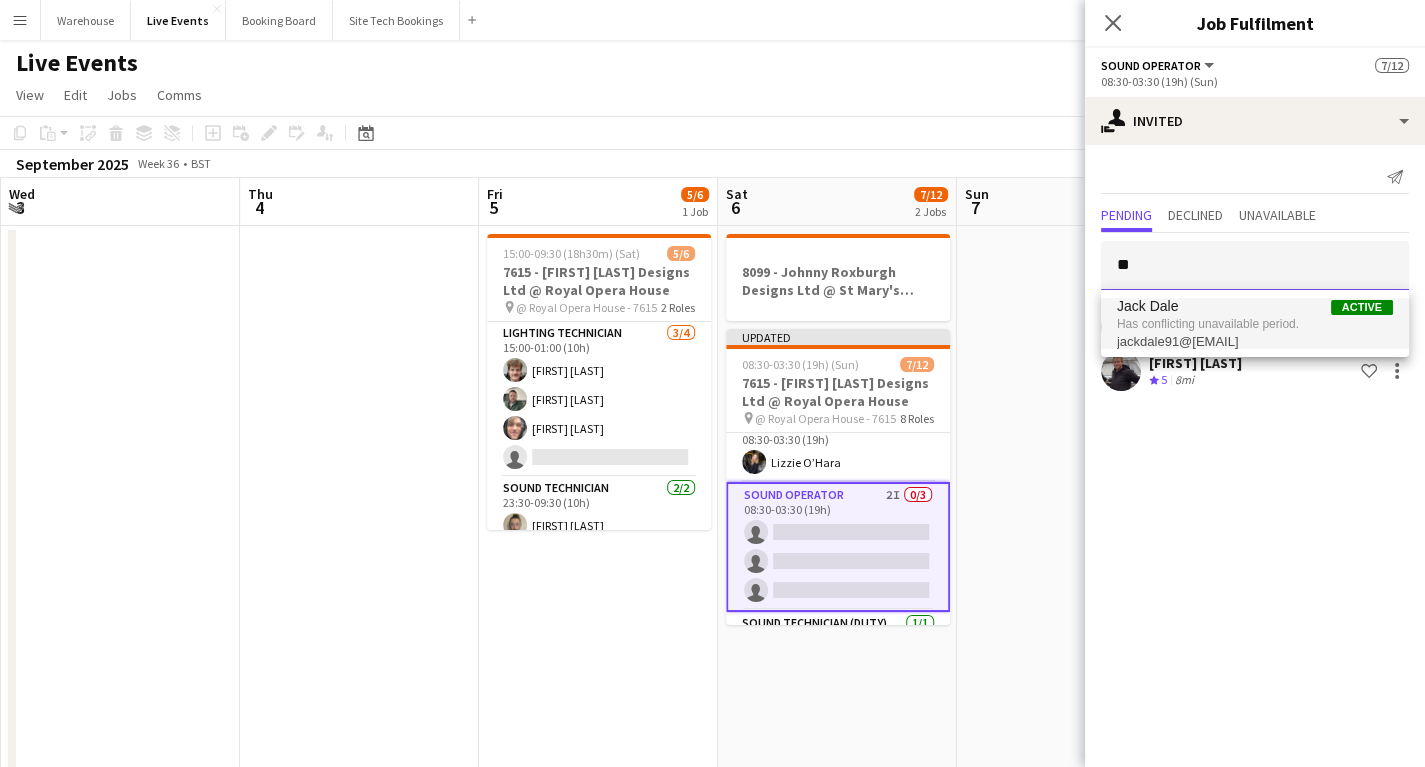 type on "*" 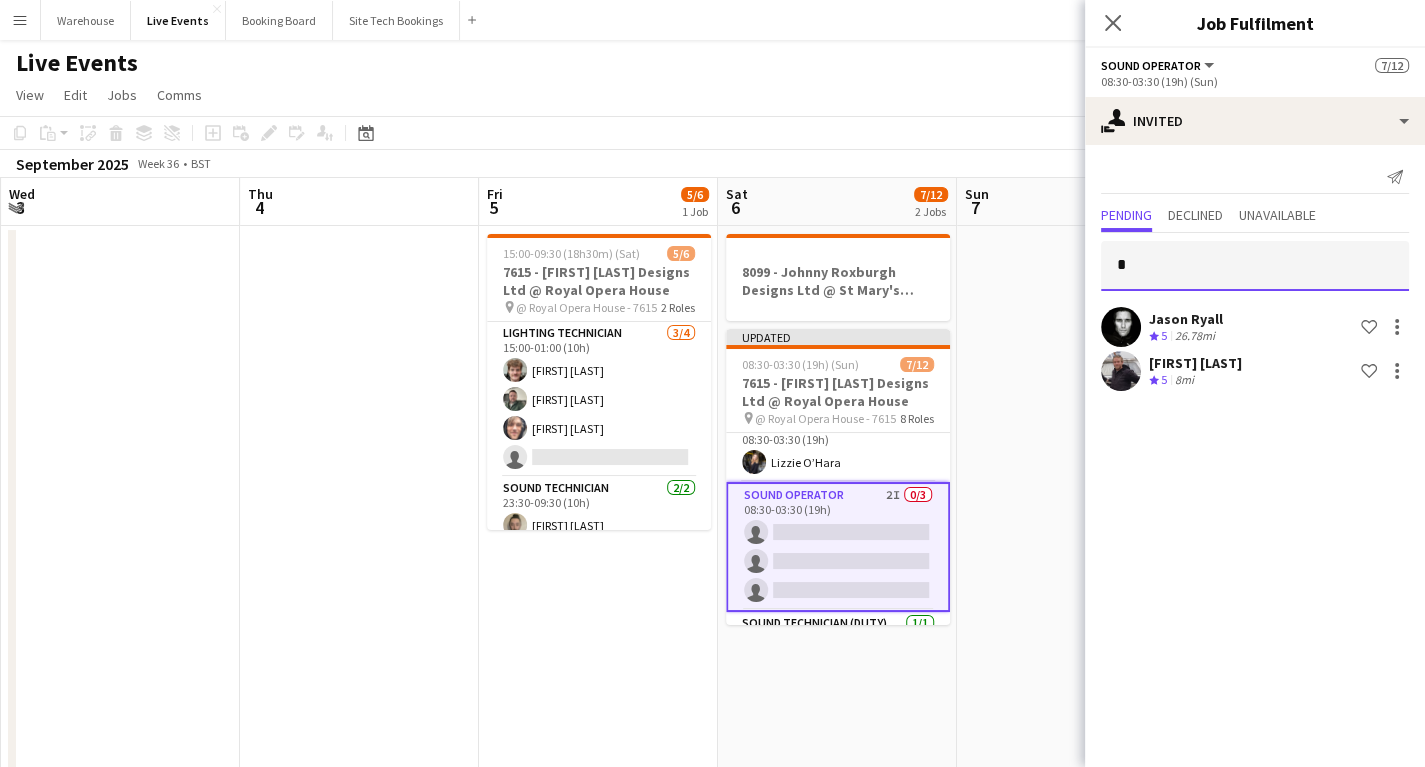 type 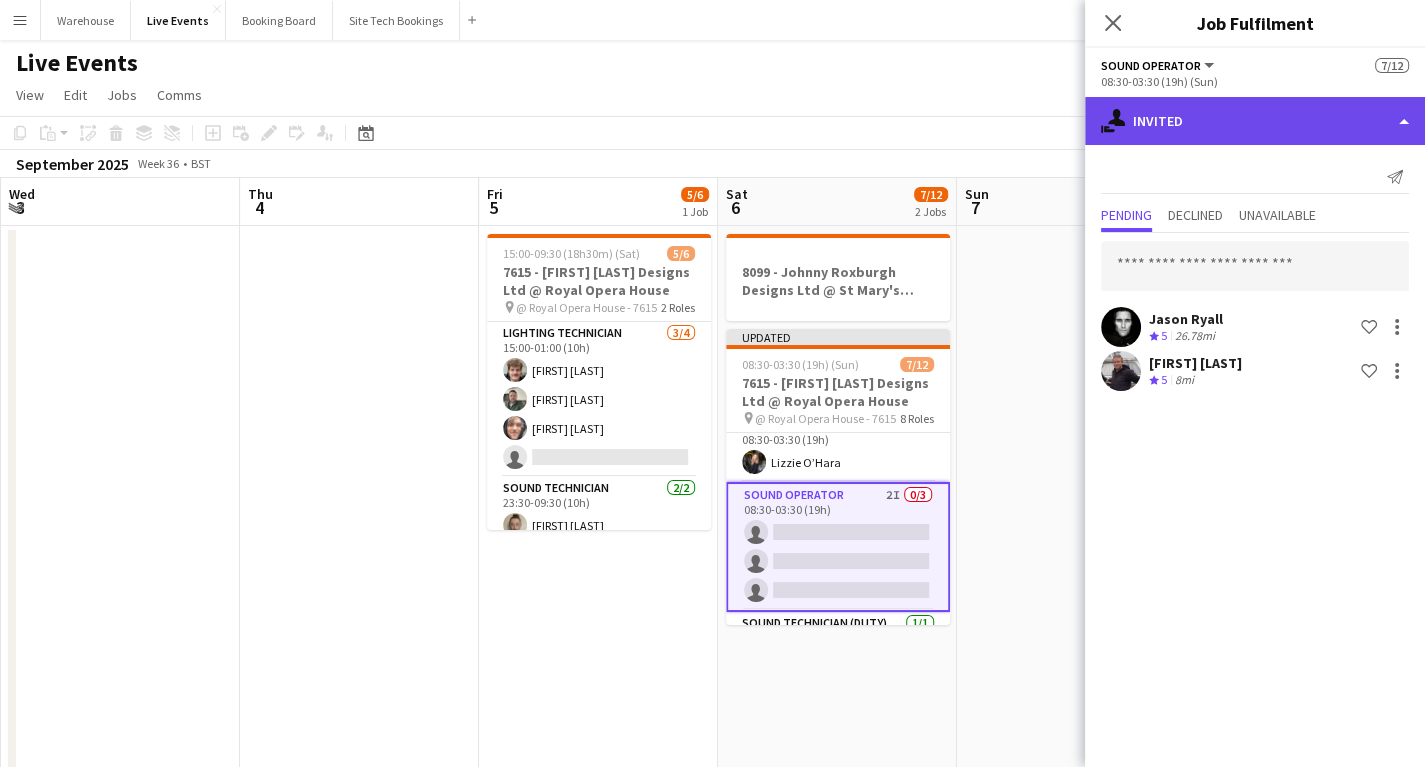 click on "single-neutral-actions-share-1
Invited" 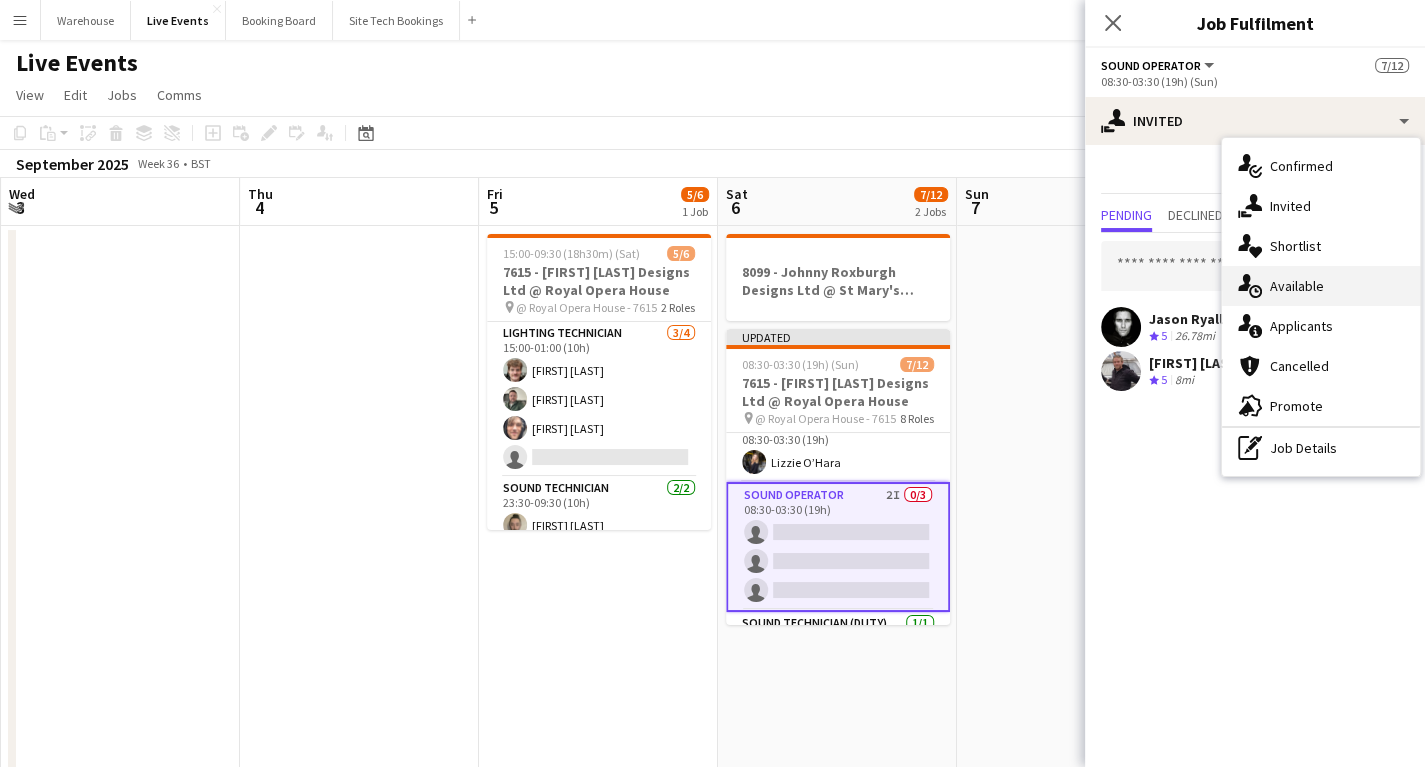 click on "single-neutral-actions-upload
Available" at bounding box center (1321, 286) 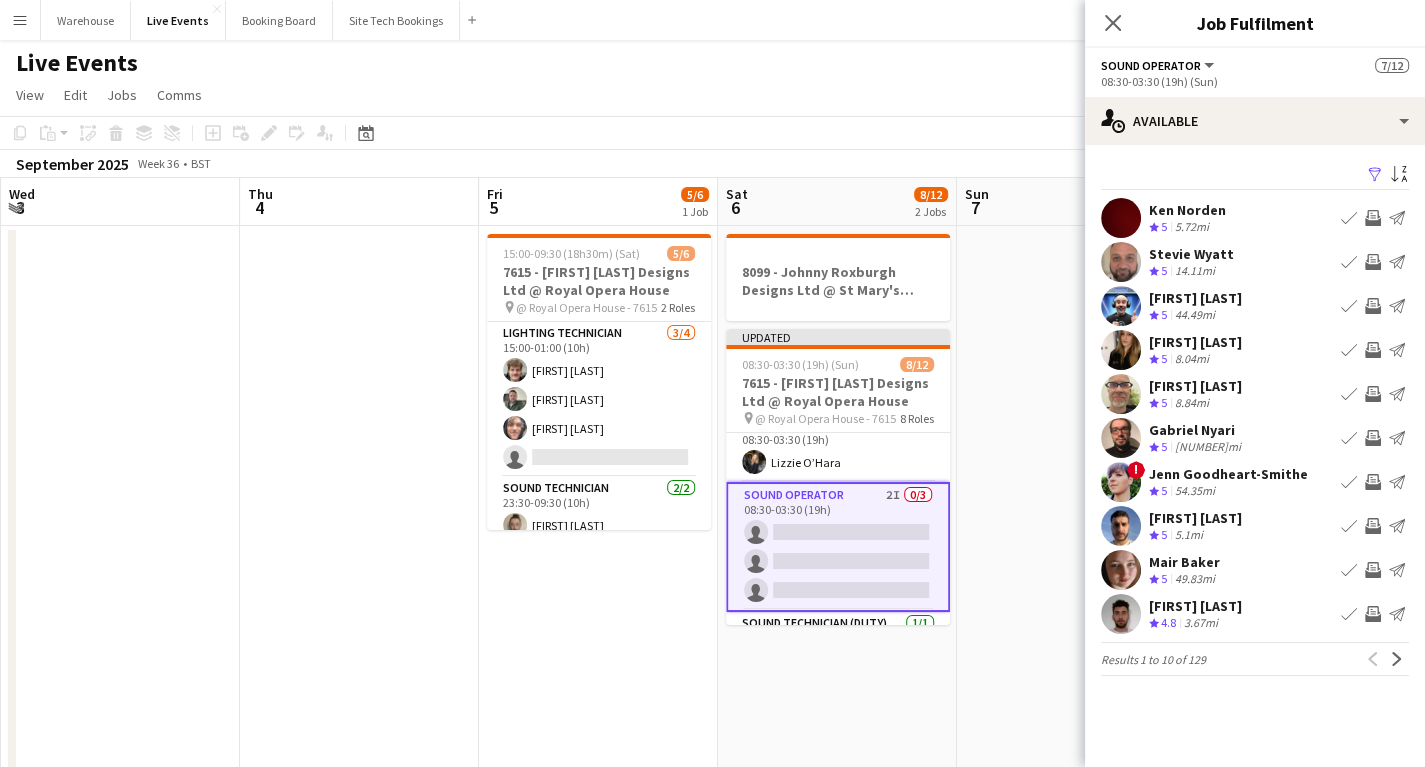 click on "Invite crew" at bounding box center [1373, 614] 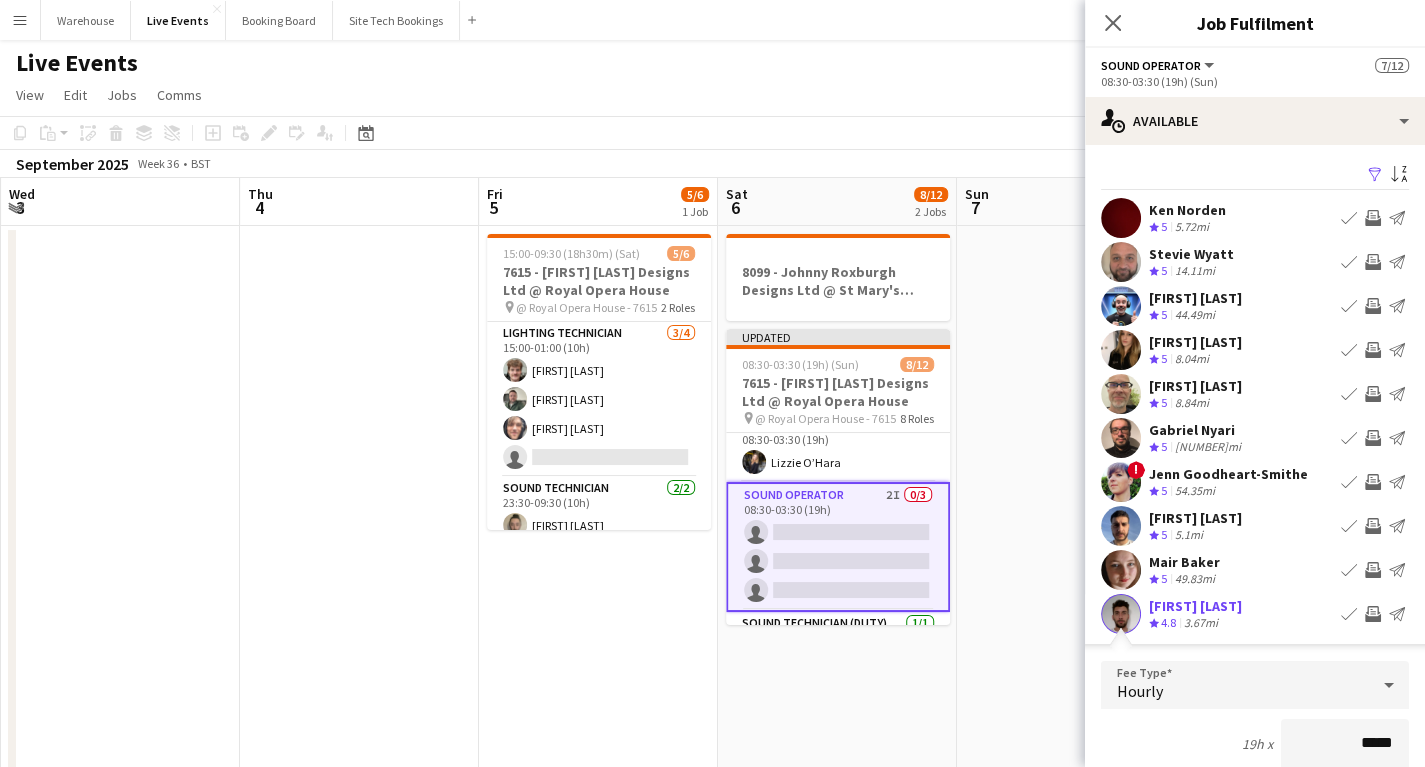 scroll, scrollTop: 320, scrollLeft: 0, axis: vertical 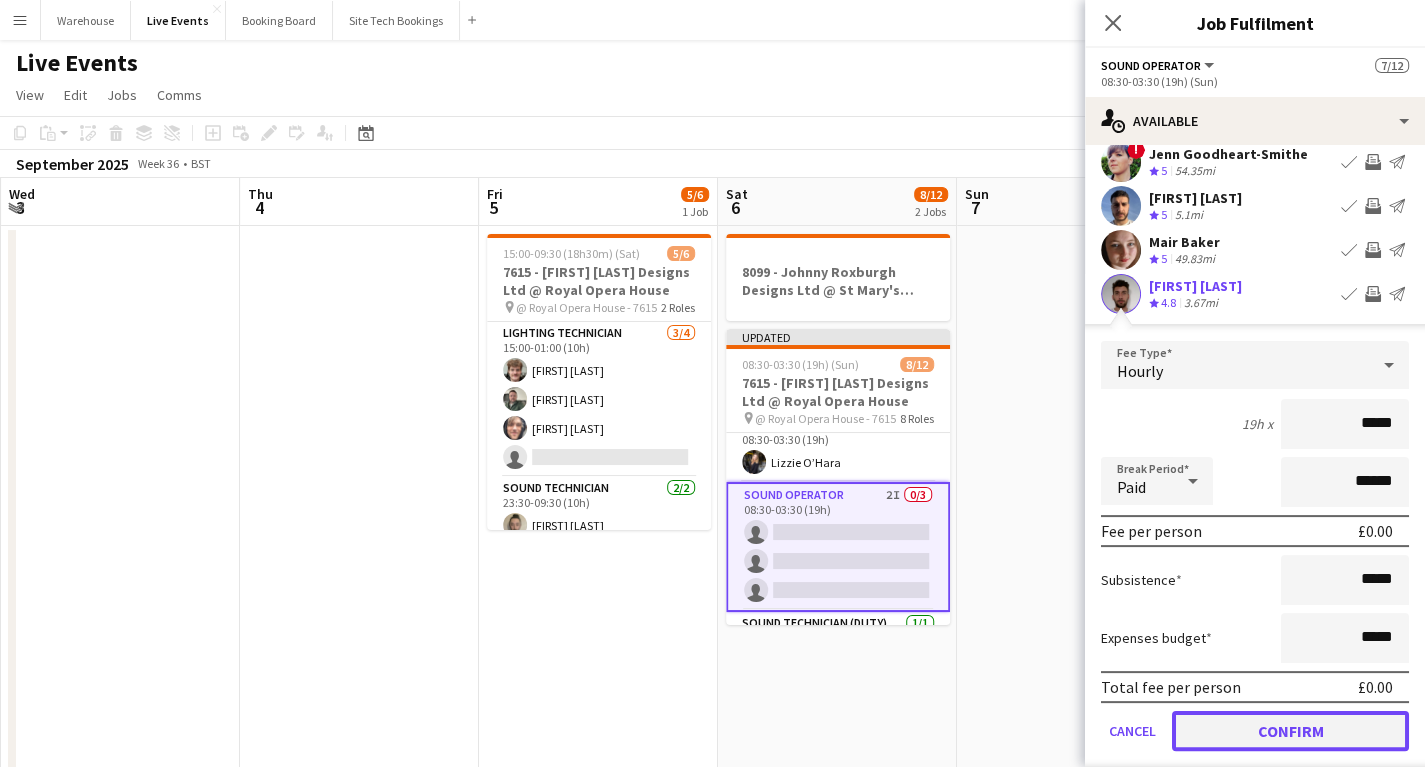 click on "Confirm" at bounding box center (1290, 731) 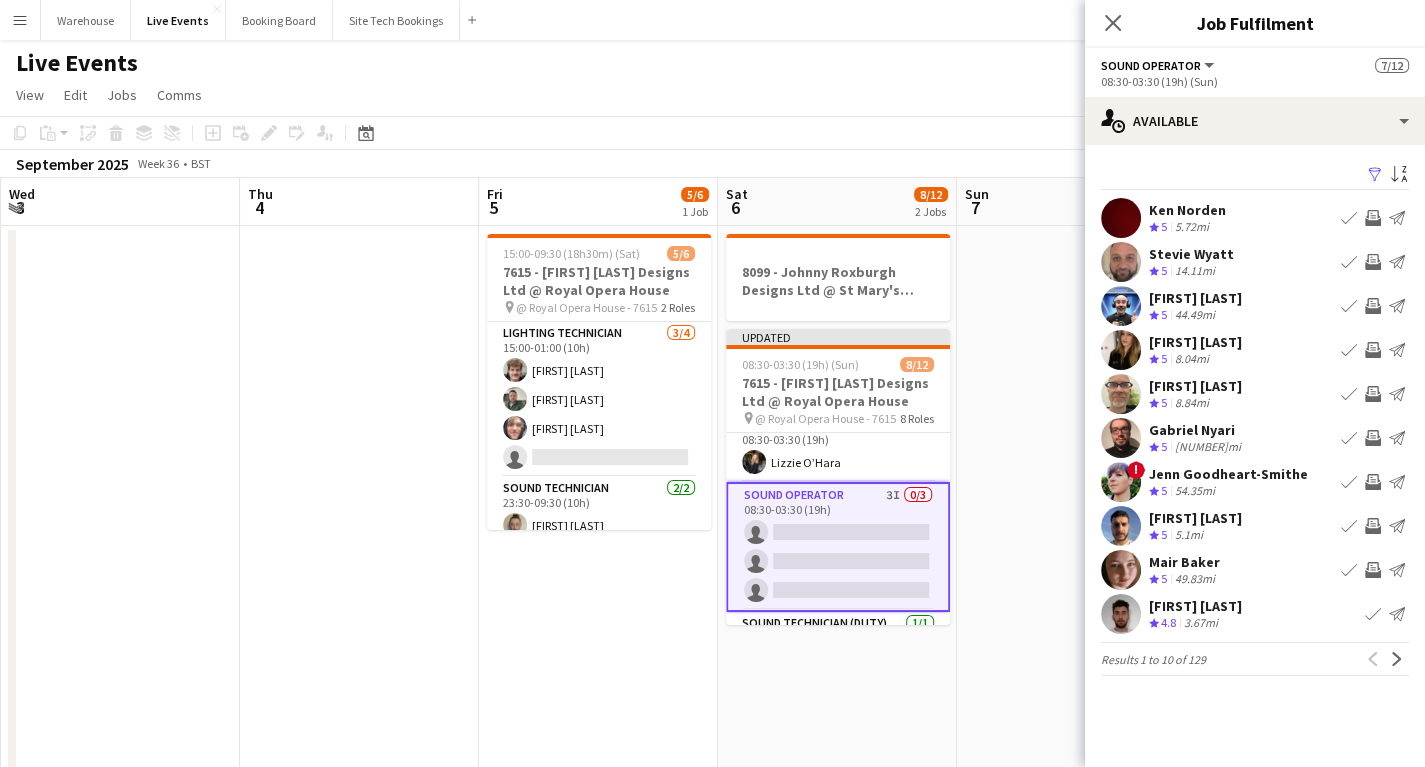 scroll, scrollTop: 0, scrollLeft: 0, axis: both 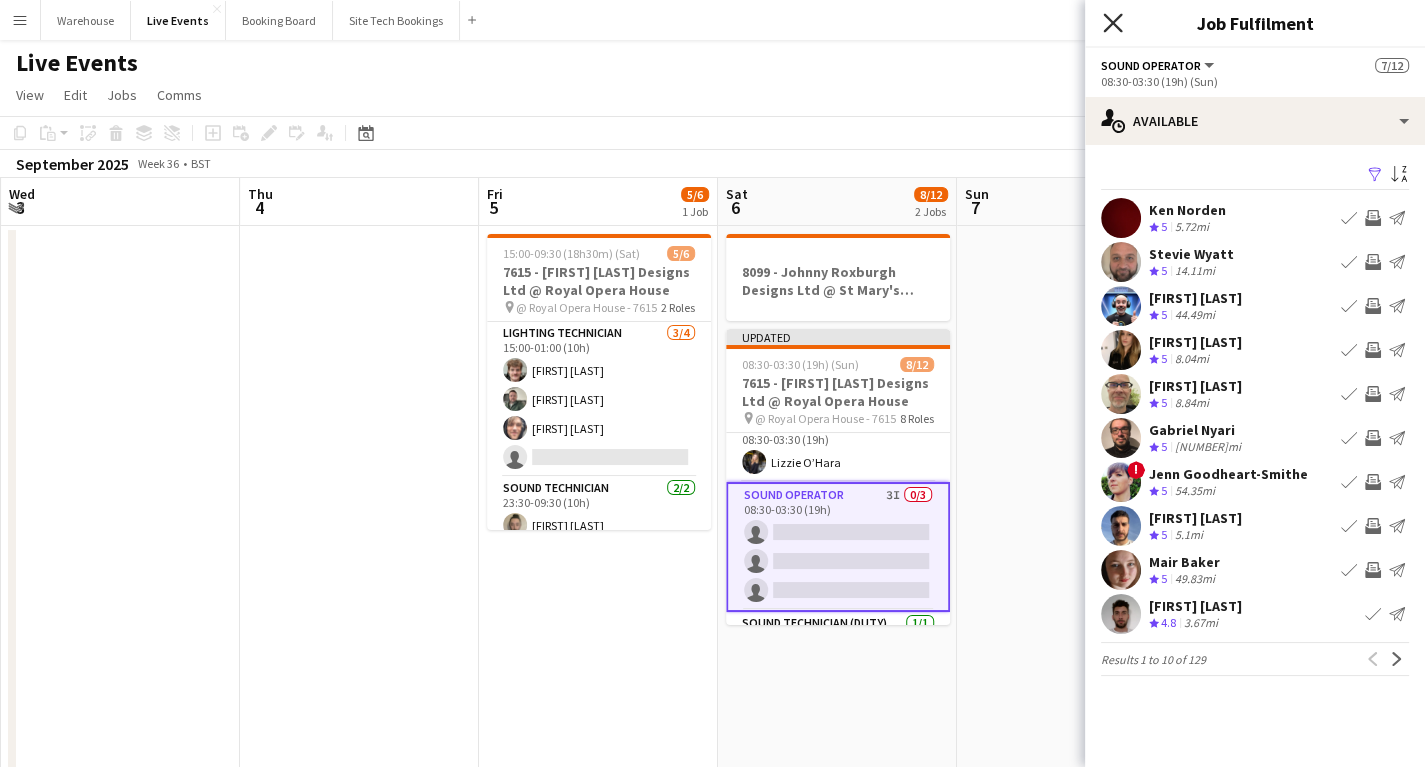 click 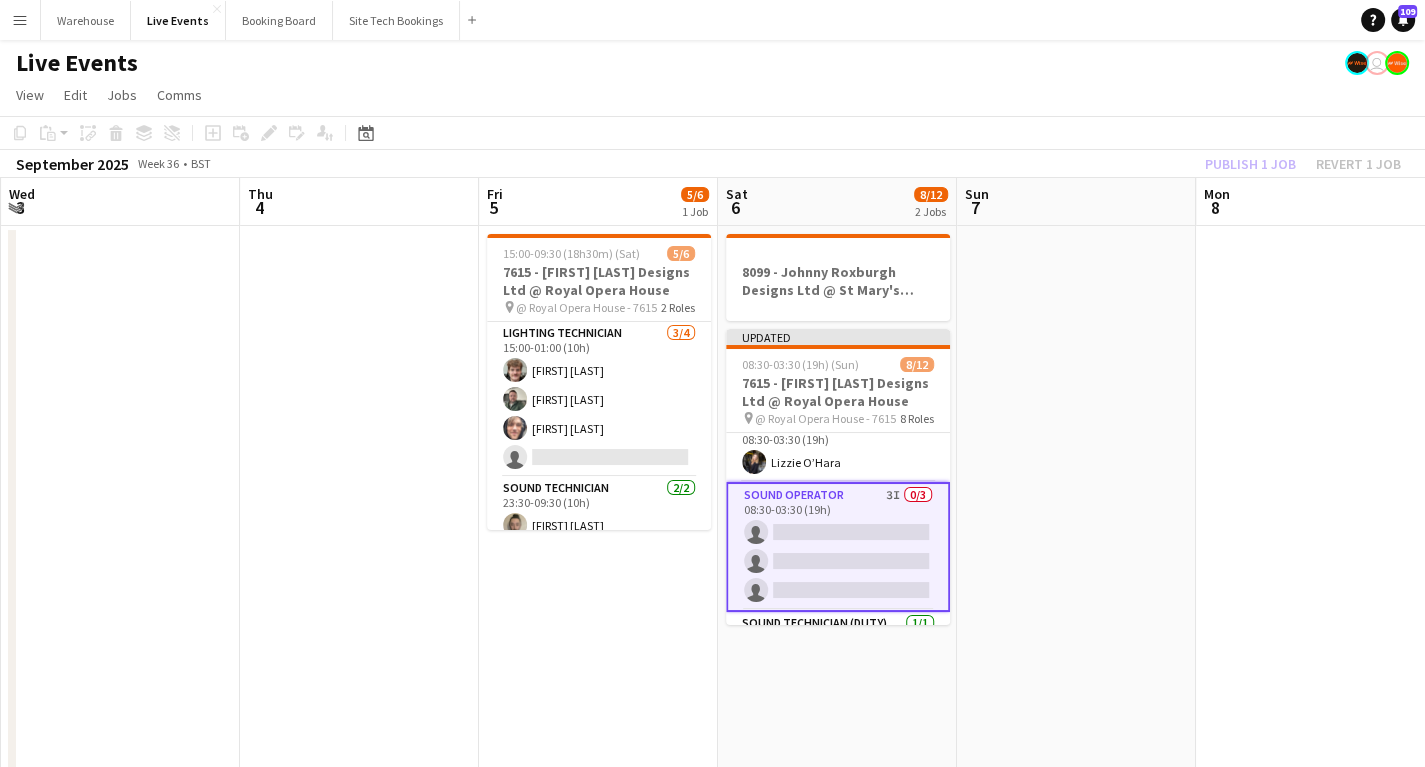 drag, startPoint x: 653, startPoint y: 676, endPoint x: 668, endPoint y: 654, distance: 26.627054 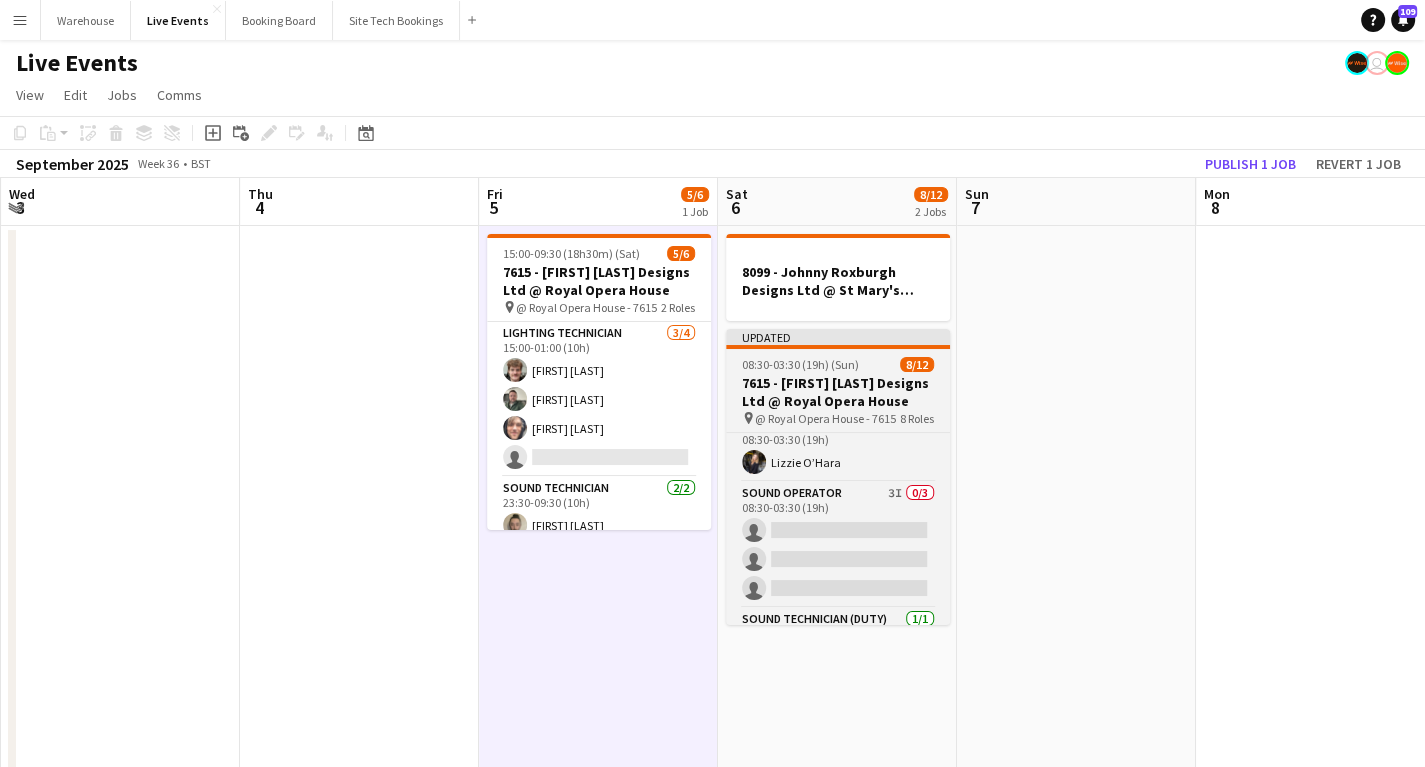 click on "7615 - [FIRST] [LAST] Designs Ltd @ Royal Opera House" at bounding box center (838, 392) 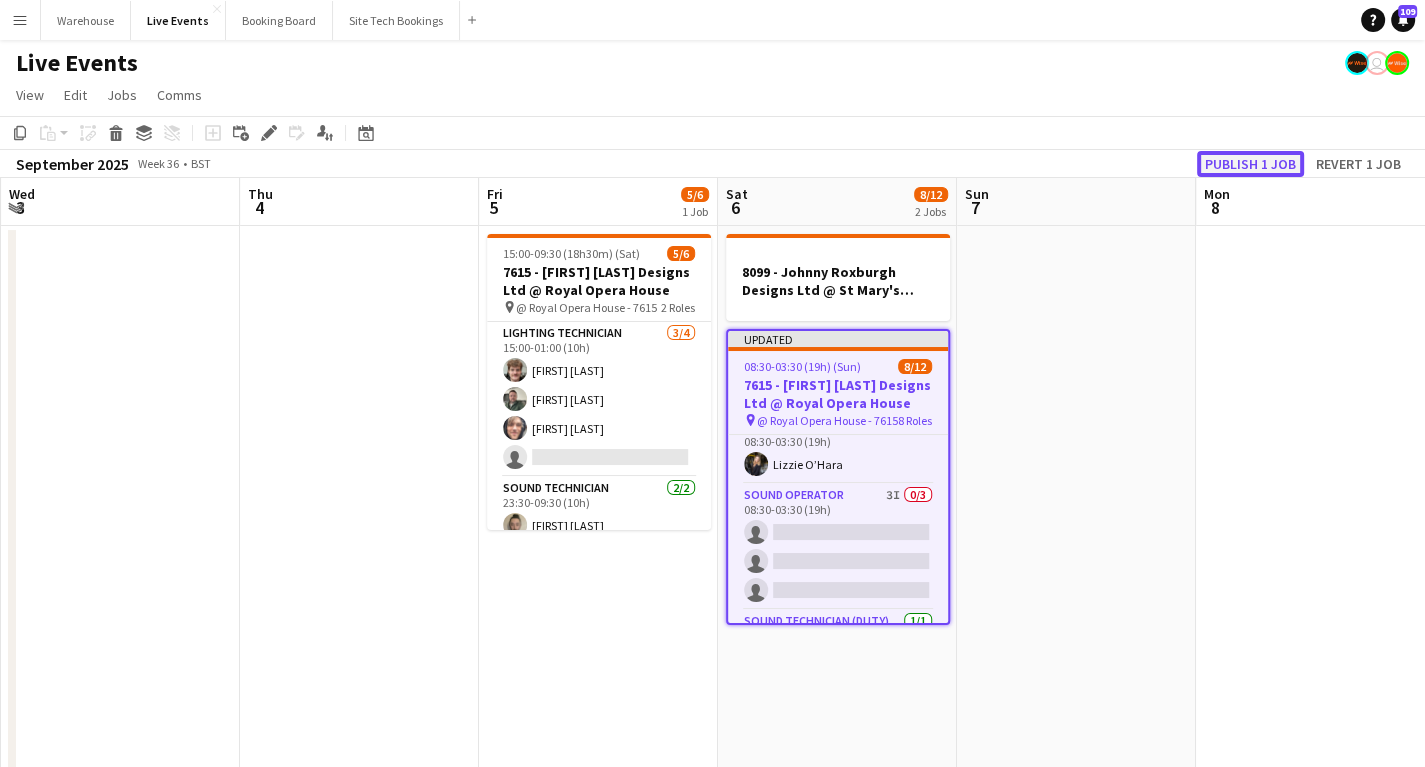 click on "Publish 1 job" 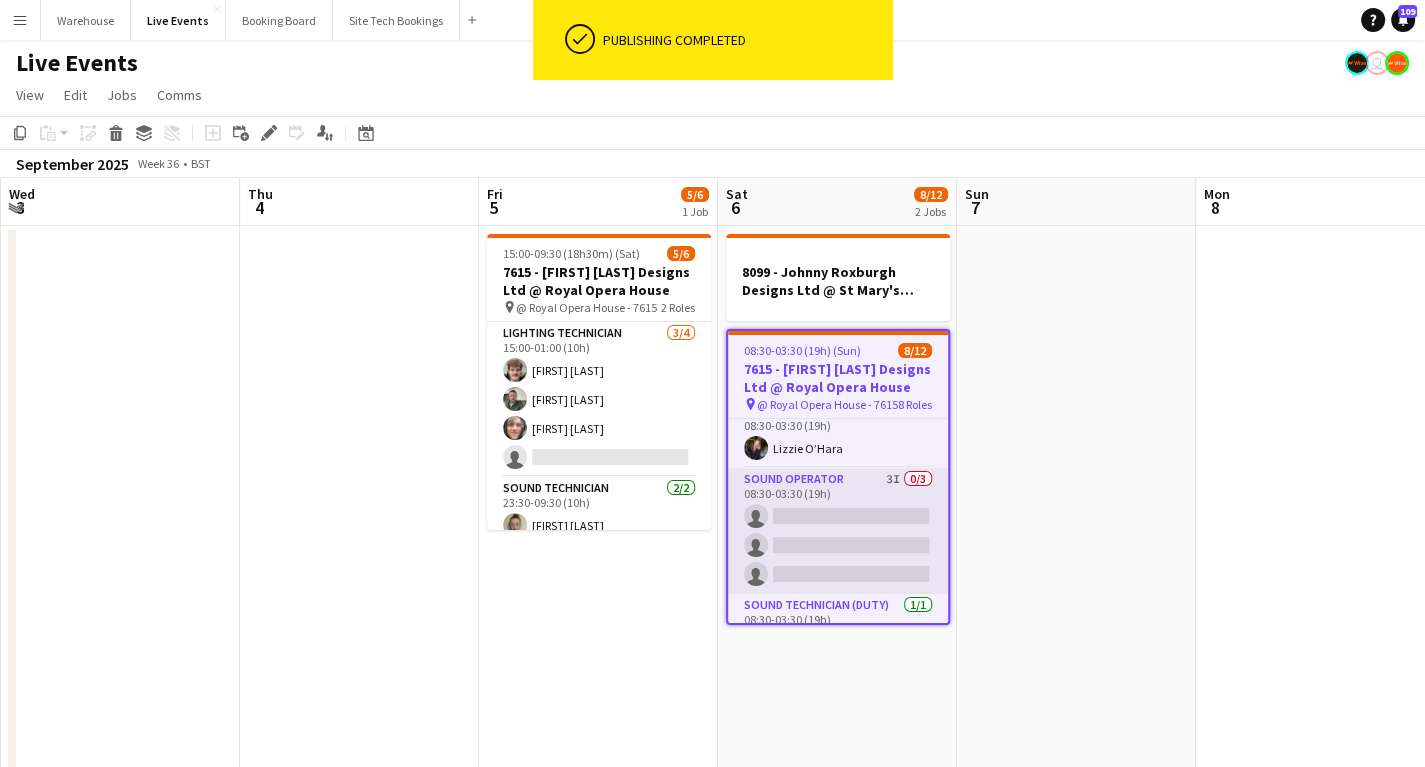 scroll, scrollTop: 400, scrollLeft: 0, axis: vertical 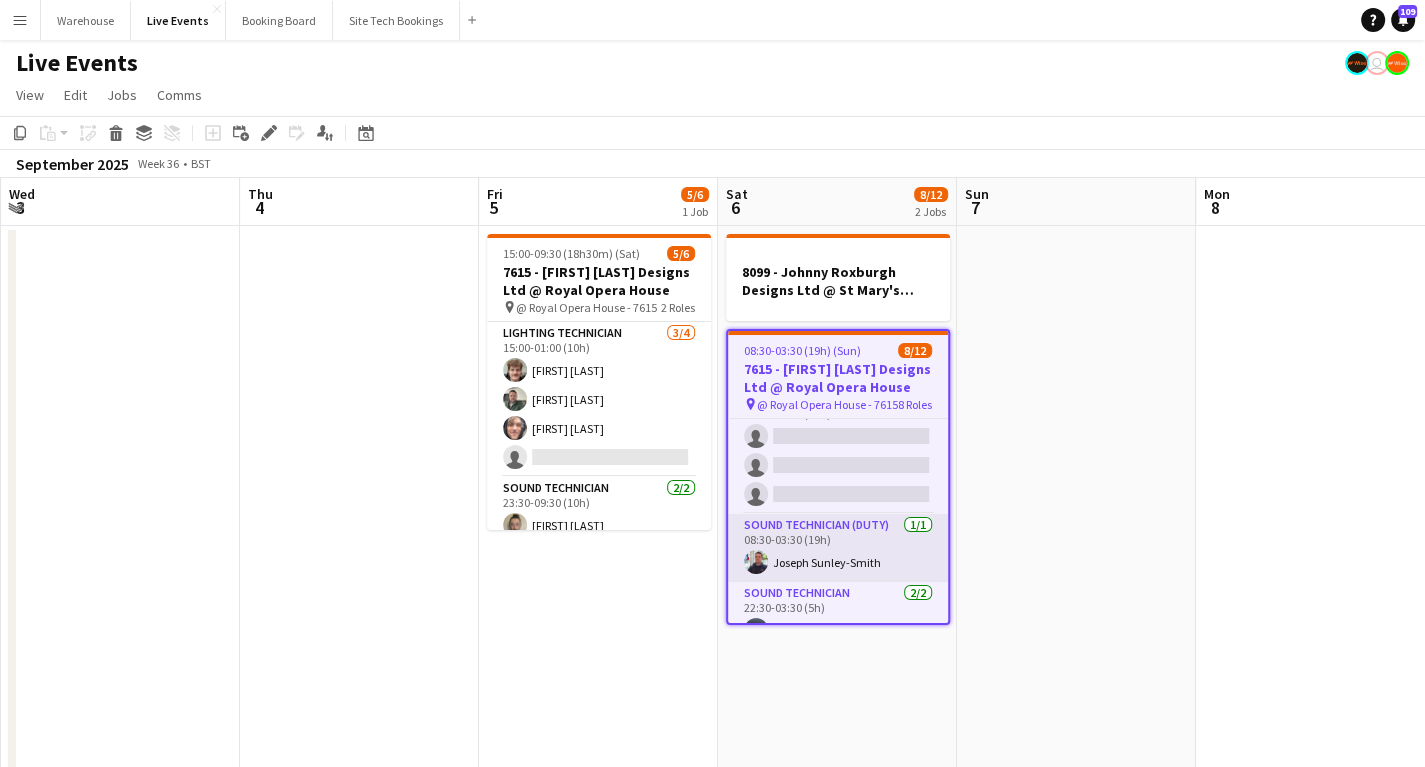 click on "Sound Technician (Duty)   1/1   08:30-03:30 (19h)
Joseph Sunley-Smith" at bounding box center (838, 548) 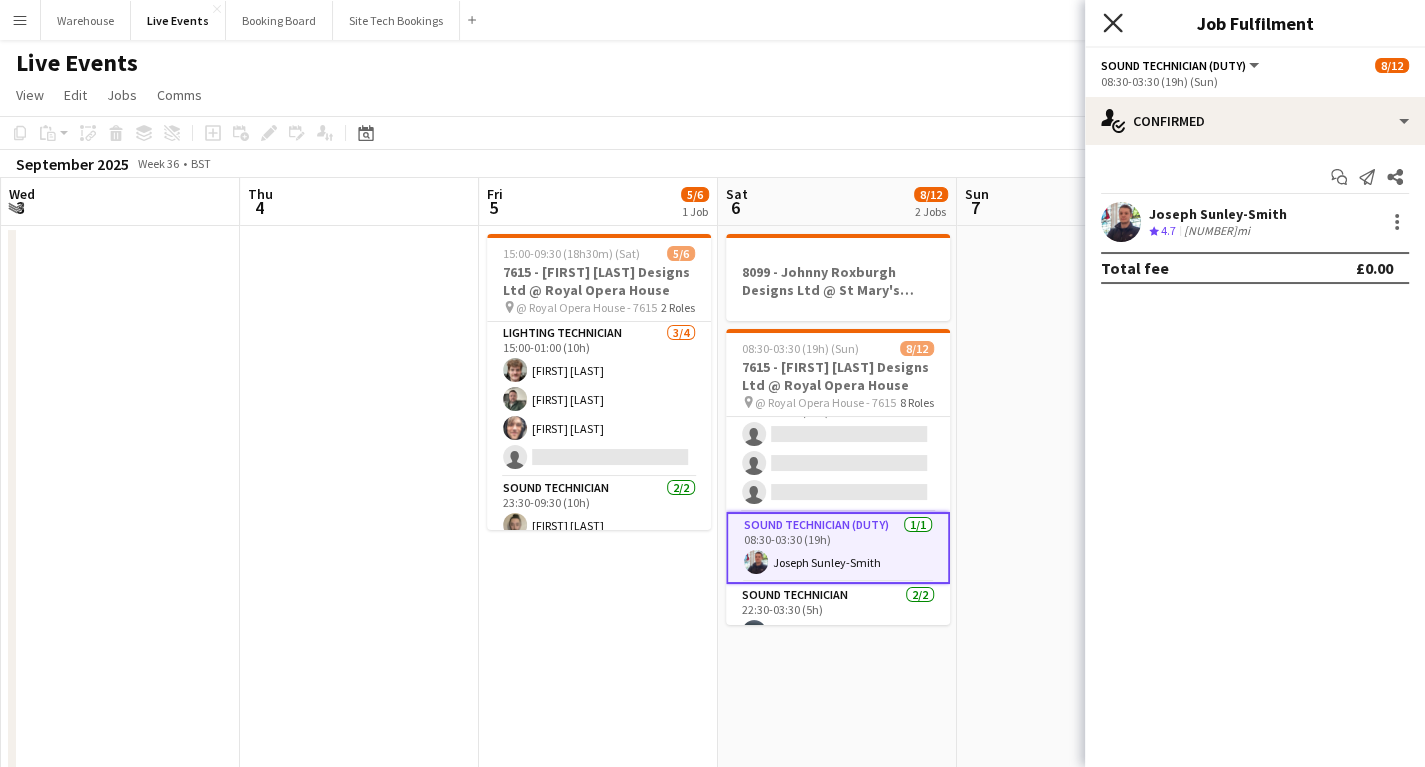 click 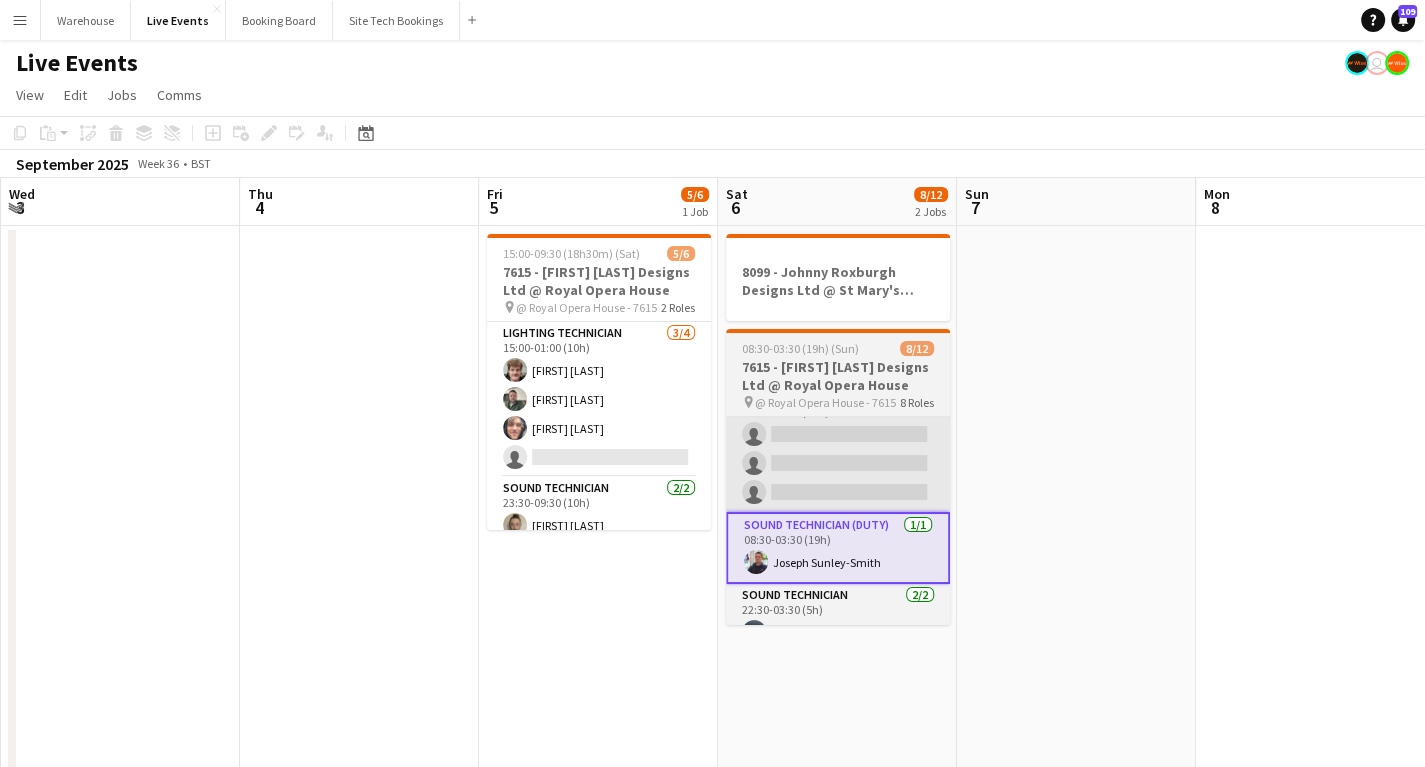 drag, startPoint x: 1028, startPoint y: 561, endPoint x: 833, endPoint y: 416, distance: 243.00206 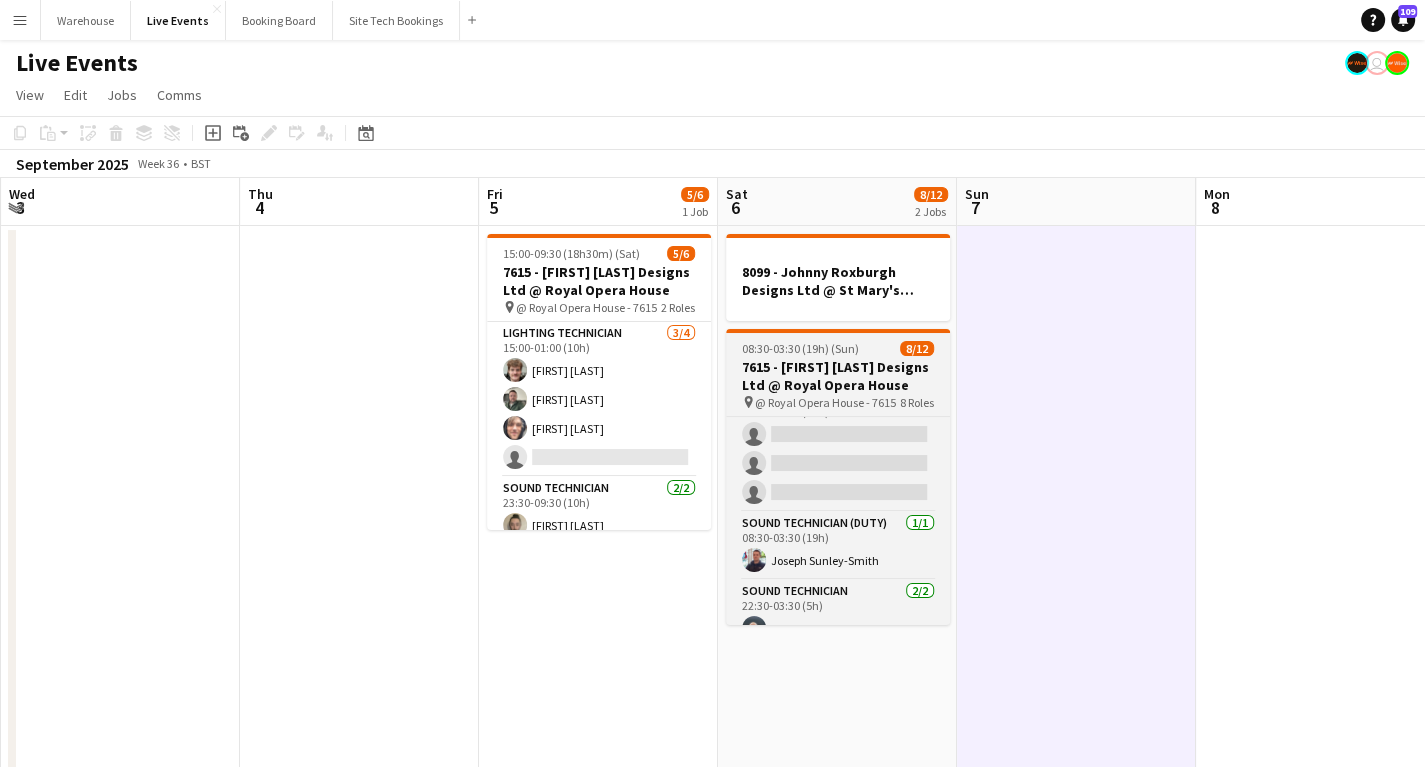 click on "7615 - [FIRST] [LAST] Designs Ltd @ Royal Opera House" at bounding box center (838, 376) 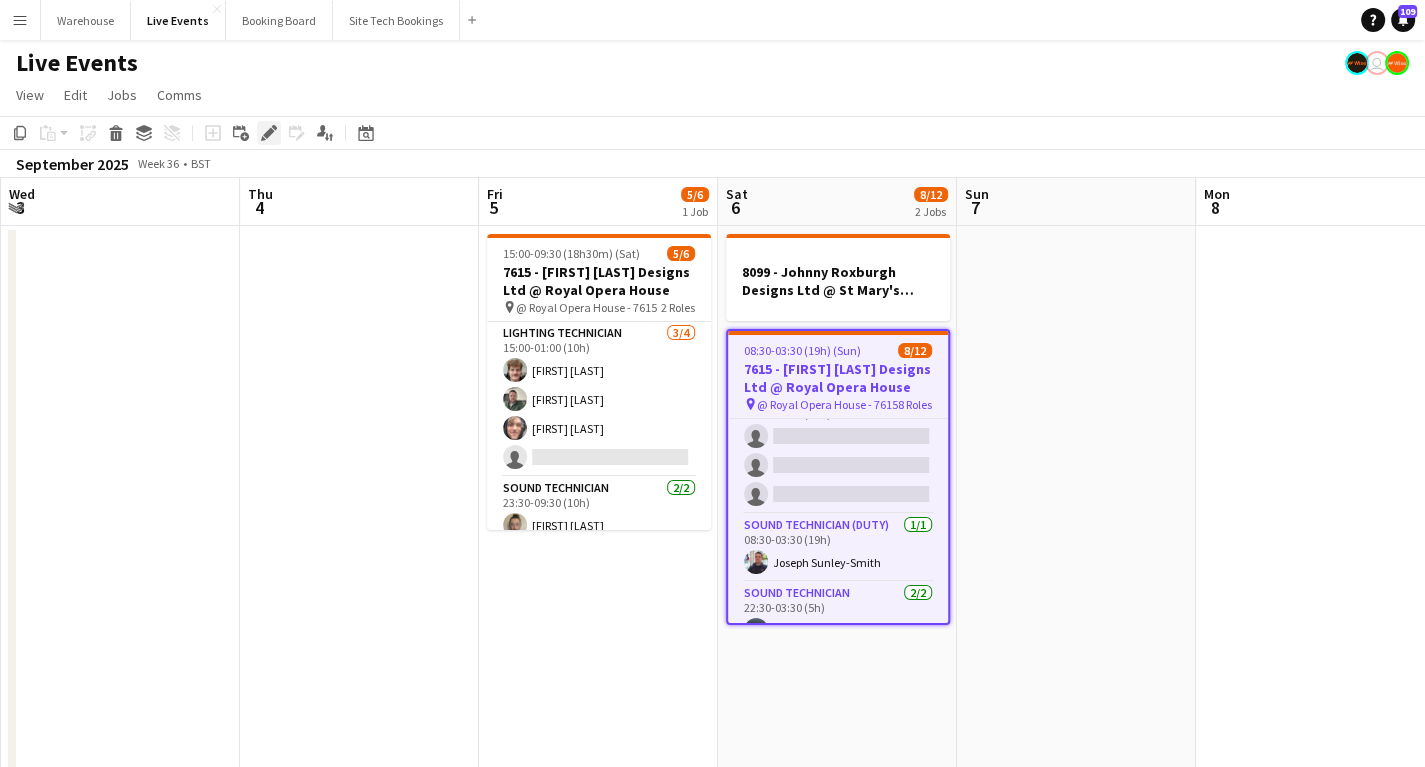 click 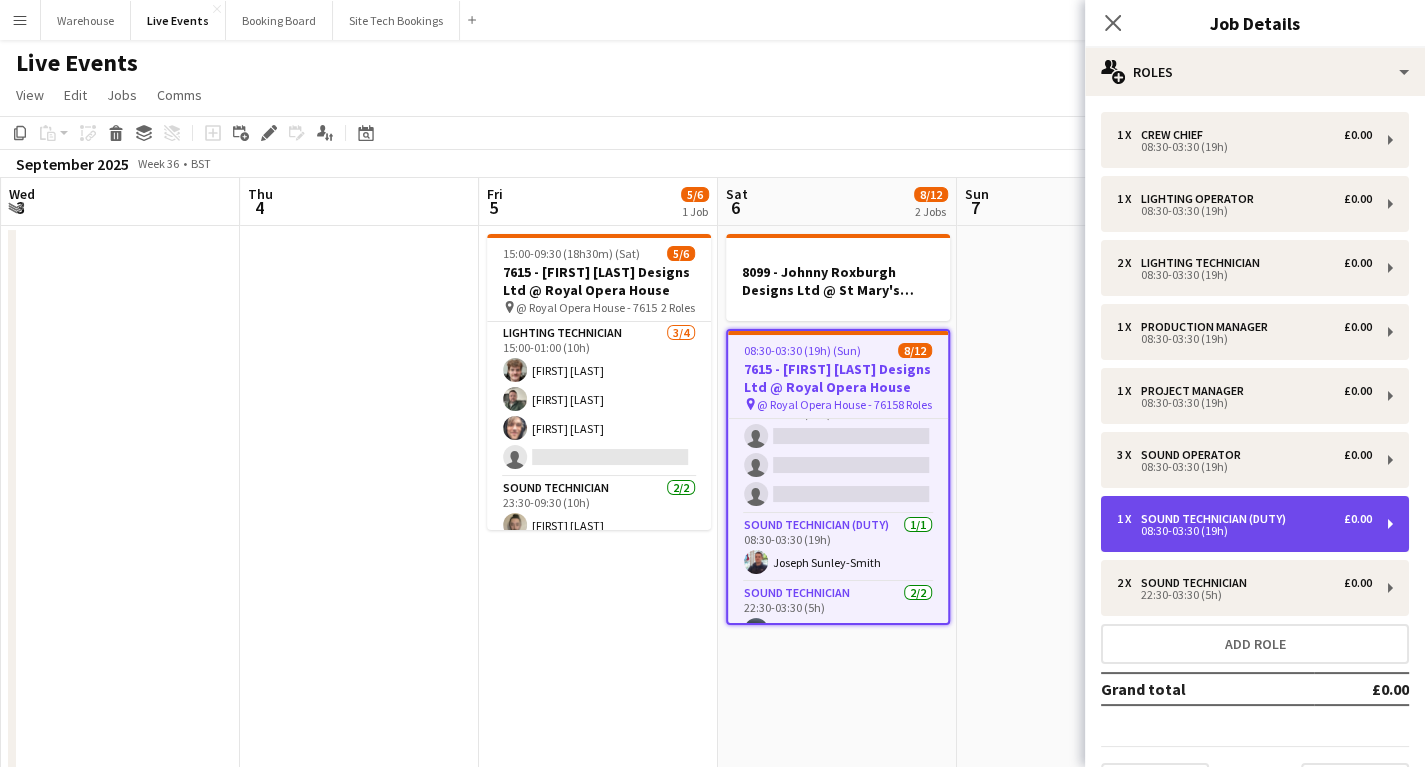 click on "08:30-03:30 (19h)" at bounding box center (1244, 531) 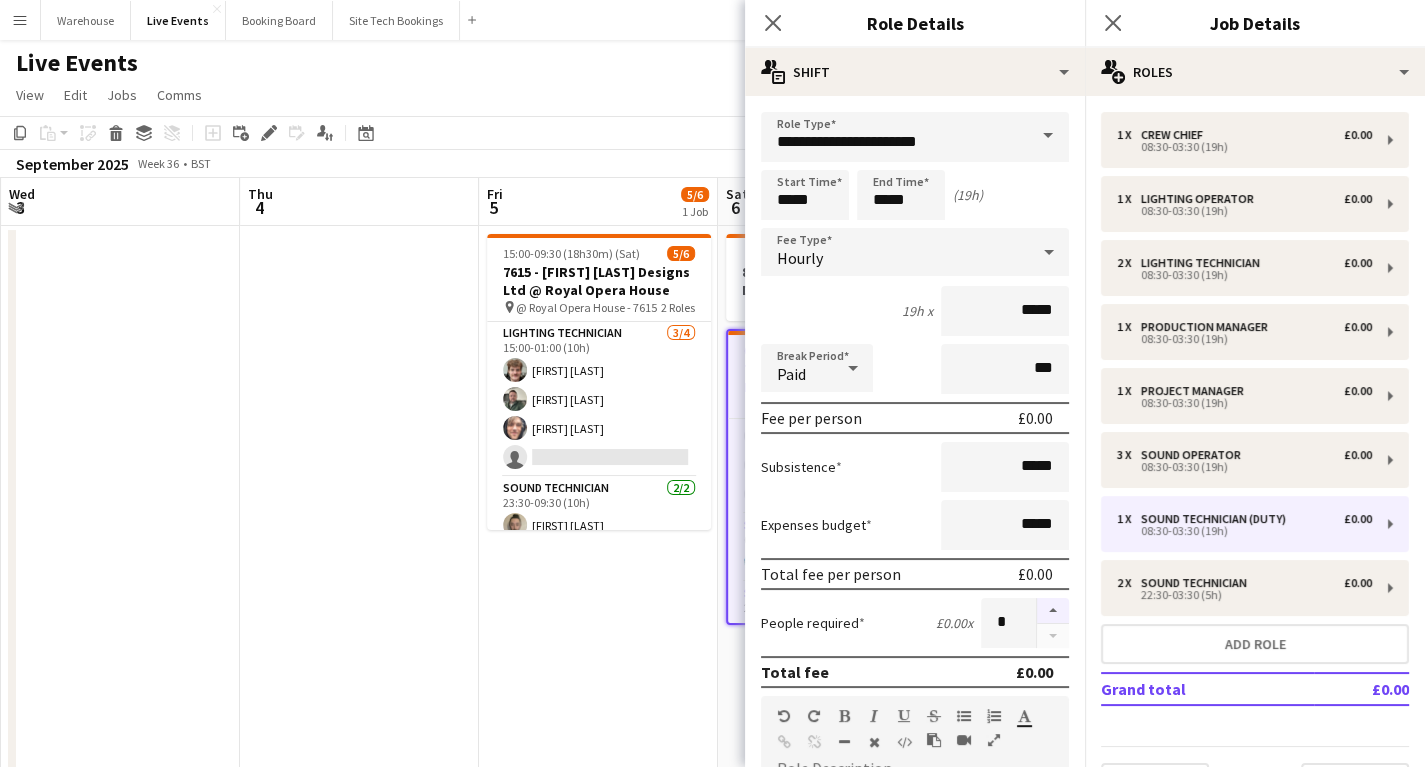 click at bounding box center [1053, 611] 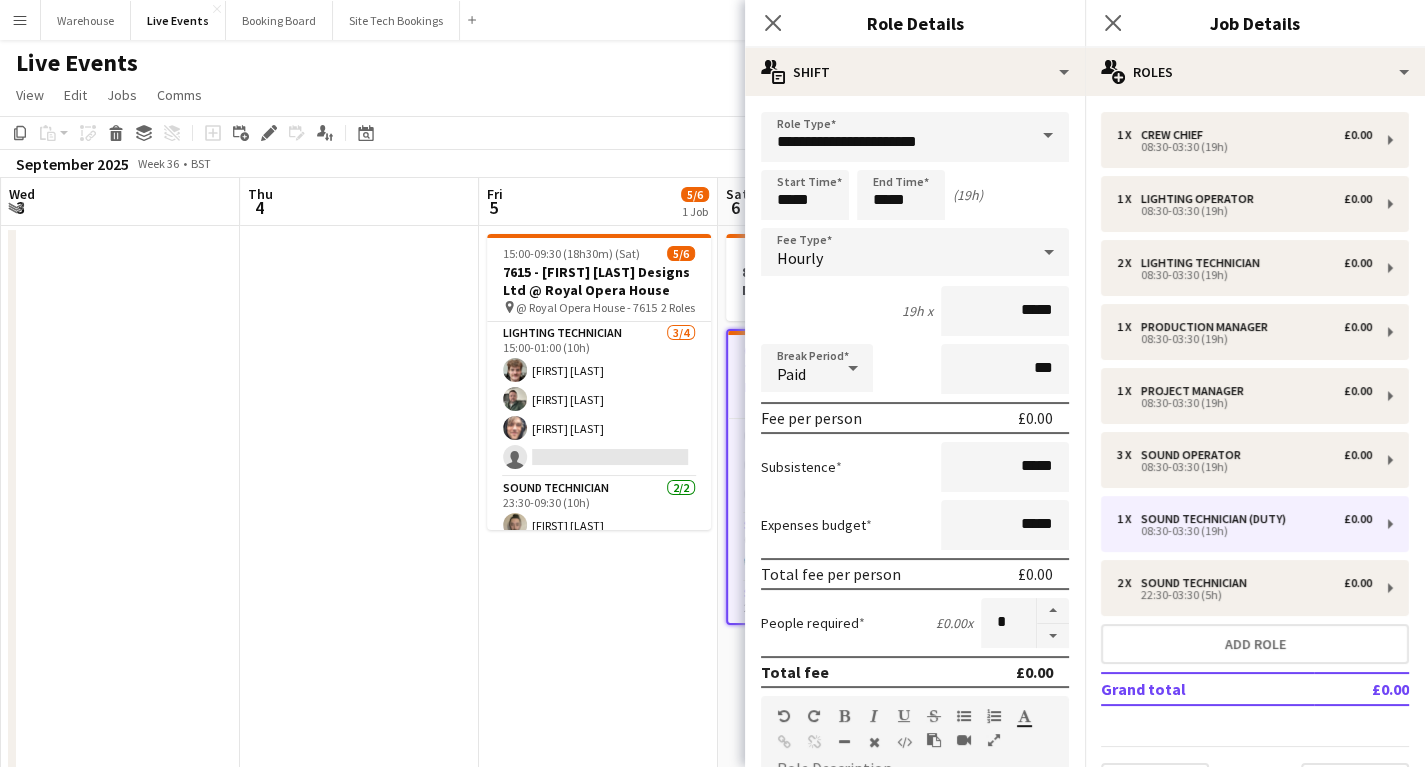 drag, startPoint x: 774, startPoint y: 21, endPoint x: 893, endPoint y: 28, distance: 119.2057 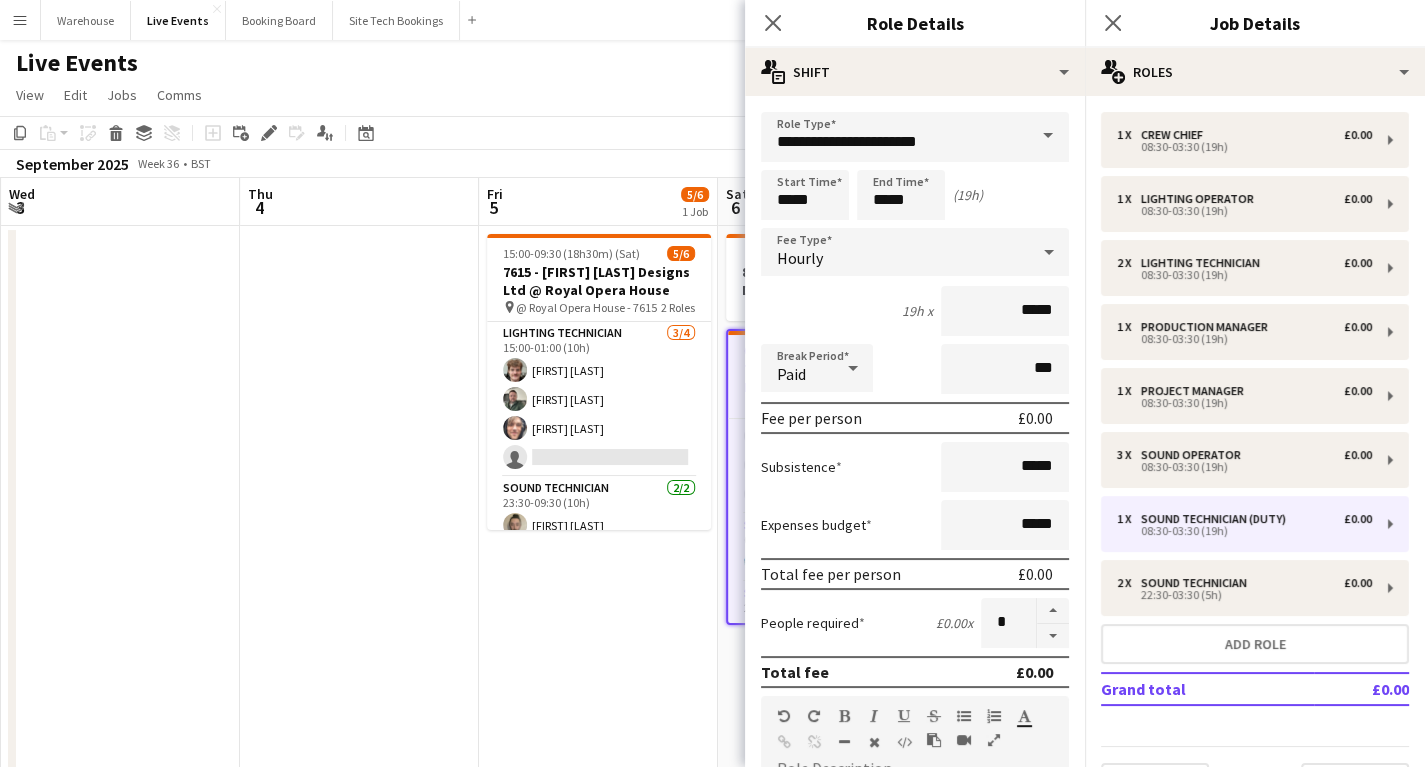 click 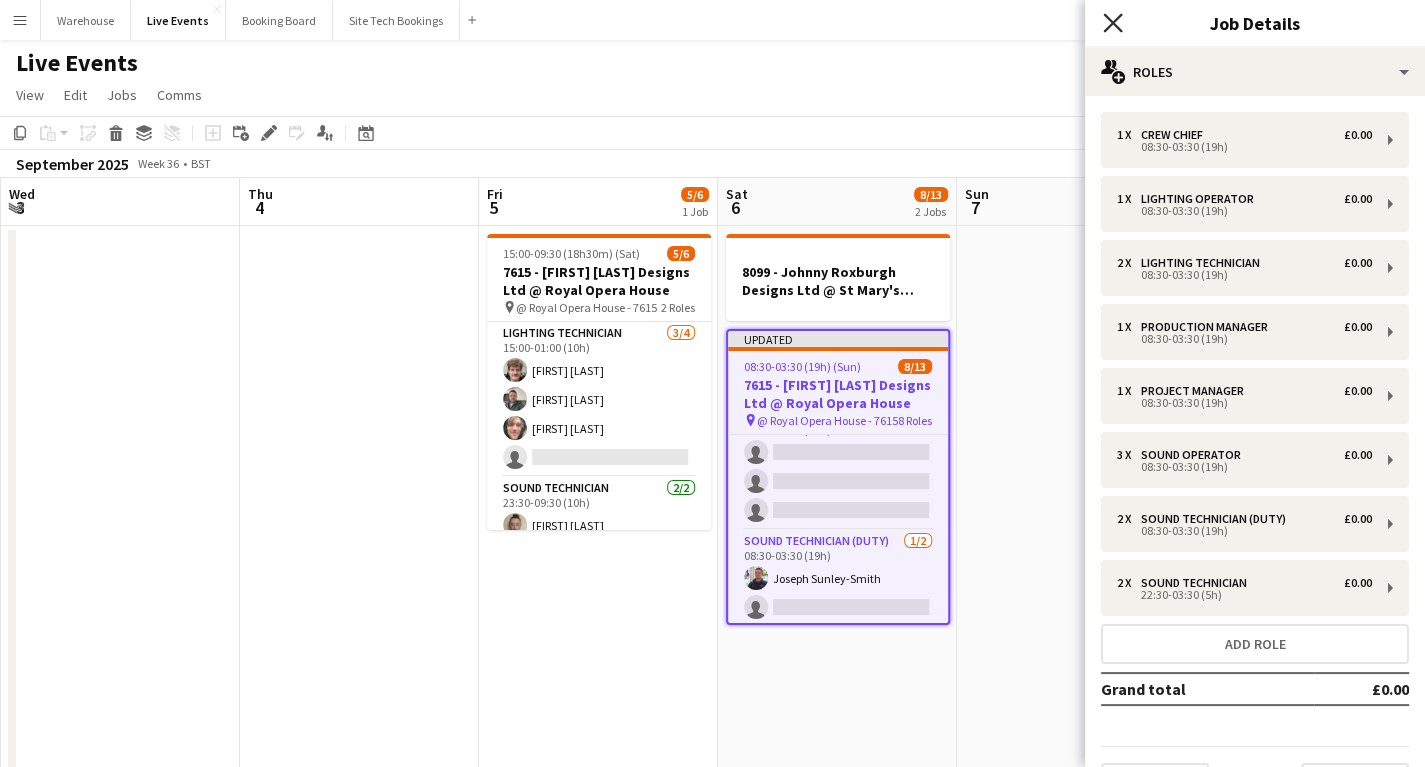 click on "Close pop-in" 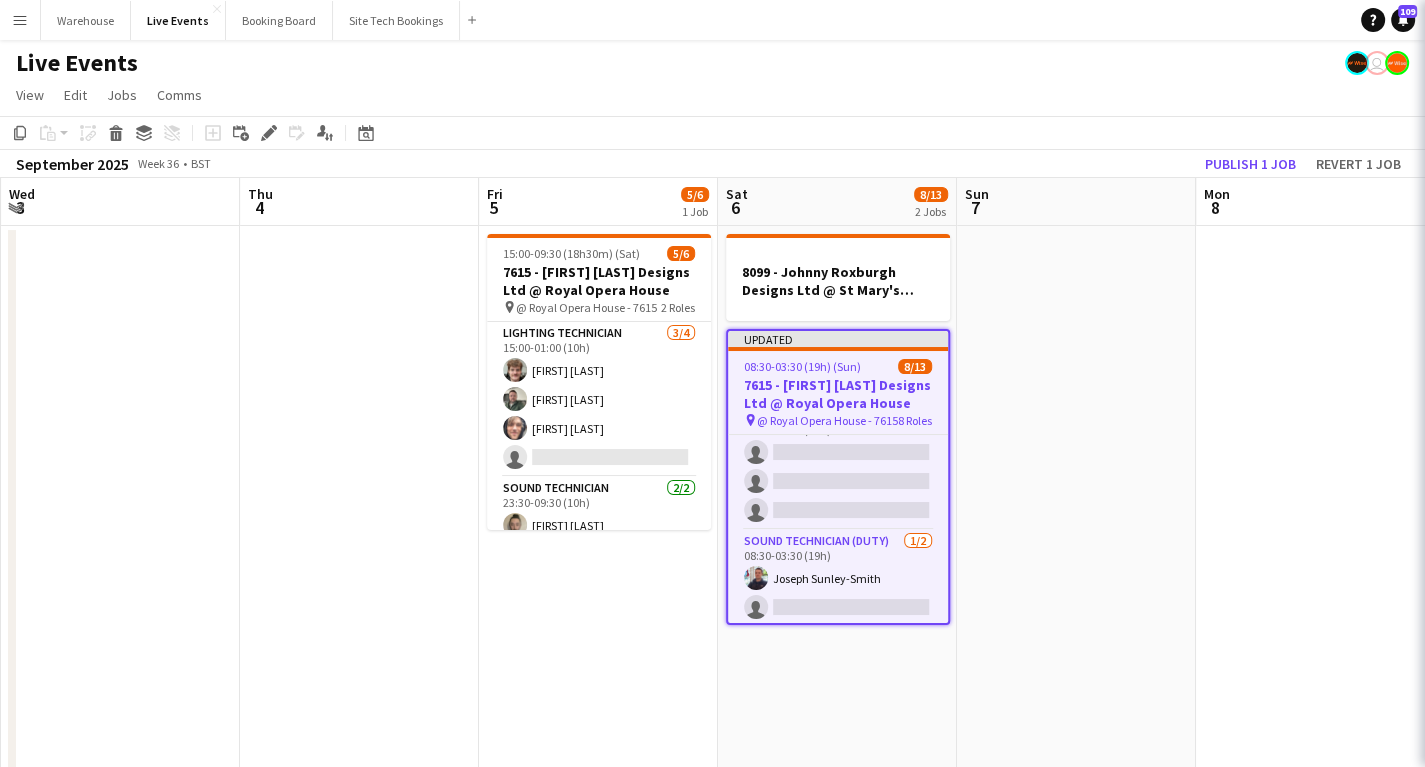 click at bounding box center (1076, 785) 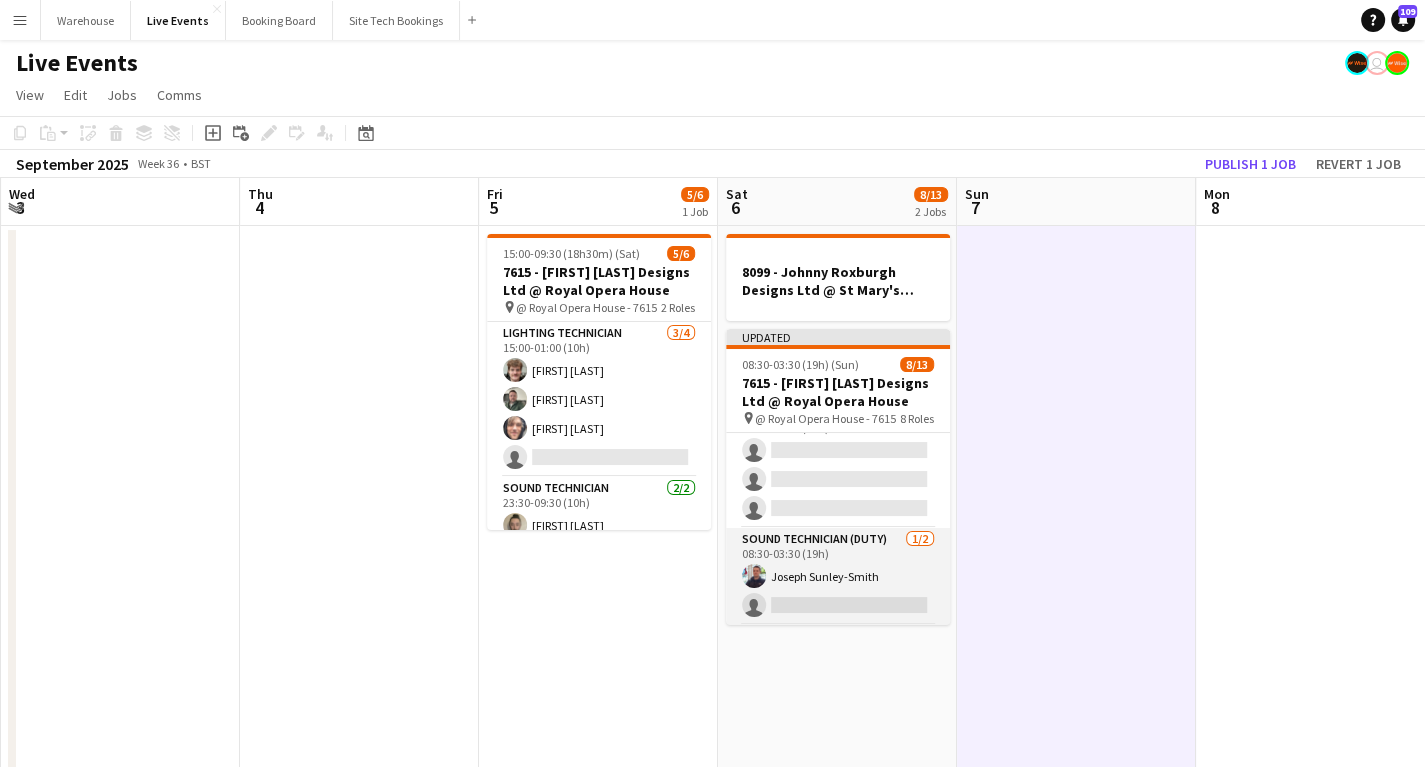 click on "Sound Technician (Duty)   1/2   08:30-03:30 (19h)
[FIRST] [LAST]
single-neutral-actions" at bounding box center [838, 576] 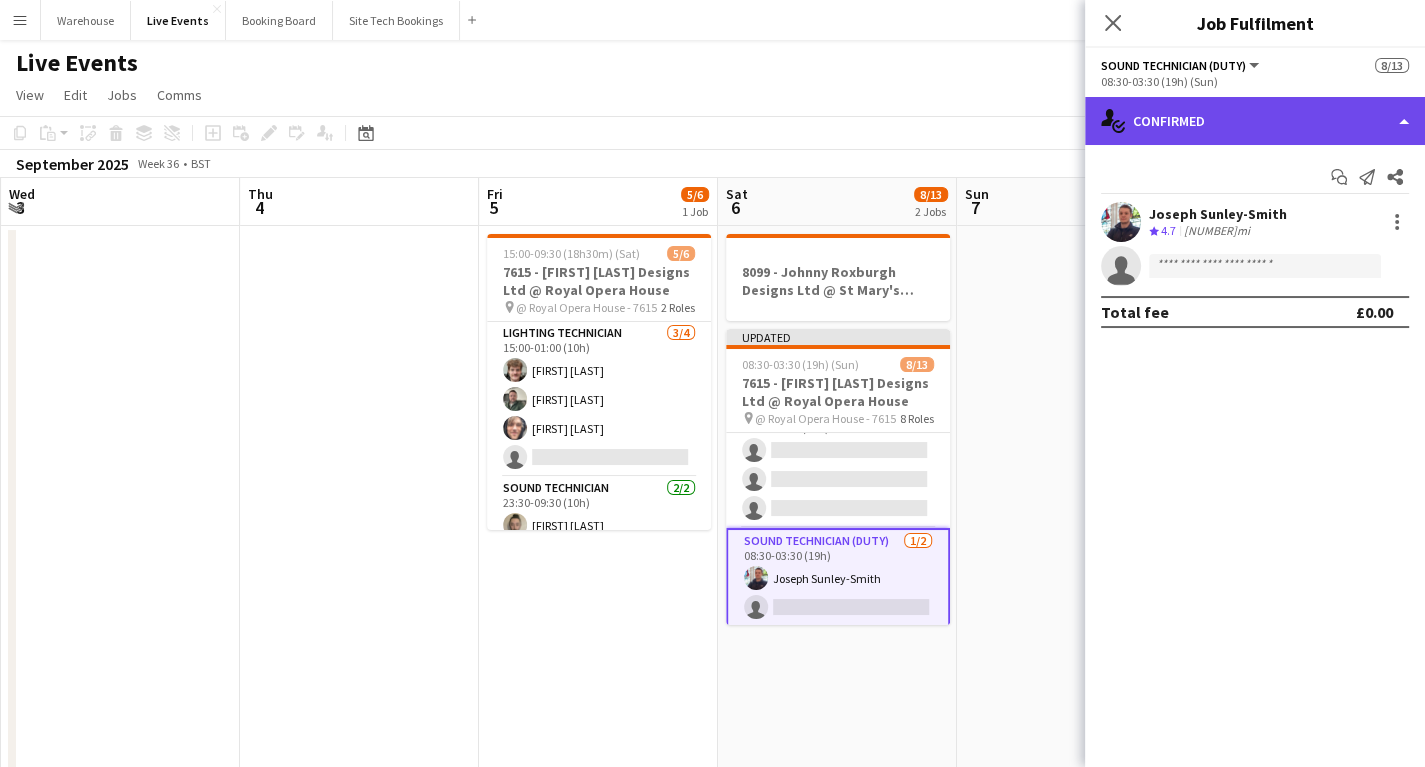 click on "single-neutral-actions-check-2
Confirmed" 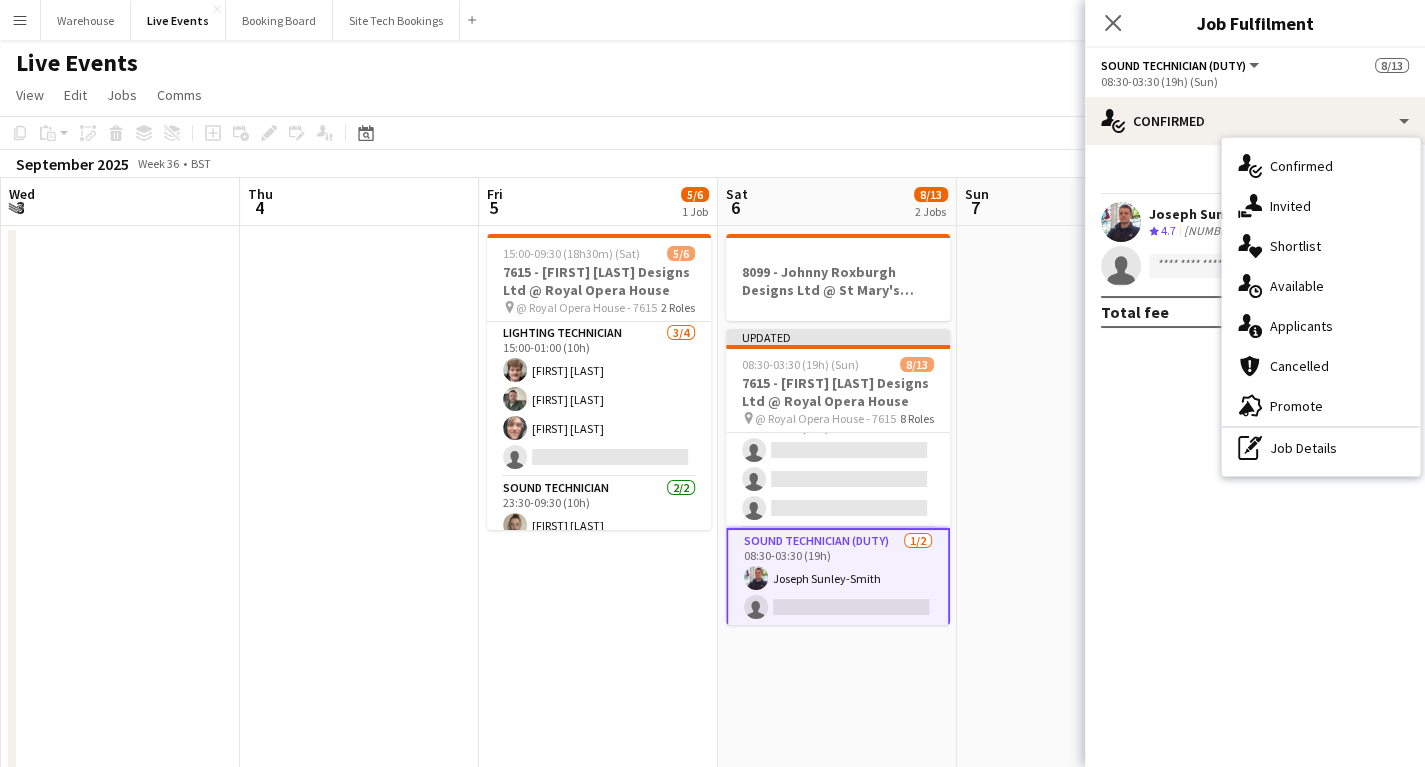 click on "single-neutral-actions-upload
Available" at bounding box center [1321, 286] 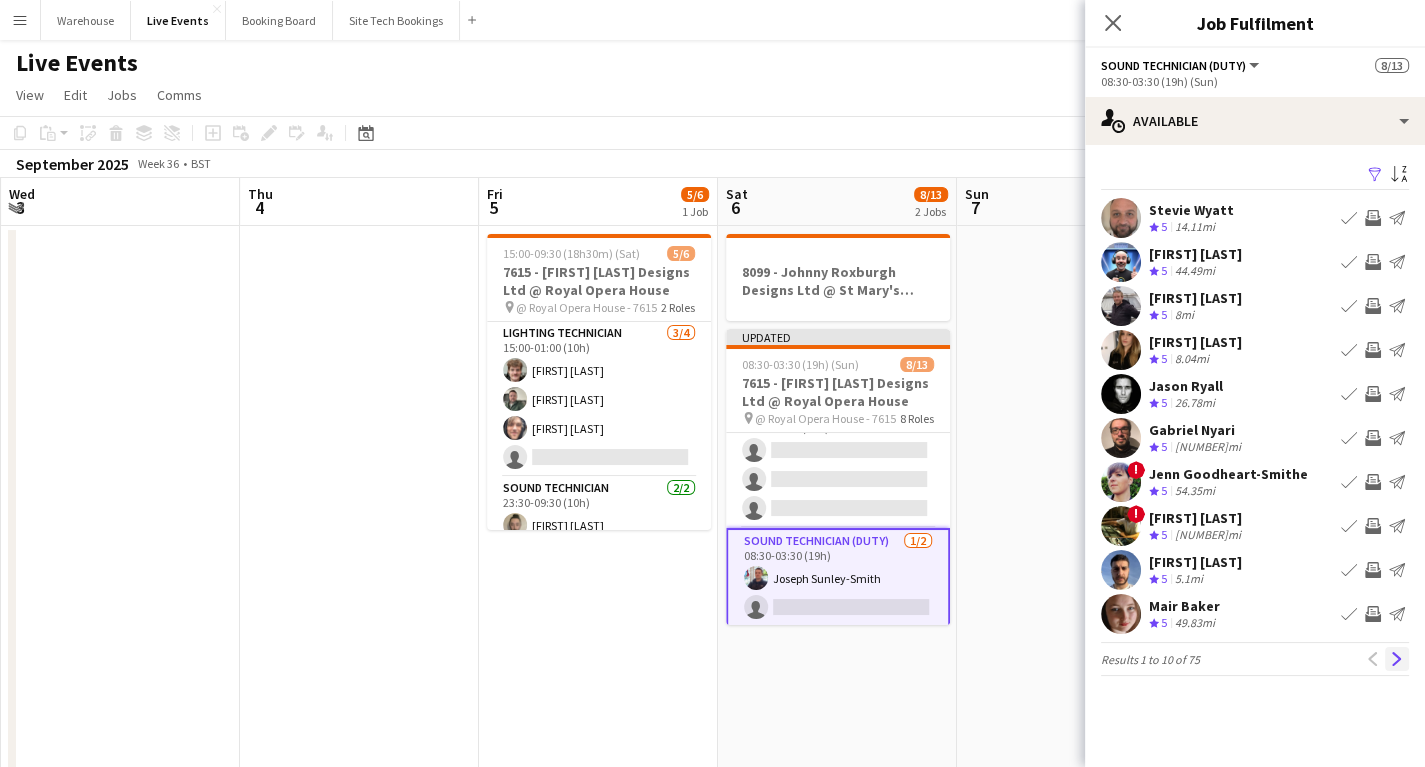 click on "Next" 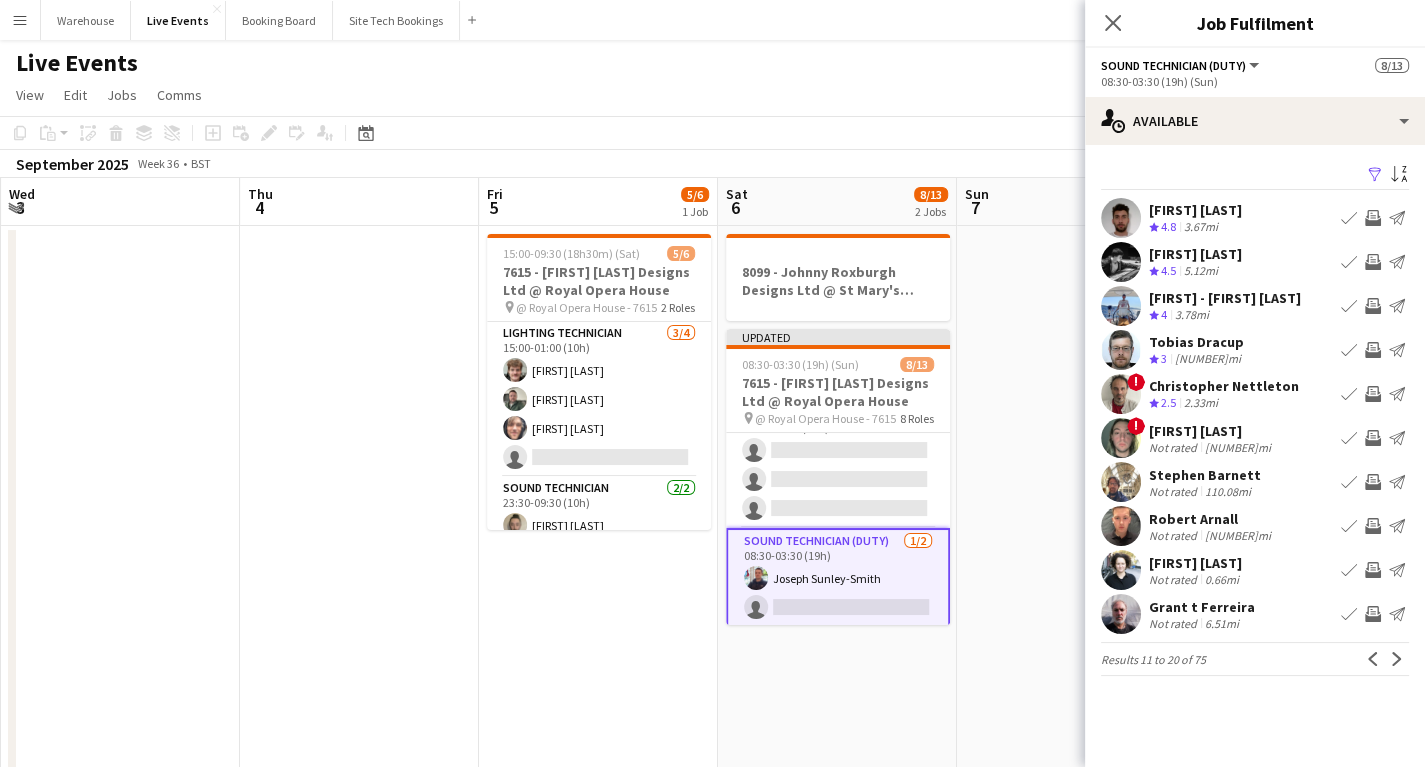 click on "Invite crew" at bounding box center [1373, 350] 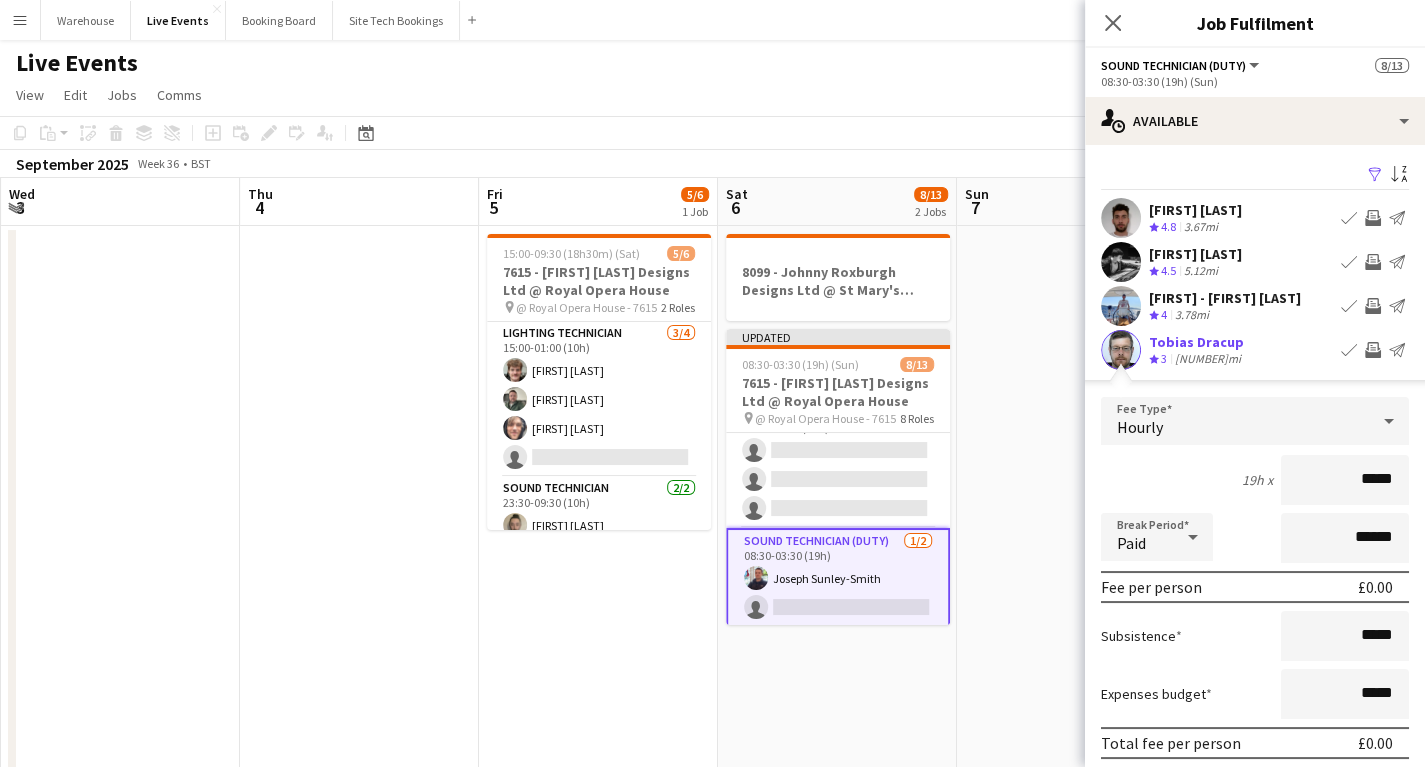 scroll, scrollTop: 240, scrollLeft: 0, axis: vertical 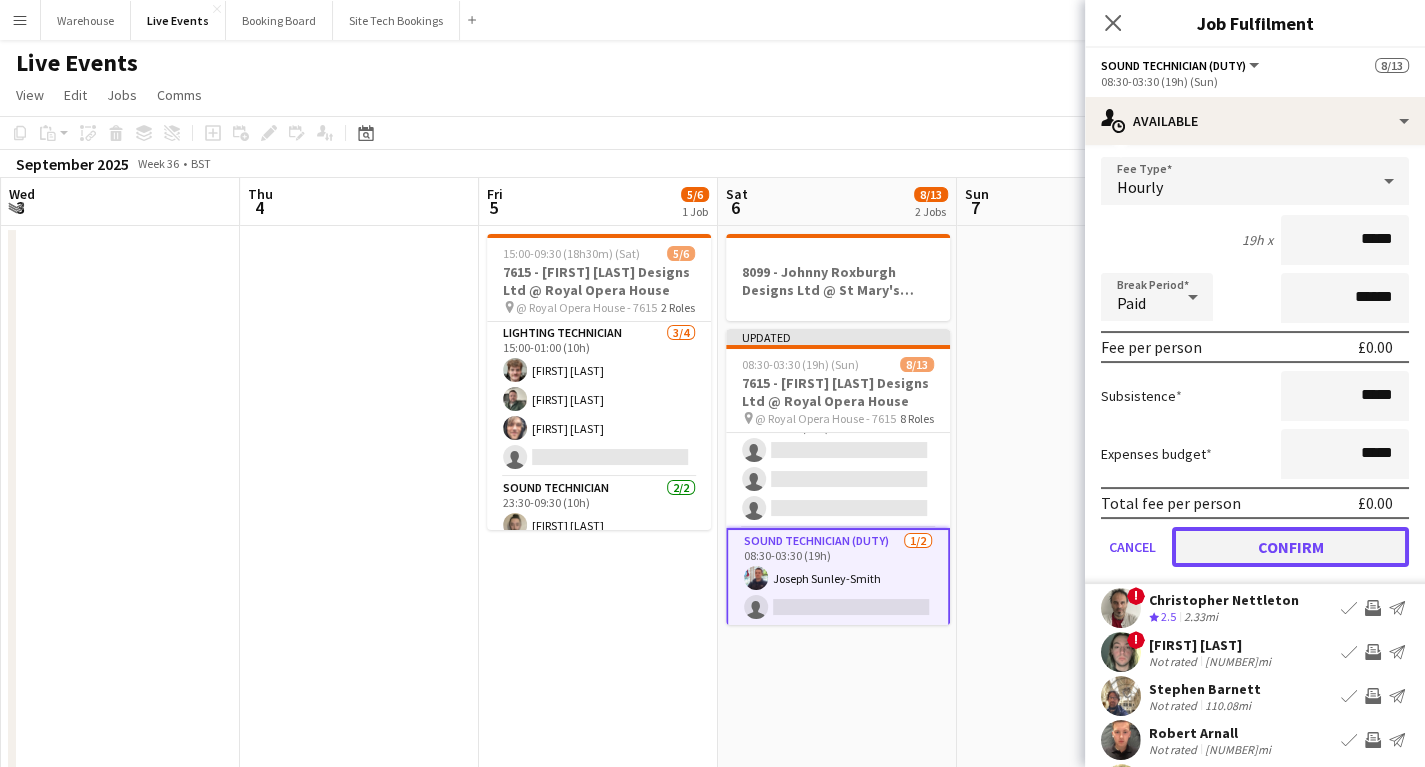 click on "Confirm" at bounding box center [1290, 547] 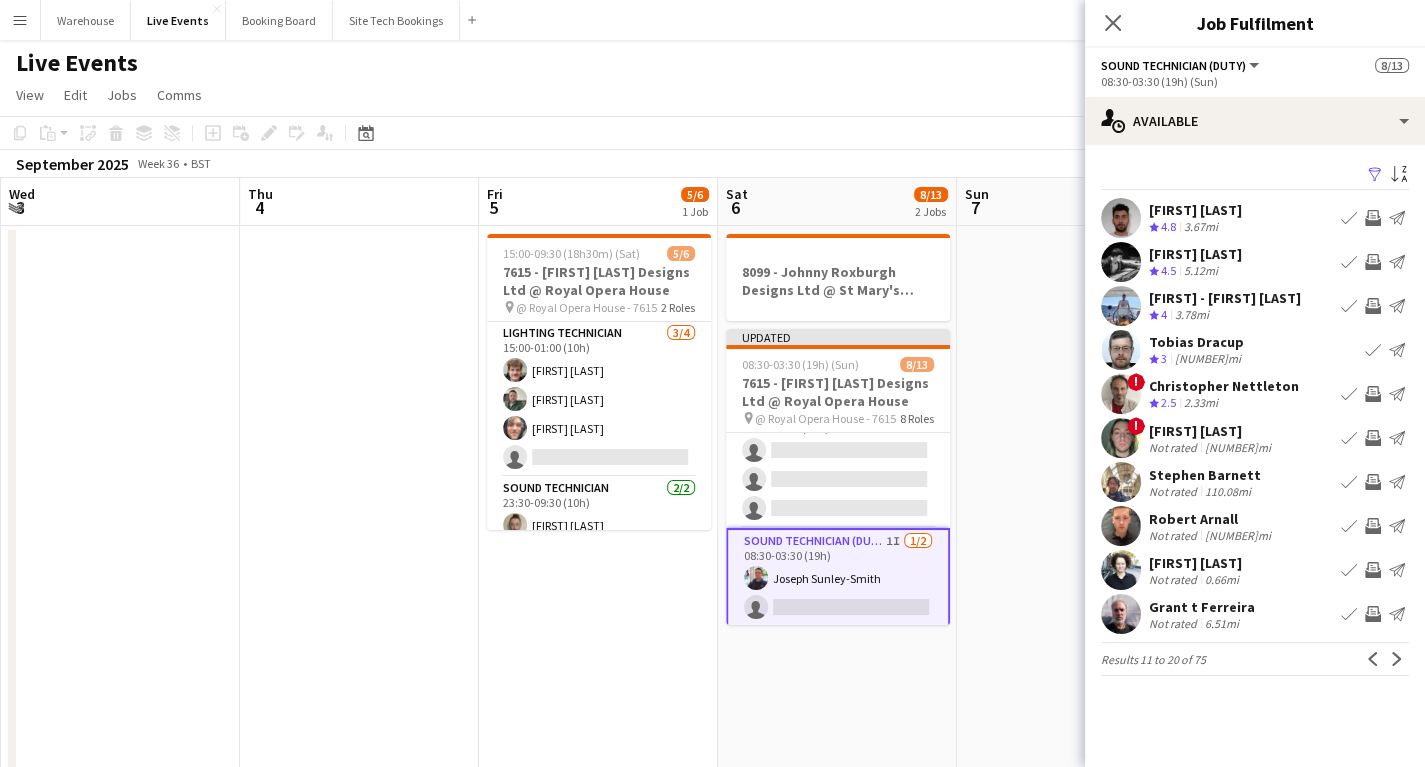 scroll, scrollTop: 0, scrollLeft: 0, axis: both 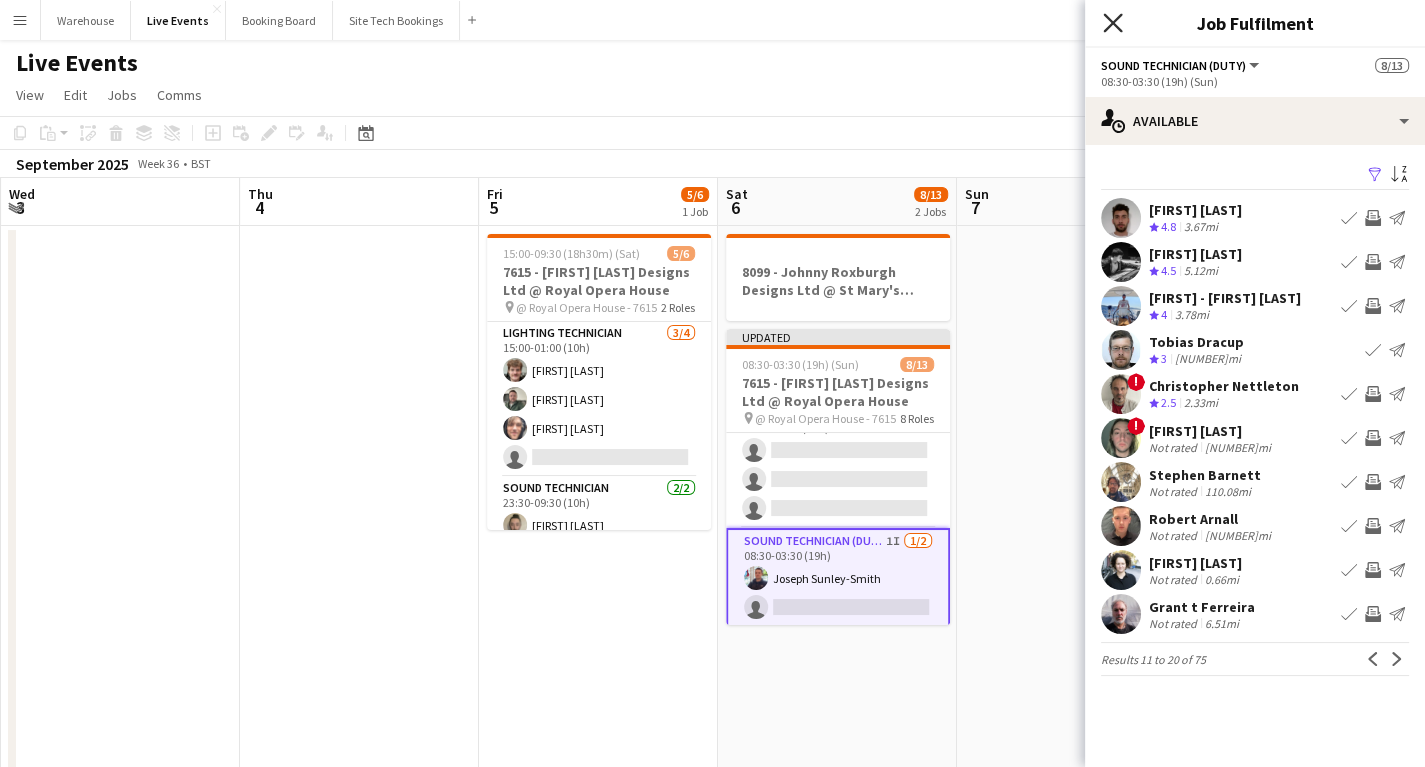 click 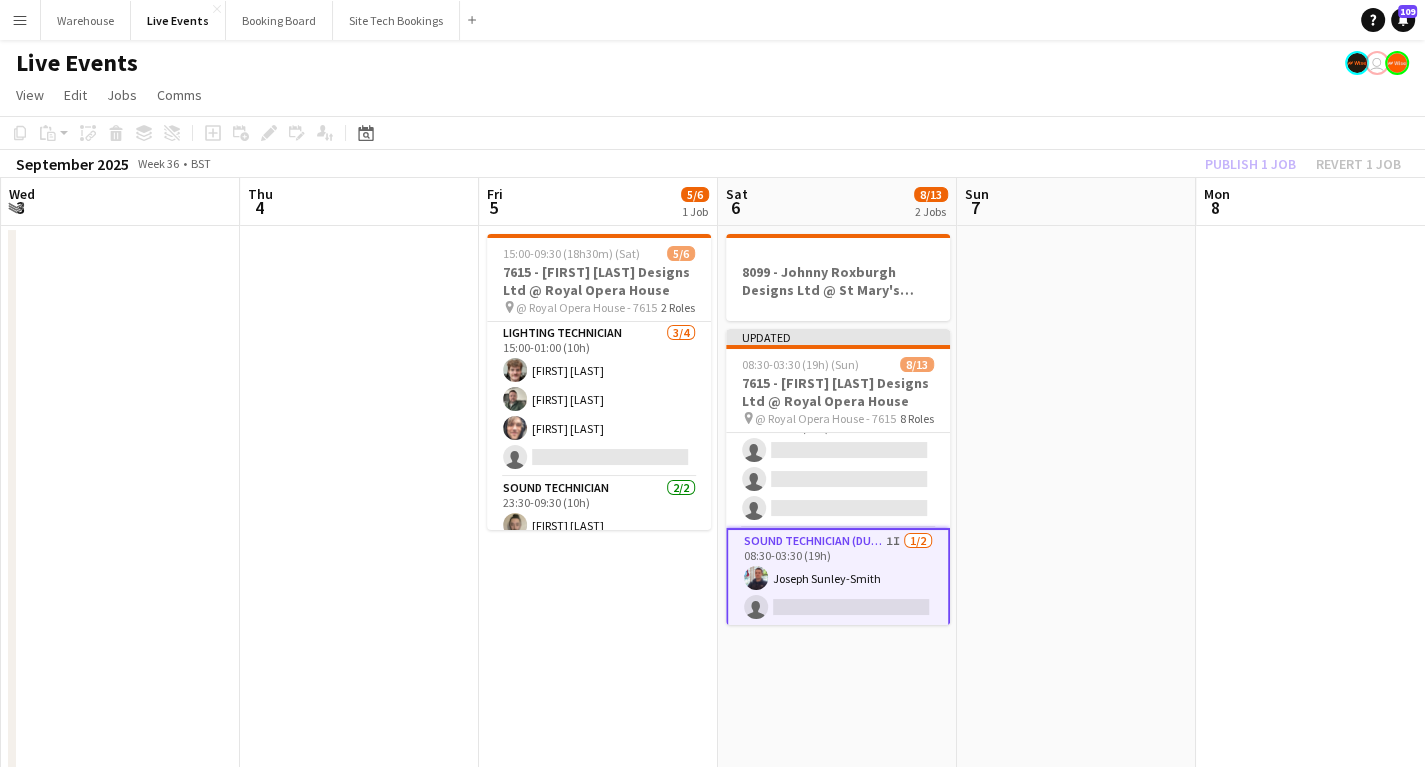 click on "15:00-09:30 (18h30m) (Sat)   5/6   7615 - [FIRST] [LAST] Designs Ltd @ Royal Opera House
pin
@ Royal Opera House - 7615   2 Roles   Lighting Technician   3/4   15:00-01:00 (10h)
[FIRST] [LAST] [FIRST] [LAST] [FIRST] [LAST]
single-neutral-actions
Sound Technician   2/2   23:30-09:30 (10h)
[FIRST] [LAST] [FIRST] [LAST]" at bounding box center [598, 785] 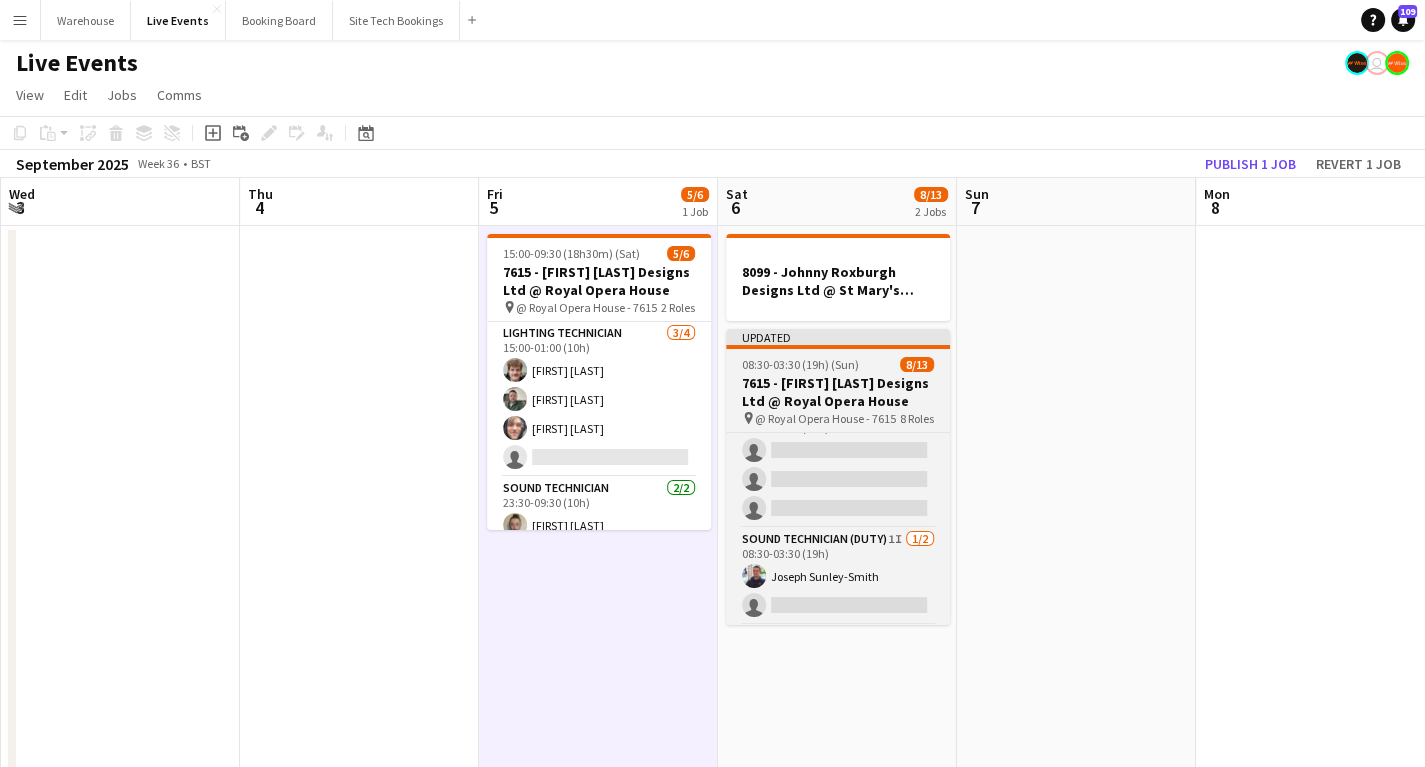 click on "7615 - [FIRST] [LAST] Designs Ltd @ Royal Opera House" at bounding box center (838, 392) 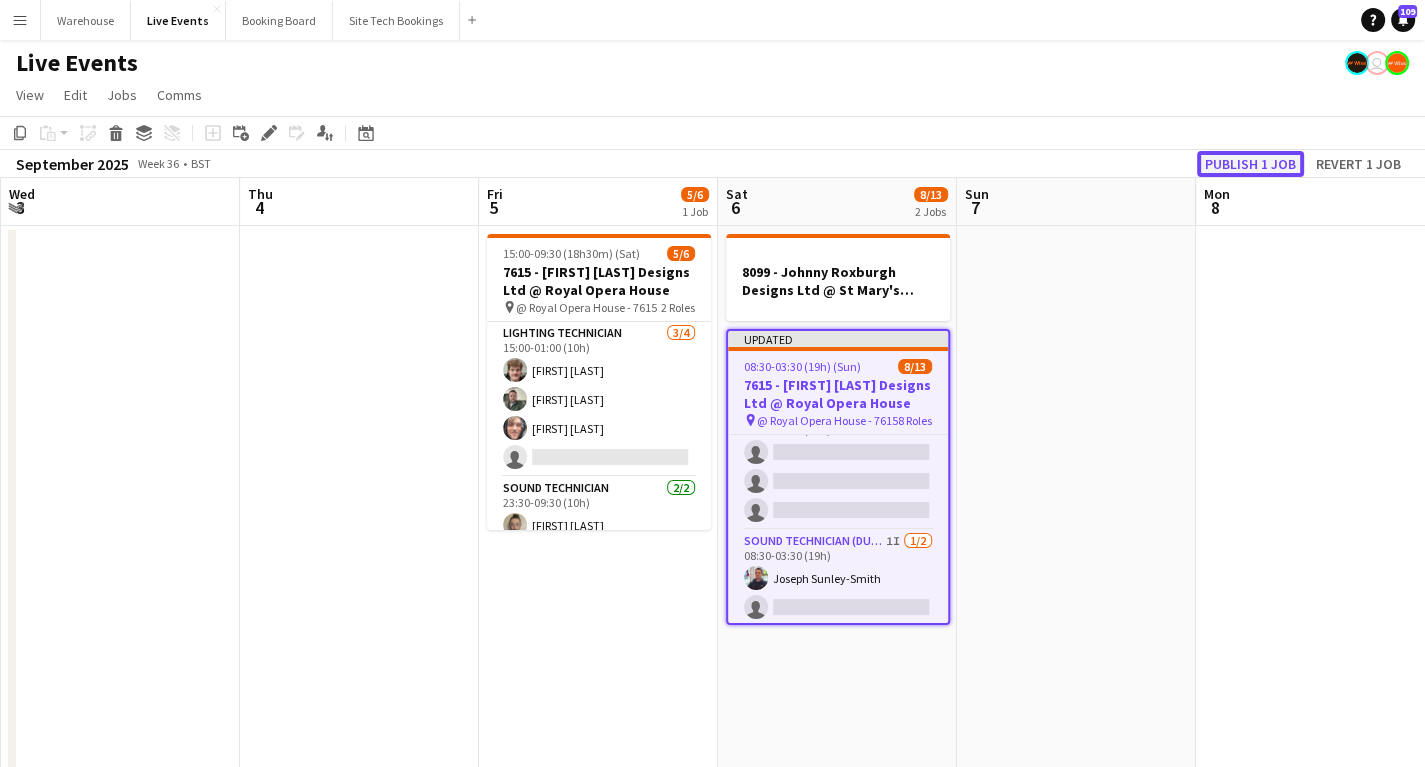 click on "Publish 1 job" 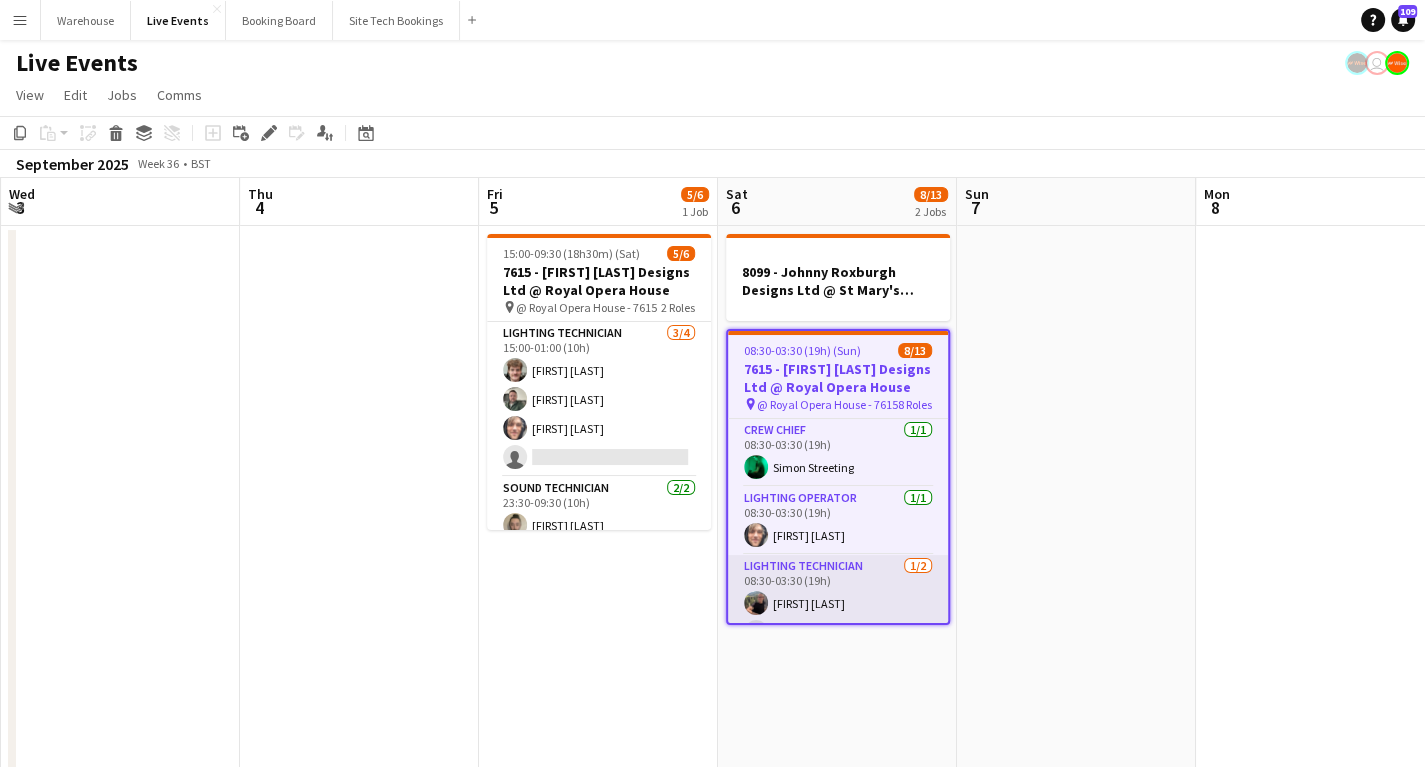 scroll, scrollTop: 80, scrollLeft: 0, axis: vertical 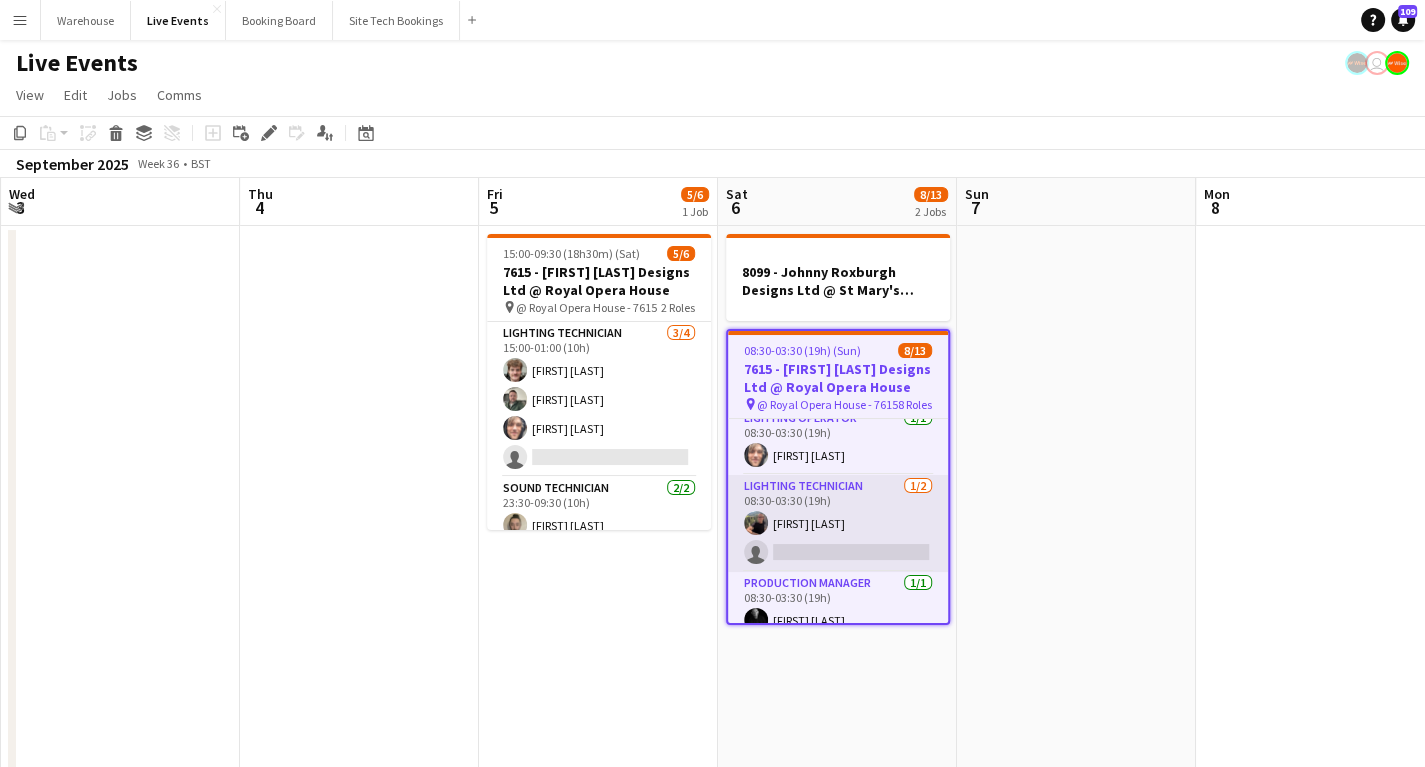 click on "Lighting Technician   1/2   08:30-03:30 (19h)
[FIRST] [LAST]
single-neutral-actions" at bounding box center (838, 523) 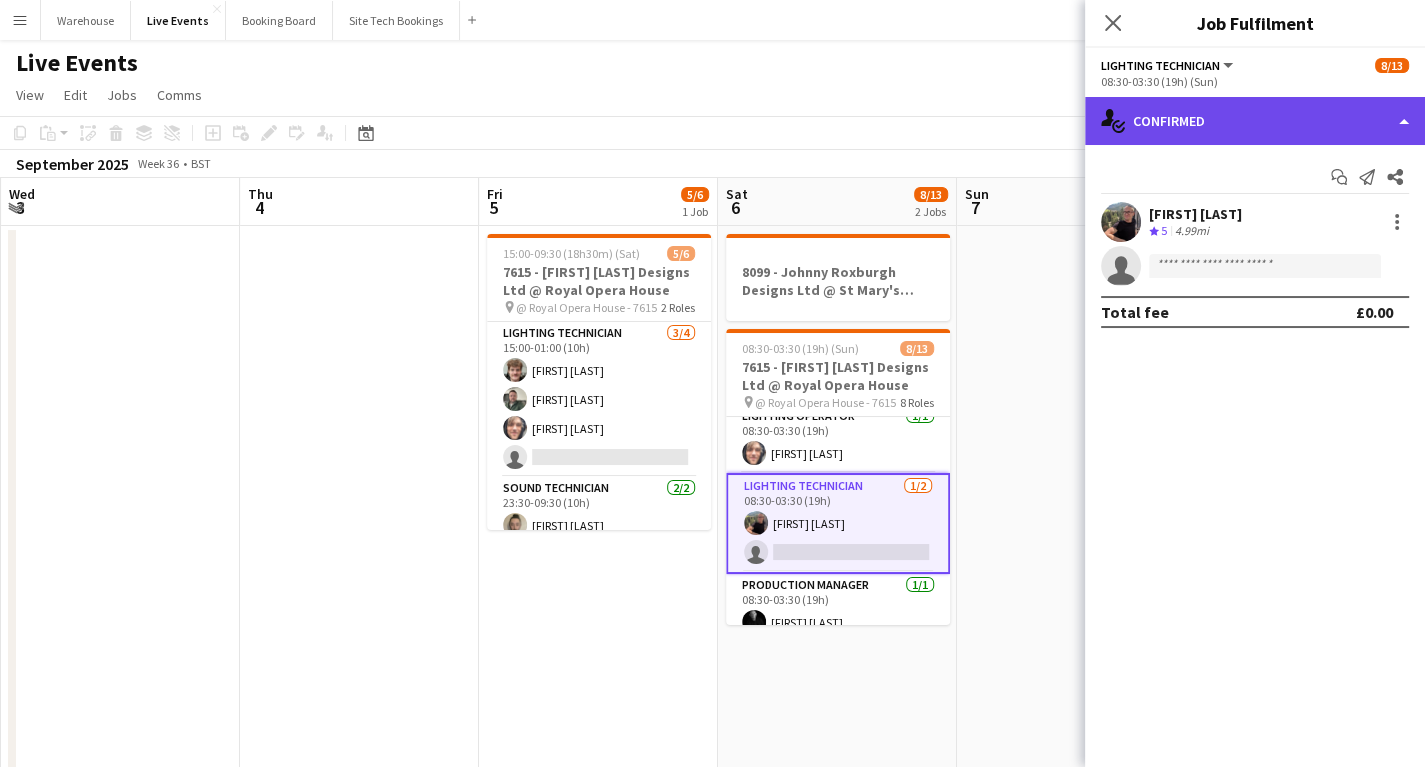 click on "single-neutral-actions-check-2
Confirmed" 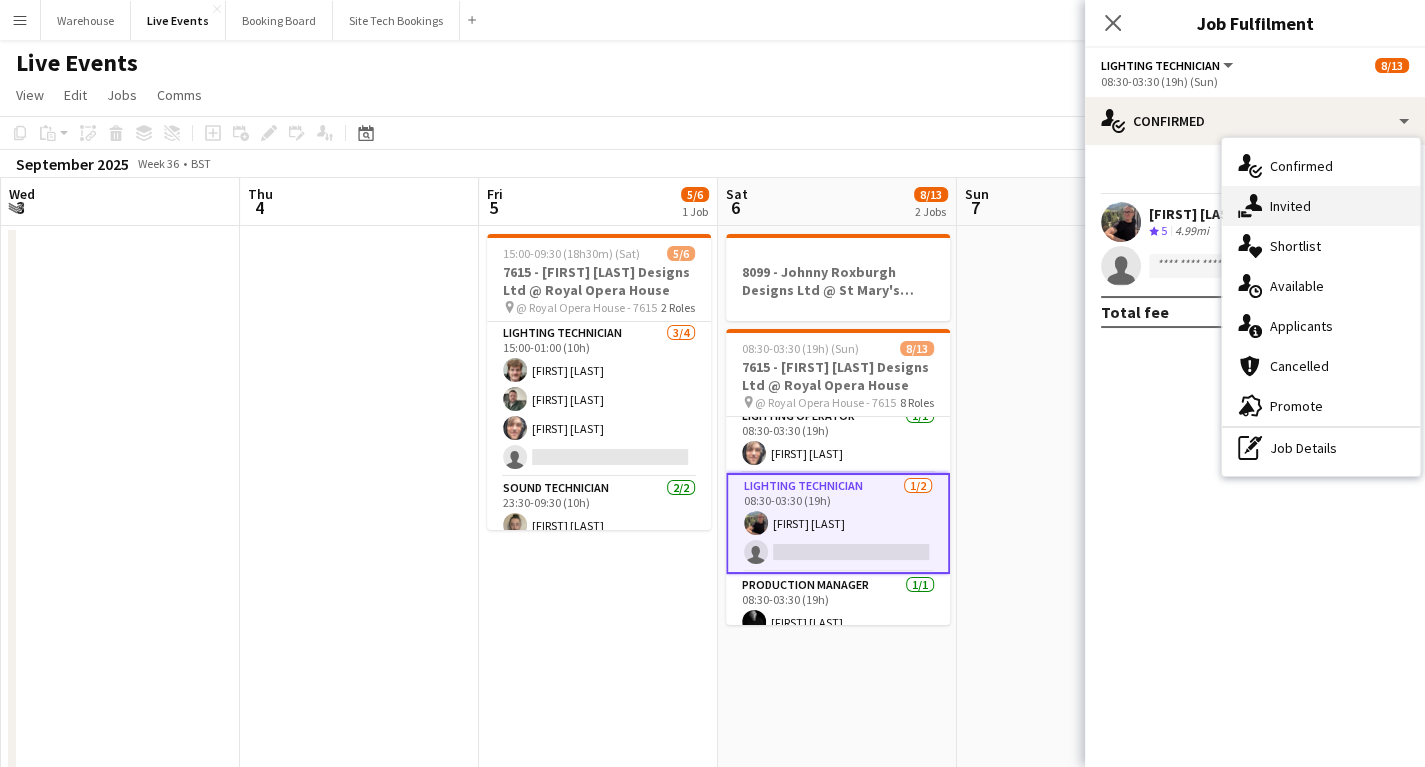 click on "single-neutral-actions-share-1
Invited" at bounding box center [1321, 206] 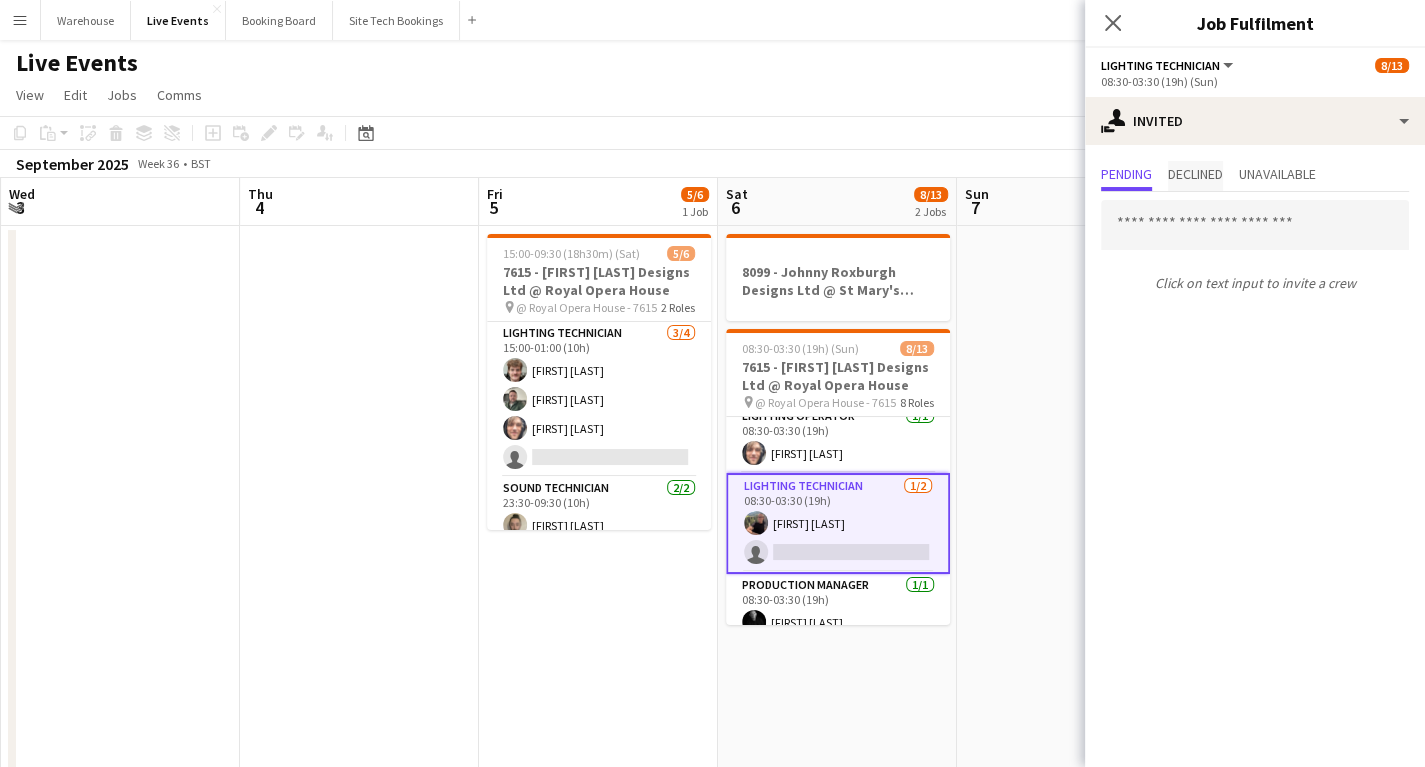click on "Declined" at bounding box center [1195, 174] 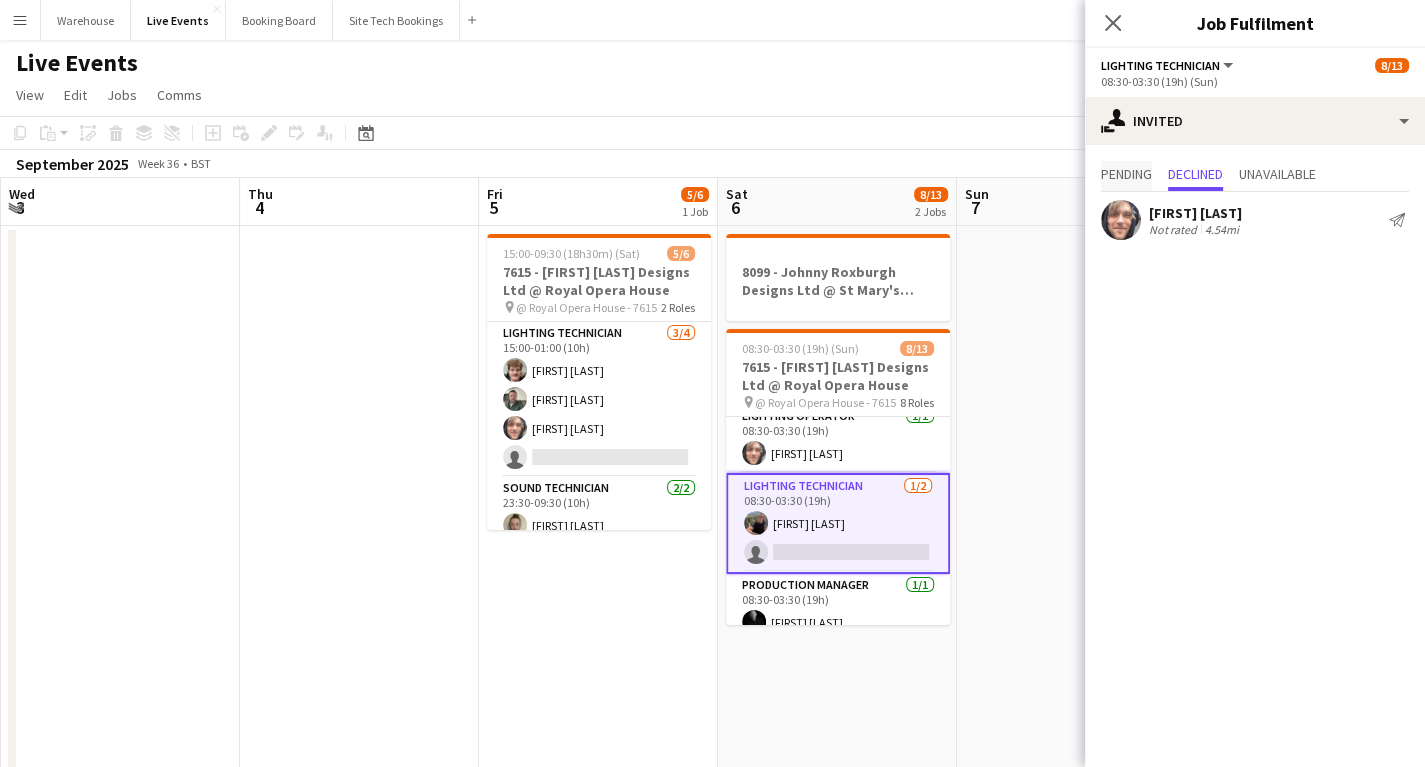 click on "Pending" at bounding box center (1126, 174) 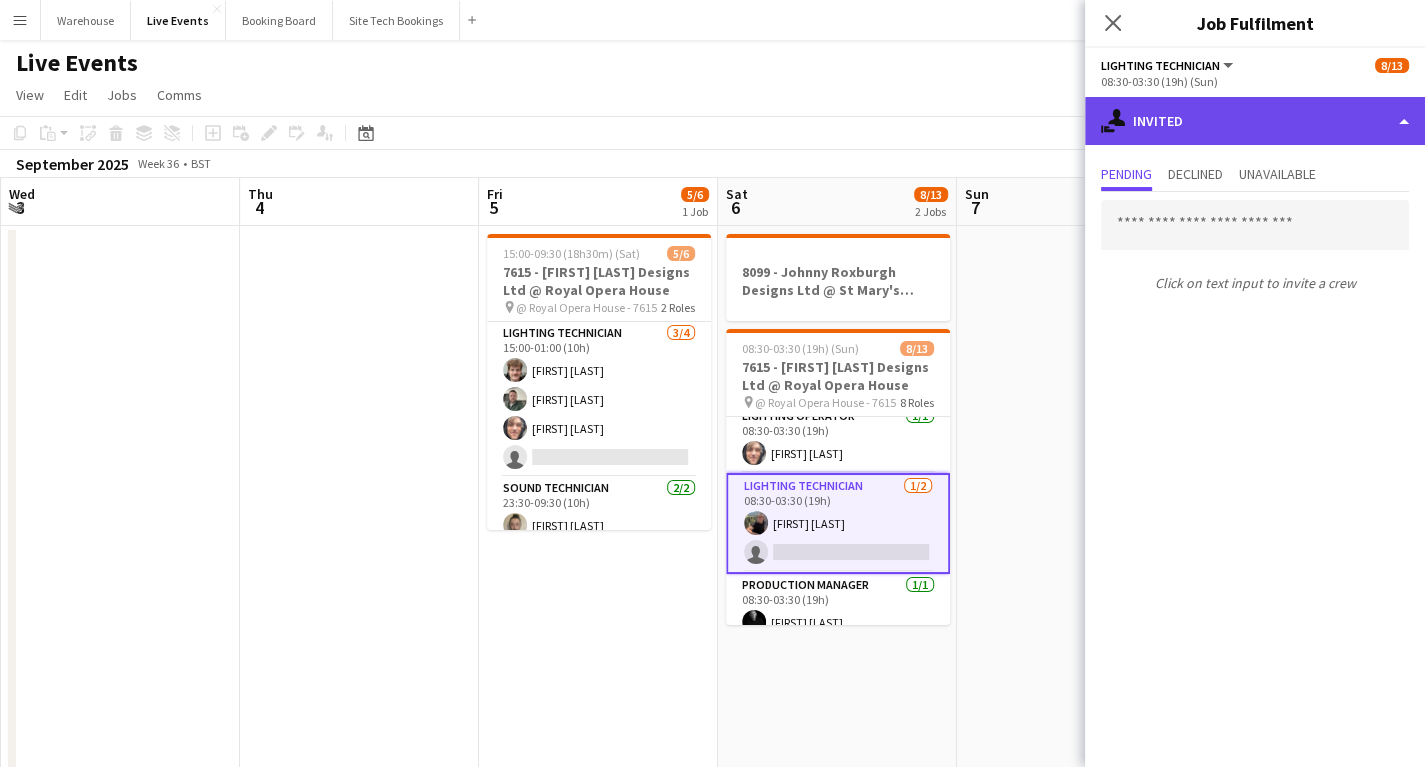 click on "single-neutral-actions-share-1
Invited" 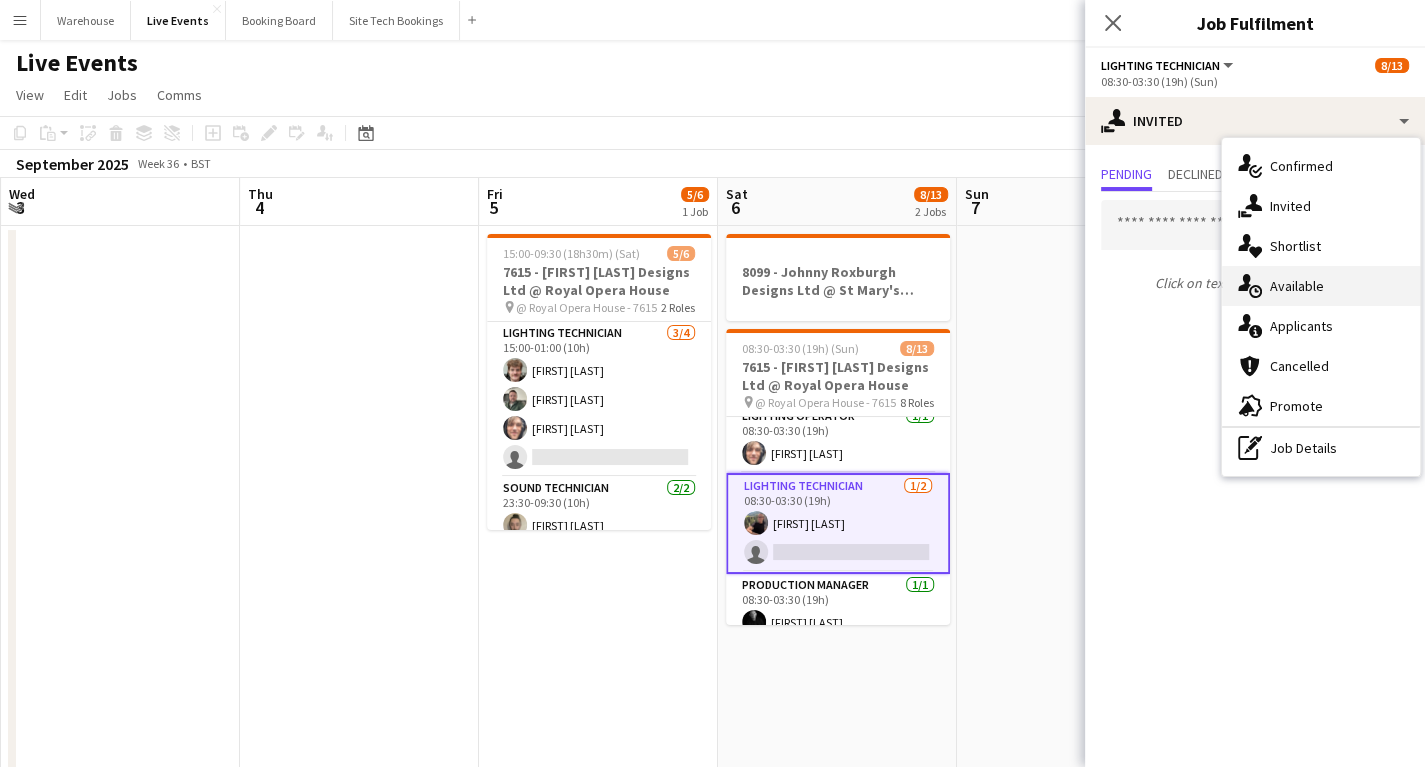 click on "single-neutral-actions-upload
Available" at bounding box center (1321, 286) 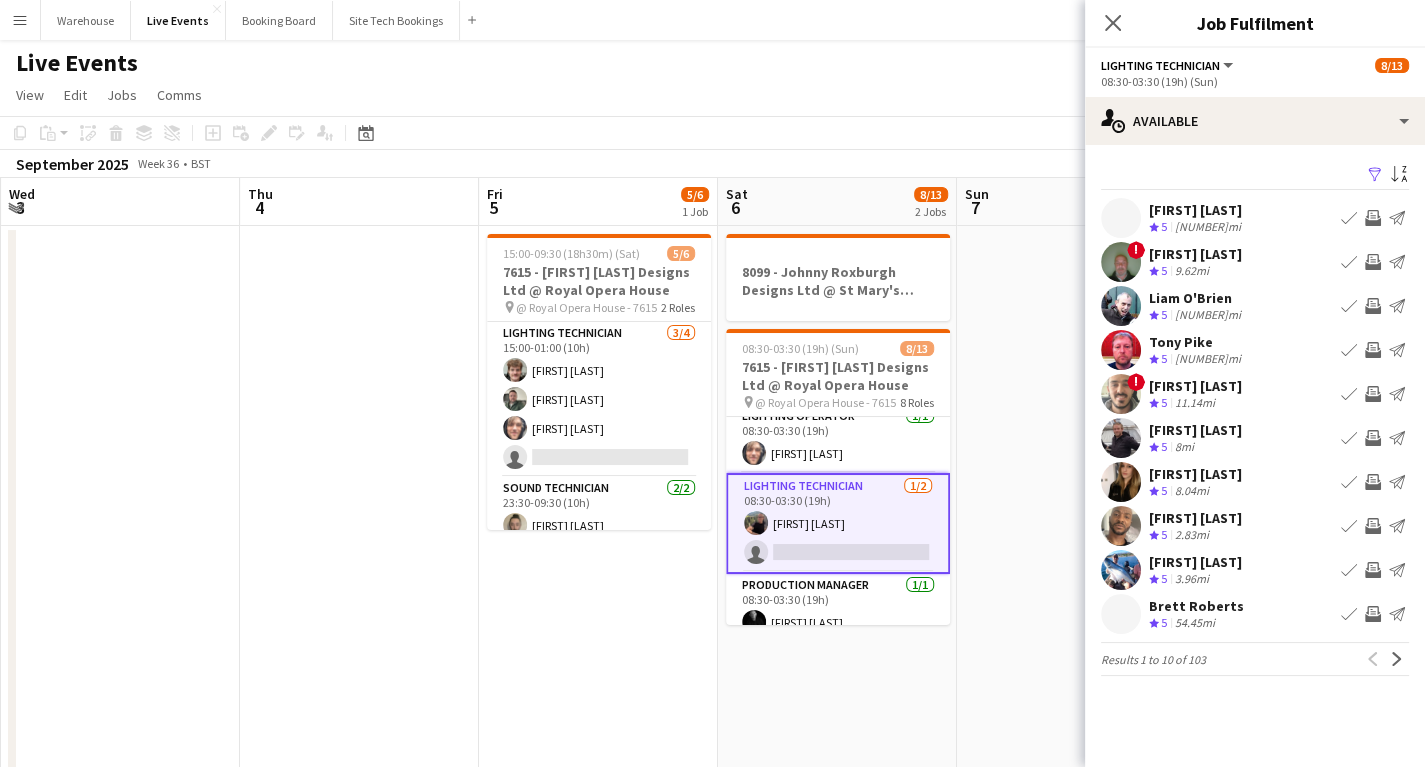 scroll, scrollTop: 0, scrollLeft: 0, axis: both 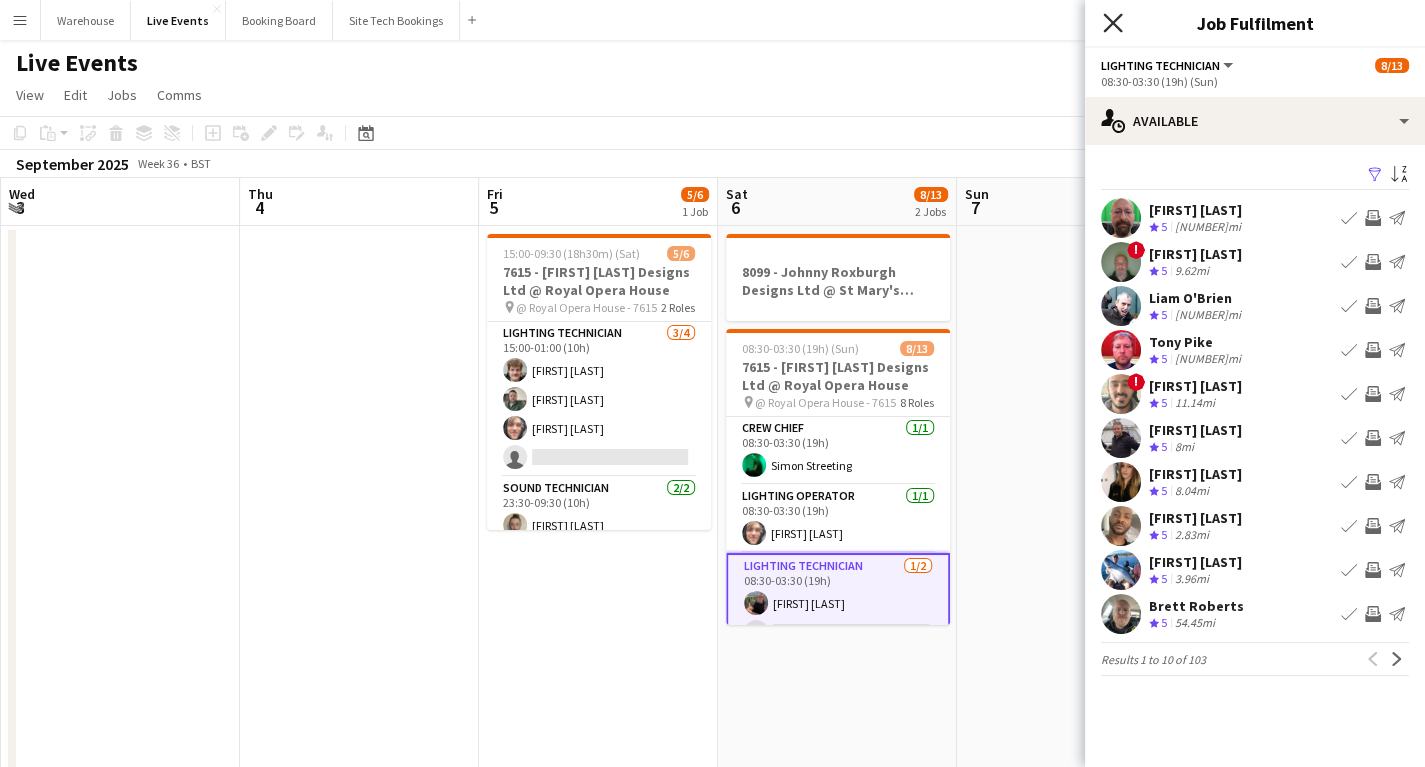 click on "Close pop-in" 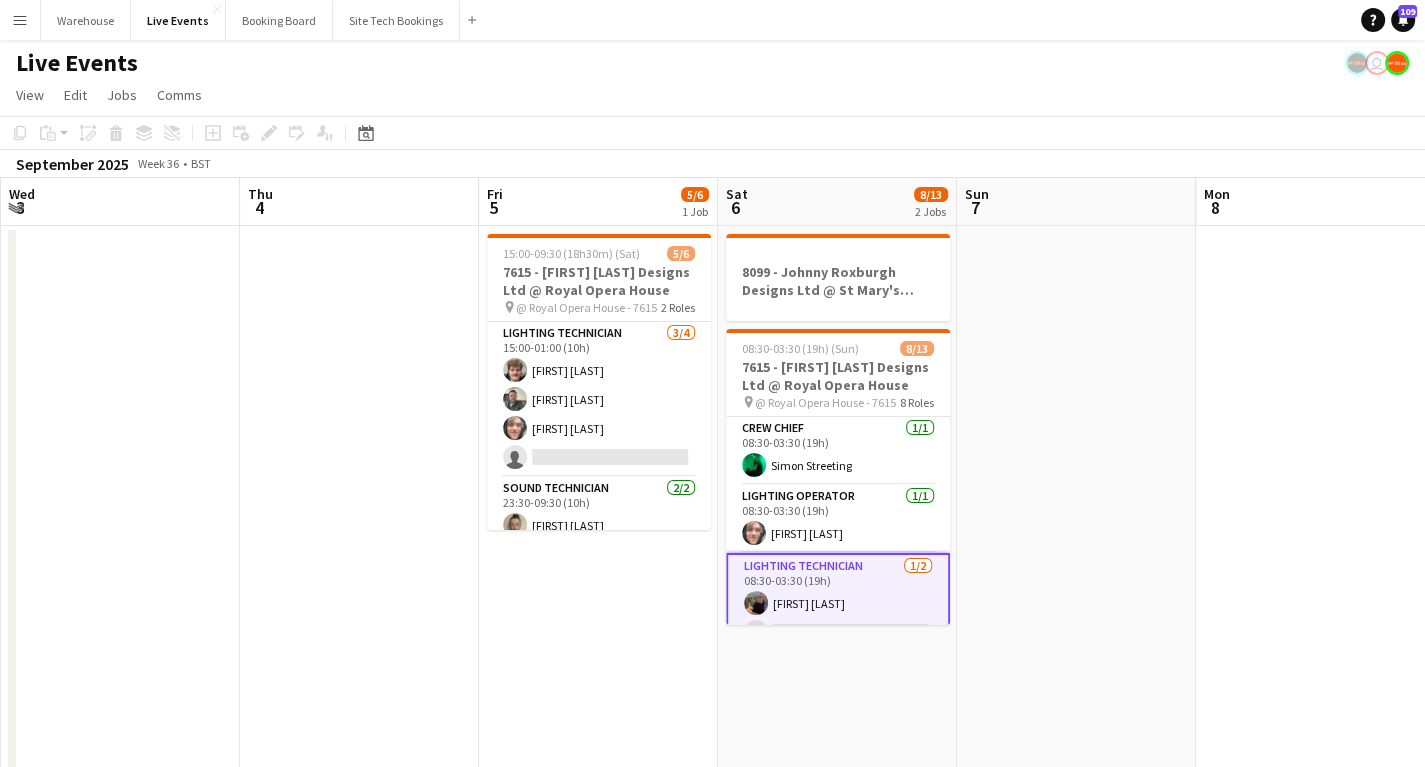 click at bounding box center (1076, 785) 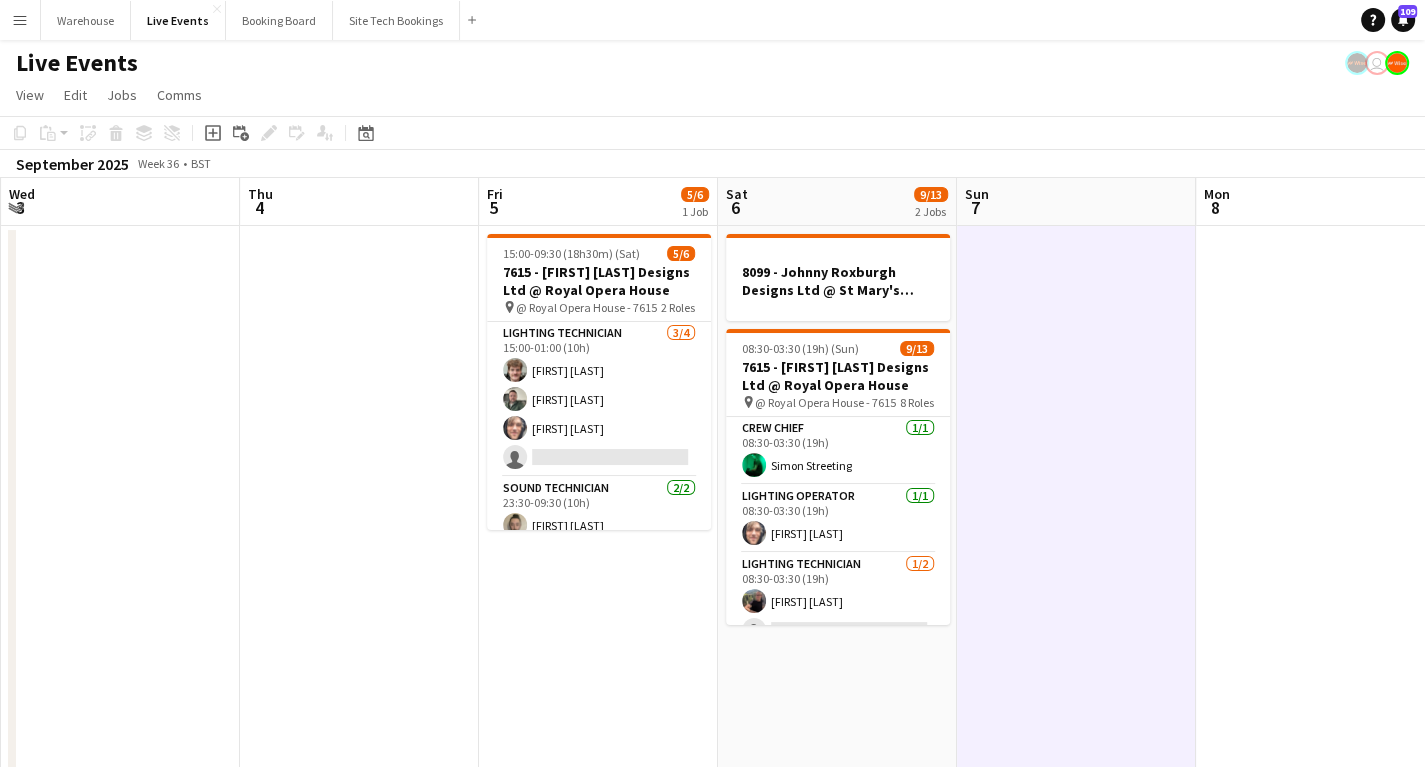 click at bounding box center (120, 785) 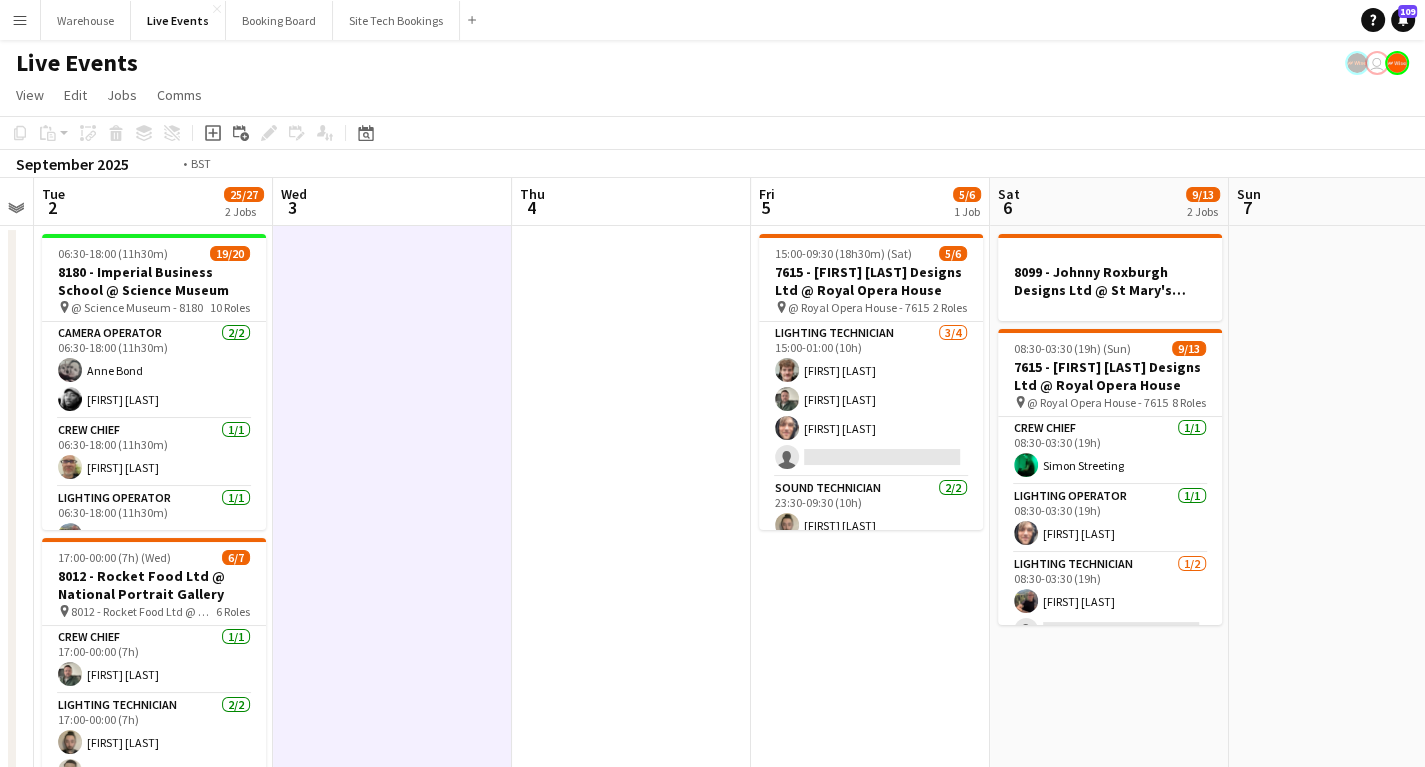 drag, startPoint x: 249, startPoint y: 468, endPoint x: 844, endPoint y: 441, distance: 595.6123 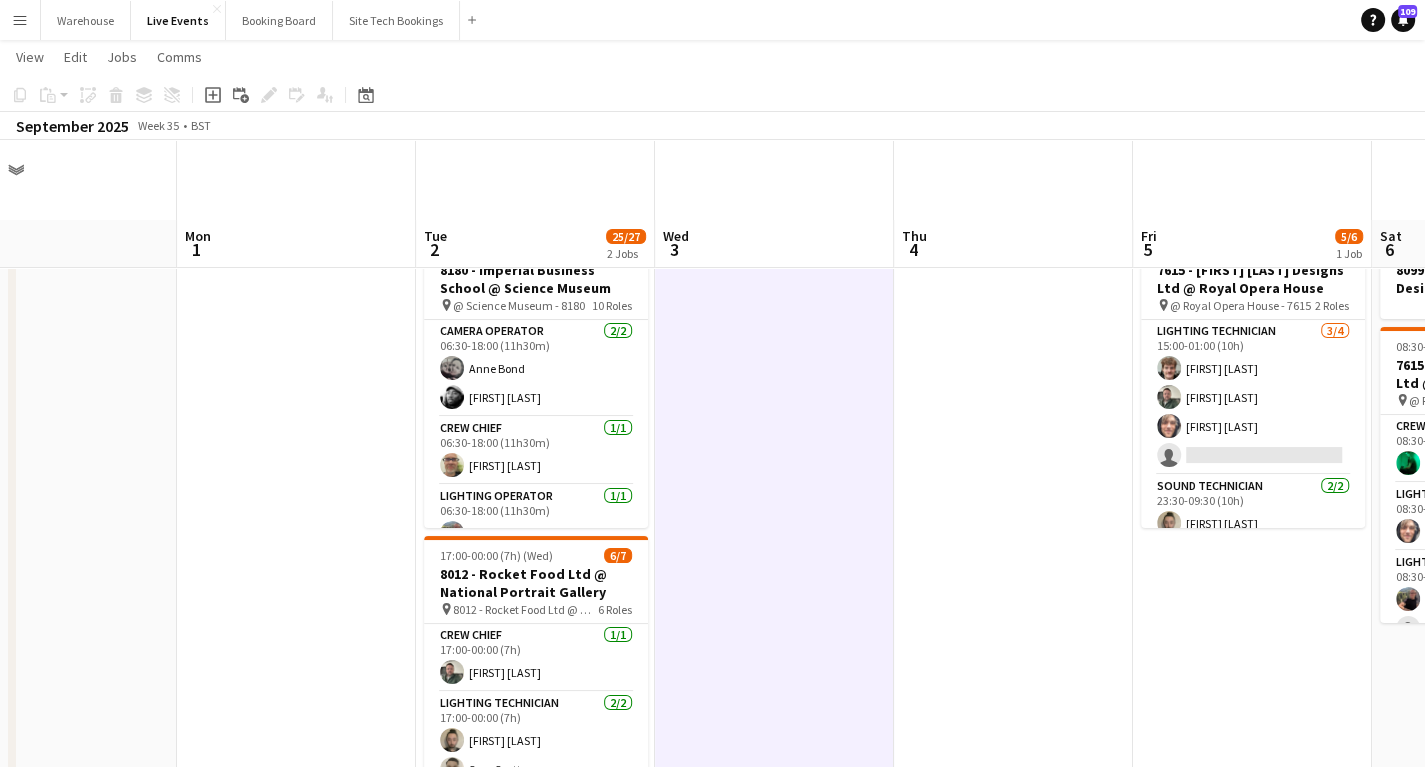 scroll, scrollTop: 160, scrollLeft: 0, axis: vertical 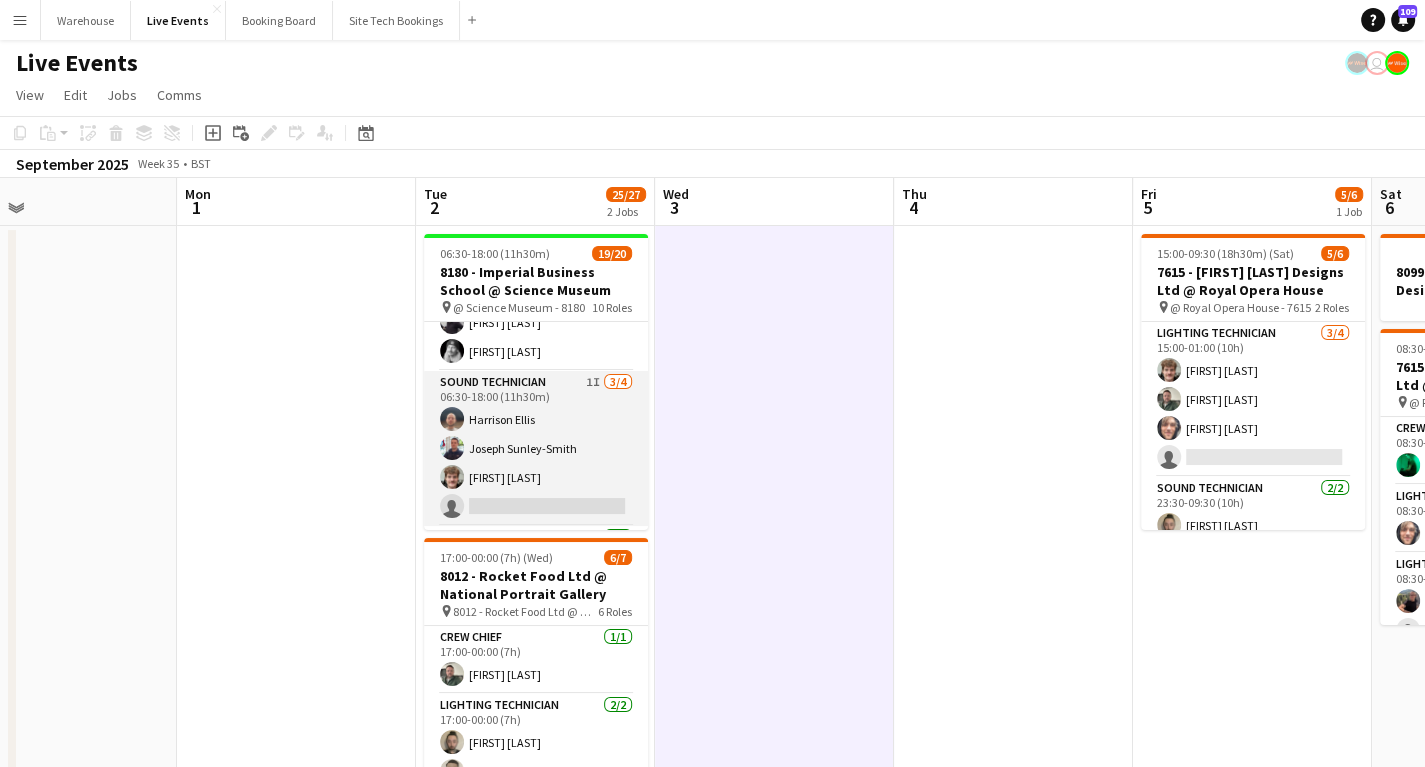 click on "Sound Technician   1I   3/4   06:30-18:00 (11h30m)
Harrison Ellis Joseph Sunley-Smith James Tillen
single-neutral-actions" at bounding box center [536, 448] 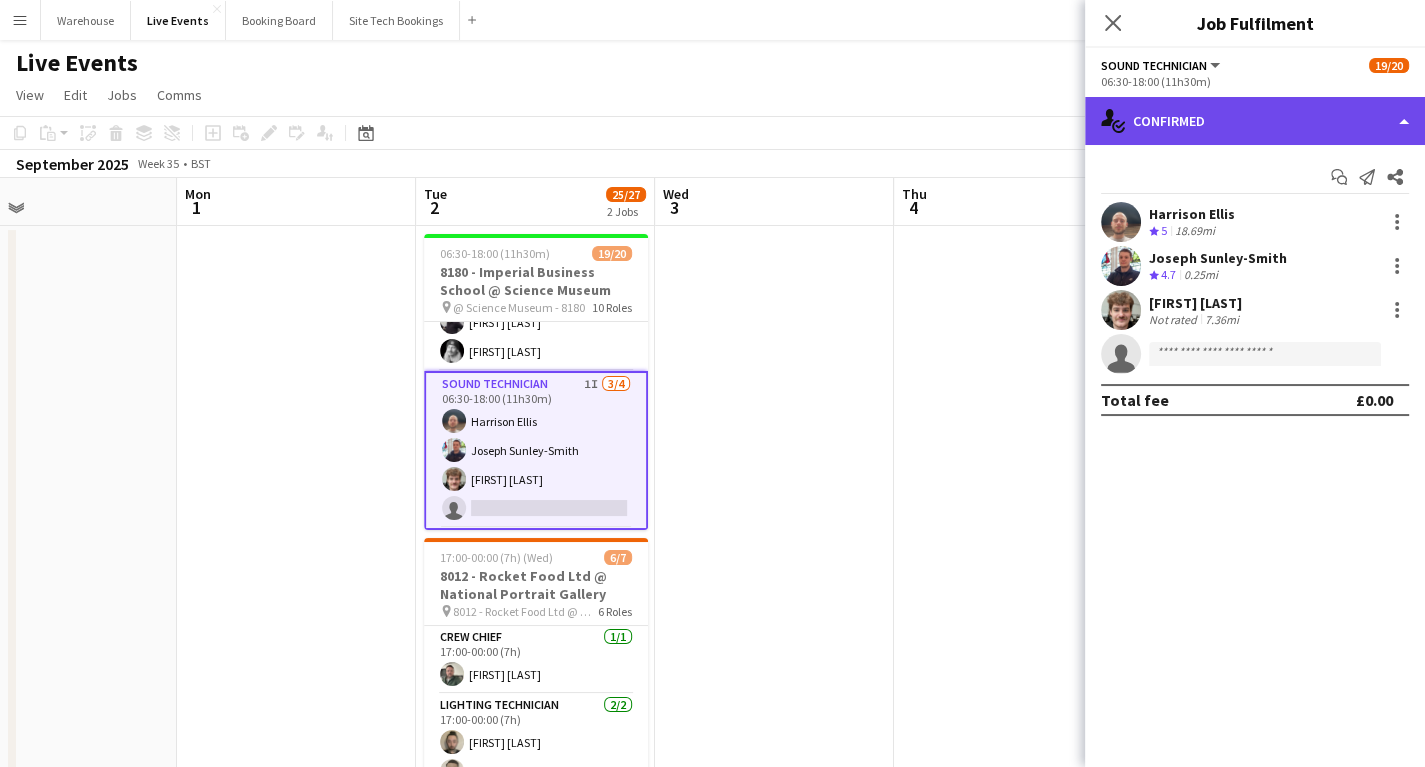 click on "single-neutral-actions-check-2
Confirmed" 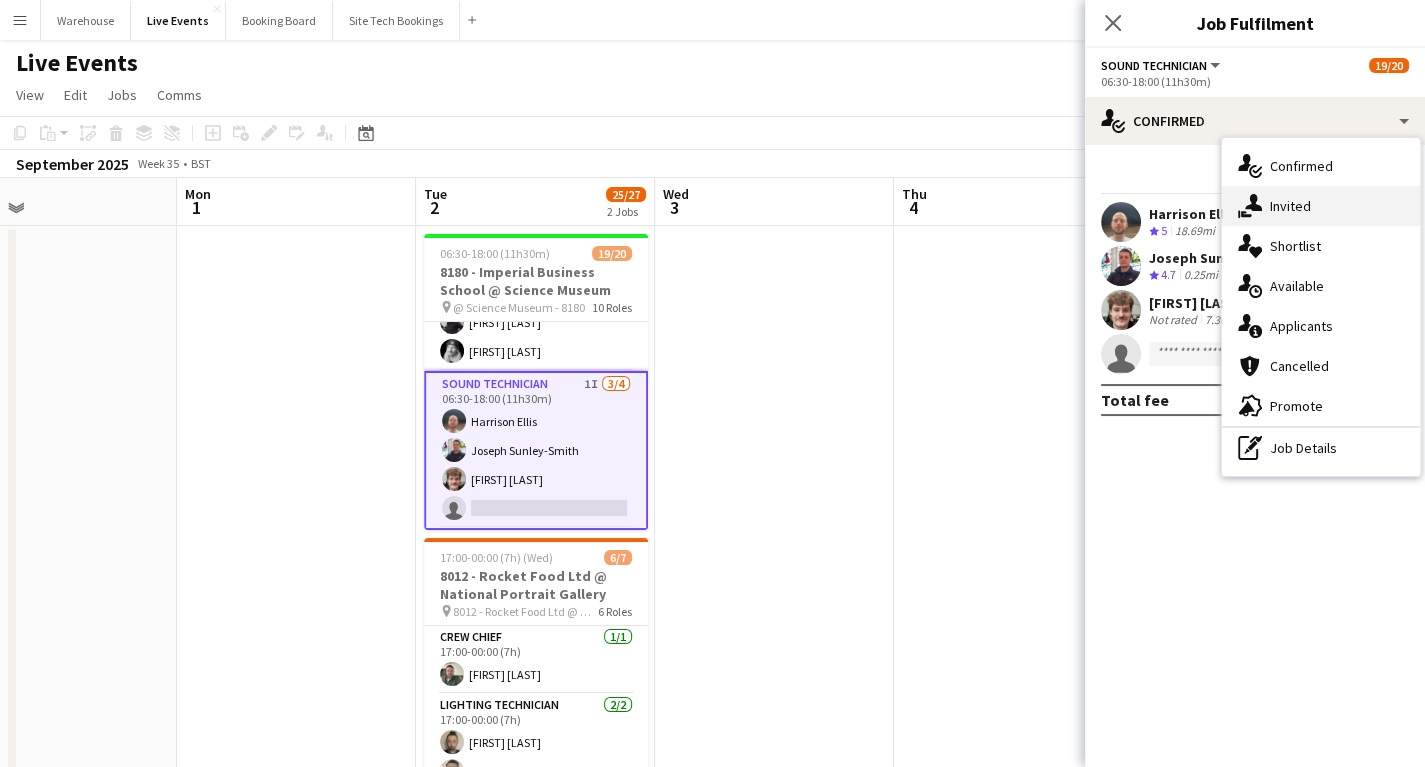 click on "single-neutral-actions-share-1
Invited" at bounding box center [1321, 206] 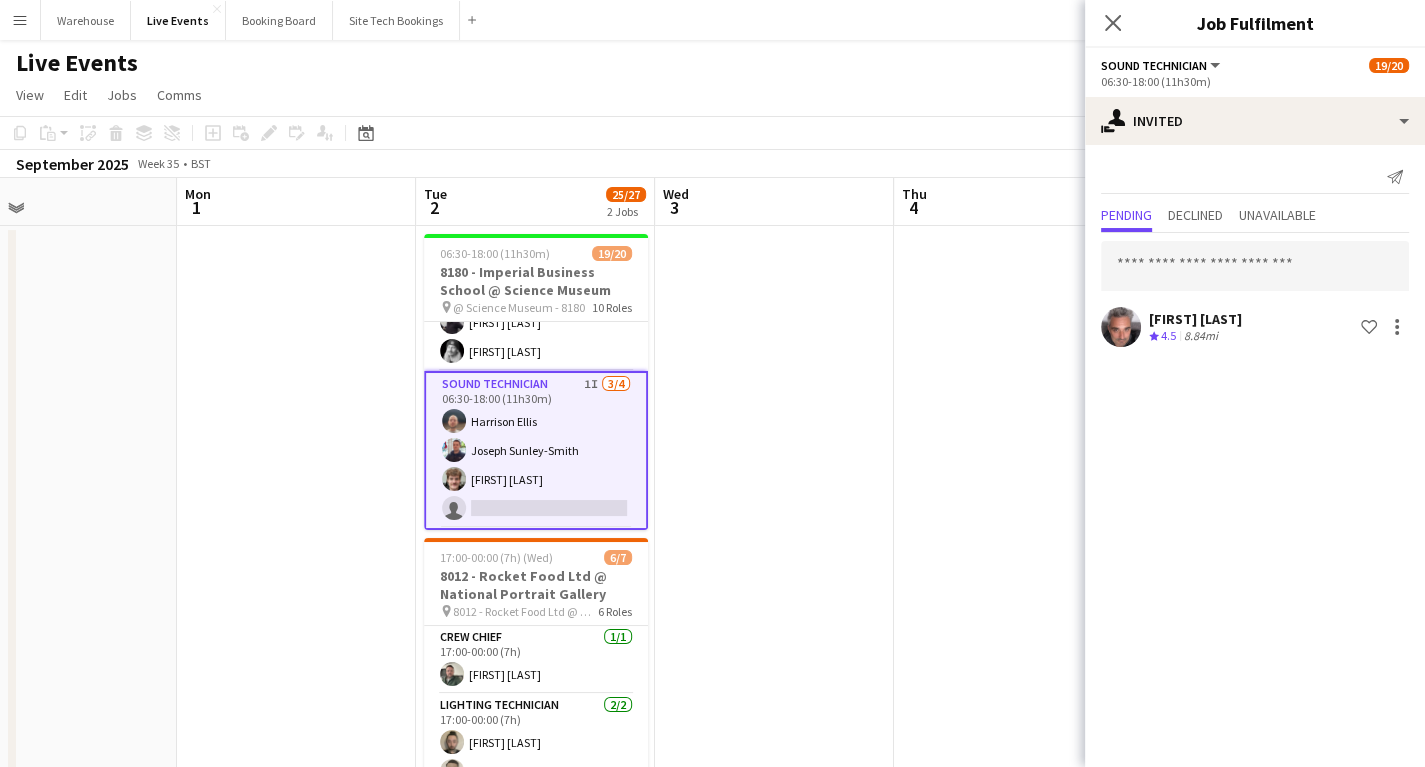 click 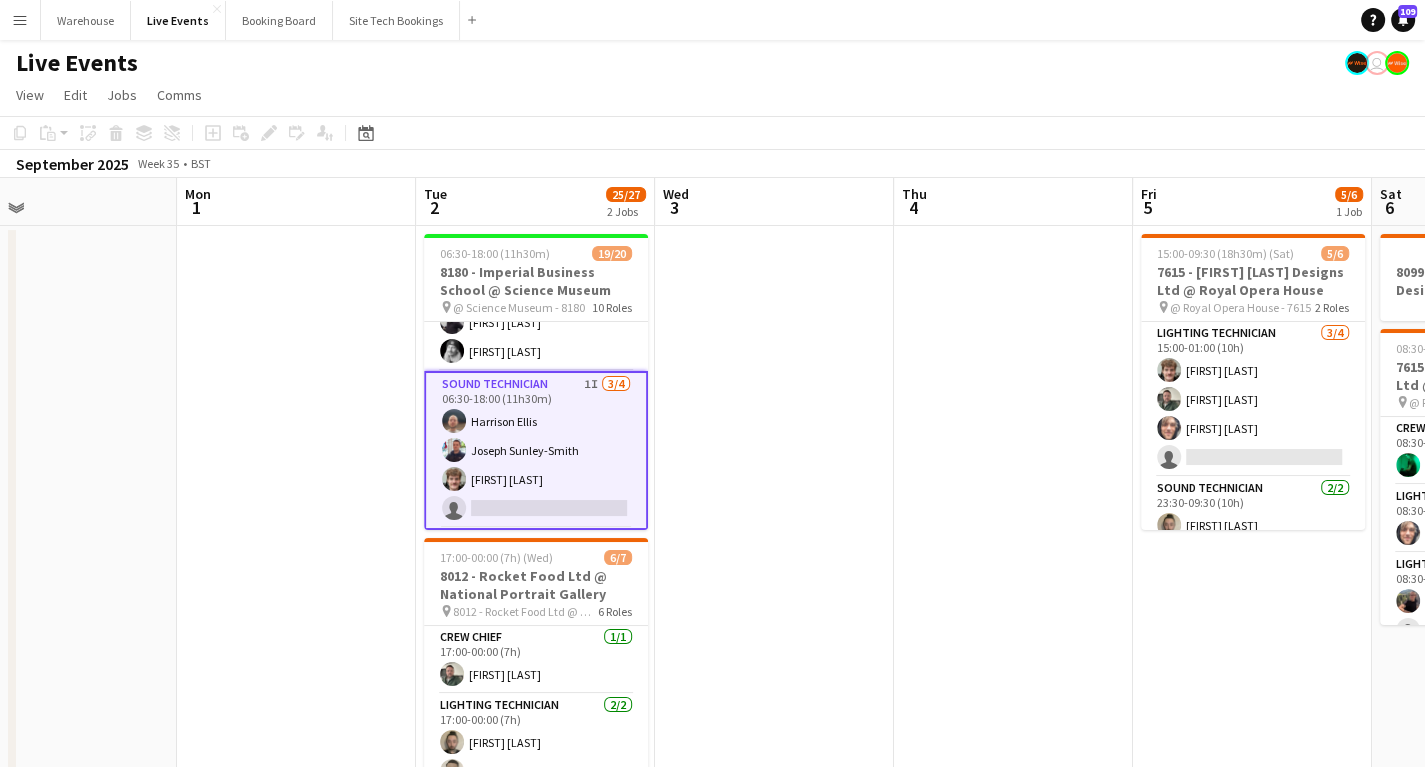 drag, startPoint x: 243, startPoint y: 474, endPoint x: 820, endPoint y: 479, distance: 577.02167 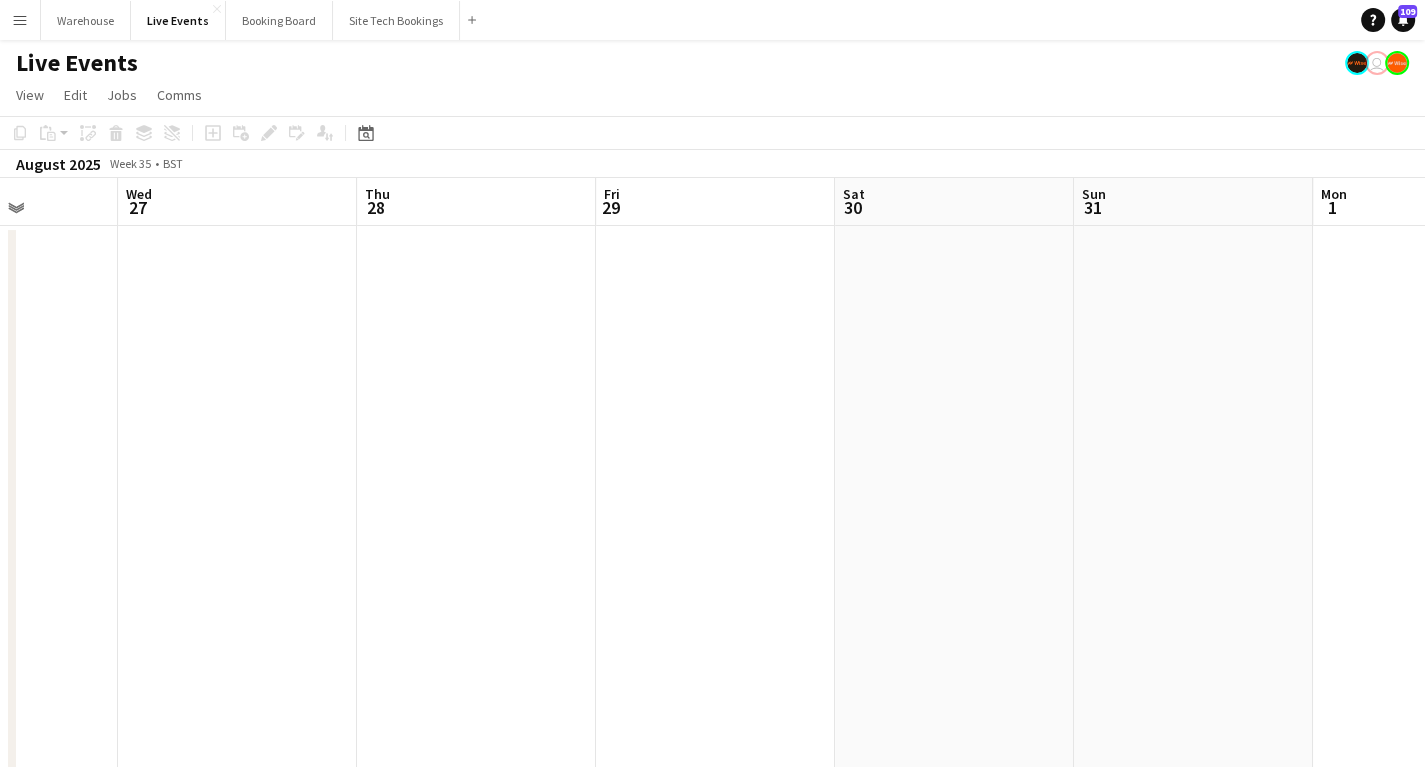 drag, startPoint x: 562, startPoint y: 524, endPoint x: 1015, endPoint y: 513, distance: 453.13354 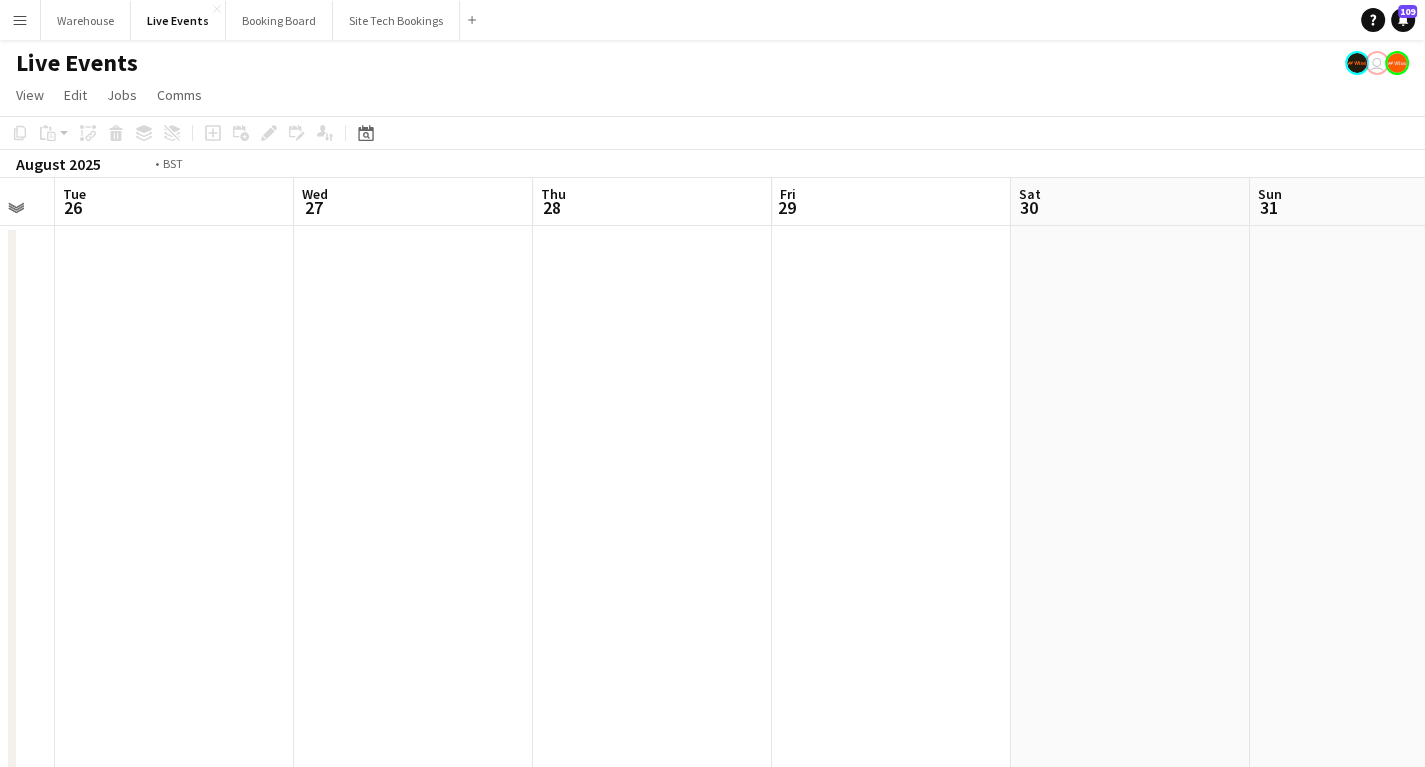 drag, startPoint x: 782, startPoint y: 544, endPoint x: 1177, endPoint y: 546, distance: 395.00507 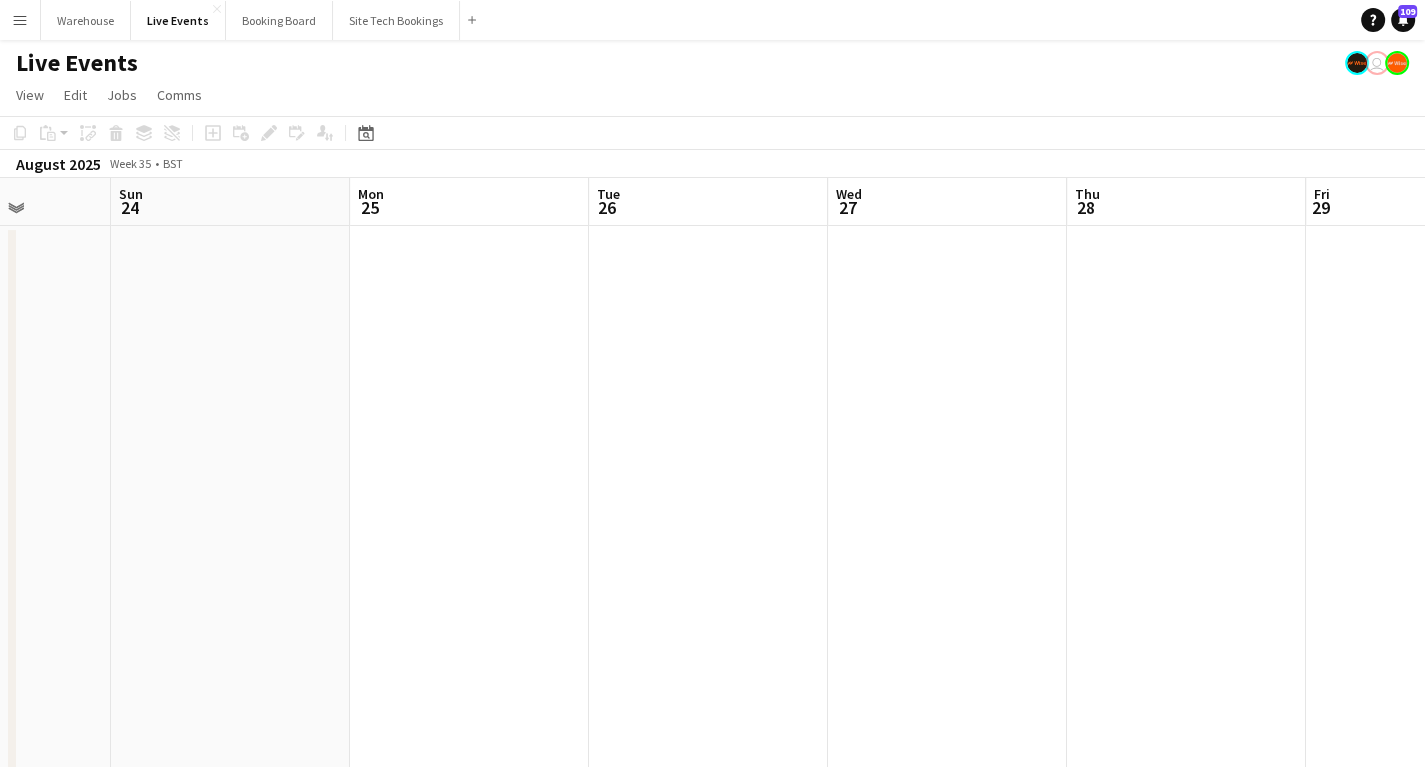 drag, startPoint x: 707, startPoint y: 550, endPoint x: 1093, endPoint y: 553, distance: 386.01166 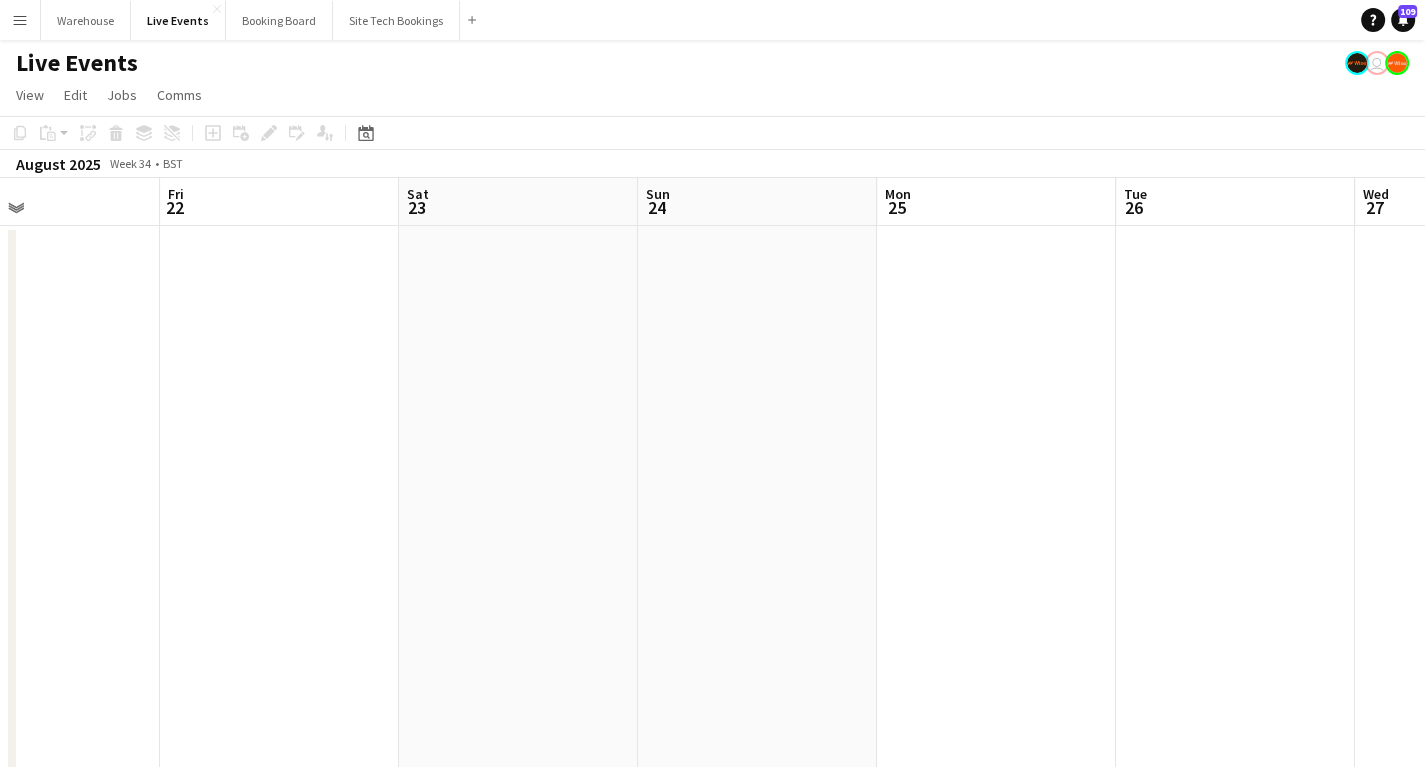 drag, startPoint x: 923, startPoint y: 564, endPoint x: 1005, endPoint y: 577, distance: 83.02409 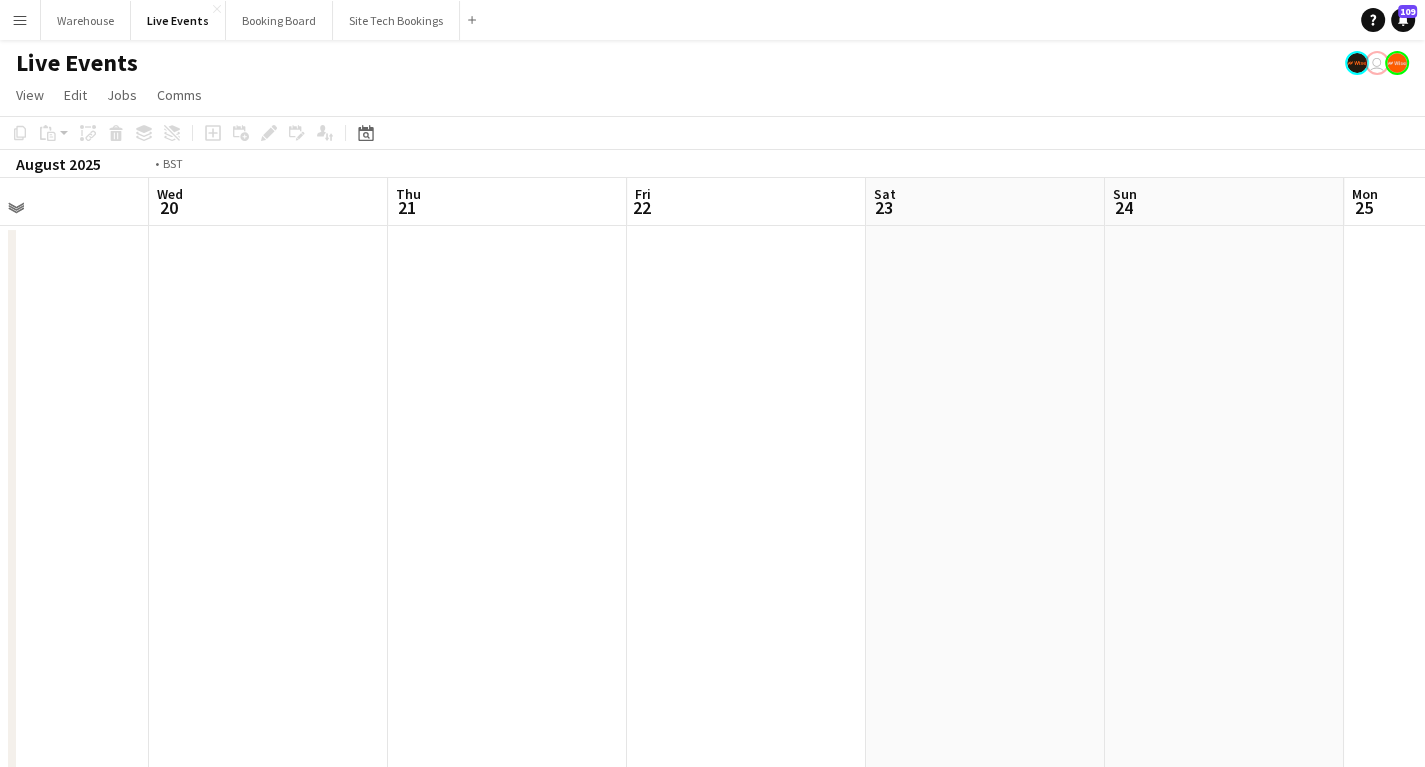 drag, startPoint x: 1104, startPoint y: 588, endPoint x: 1180, endPoint y: 580, distance: 76.41989 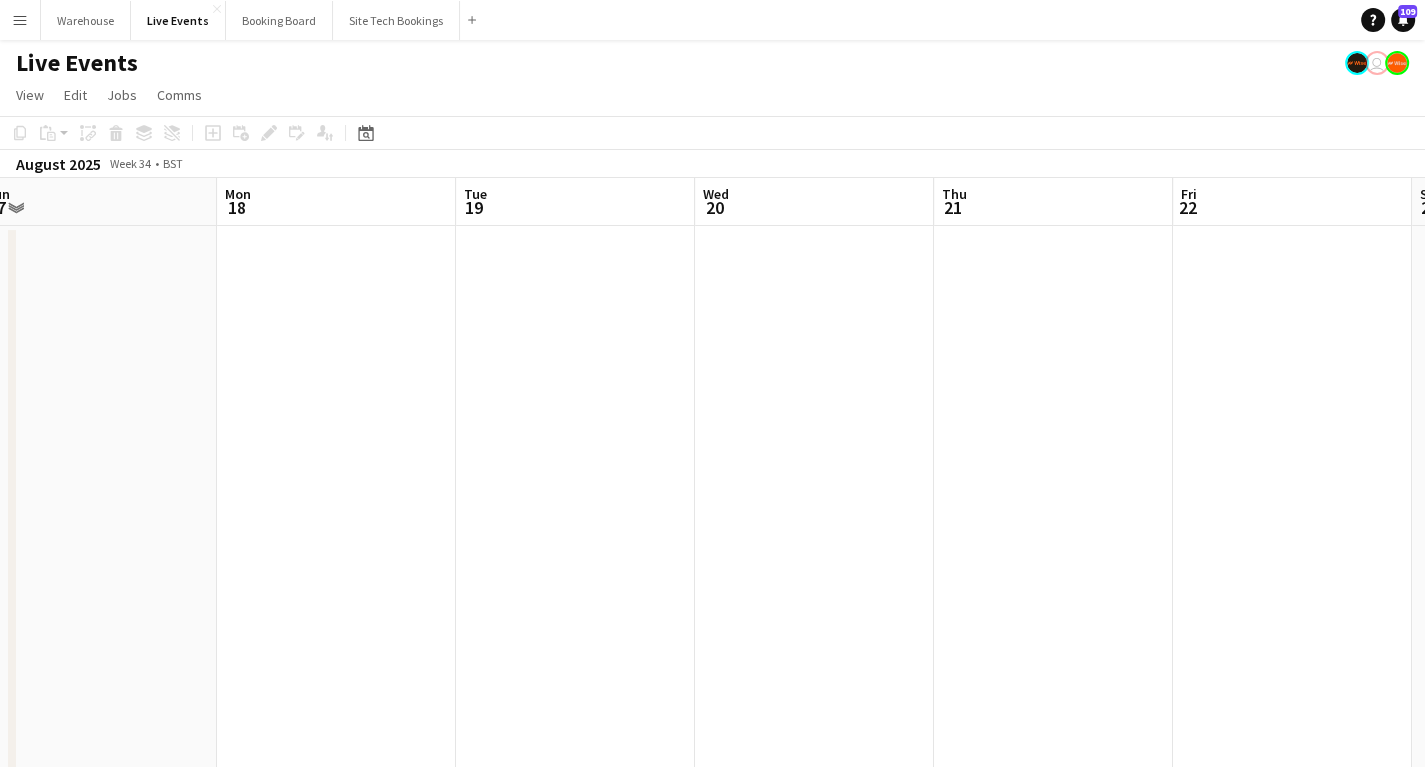click on "Fri   15   Sat   16   Sun   17   Mon   18   Tue   19   Wed   20   Thu   21   Fri   22   Sat   23   Sun   24   Mon   25" at bounding box center (712, 761) 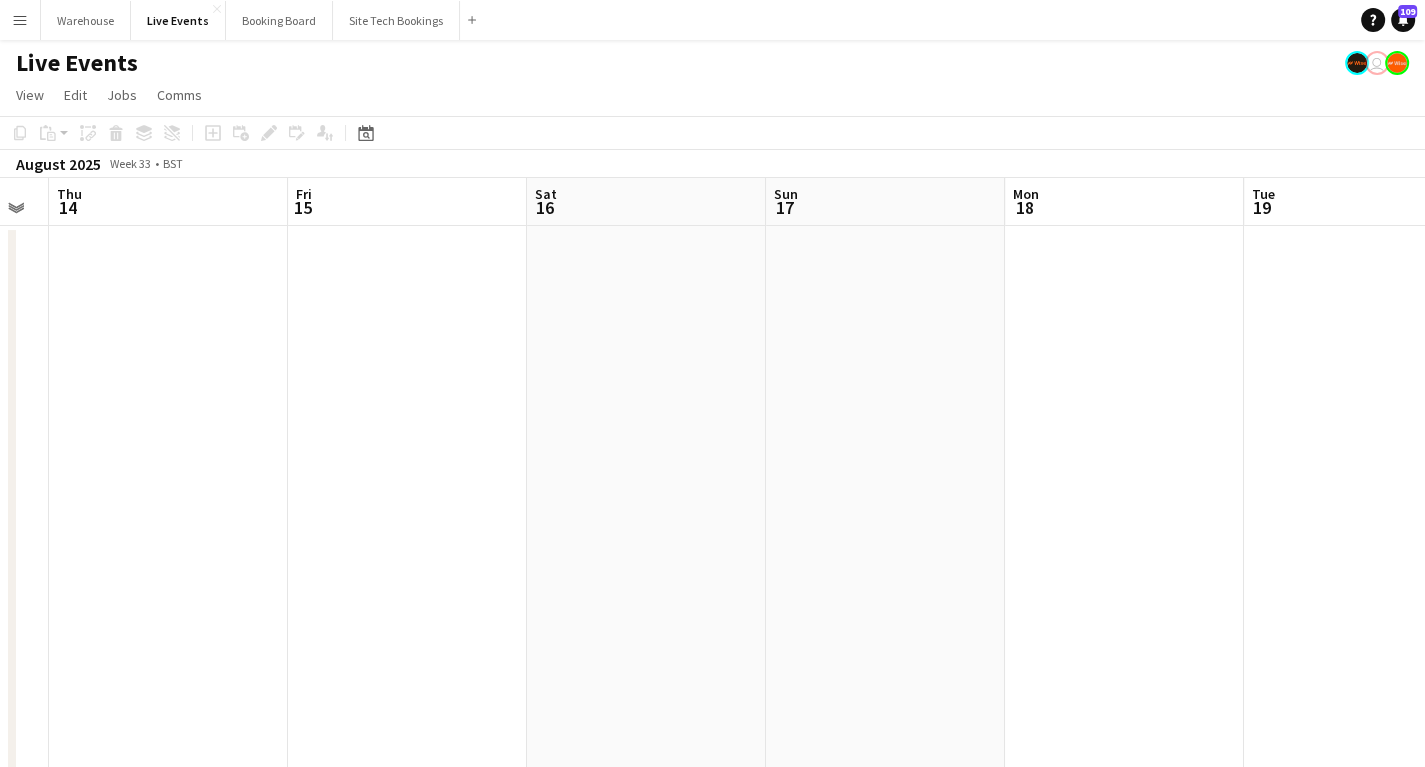 drag, startPoint x: 724, startPoint y: 582, endPoint x: 1144, endPoint y: 584, distance: 420.00476 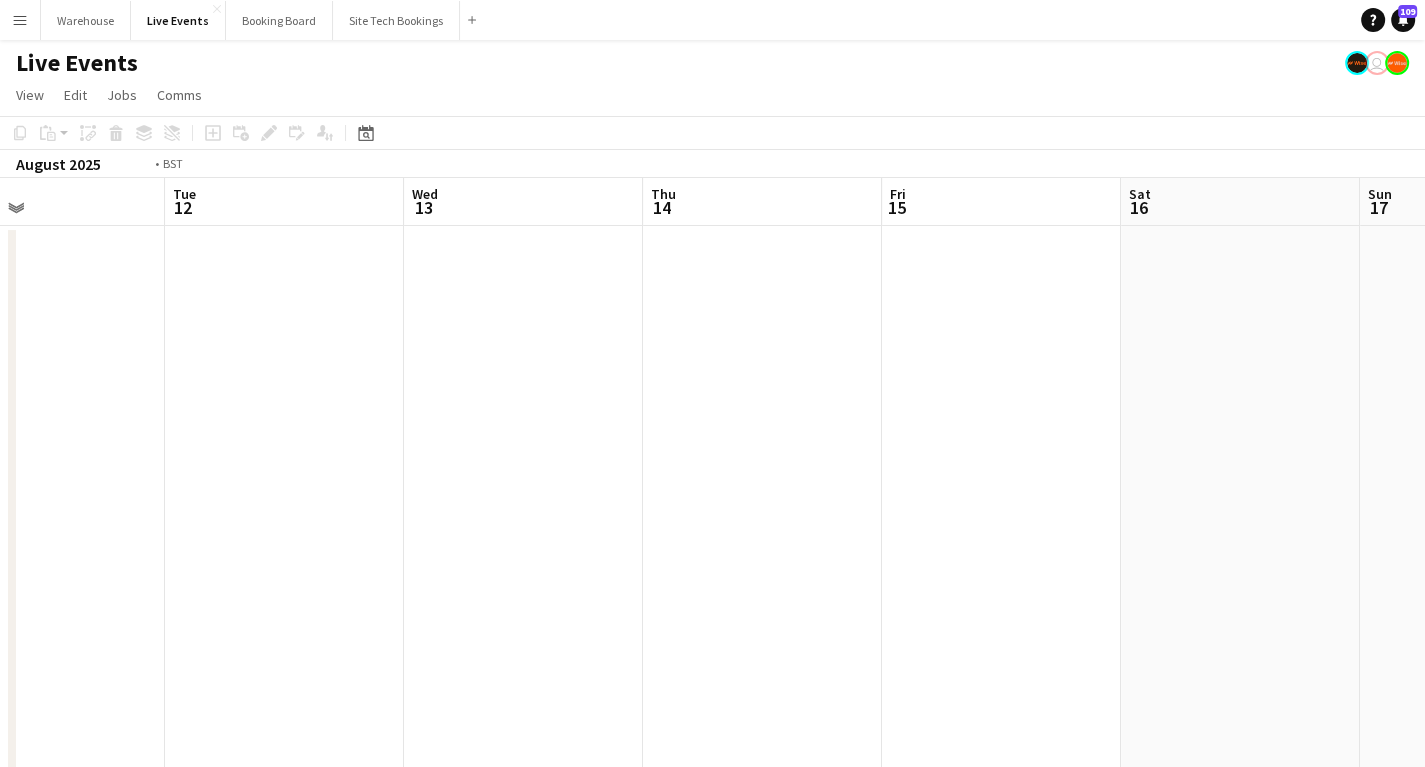 drag, startPoint x: 716, startPoint y: 570, endPoint x: 1060, endPoint y: 575, distance: 344.03635 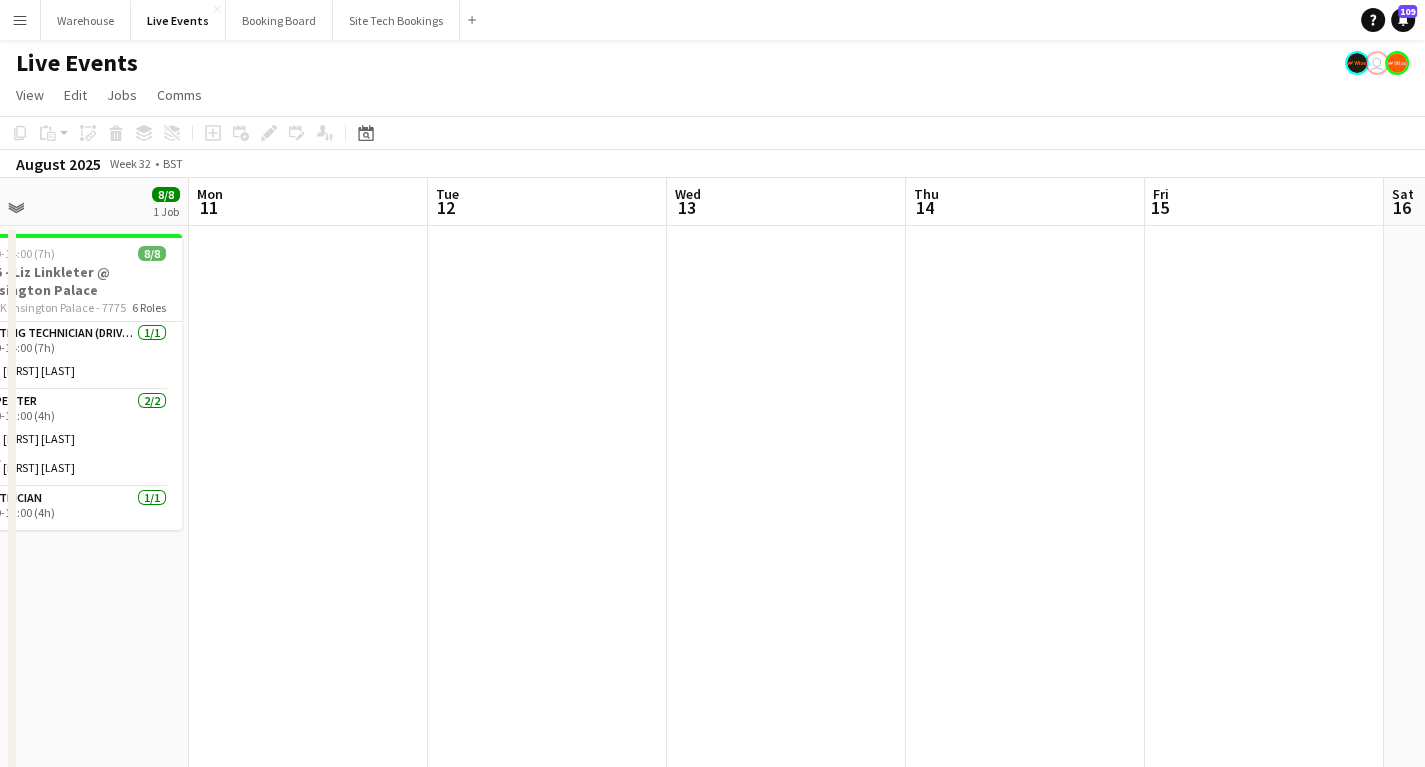 drag, startPoint x: 962, startPoint y: 560, endPoint x: 931, endPoint y: 556, distance: 31.257 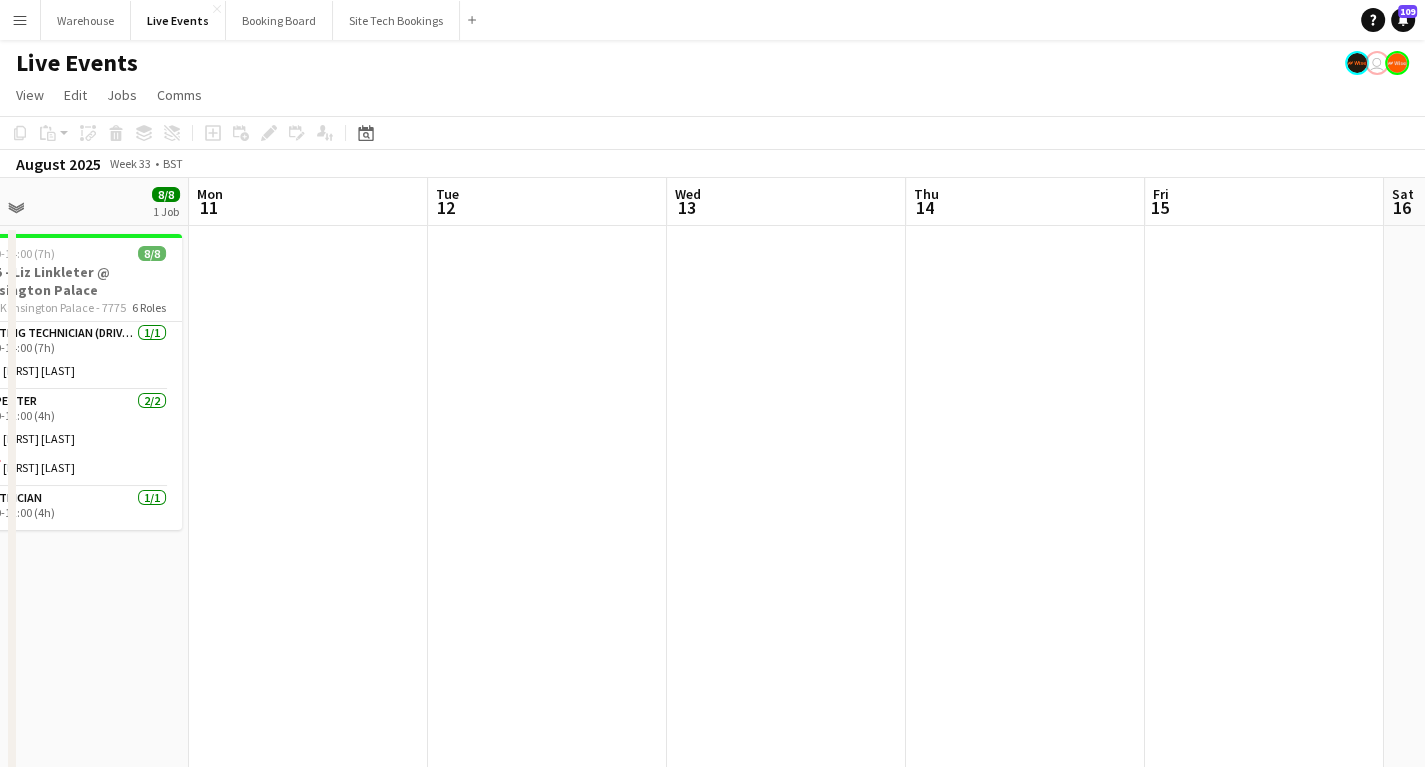 scroll, scrollTop: 0, scrollLeft: 472, axis: horizontal 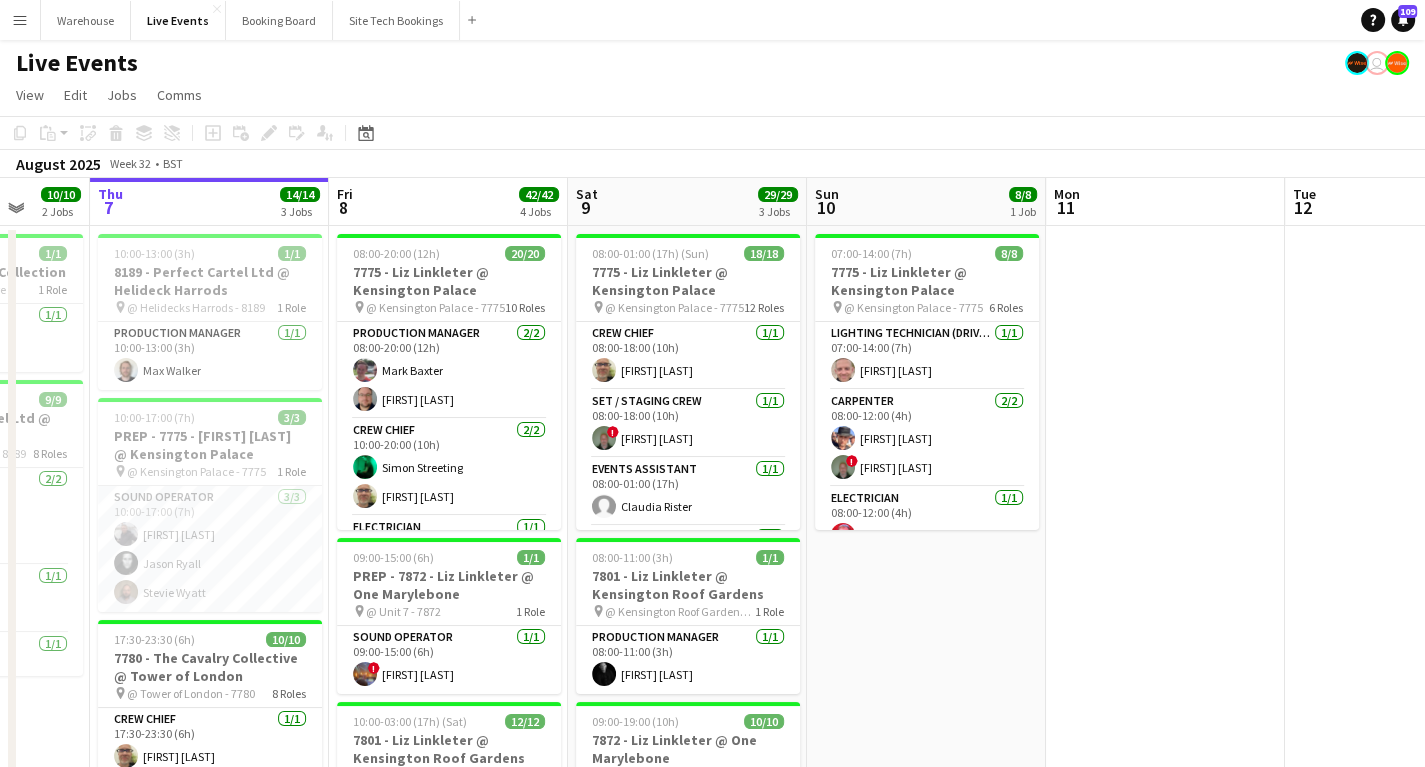 drag, startPoint x: 640, startPoint y: 628, endPoint x: 839, endPoint y: 597, distance: 201.4001 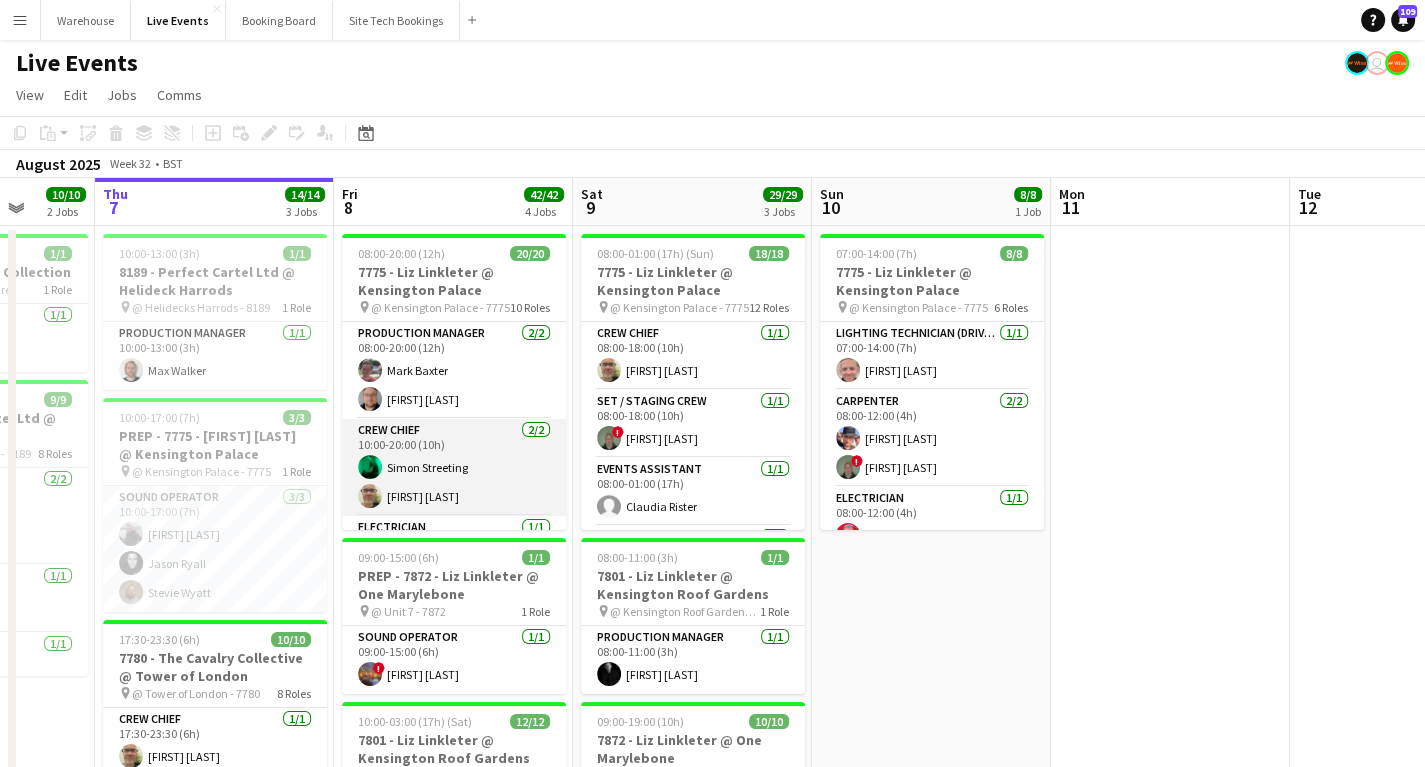 drag, startPoint x: 360, startPoint y: 460, endPoint x: 355, endPoint y: 448, distance: 13 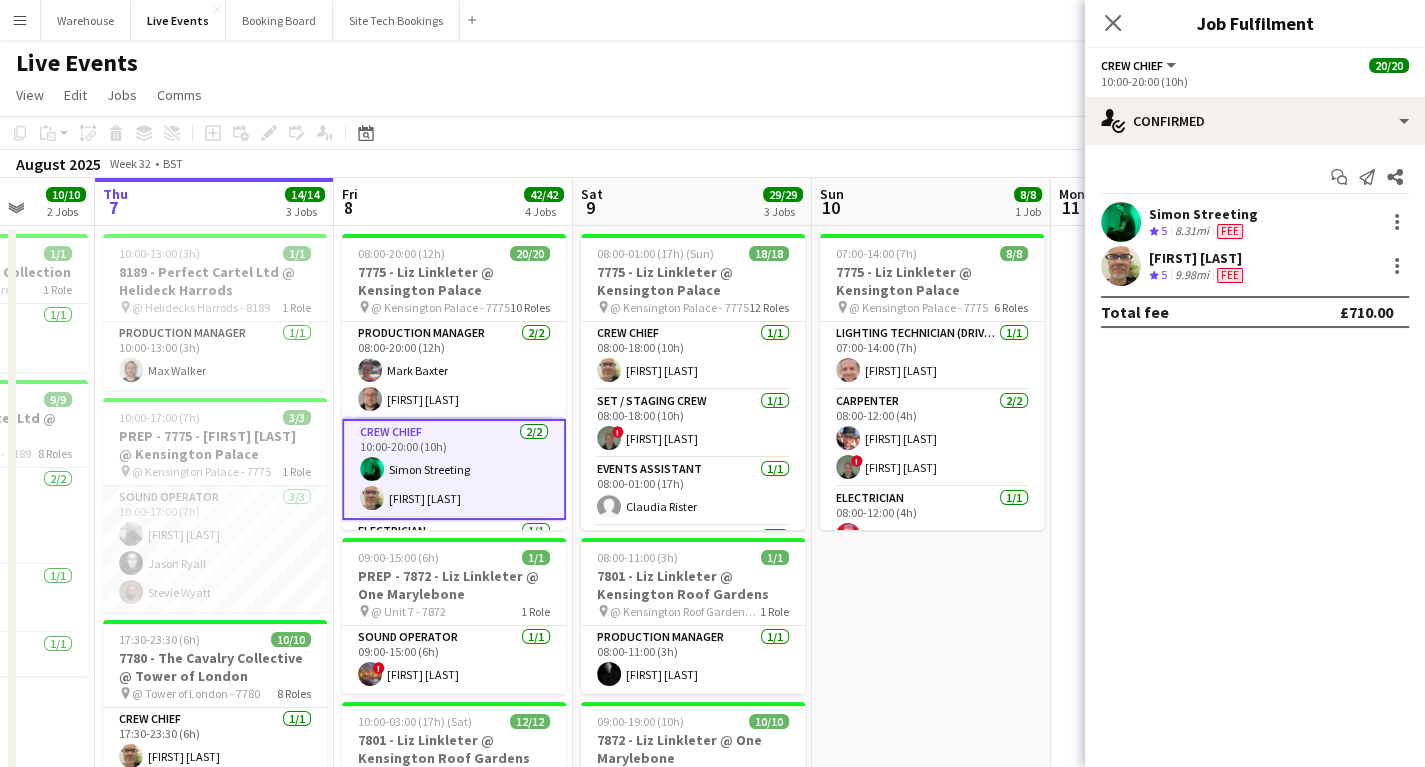 click at bounding box center [1121, 222] 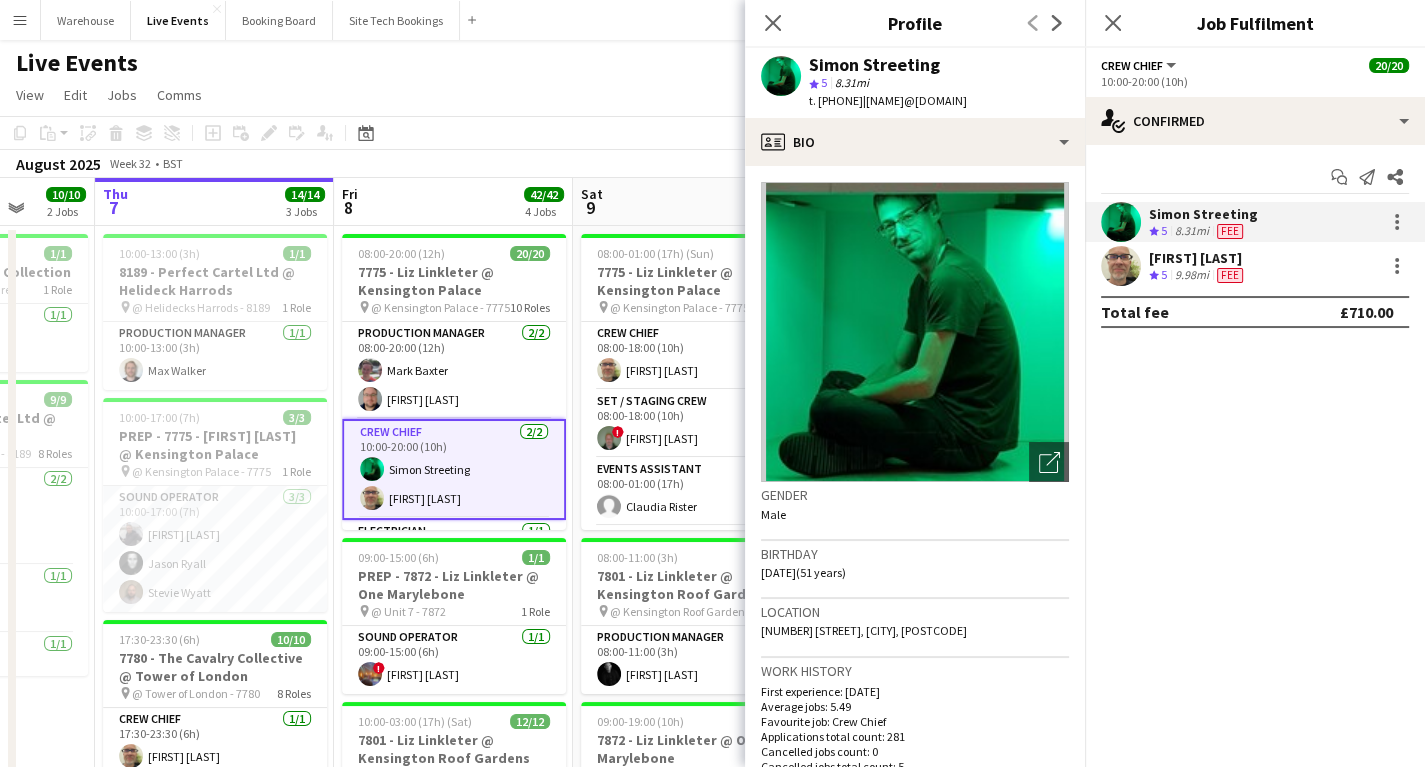 drag, startPoint x: 823, startPoint y: 97, endPoint x: 893, endPoint y: 109, distance: 71.021126 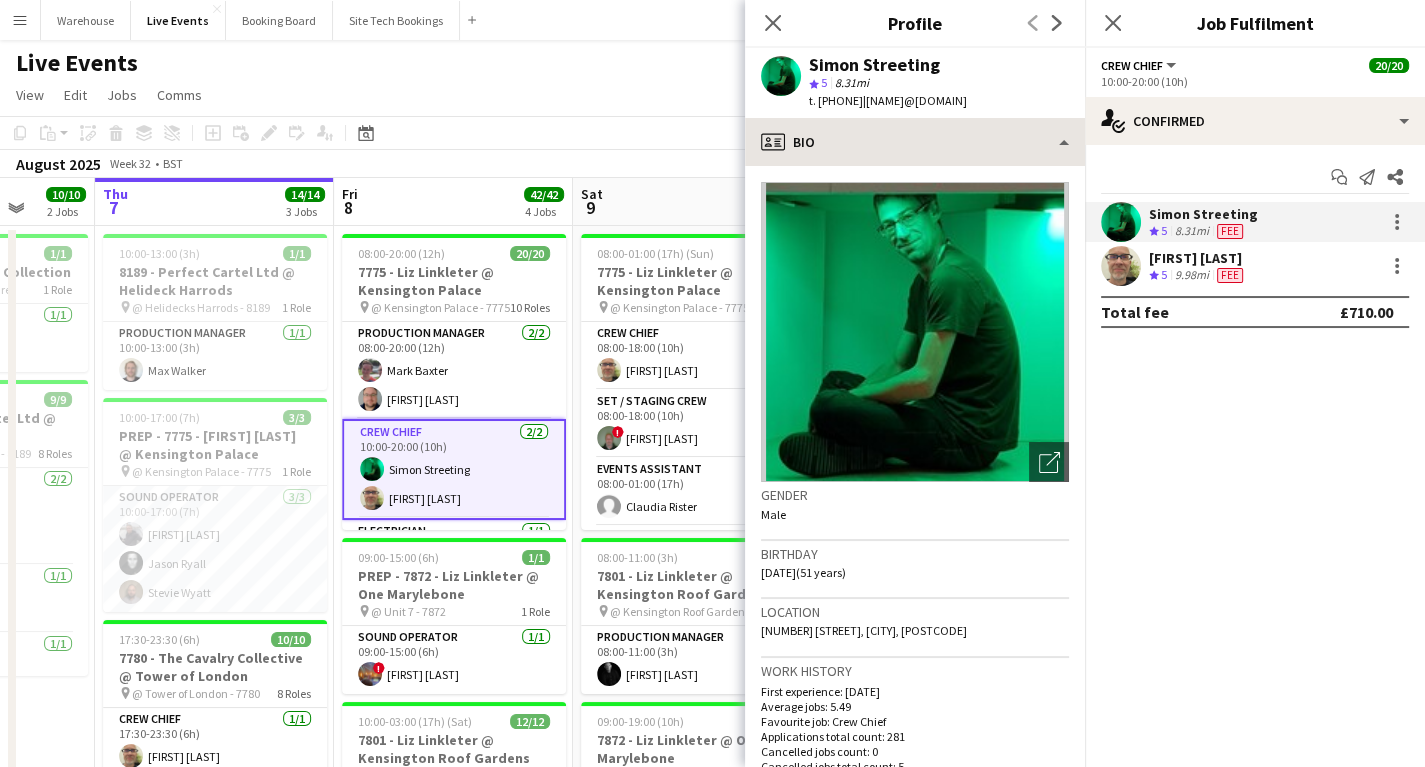 copy on "[PHONE]" 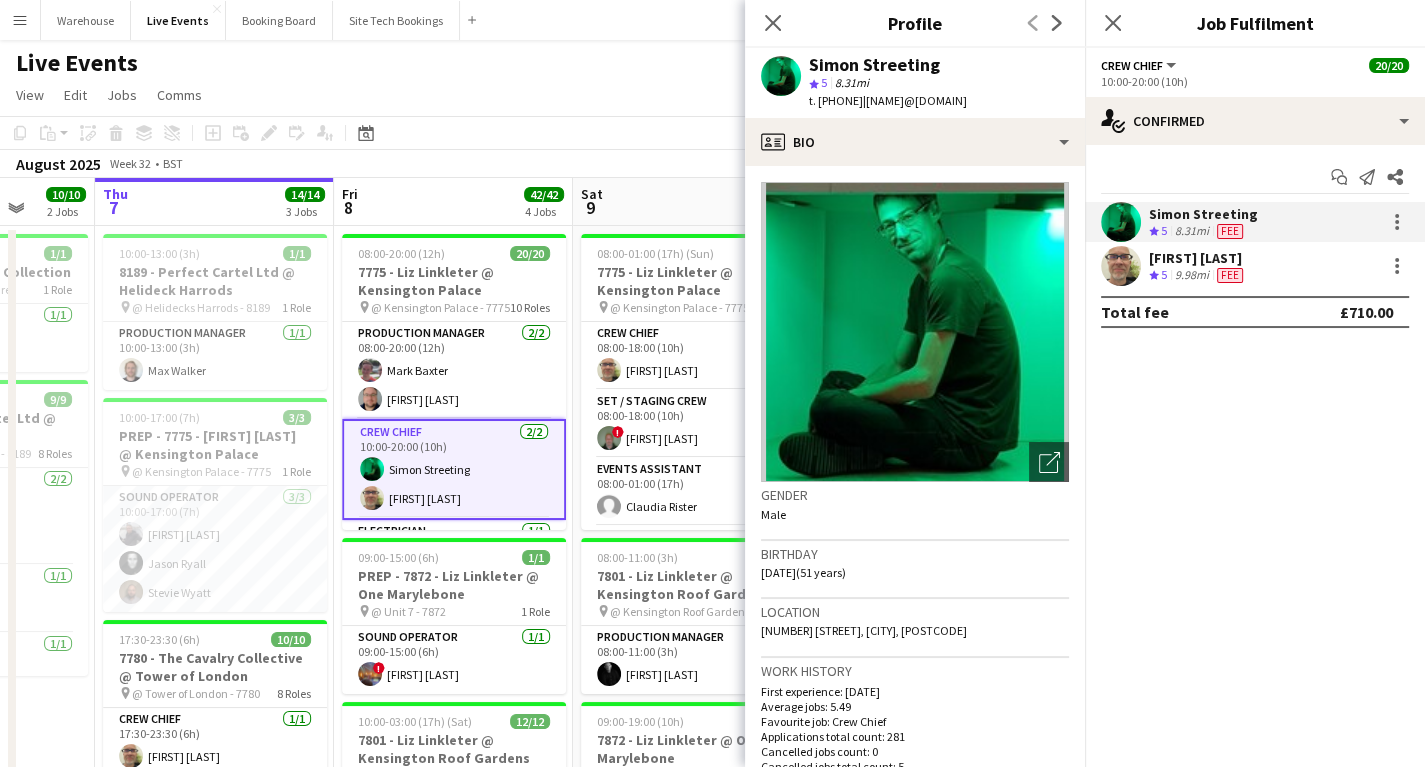 drag, startPoint x: 772, startPoint y: 20, endPoint x: 564, endPoint y: 186, distance: 266.12027 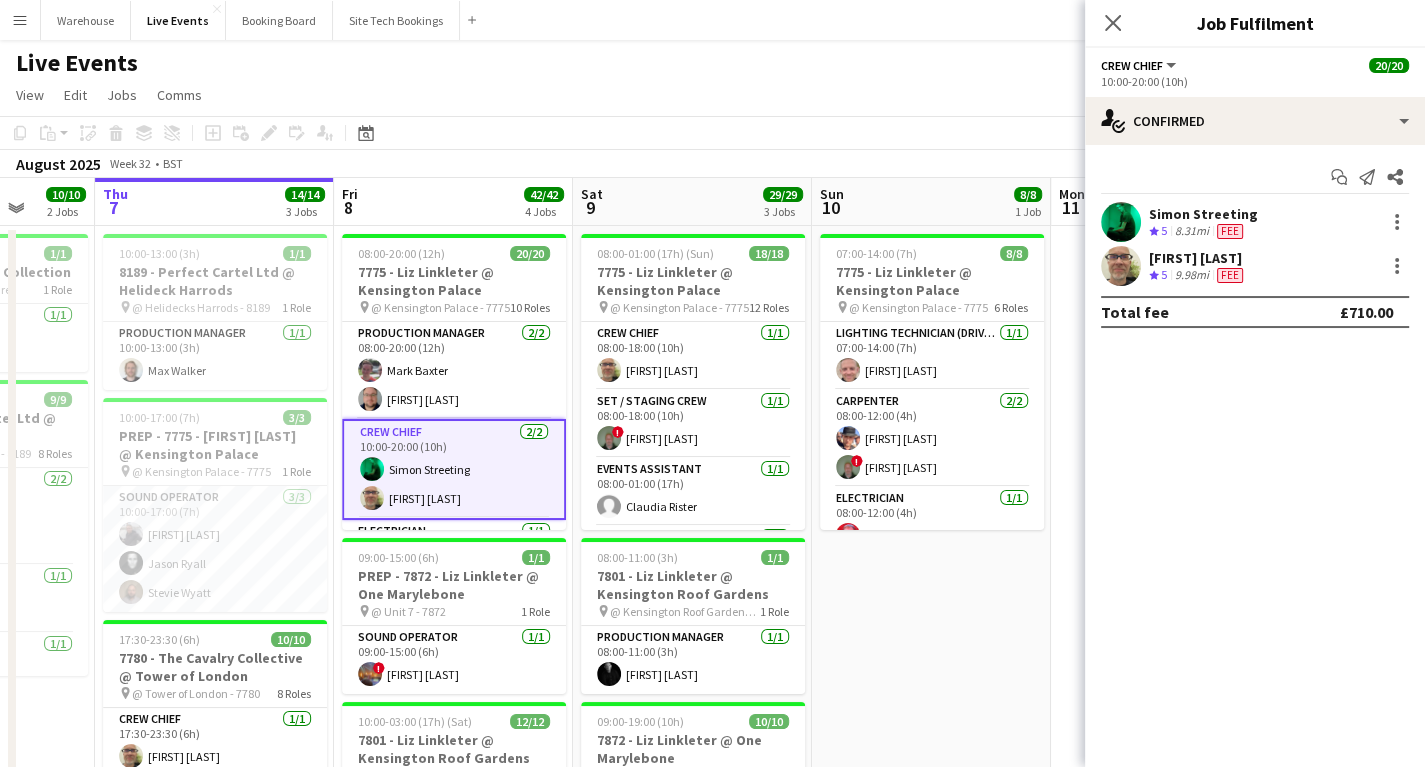 click at bounding box center (1121, 266) 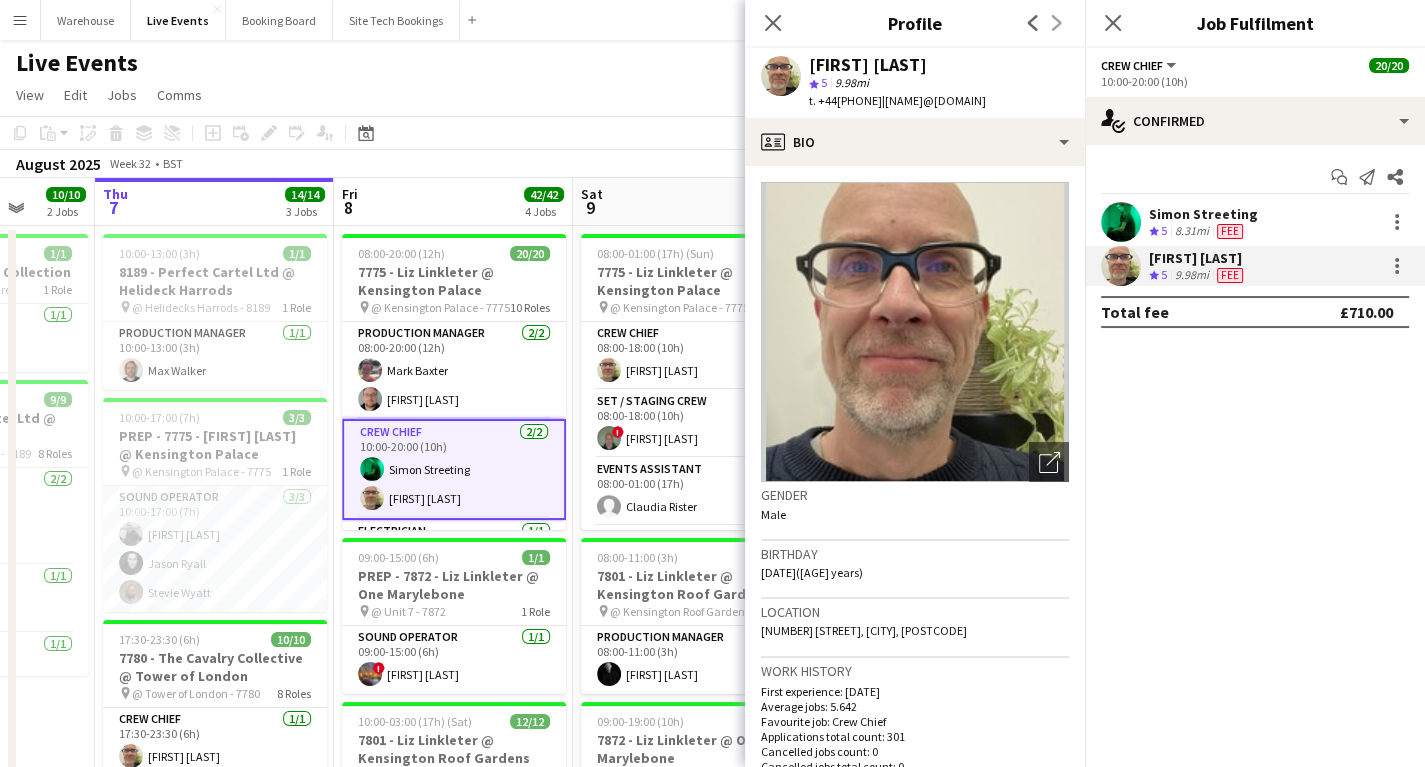 drag, startPoint x: 821, startPoint y: 102, endPoint x: 896, endPoint y: 114, distance: 75.95393 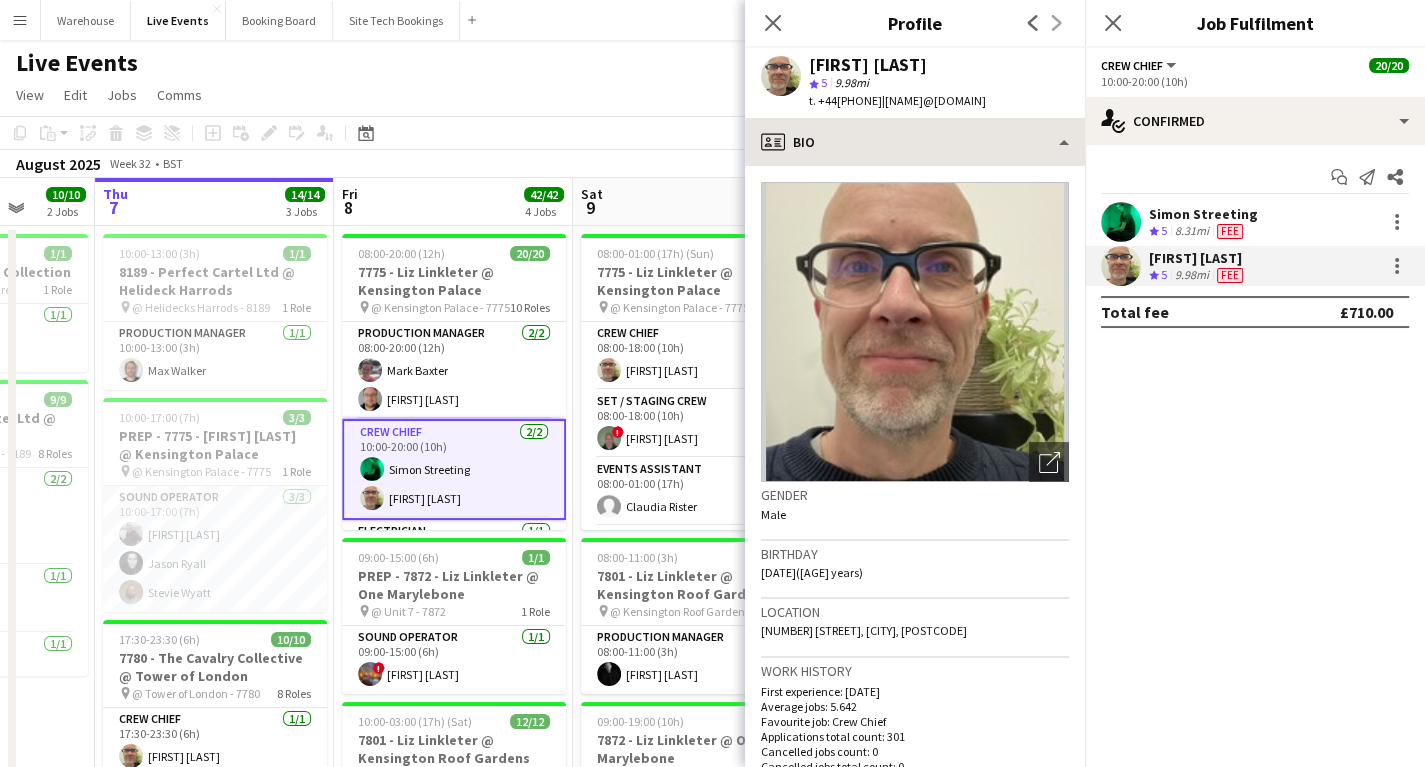 copy on "[PHONE]" 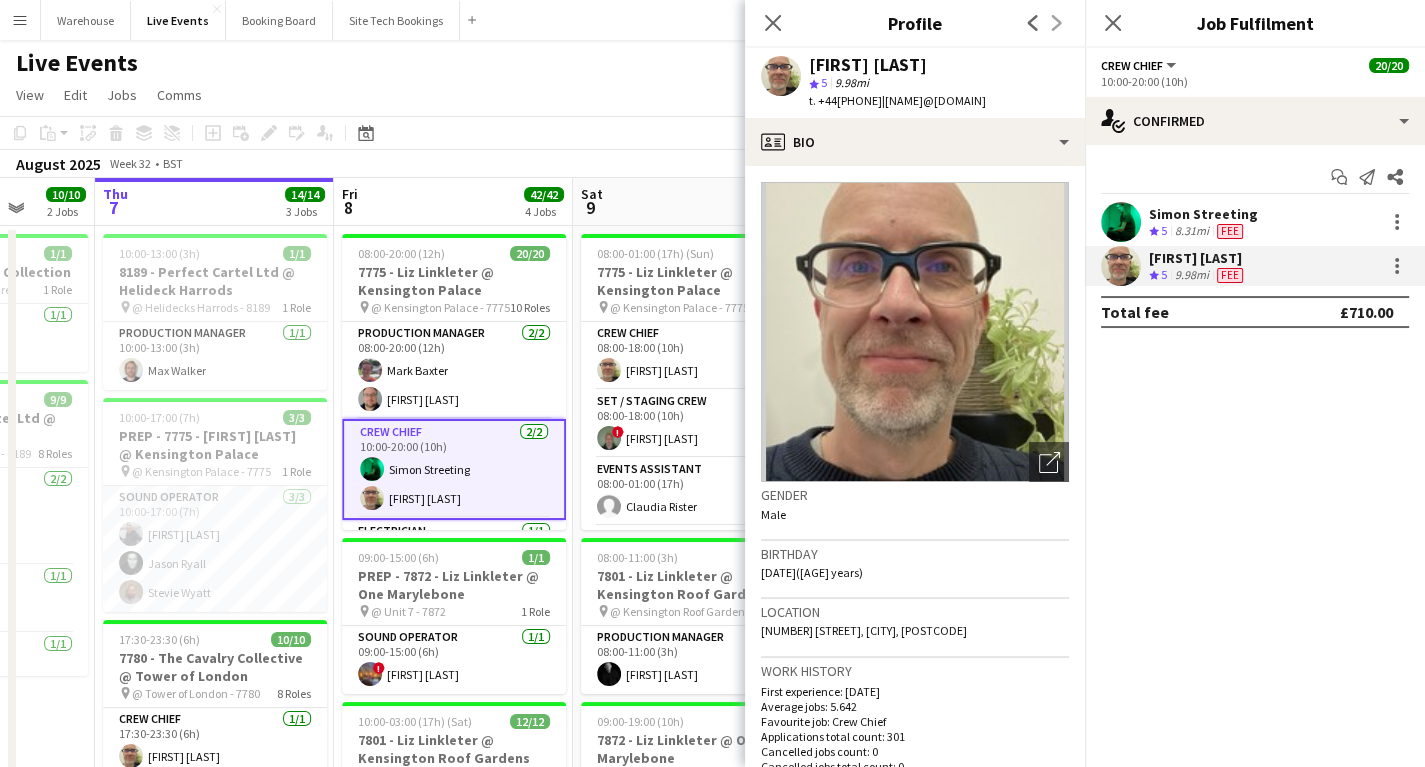 drag, startPoint x: 773, startPoint y: 20, endPoint x: 721, endPoint y: 28, distance: 52.611786 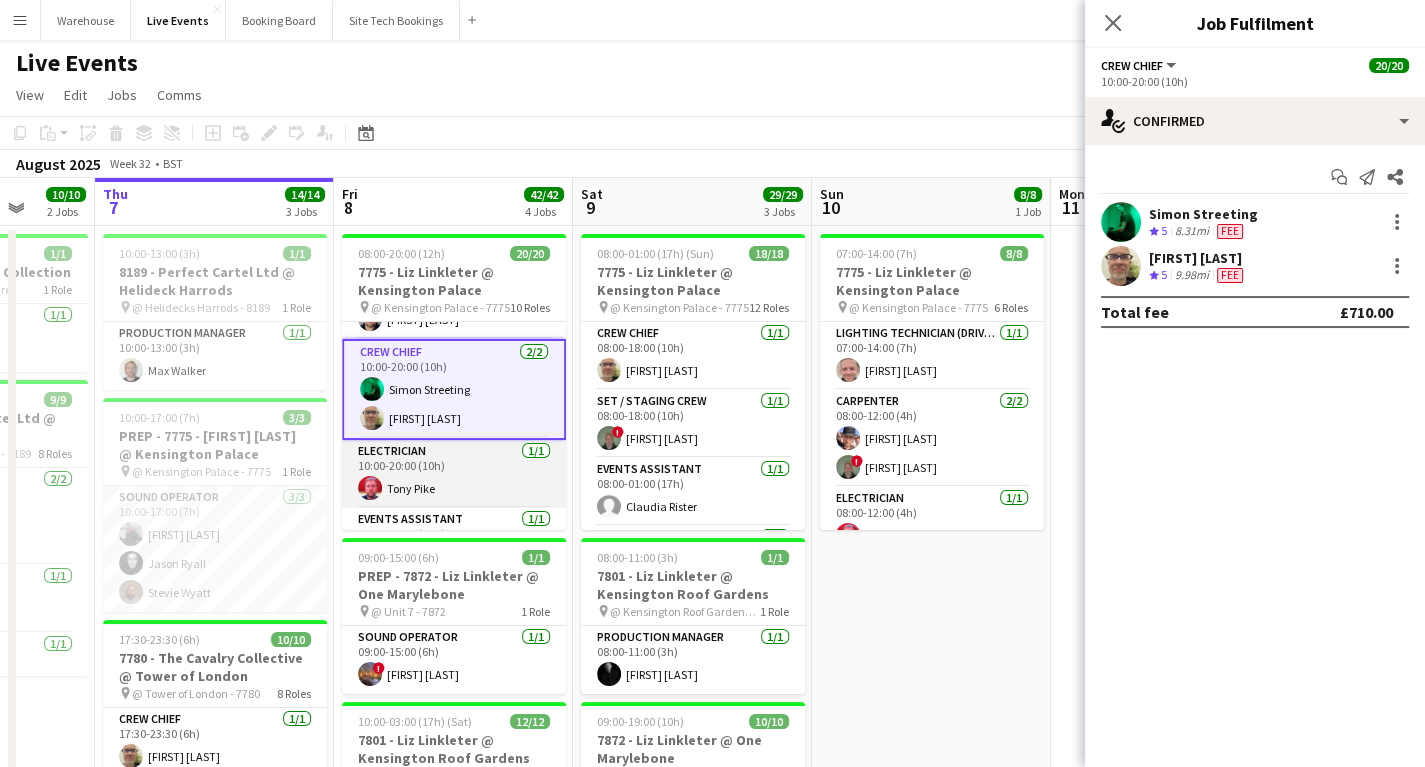scroll, scrollTop: 240, scrollLeft: 0, axis: vertical 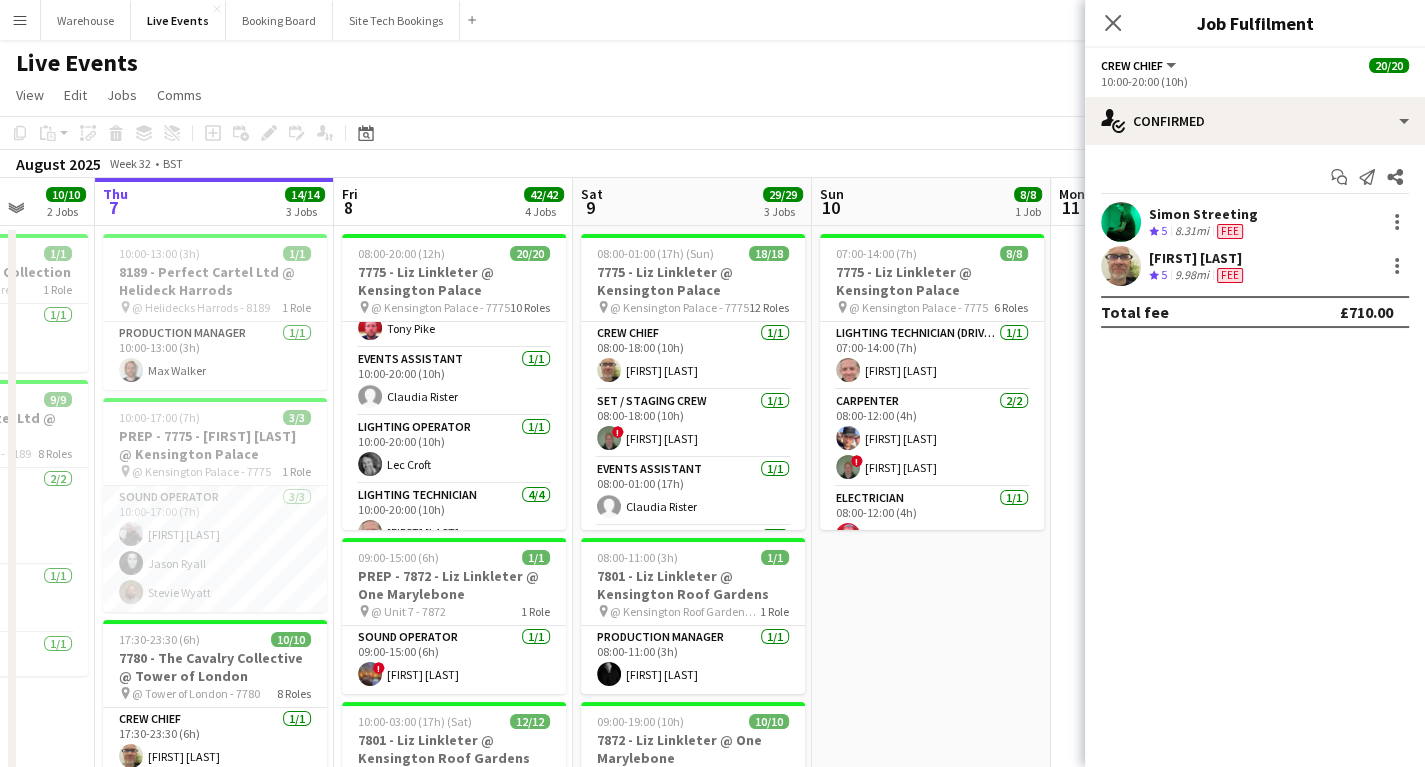 drag, startPoint x: 1120, startPoint y: 27, endPoint x: 1043, endPoint y: 251, distance: 236.86494 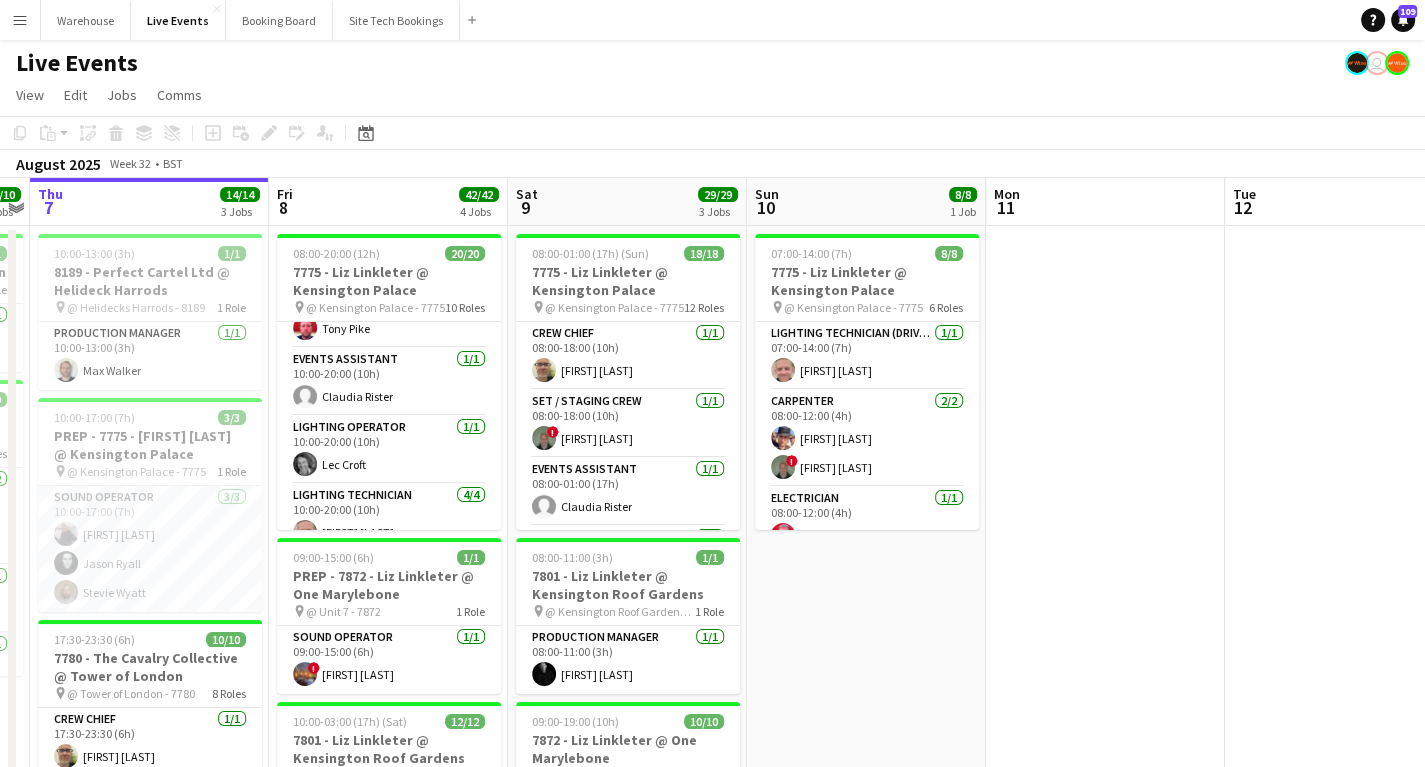 drag, startPoint x: 1184, startPoint y: 541, endPoint x: 320, endPoint y: 544, distance: 864.0052 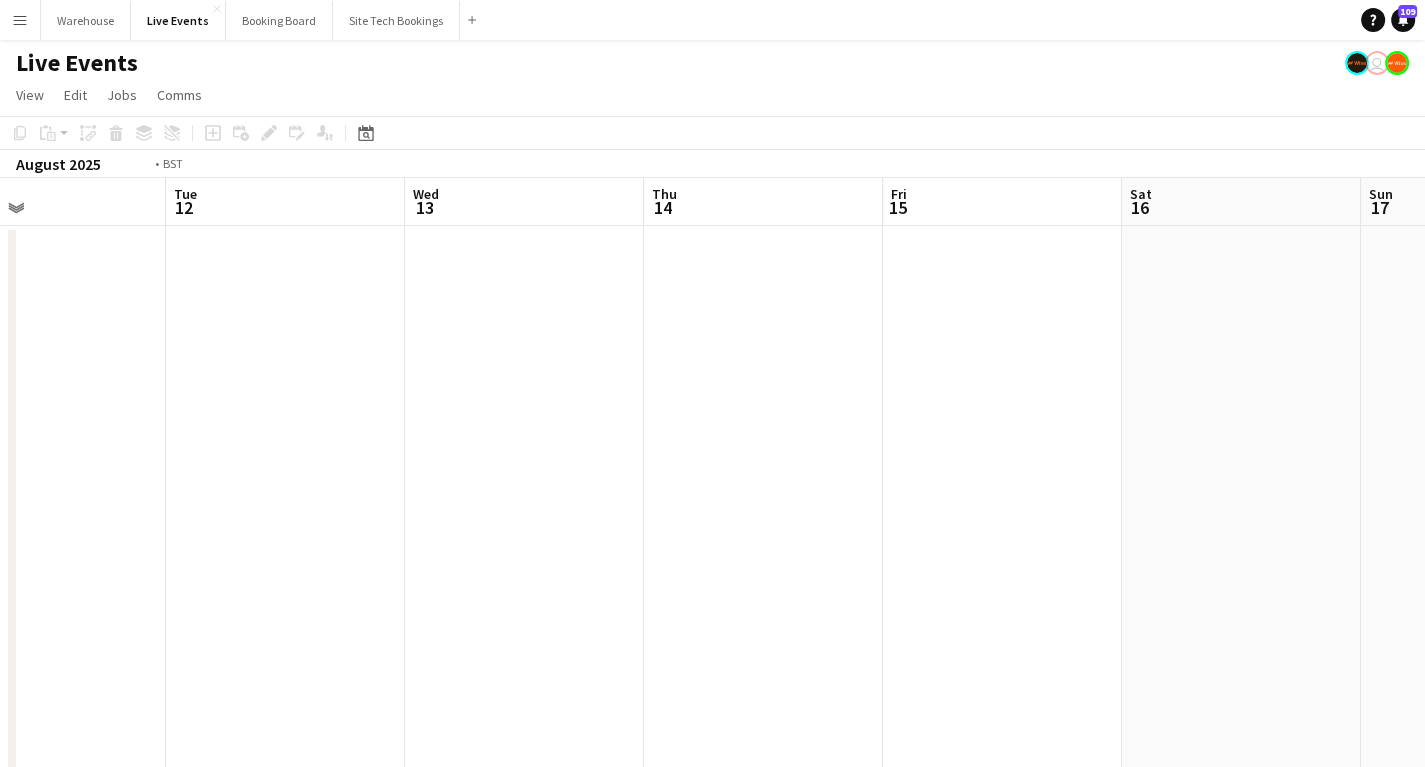 drag, startPoint x: 490, startPoint y: 593, endPoint x: 830, endPoint y: 589, distance: 340.02353 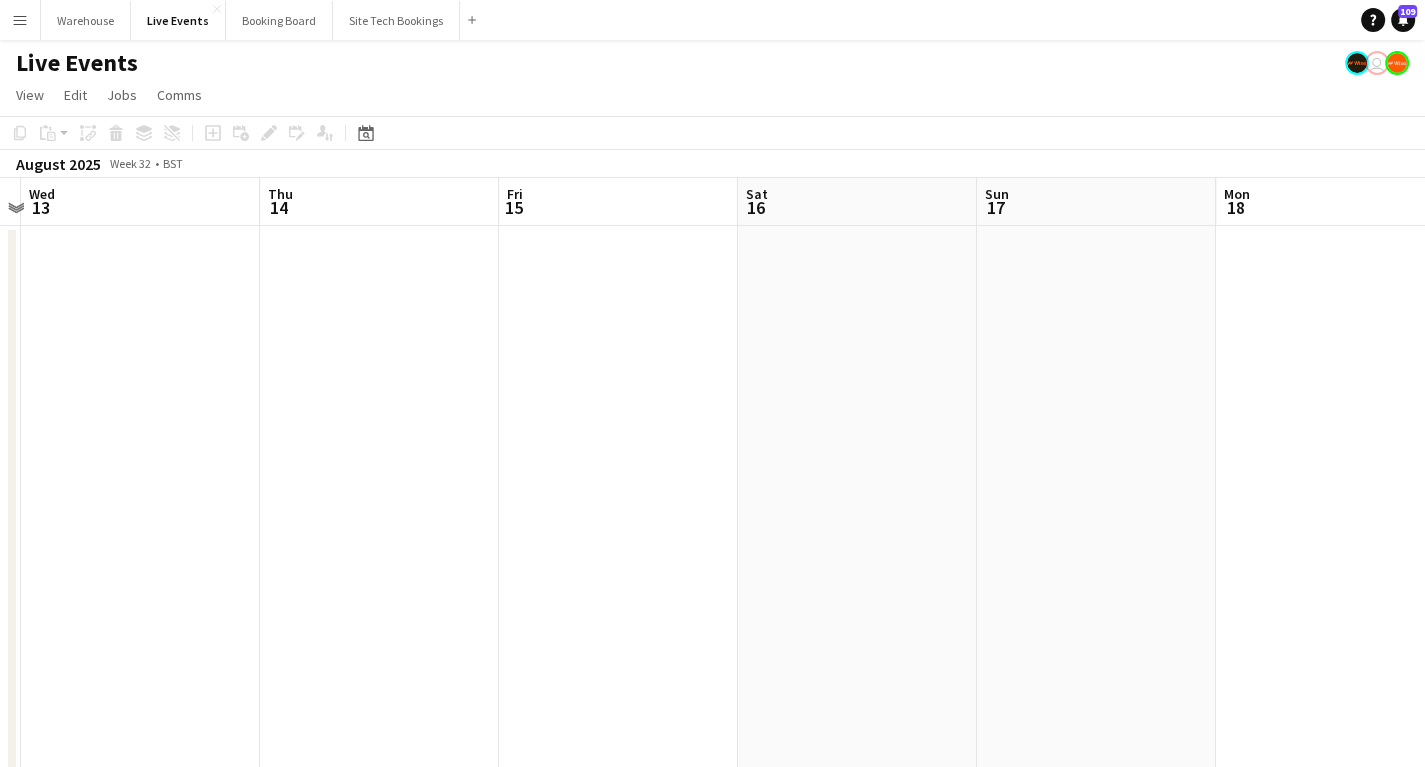 drag, startPoint x: 899, startPoint y: 591, endPoint x: 782, endPoint y: 576, distance: 117.95762 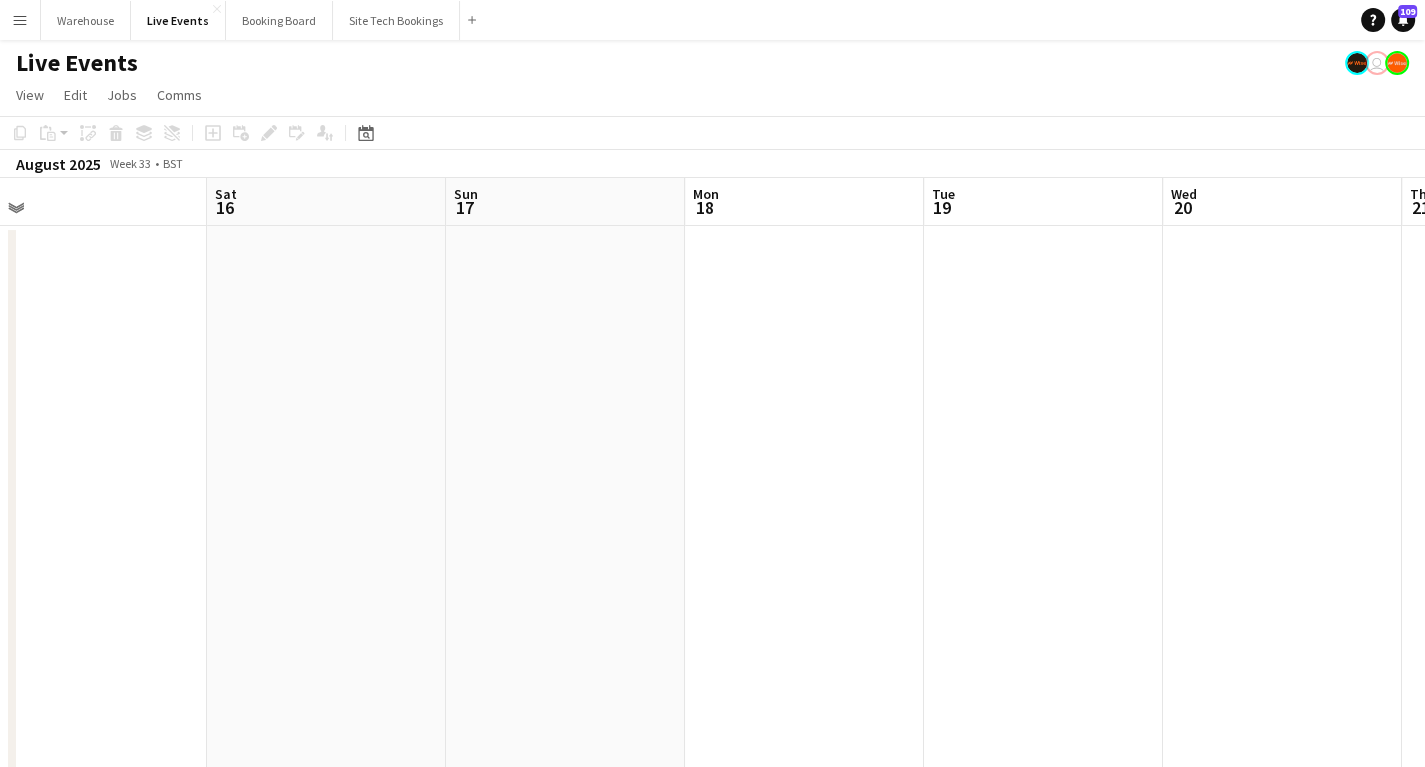 click on "Tue   12   Wed   13   Thu   14   Fri   15   Sat   16   Sun   17   Mon   18   Tue   19   Wed   20   Thu   21   Fri   22" at bounding box center (712, 761) 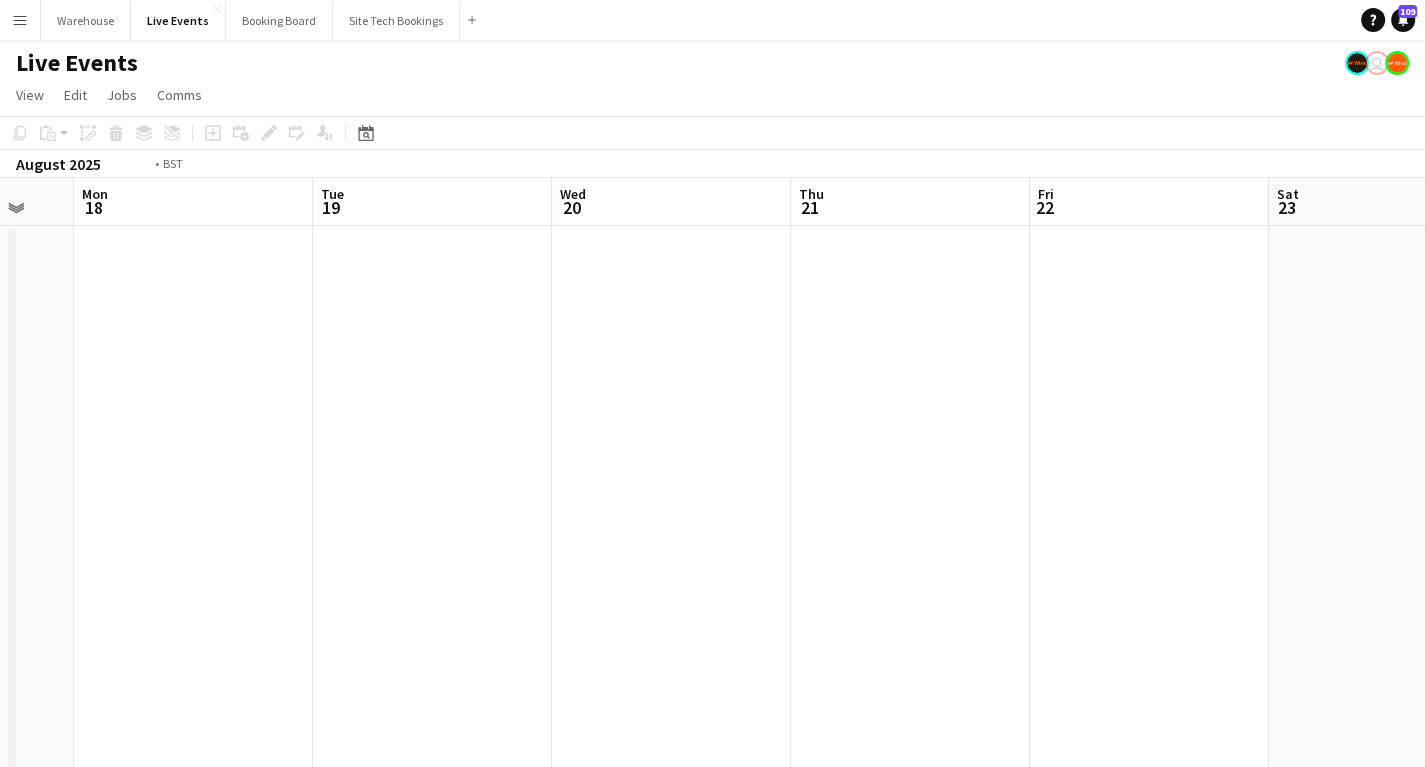 drag, startPoint x: 860, startPoint y: 553, endPoint x: 316, endPoint y: 529, distance: 544.5292 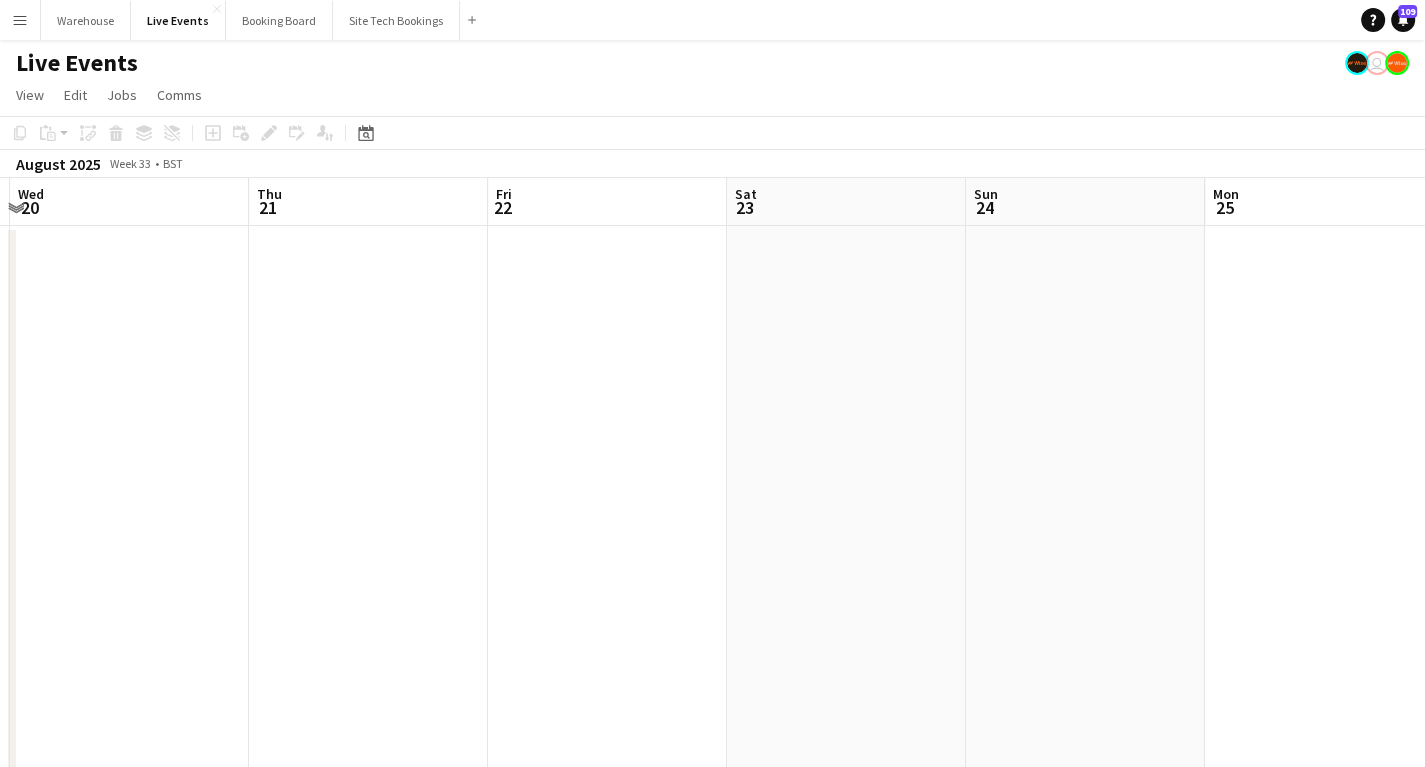 drag, startPoint x: 897, startPoint y: 528, endPoint x: 379, endPoint y: 518, distance: 518.0965 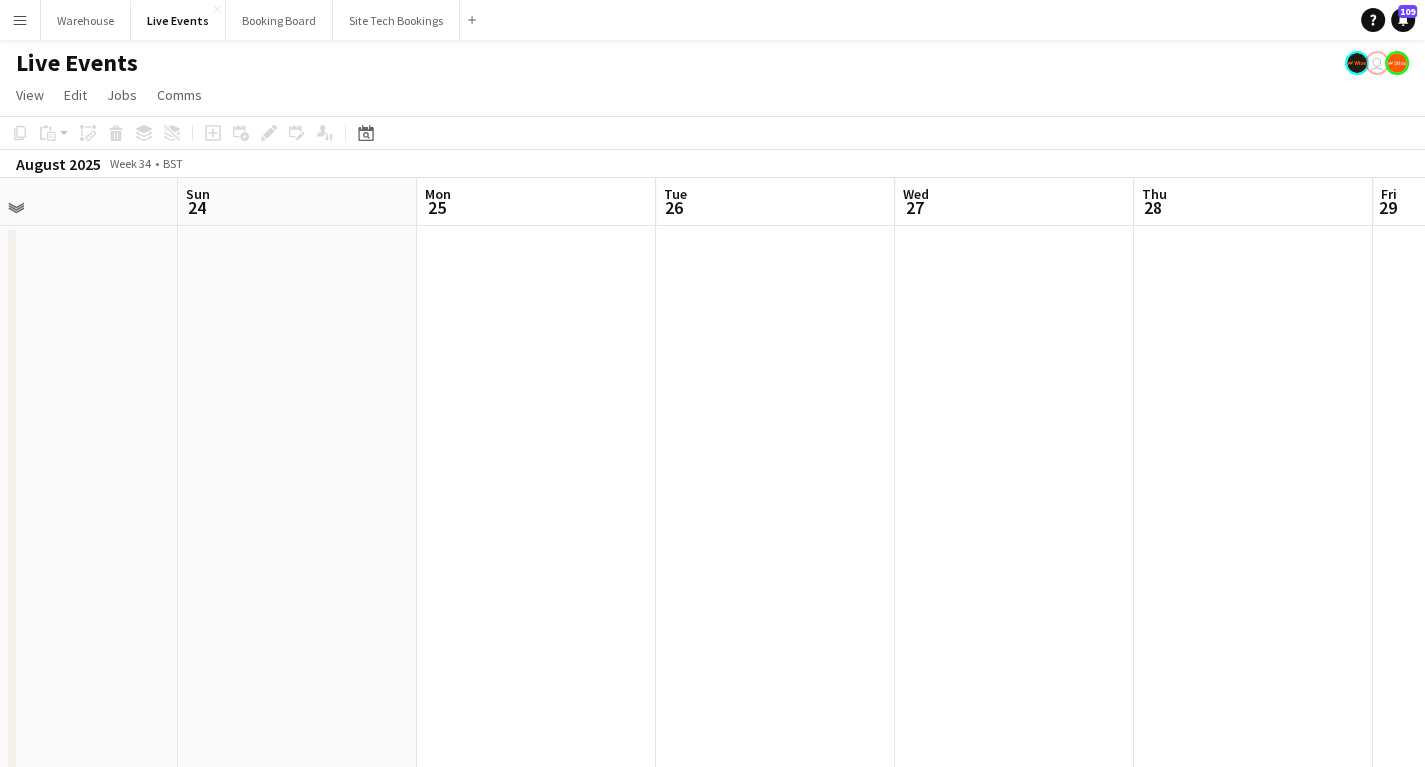 drag, startPoint x: 851, startPoint y: 515, endPoint x: 355, endPoint y: 498, distance: 496.29126 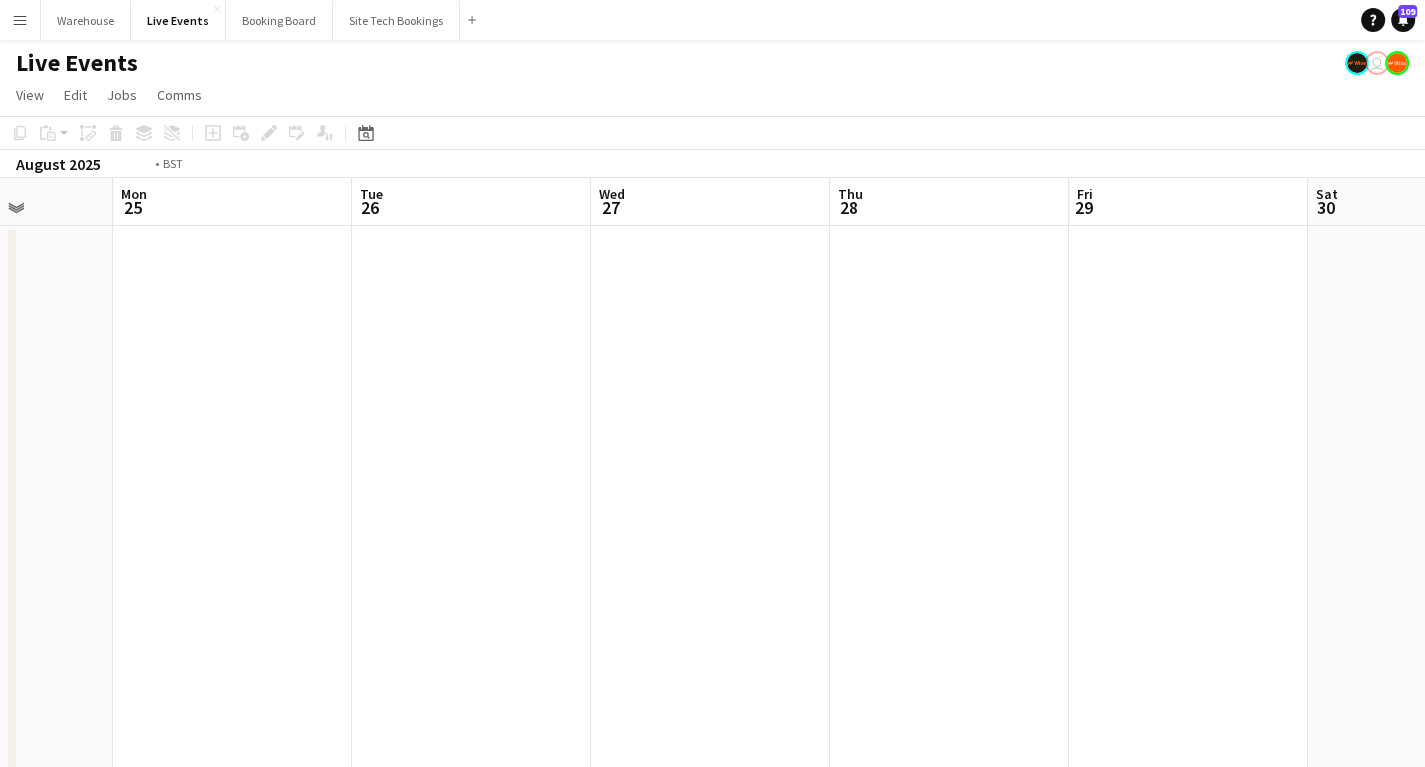 drag, startPoint x: 911, startPoint y: 512, endPoint x: 792, endPoint y: 517, distance: 119.104996 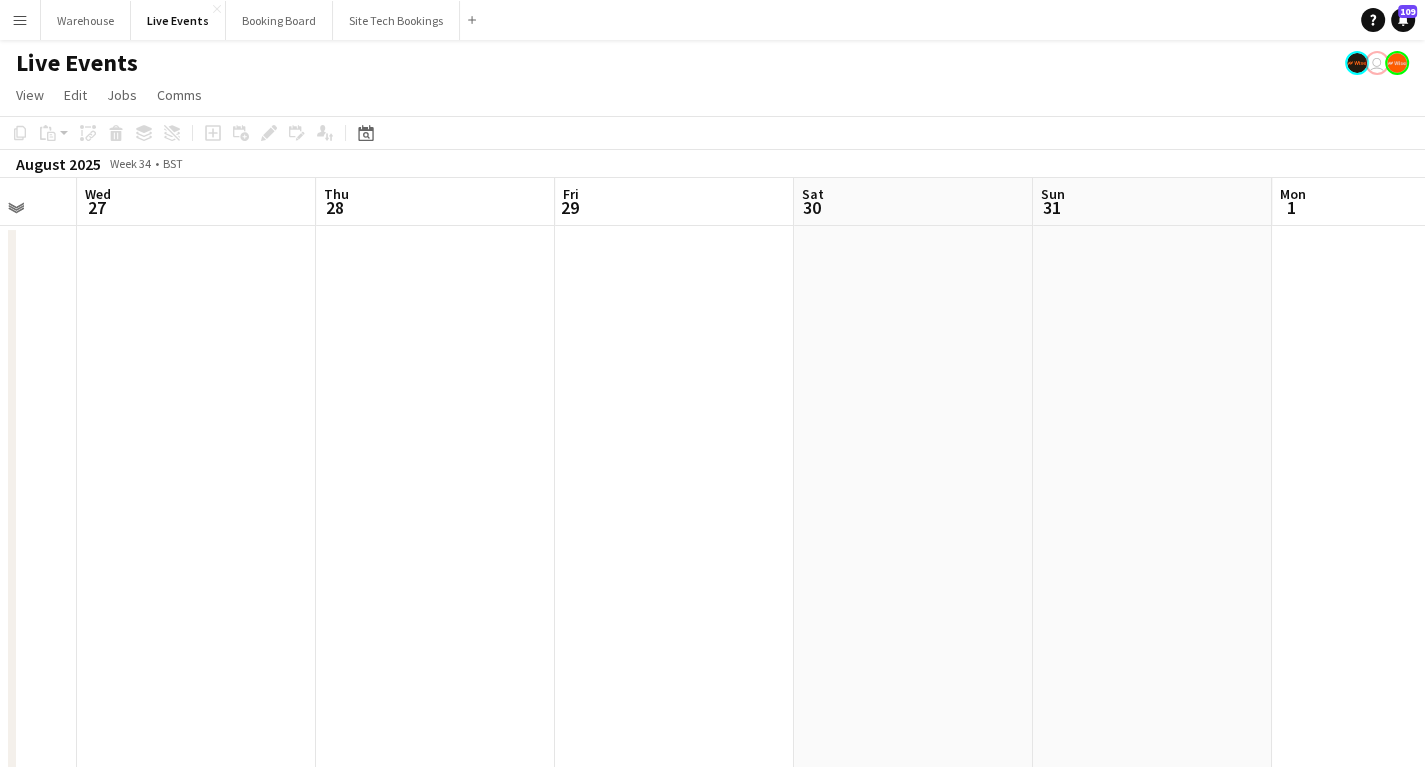 drag, startPoint x: 616, startPoint y: 500, endPoint x: 697, endPoint y: 503, distance: 81.055534 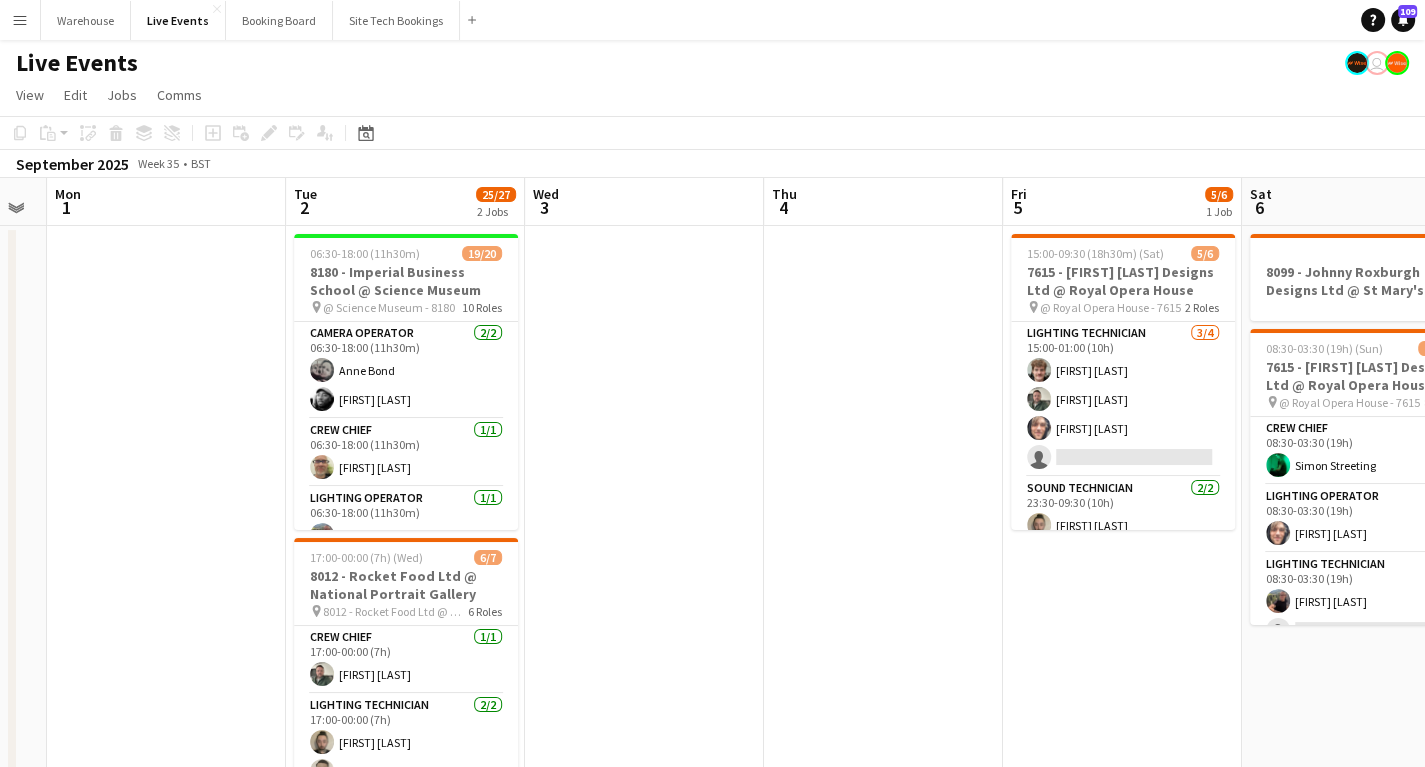 drag, startPoint x: 601, startPoint y: 493, endPoint x: 260, endPoint y: 492, distance: 341.00146 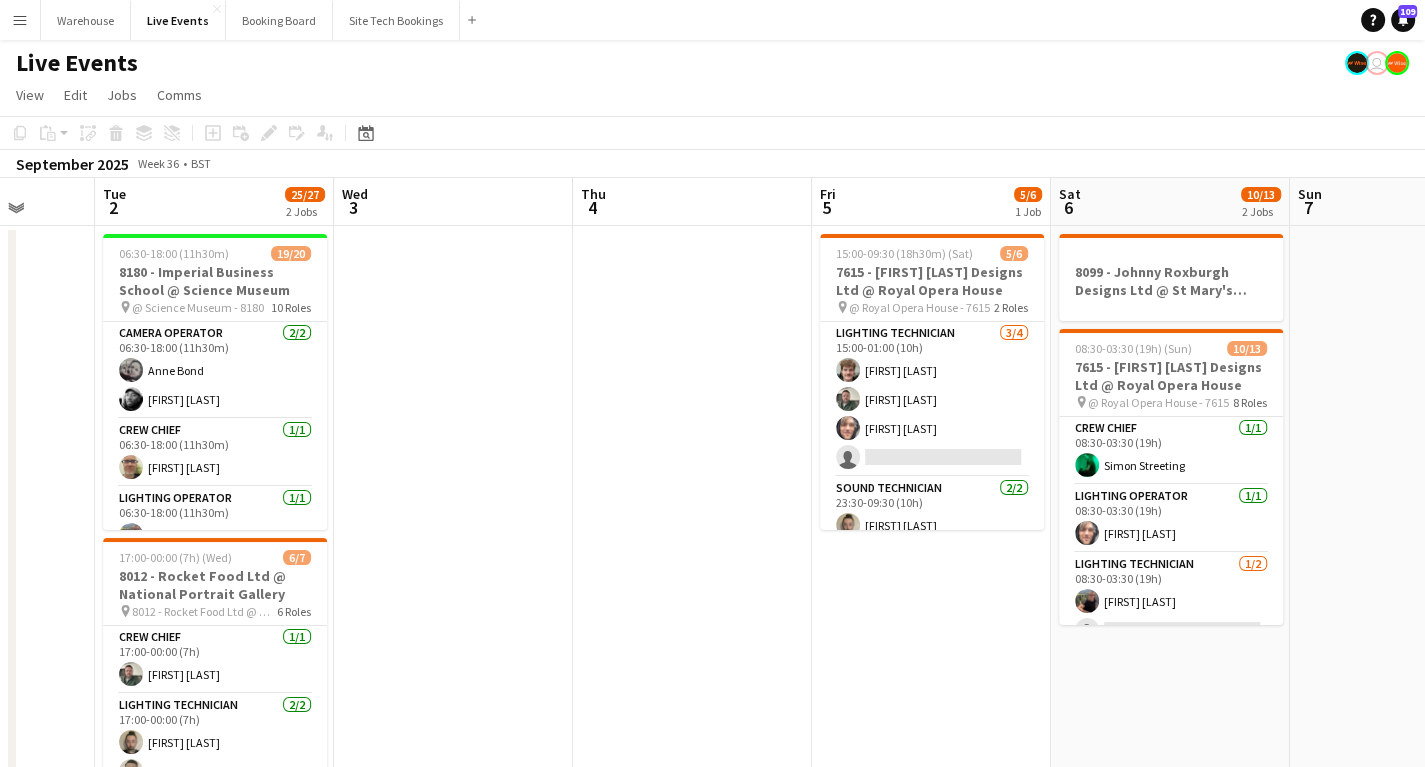 drag, startPoint x: 1009, startPoint y: 601, endPoint x: 608, endPoint y: 600, distance: 401.00125 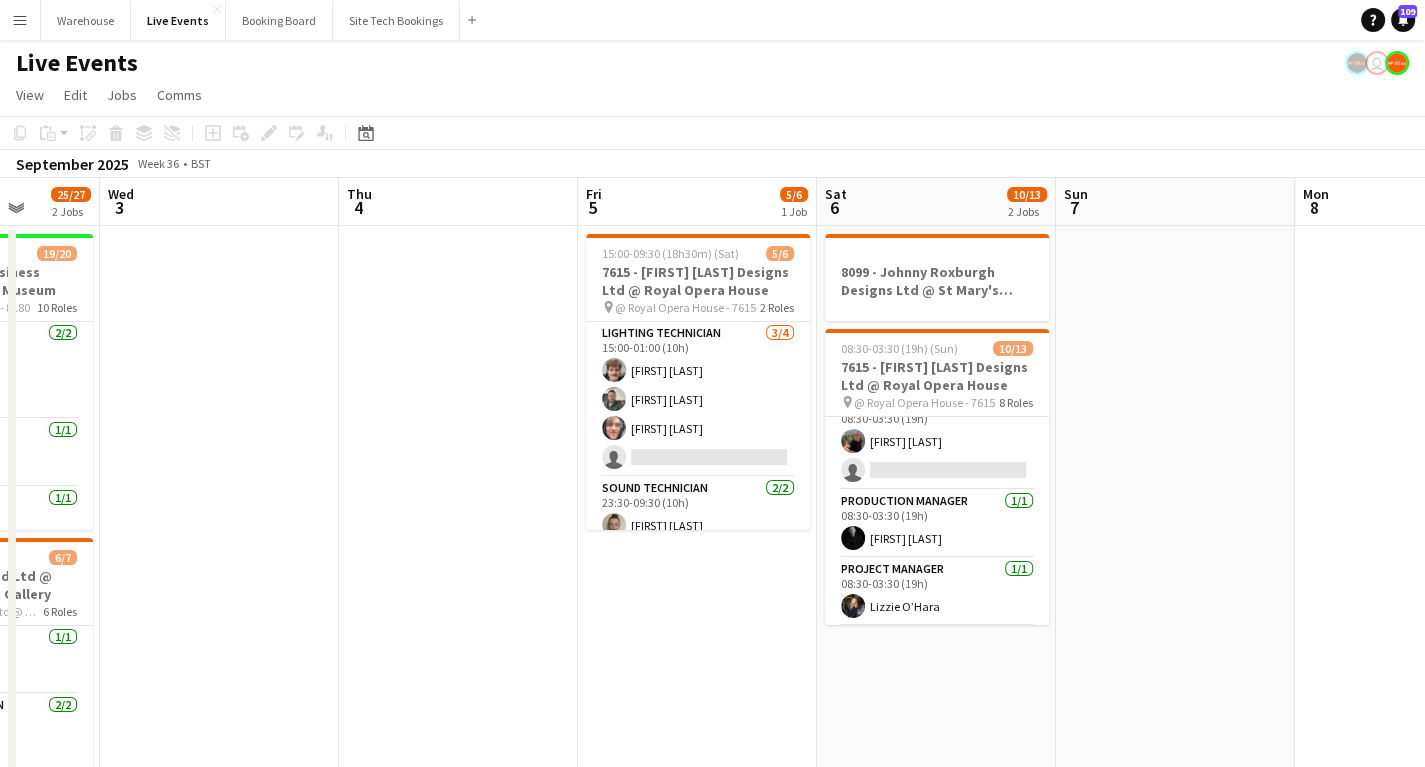 scroll, scrollTop: 0, scrollLeft: 0, axis: both 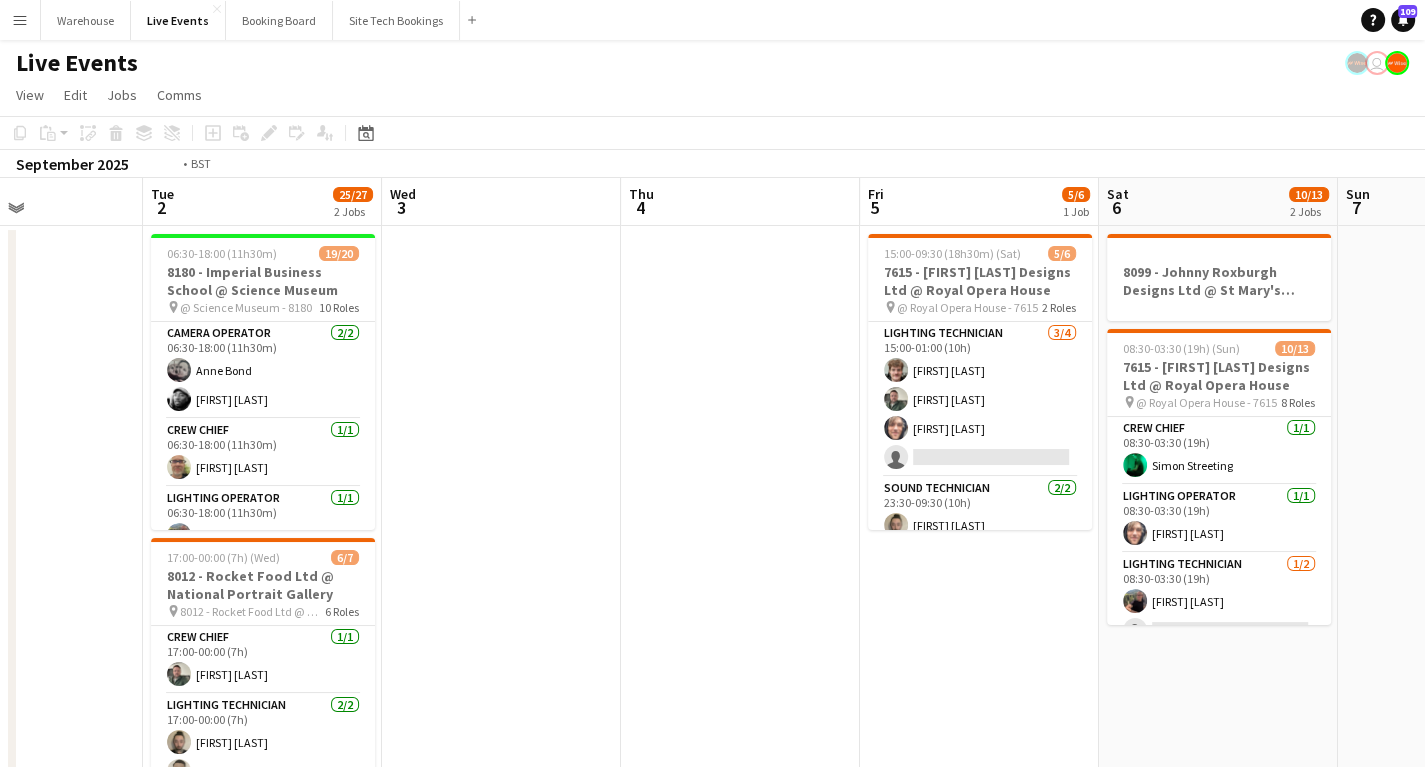 drag, startPoint x: 399, startPoint y: 626, endPoint x: 1088, endPoint y: 609, distance: 689.2097 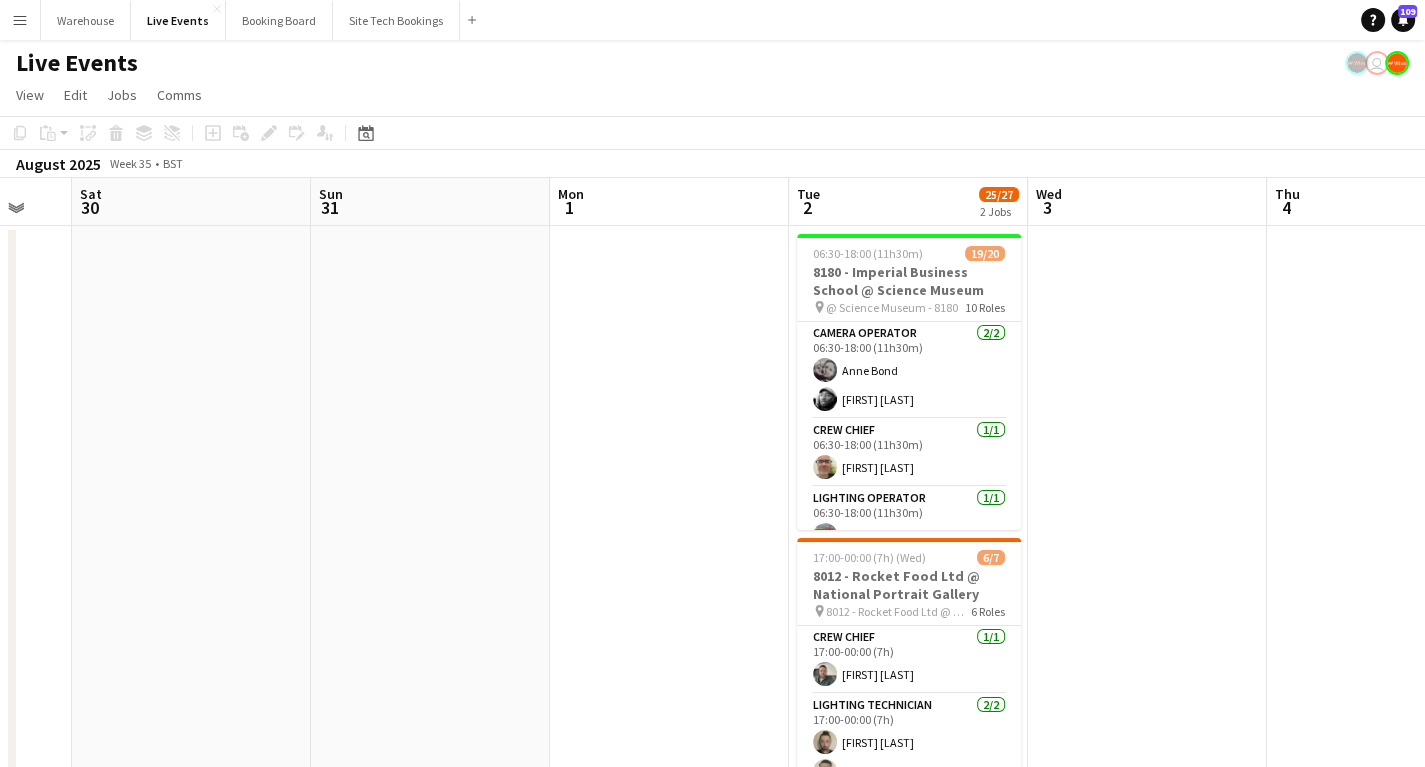 drag, startPoint x: 347, startPoint y: 600, endPoint x: 826, endPoint y: 588, distance: 479.1503 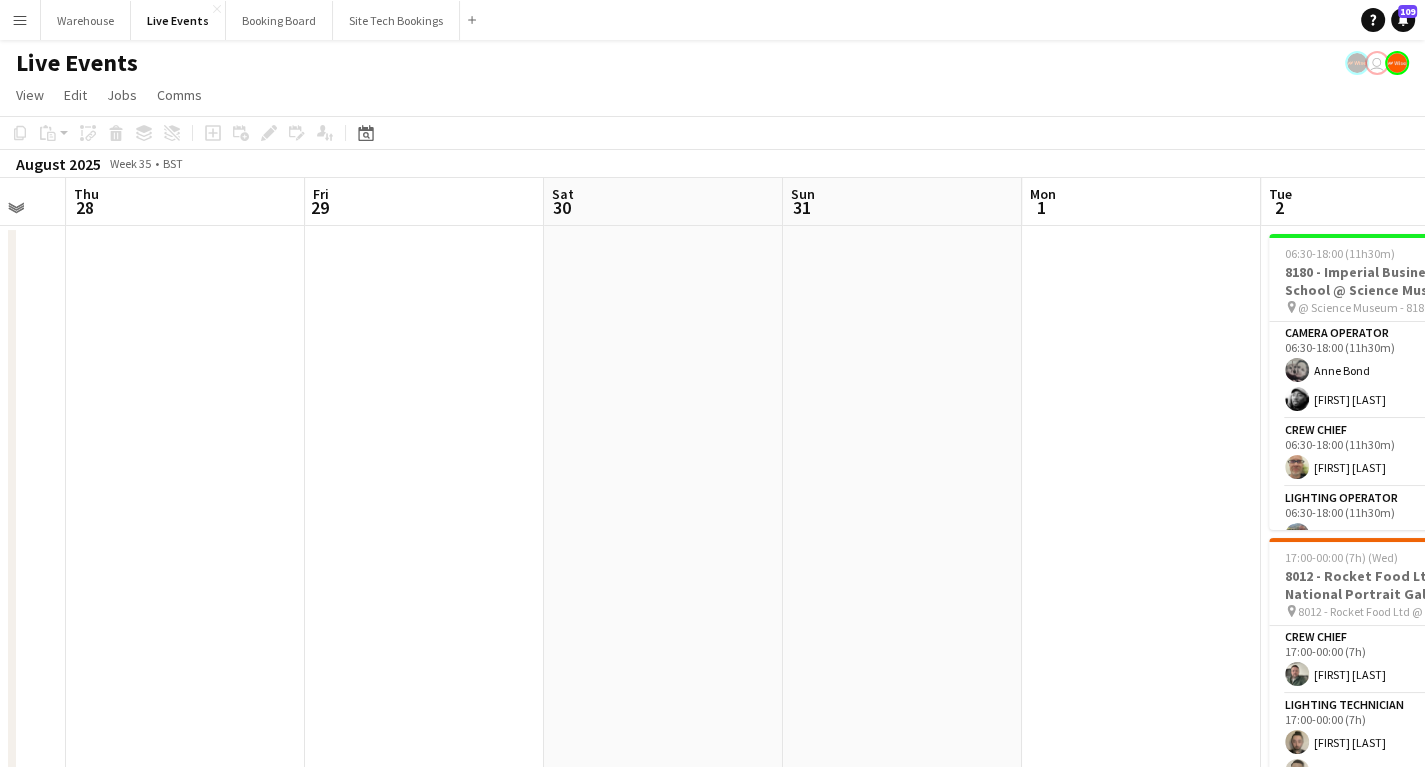 drag, startPoint x: 873, startPoint y: 588, endPoint x: 977, endPoint y: 584, distance: 104.0769 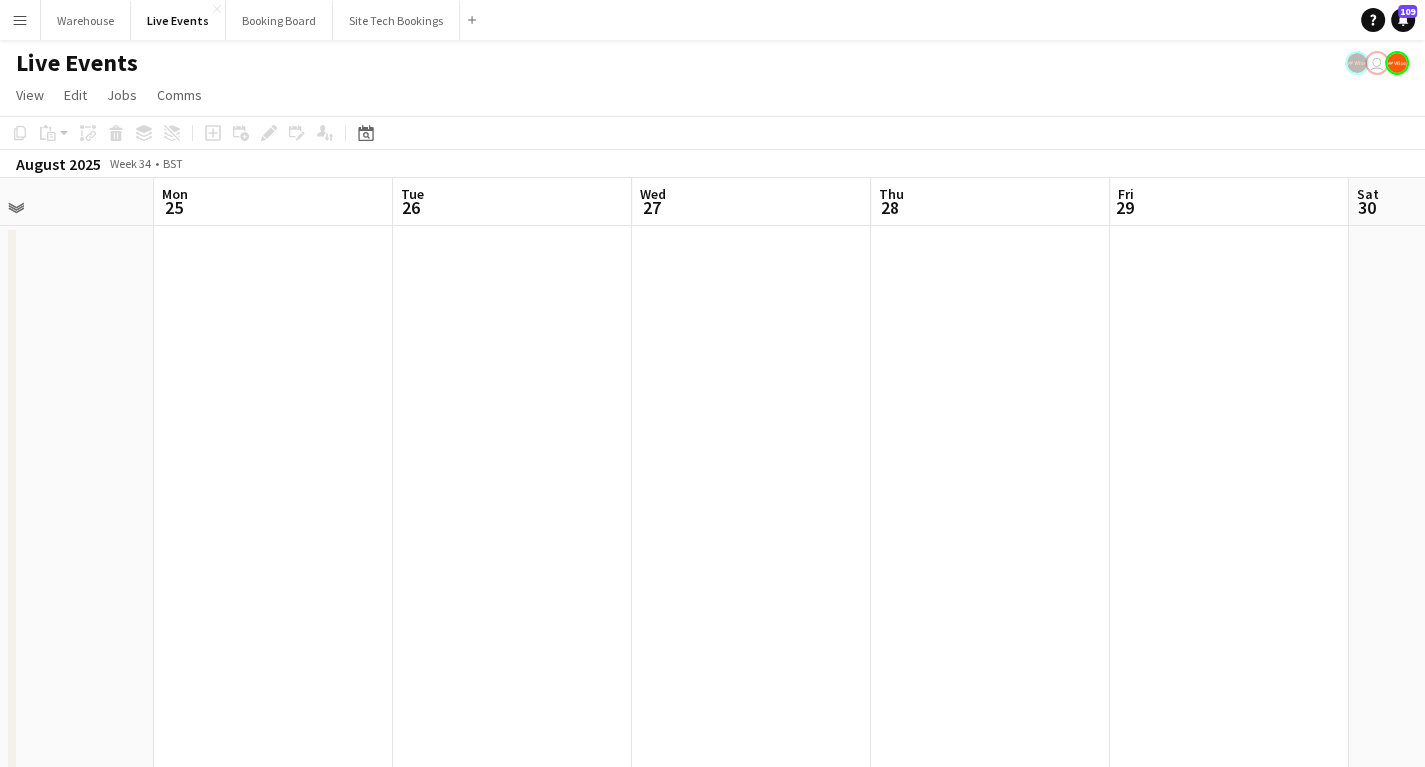 drag, startPoint x: 923, startPoint y: 615, endPoint x: 968, endPoint y: 610, distance: 45.276924 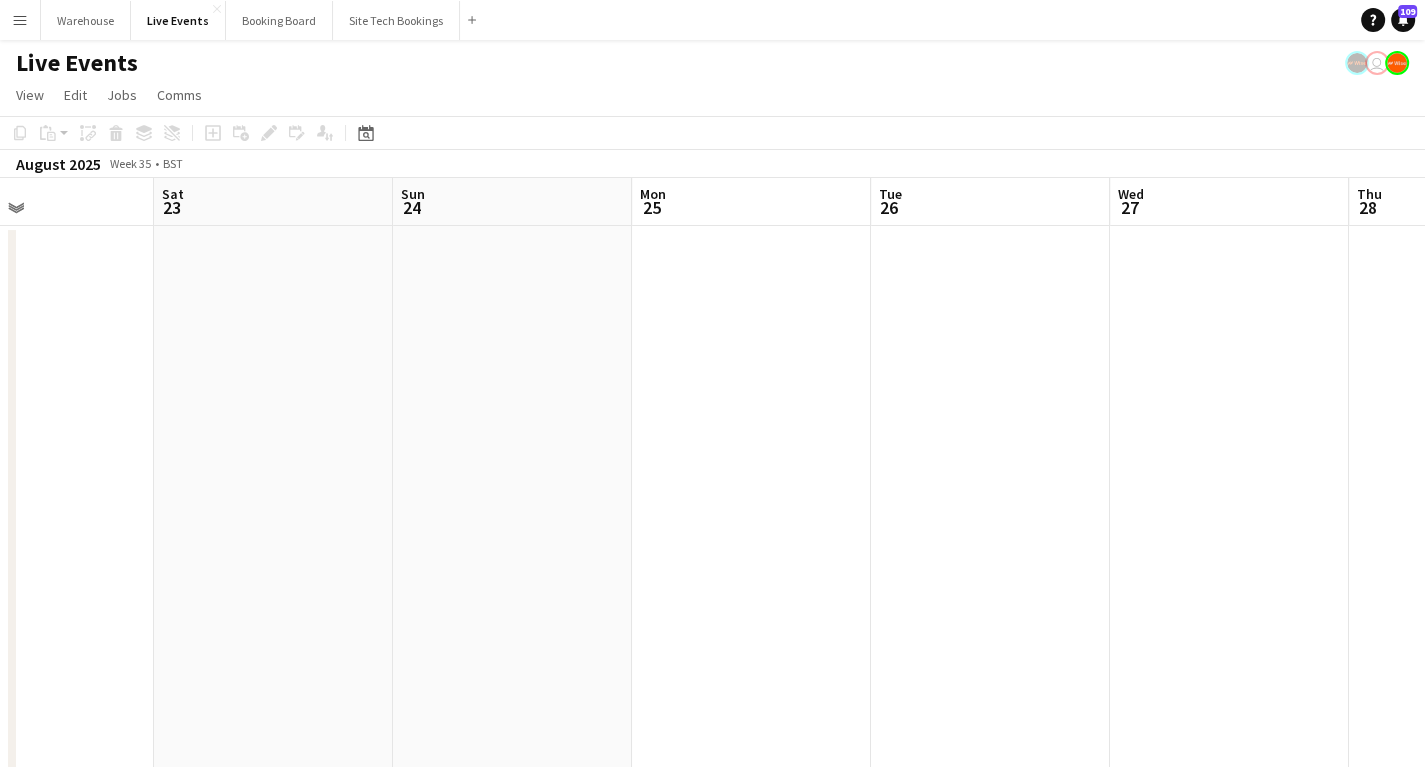 drag, startPoint x: 500, startPoint y: 628, endPoint x: 1004, endPoint y: 610, distance: 504.32132 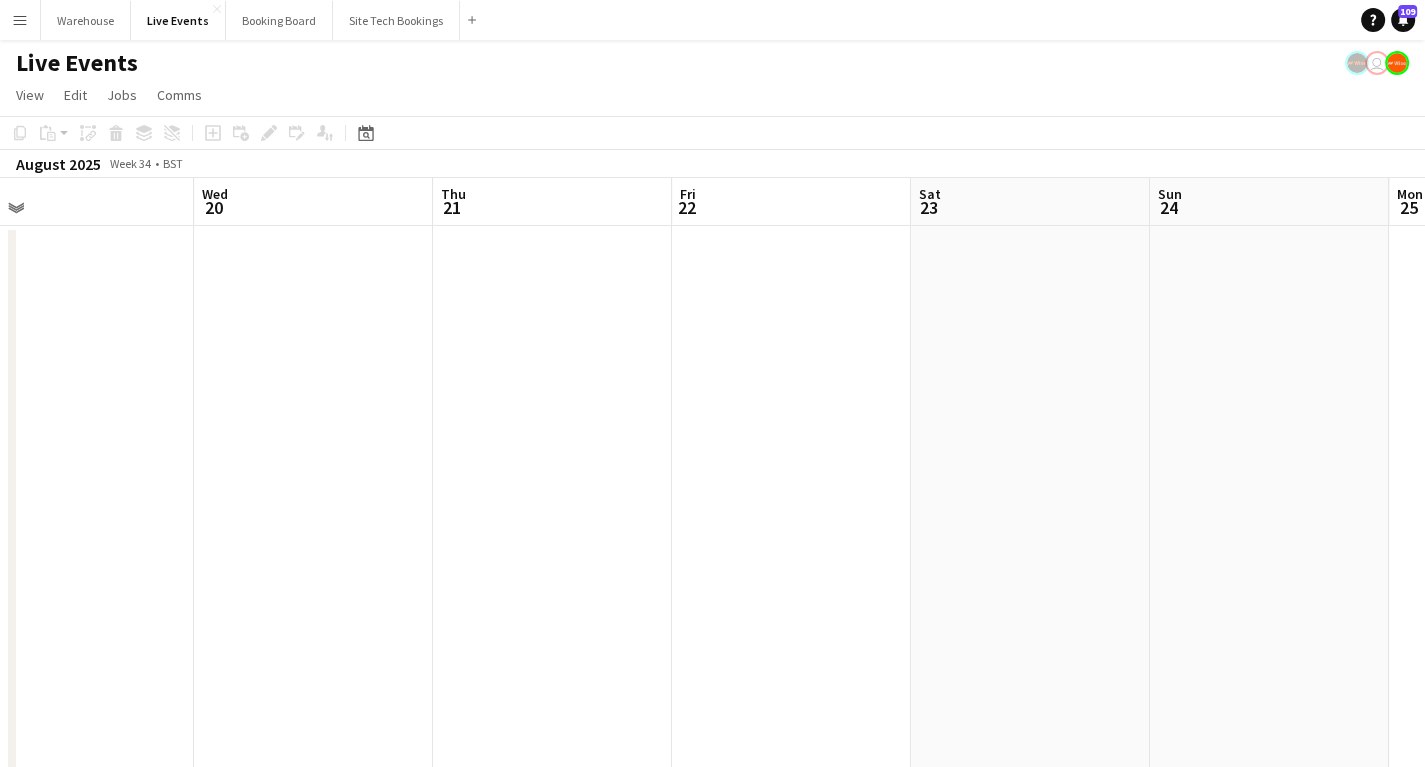 drag, startPoint x: 824, startPoint y: 620, endPoint x: 689, endPoint y: 612, distance: 135.23683 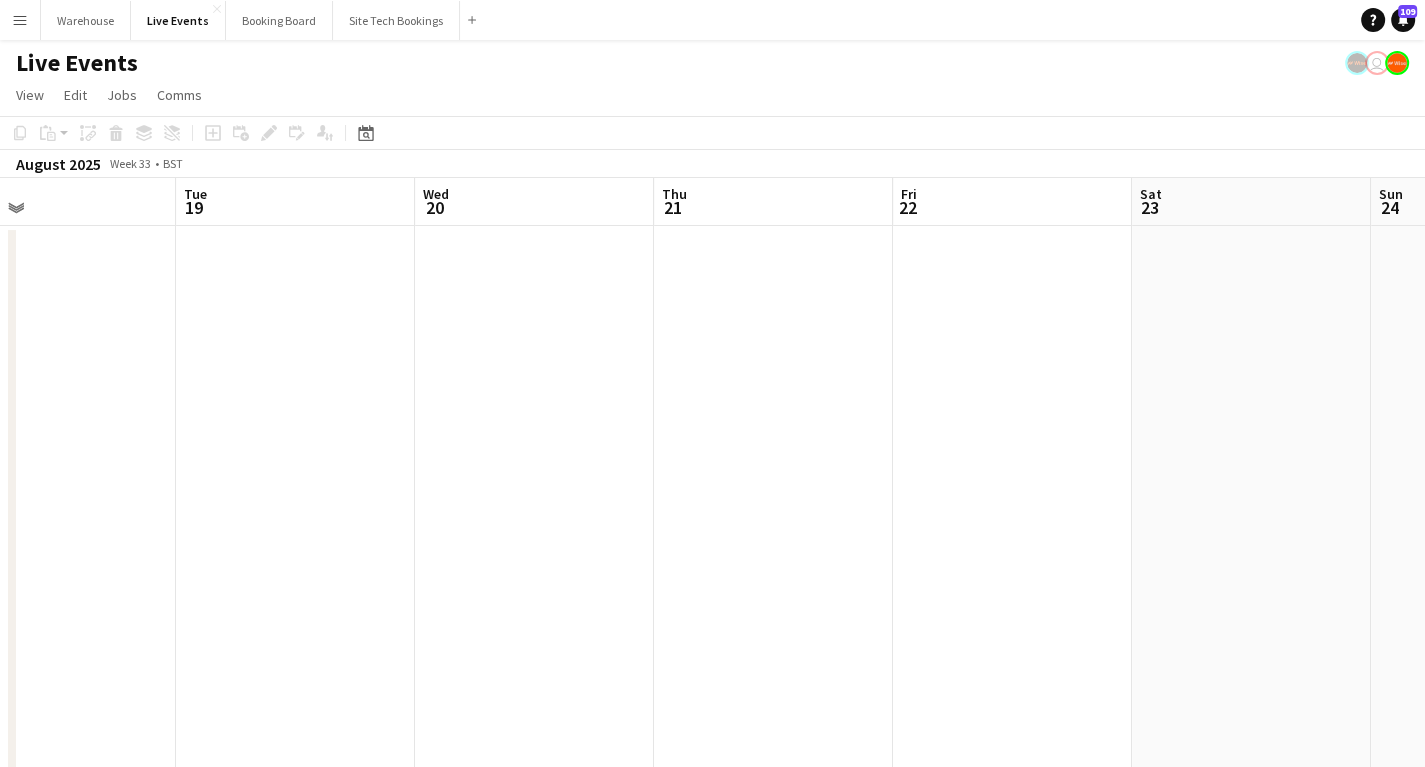 drag, startPoint x: 912, startPoint y: 604, endPoint x: 1020, endPoint y: 590, distance: 108.903625 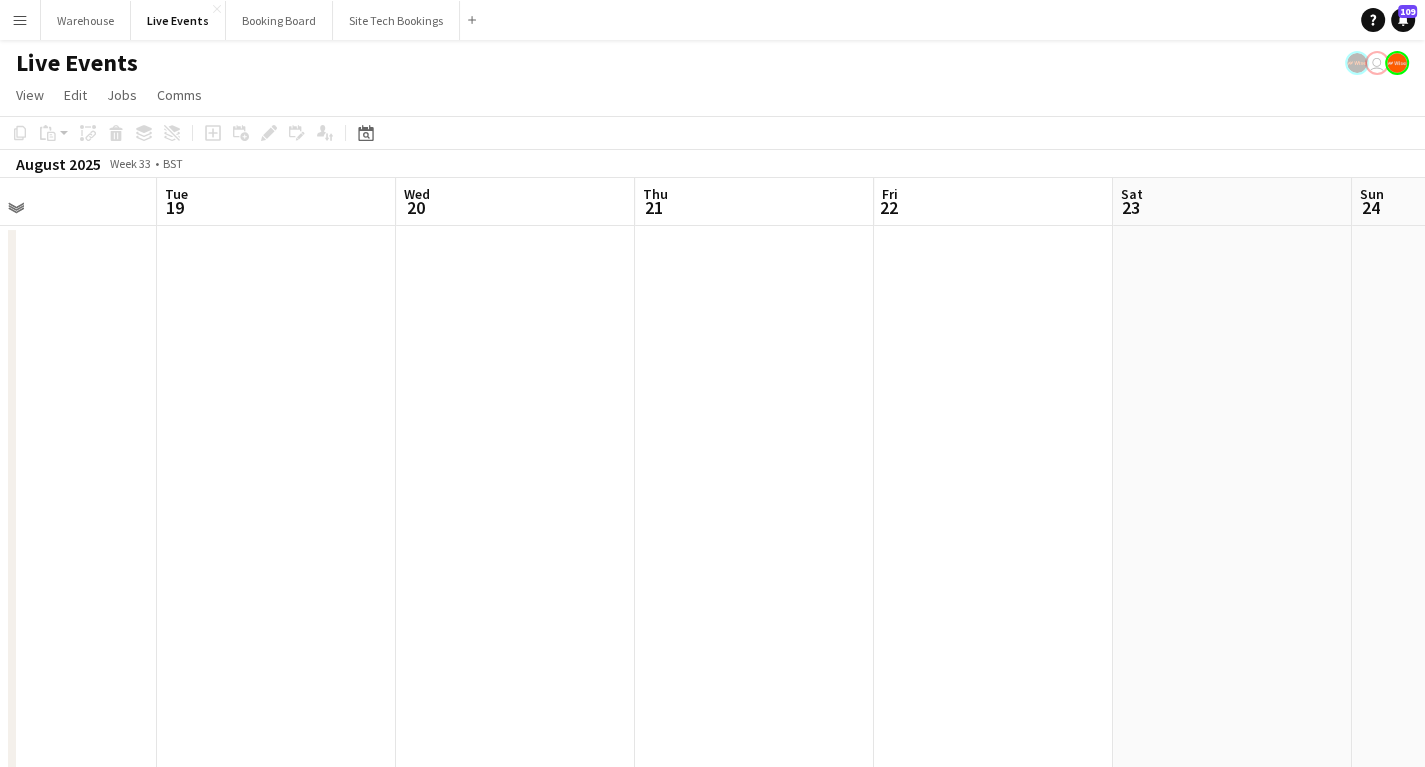 drag, startPoint x: 687, startPoint y: 593, endPoint x: 1047, endPoint y: 587, distance: 360.05 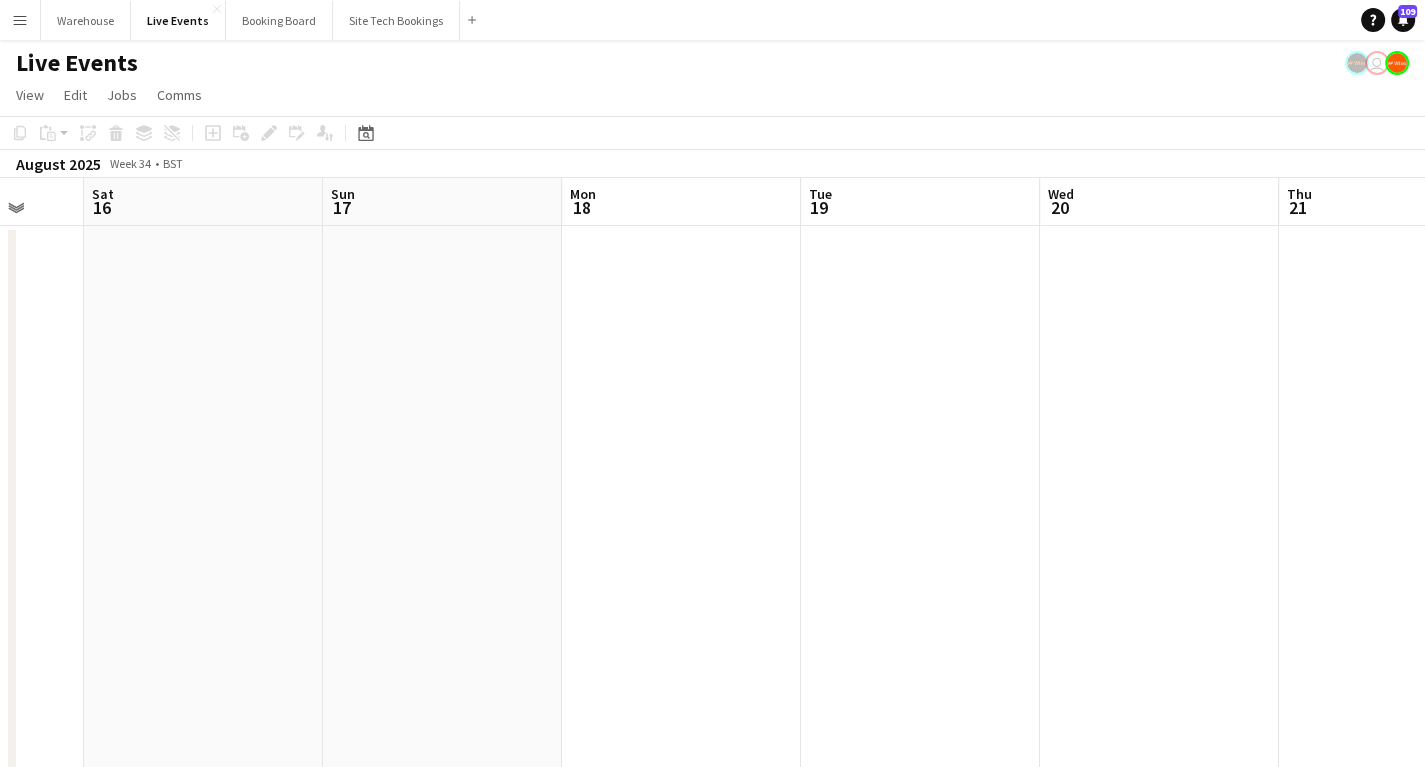 click on "Wed   13   Thu   14   Fri   15   Sat   16   Sun   17   Mon   18   Tue   19   Wed   20   Thu   21   Fri   22   Sat   23" at bounding box center [712, 761] 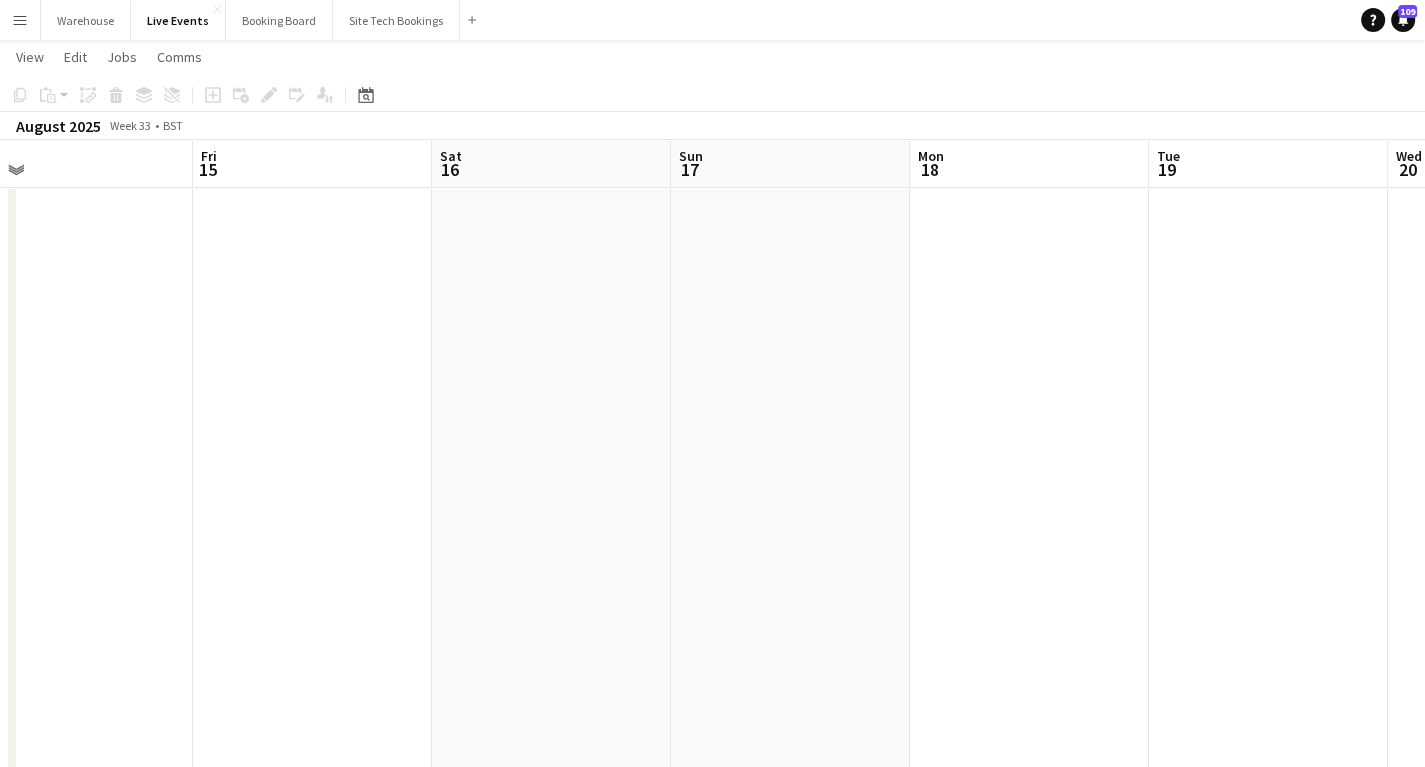 scroll, scrollTop: 0, scrollLeft: 0, axis: both 